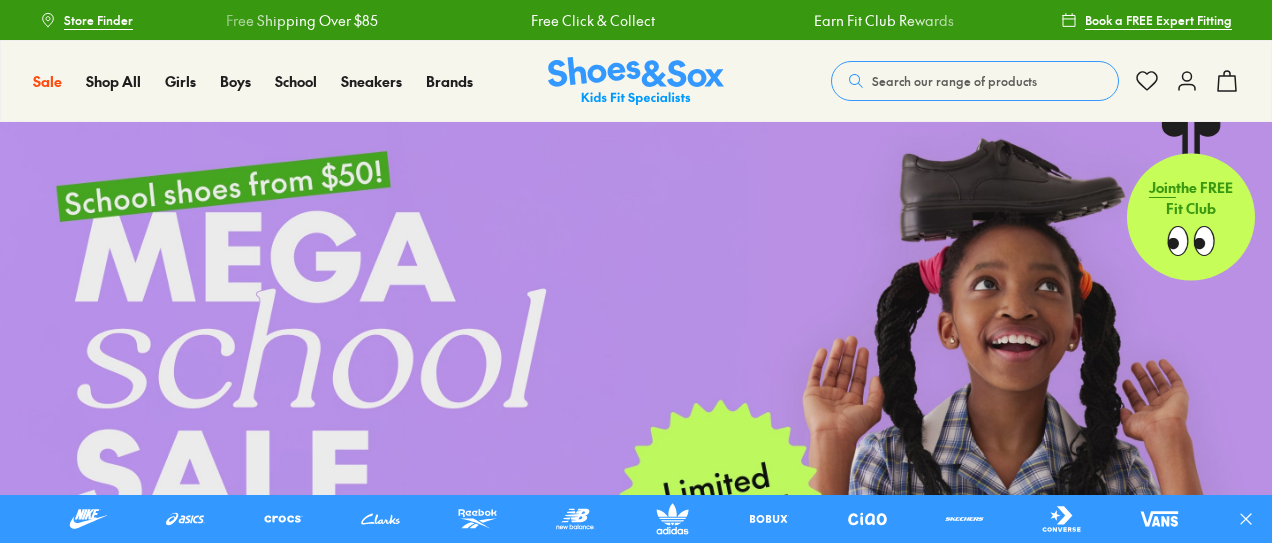 scroll, scrollTop: 0, scrollLeft: 0, axis: both 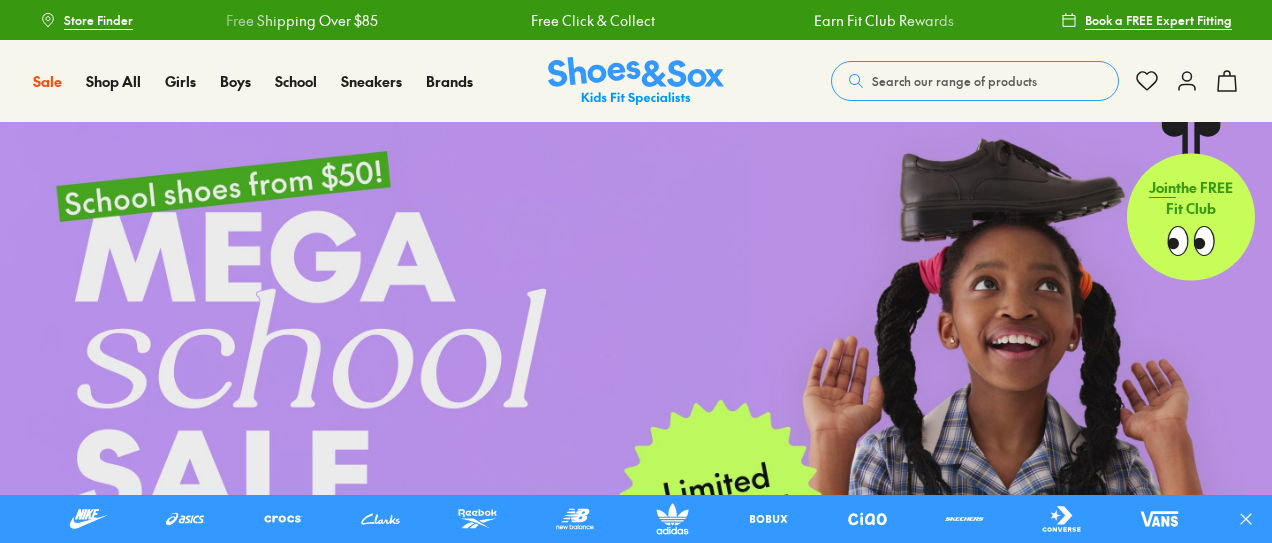 click on "Search our range of products" at bounding box center (975, 81) 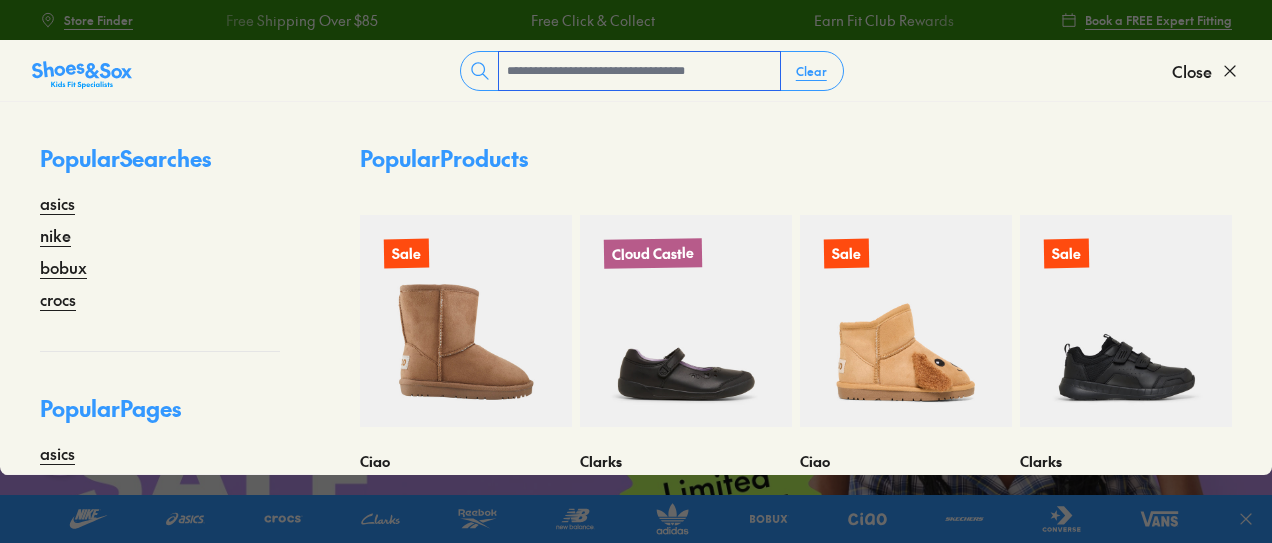scroll, scrollTop: 0, scrollLeft: 0, axis: both 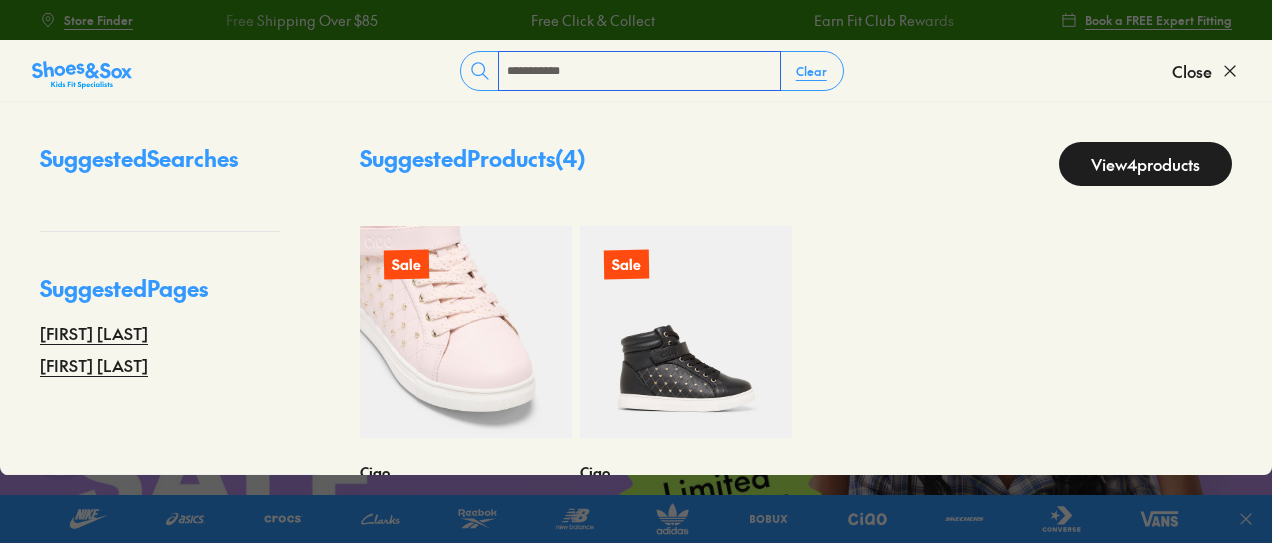 type on "**********" 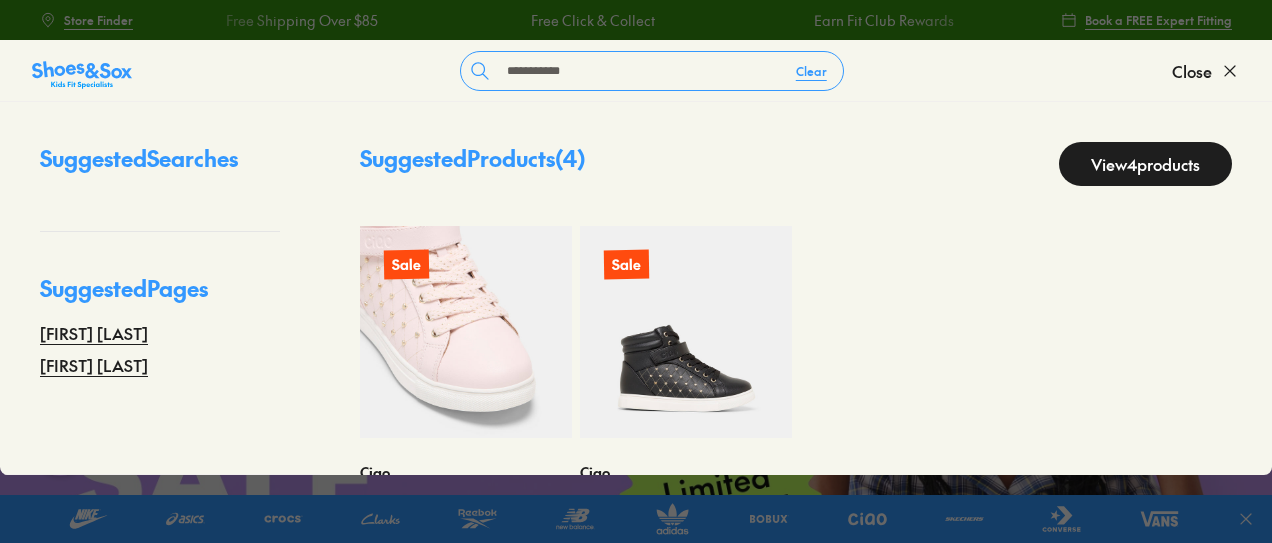 click at bounding box center [466, 332] 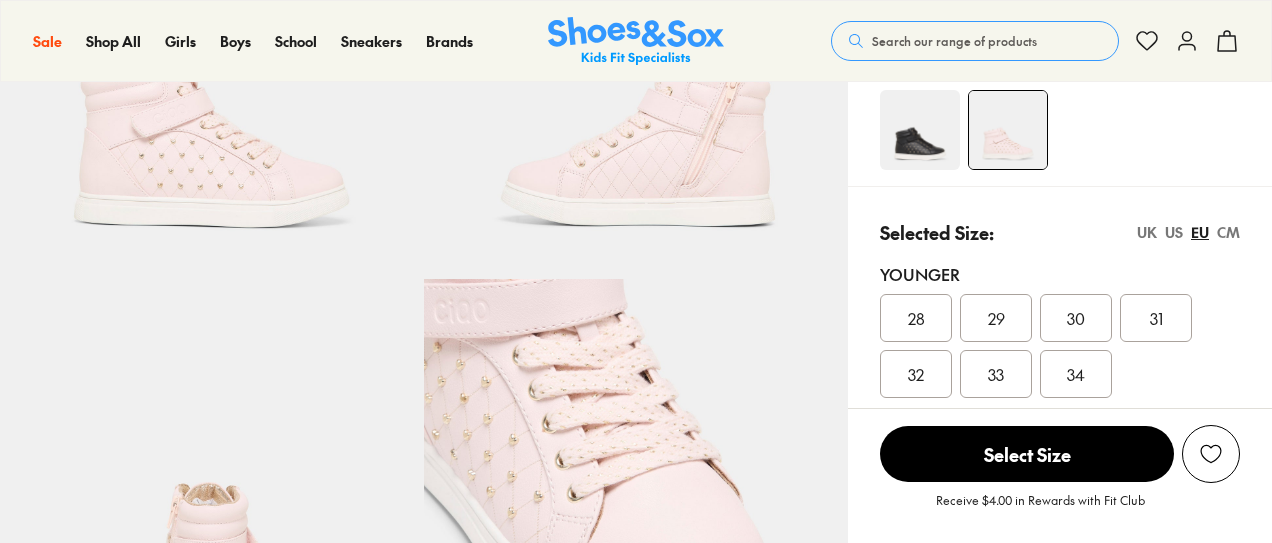 scroll, scrollTop: 392, scrollLeft: 0, axis: vertical 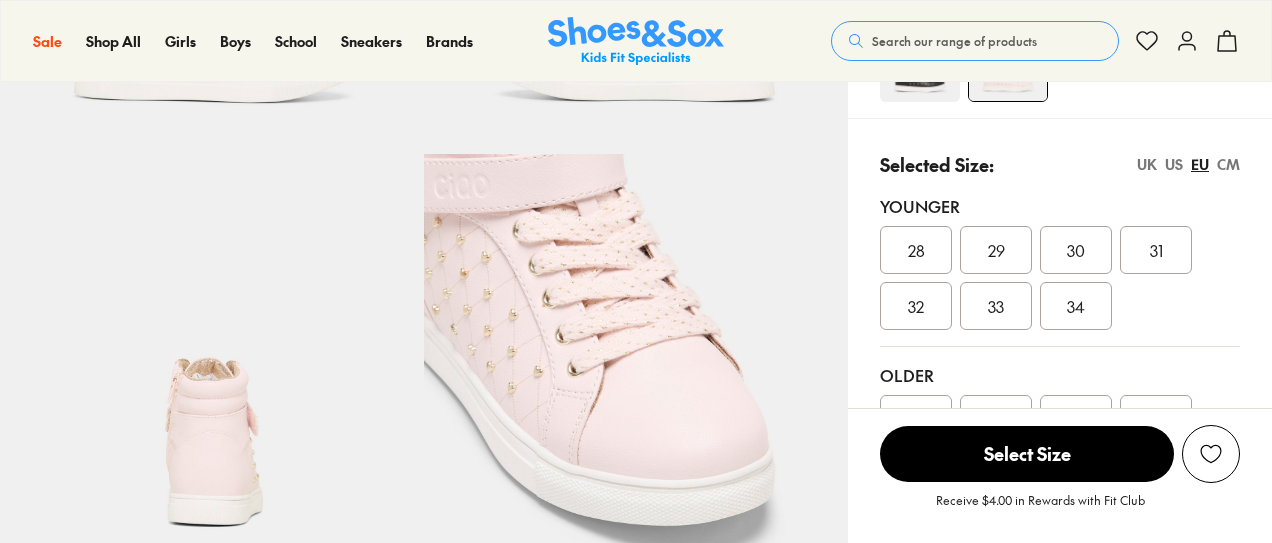 select on "*" 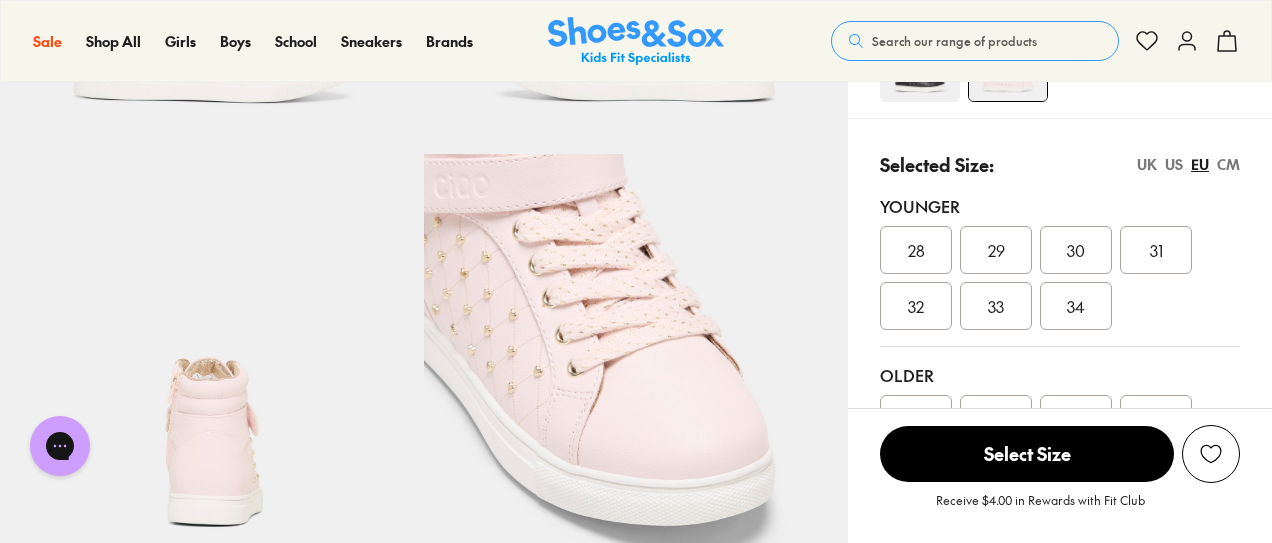 scroll, scrollTop: 0, scrollLeft: 0, axis: both 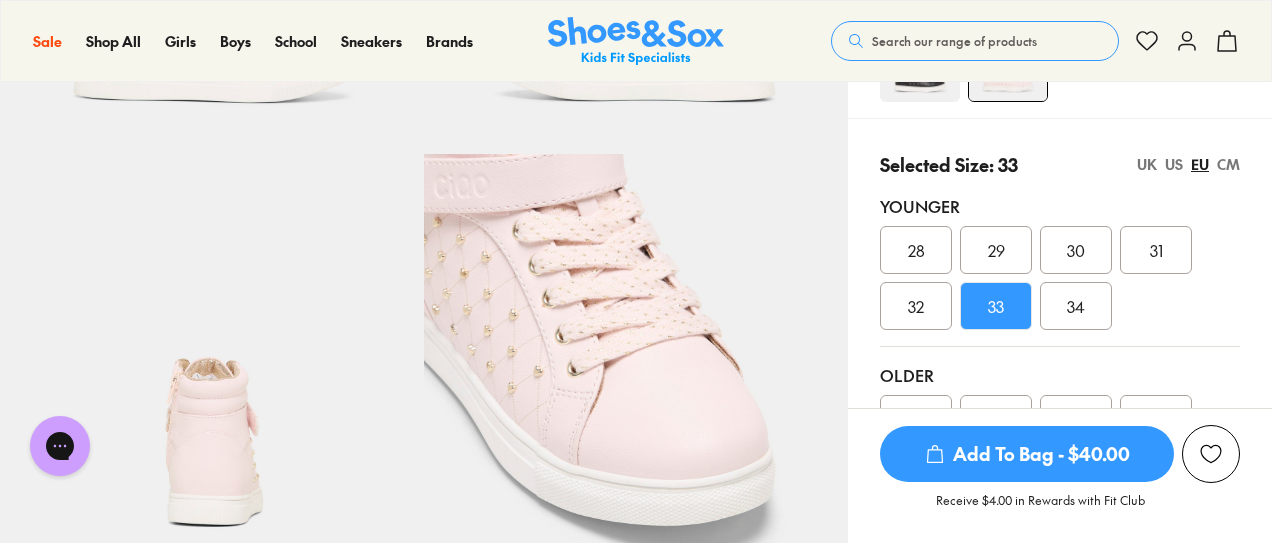 click on "US" at bounding box center [1174, 164] 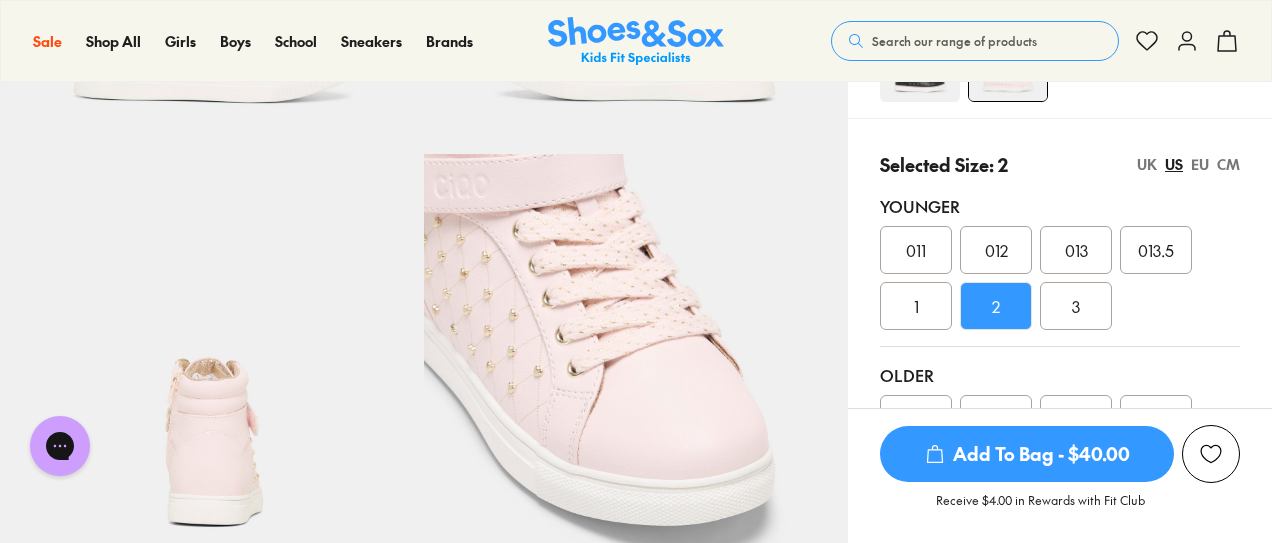 click on "UK" at bounding box center [1147, 164] 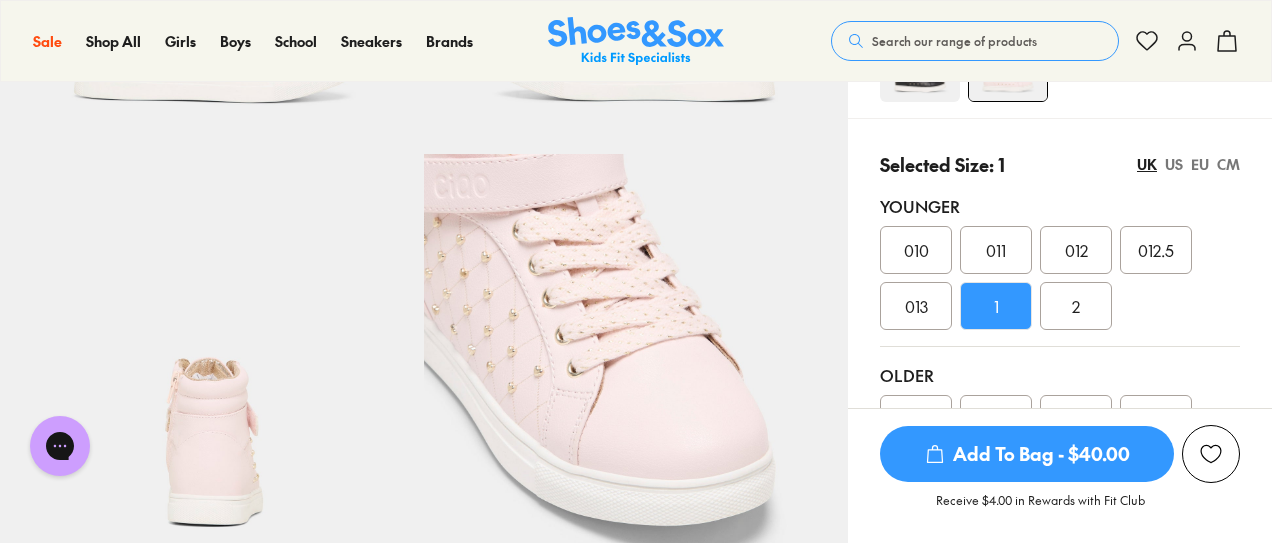 click on "EU" at bounding box center [1200, 164] 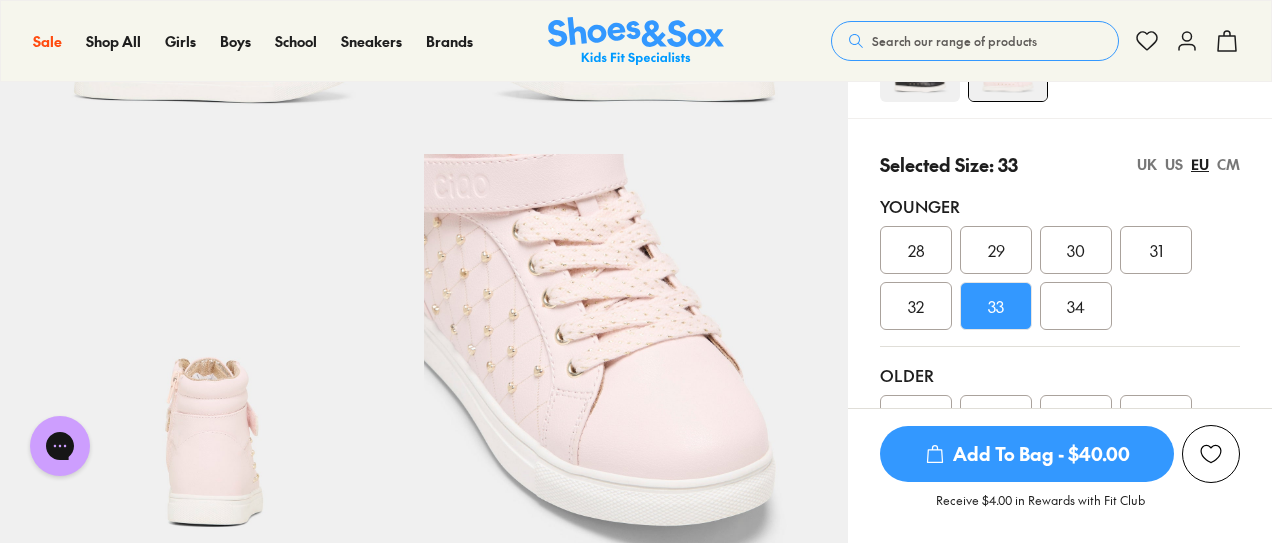 click on "Add To Bag - $40.00" at bounding box center [1027, 454] 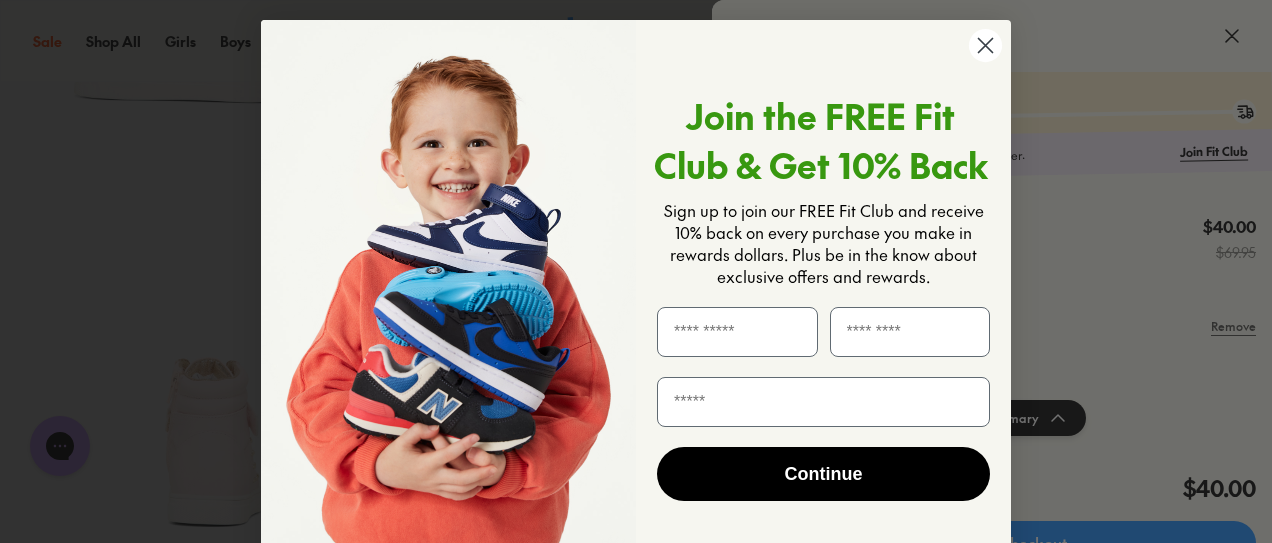 click 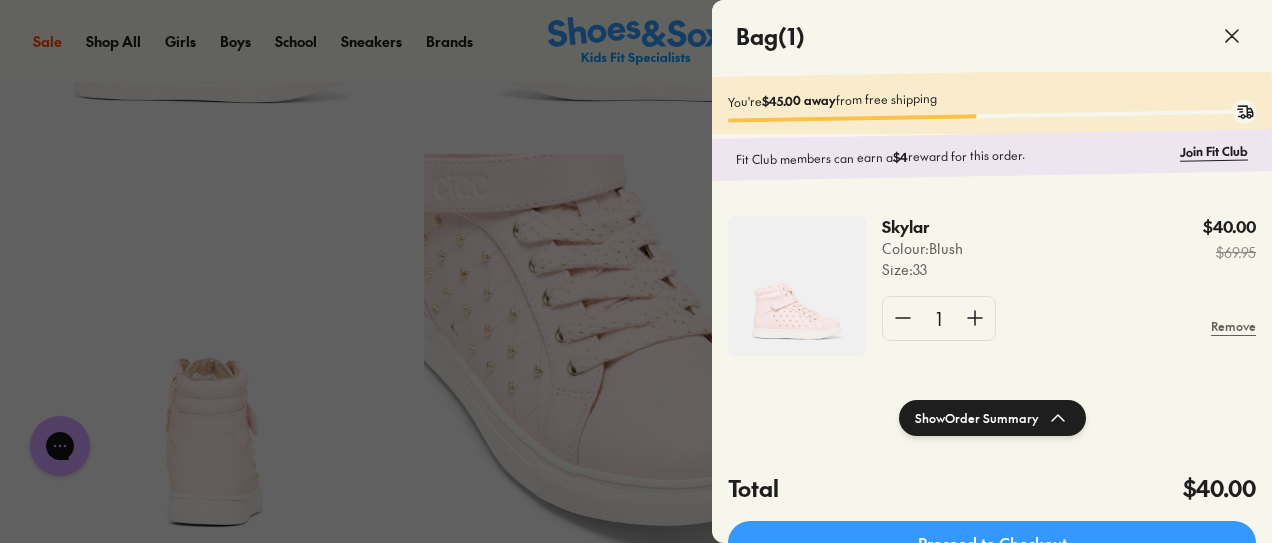click 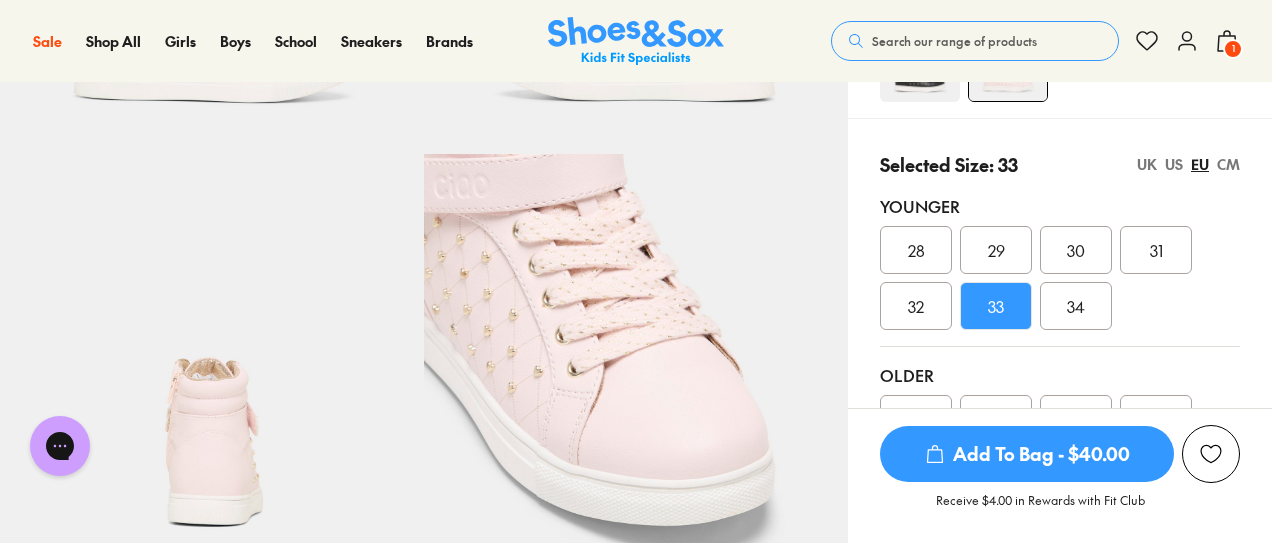 click on "Search our range of products" at bounding box center (954, 41) 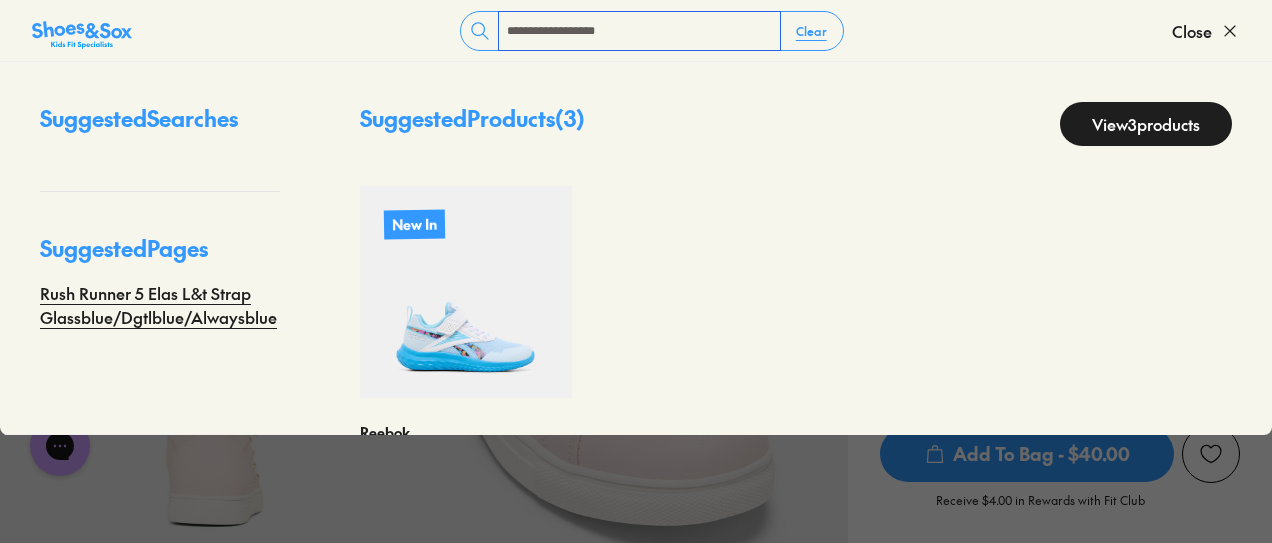 type on "**********" 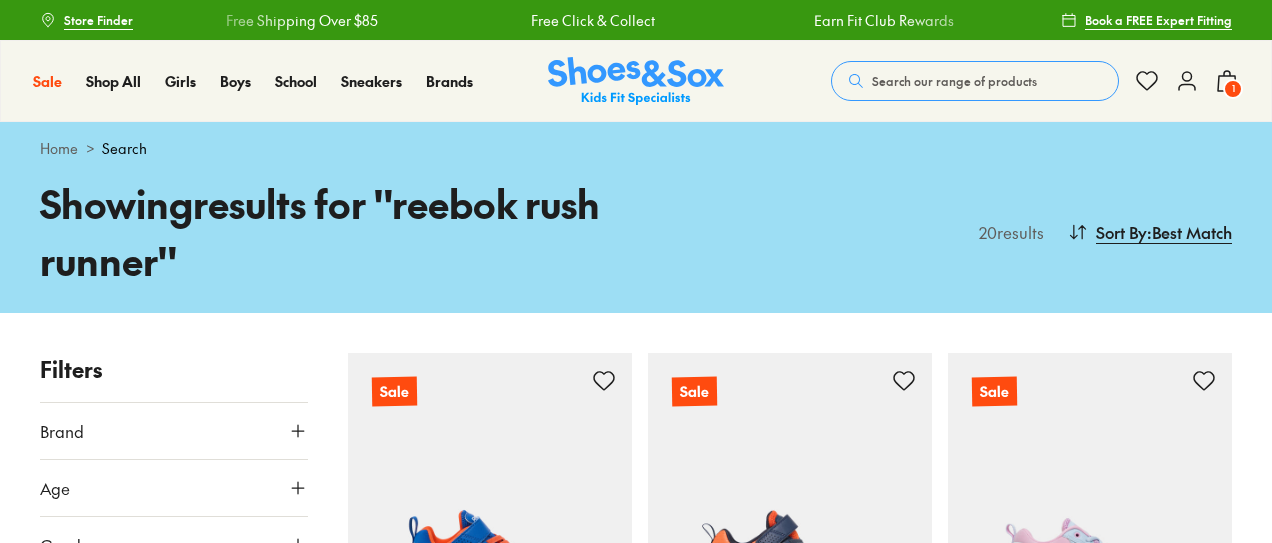 scroll, scrollTop: 0, scrollLeft: 0, axis: both 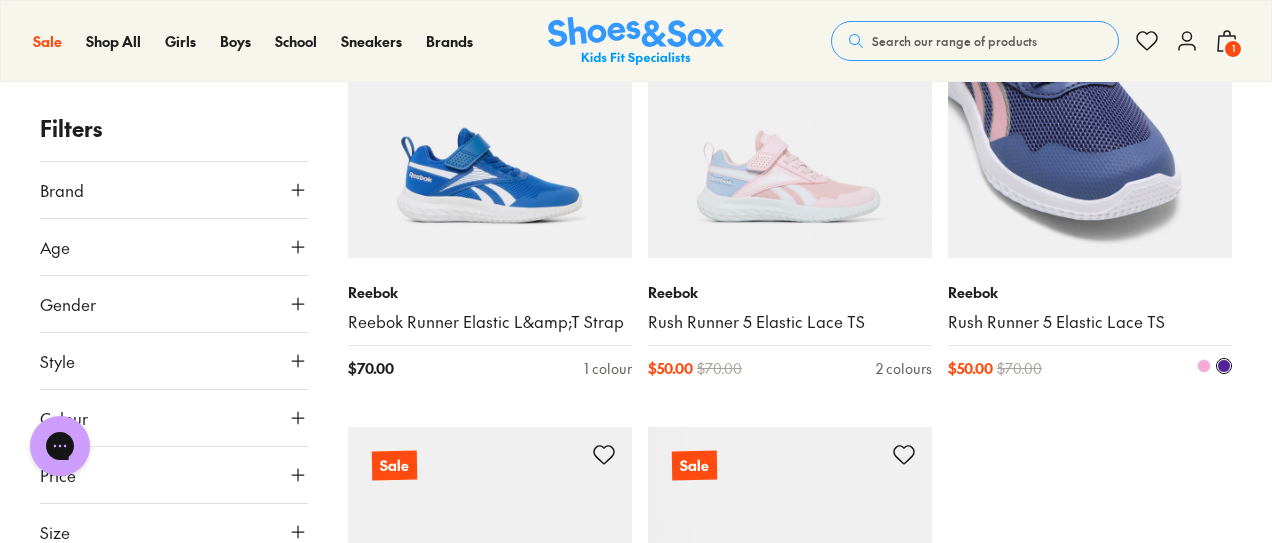 click at bounding box center [1090, 116] 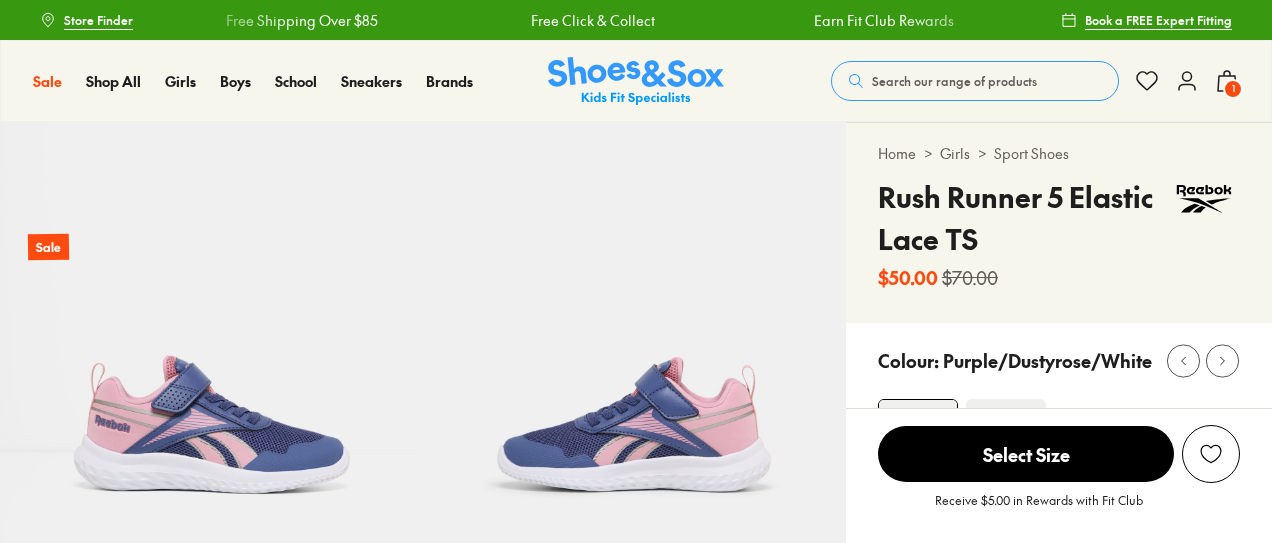 scroll, scrollTop: 0, scrollLeft: 0, axis: both 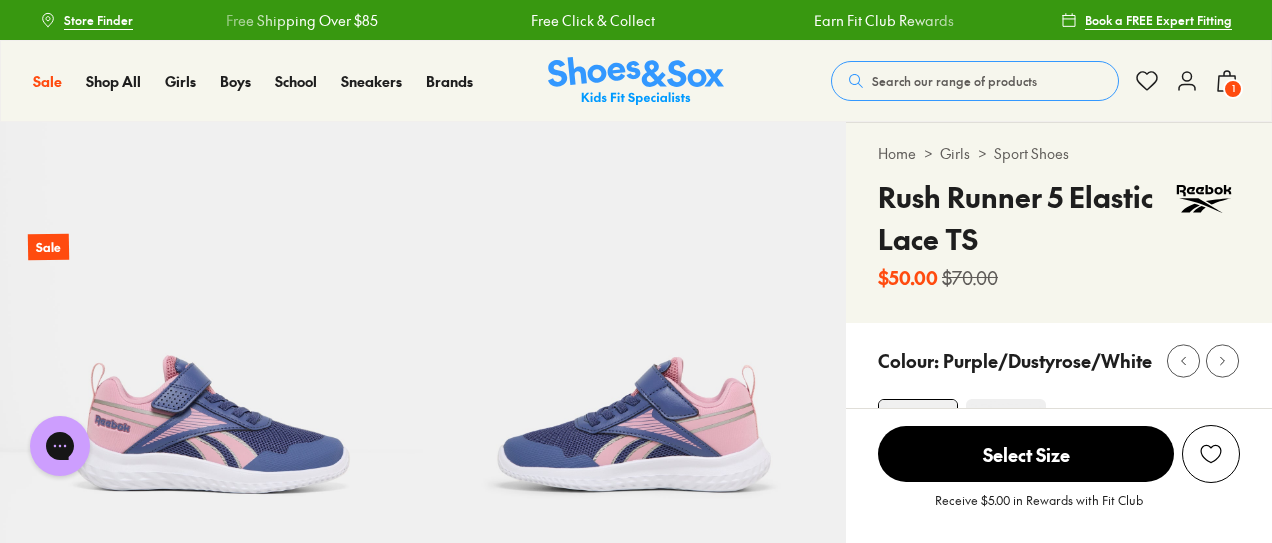 select on "*" 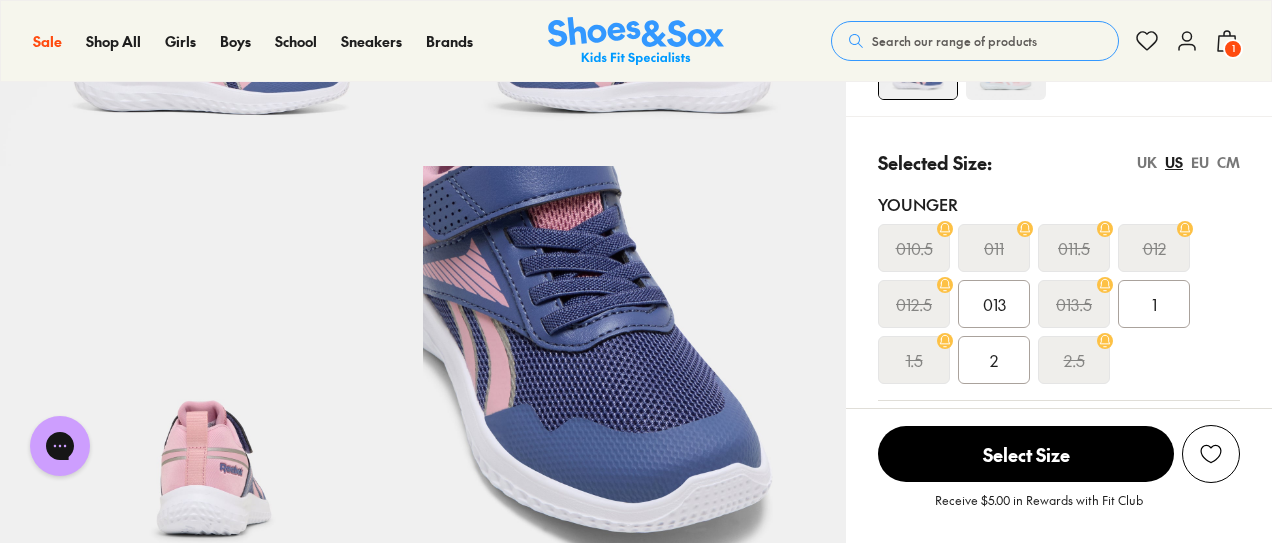 scroll, scrollTop: 380, scrollLeft: 0, axis: vertical 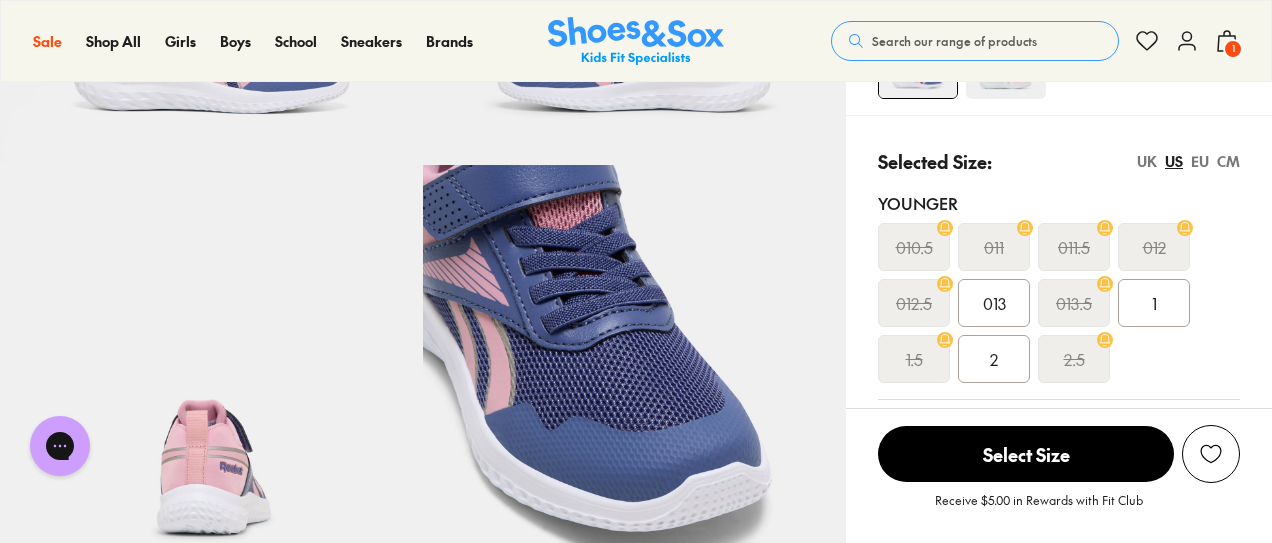 click on "2" at bounding box center [994, 359] 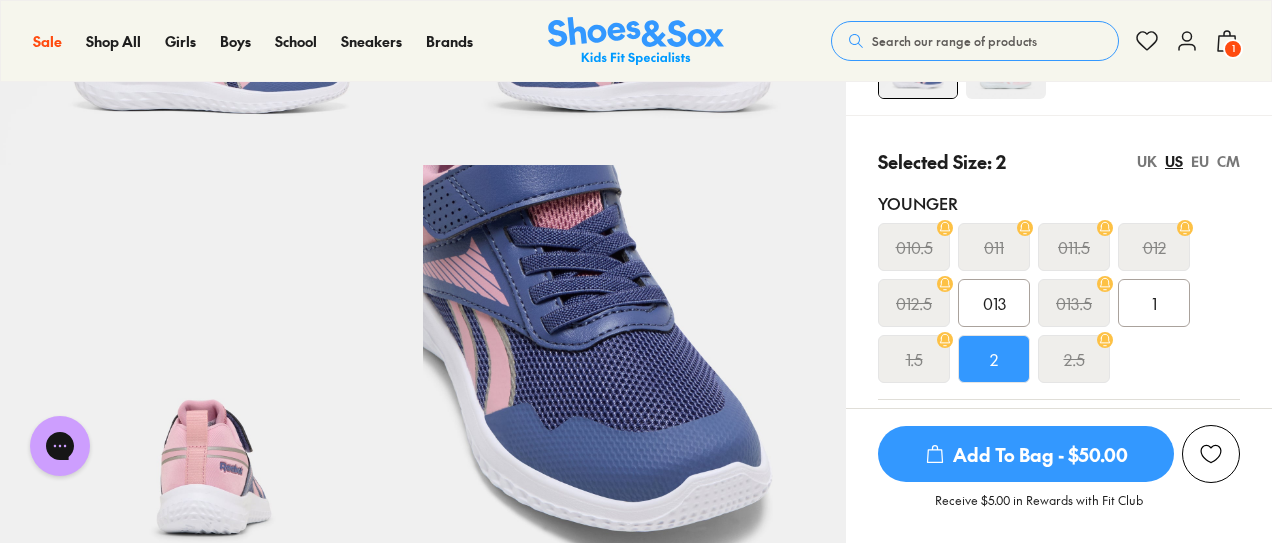 click on "UK" at bounding box center [1147, 161] 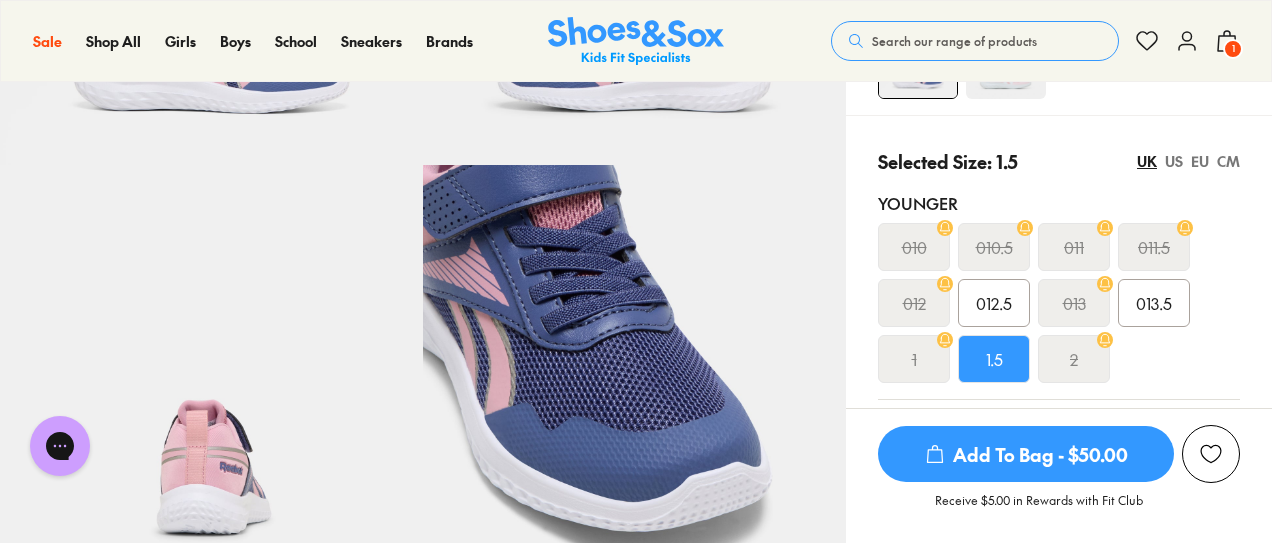 click on "EU" at bounding box center (1200, 161) 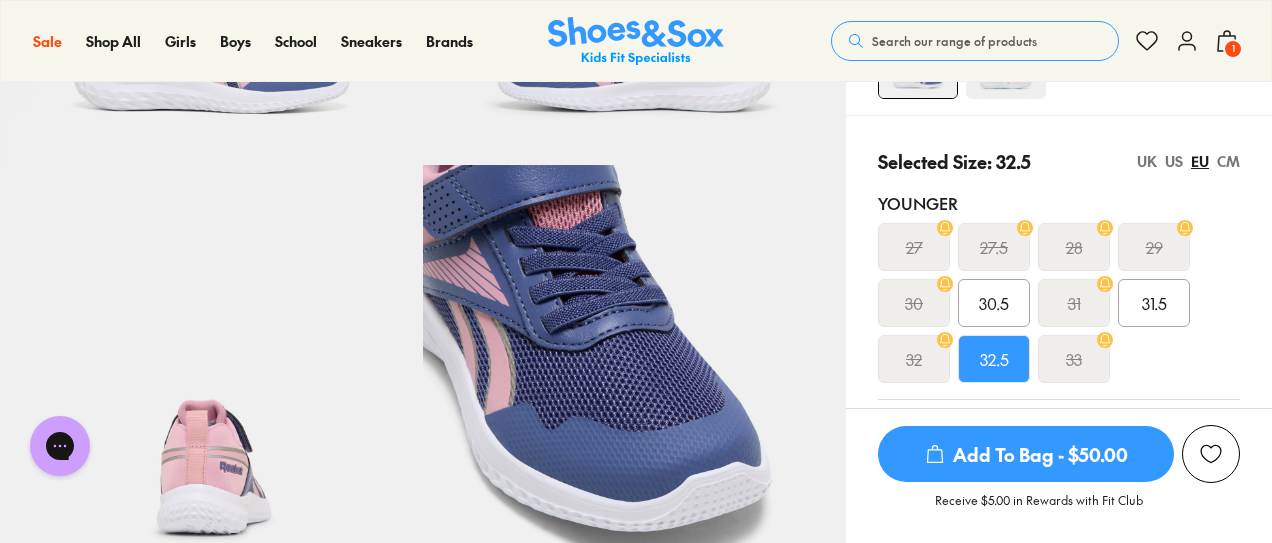 click on "US" at bounding box center [1174, 161] 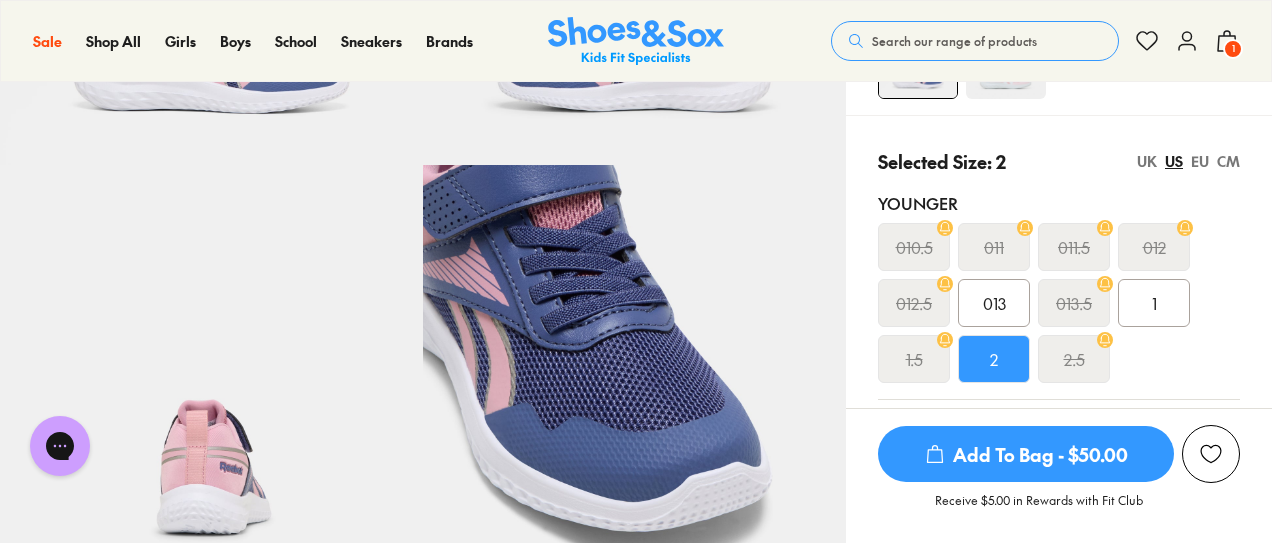 click on "Add To Bag - $50.00" at bounding box center [1026, 454] 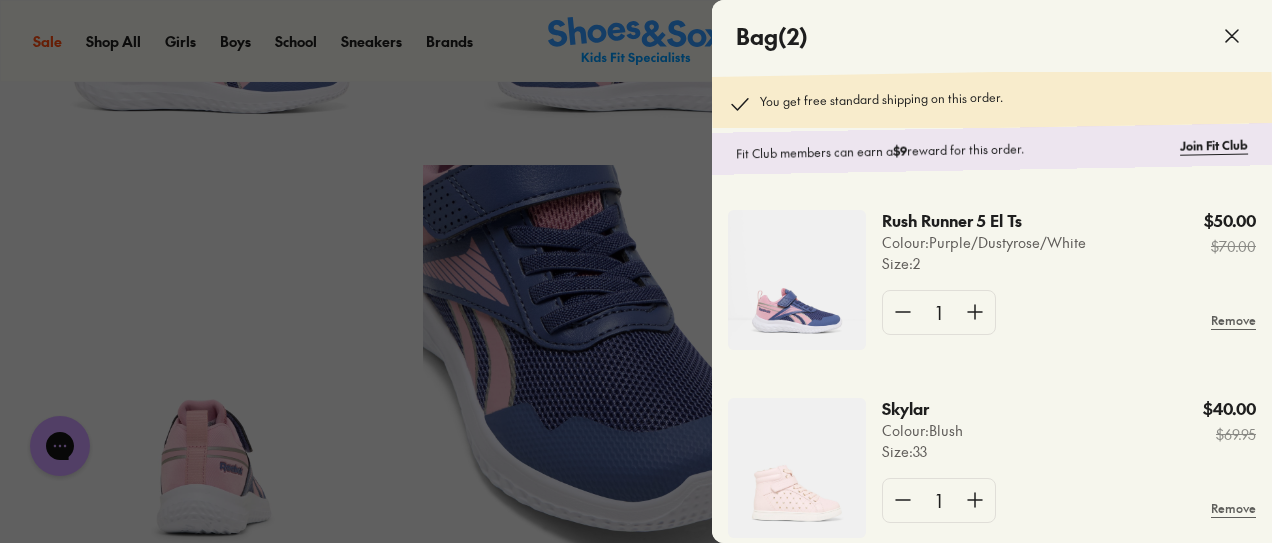 click 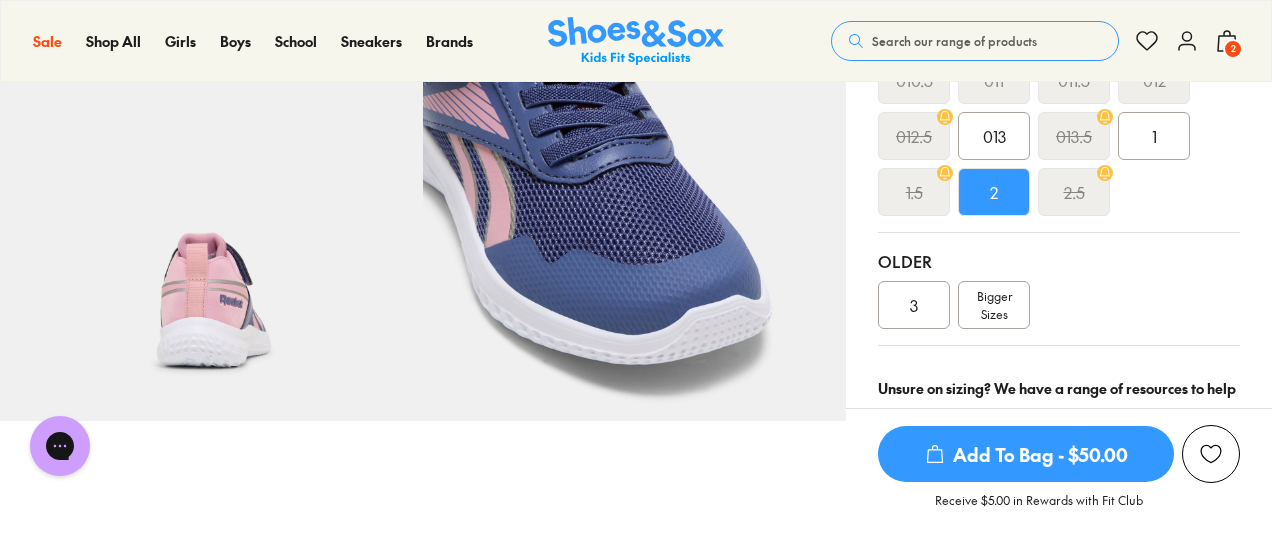 scroll, scrollTop: 696, scrollLeft: 0, axis: vertical 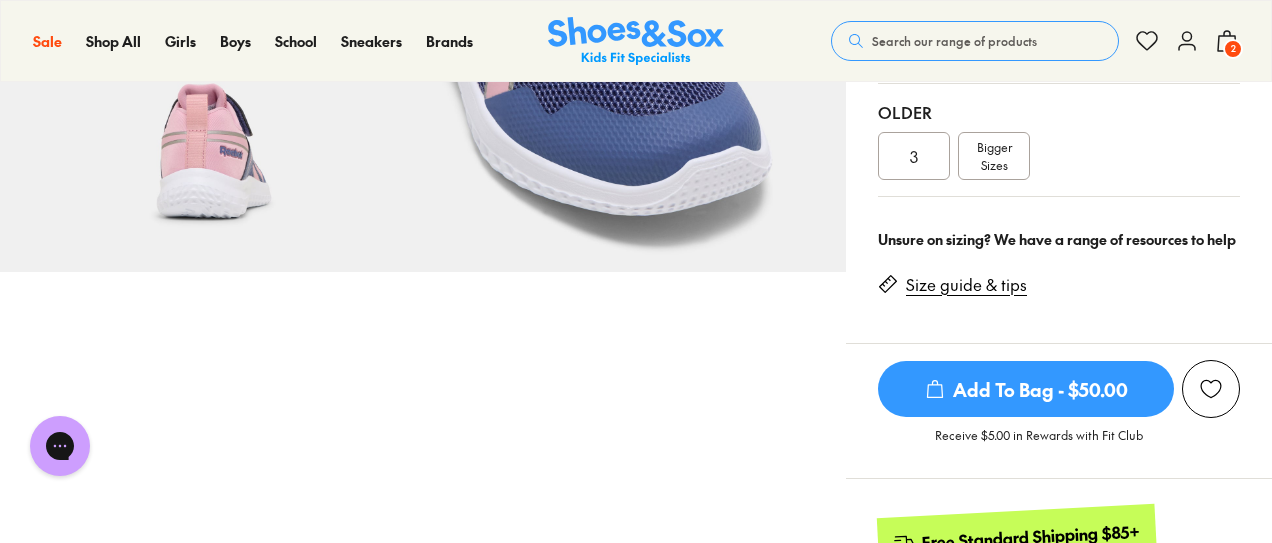 click on "Size guide & tips" at bounding box center [966, 285] 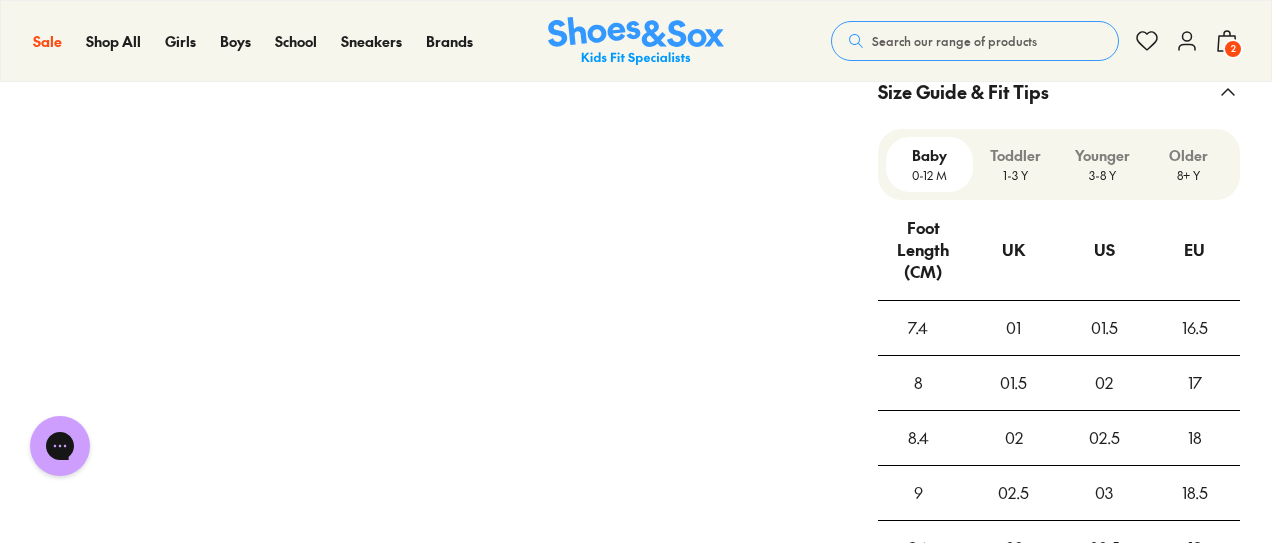 scroll, scrollTop: 1538, scrollLeft: 0, axis: vertical 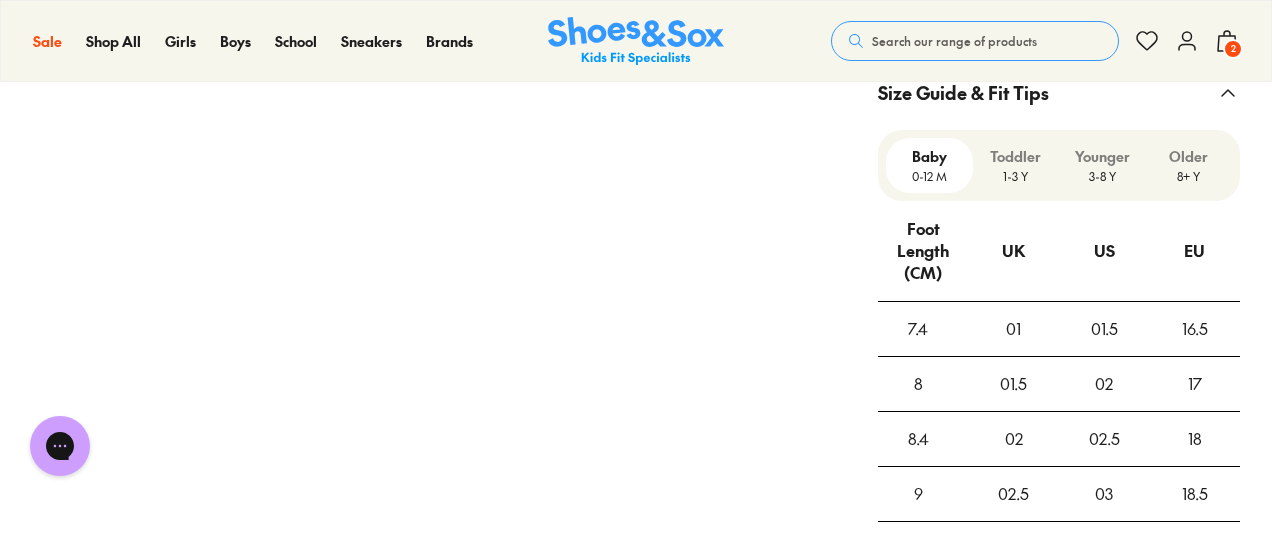 click on "Younger" at bounding box center (1102, 156) 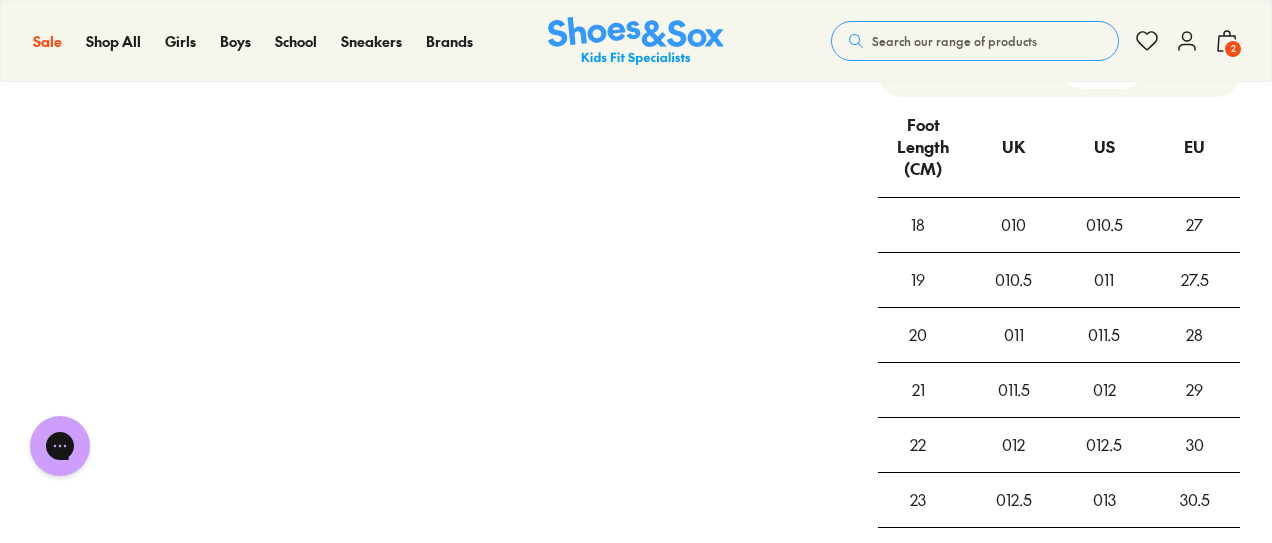 scroll, scrollTop: 1630, scrollLeft: 0, axis: vertical 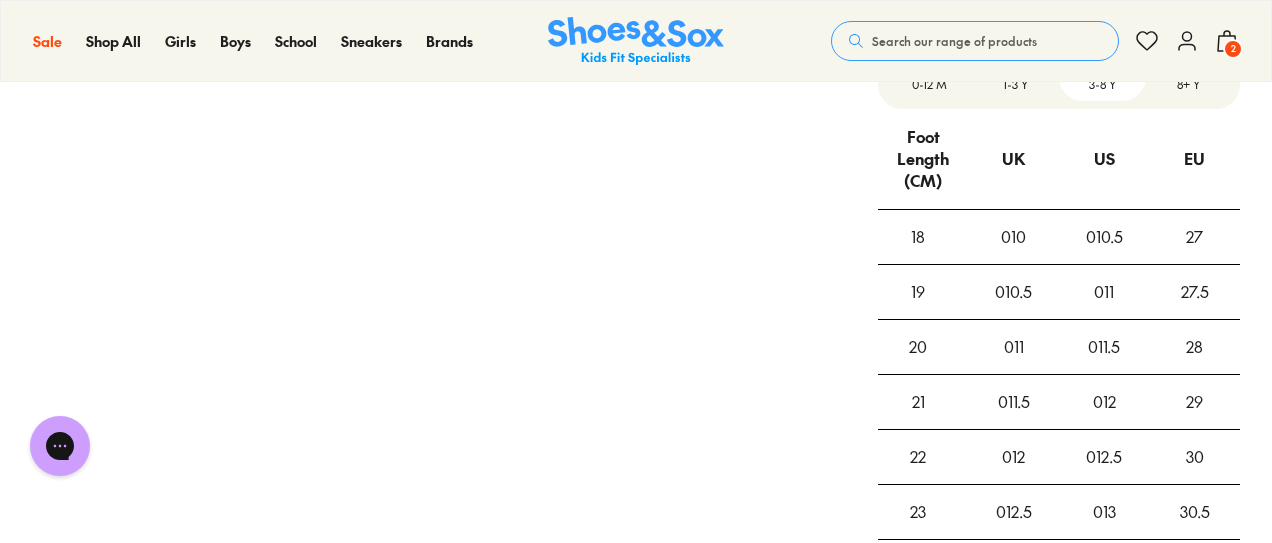 click on "Pinch & Zoom  (100%)
Sale" at bounding box center [423, -100] 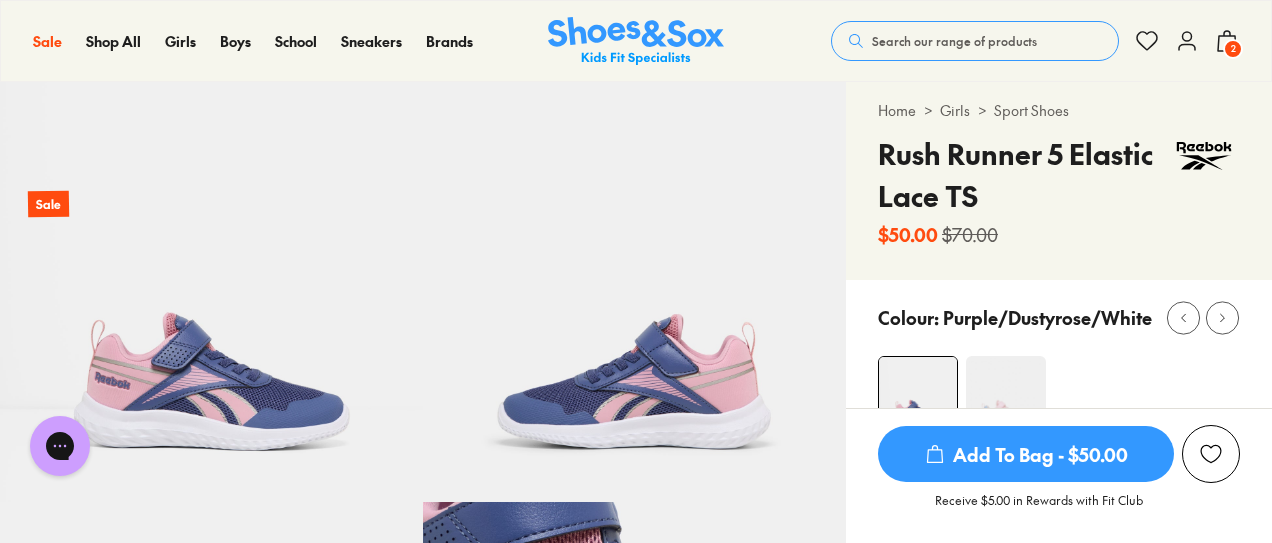 scroll, scrollTop: 0, scrollLeft: 0, axis: both 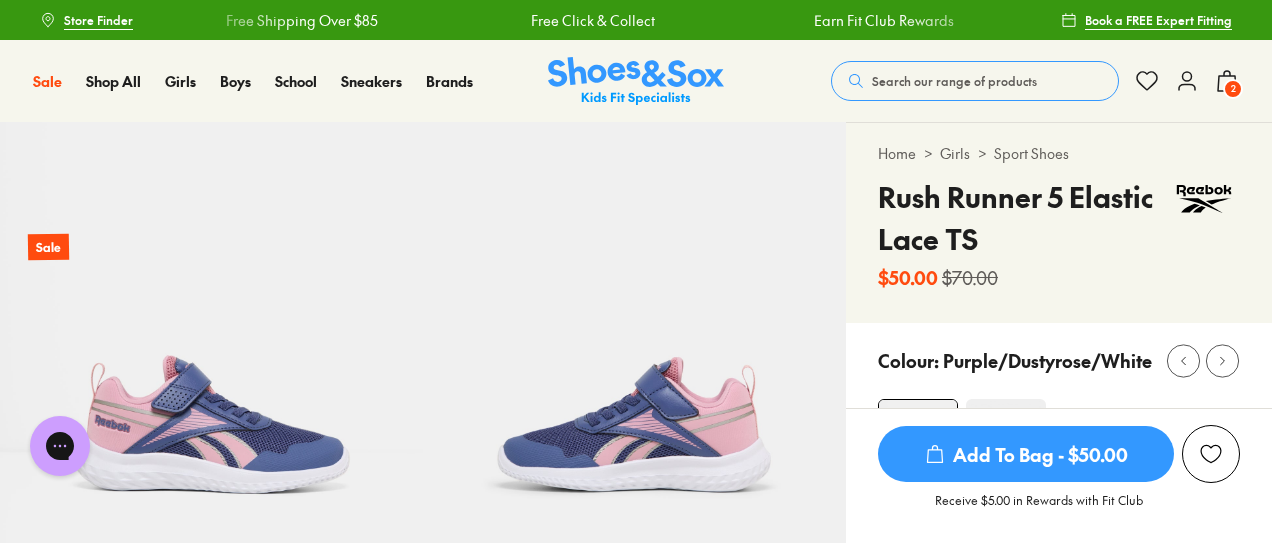 click on "Search our range of products" at bounding box center (954, 81) 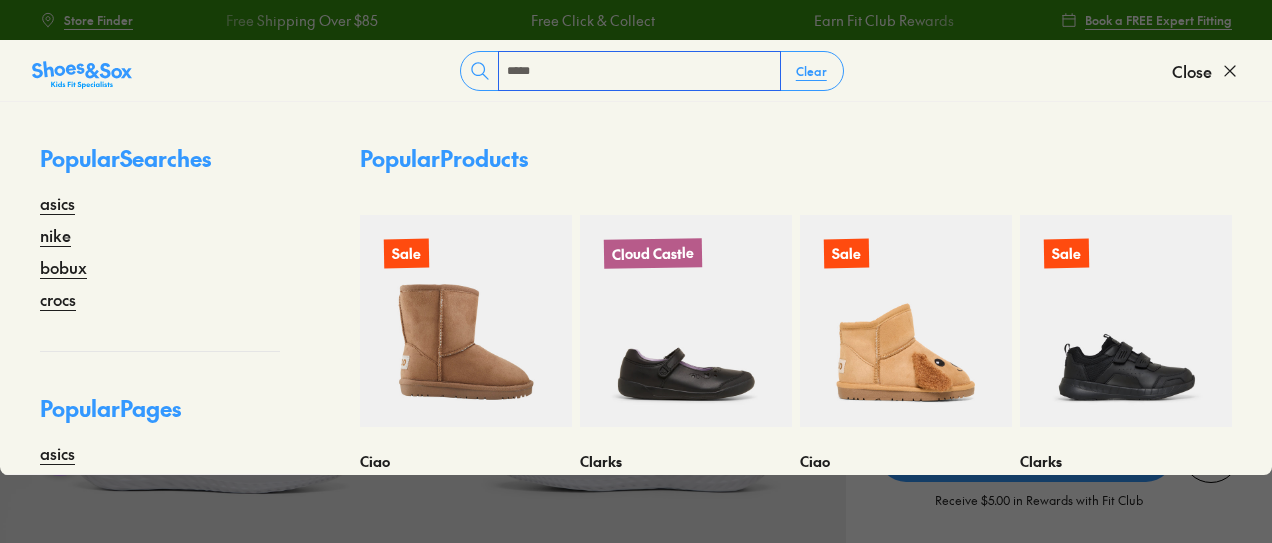 type on "*****" 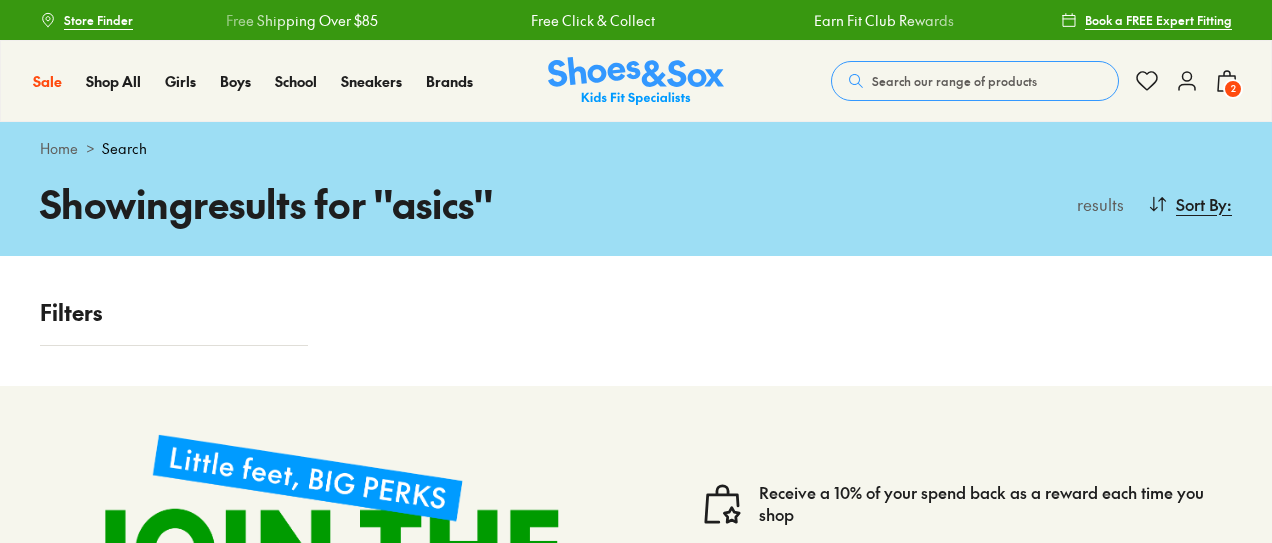 scroll, scrollTop: 0, scrollLeft: 0, axis: both 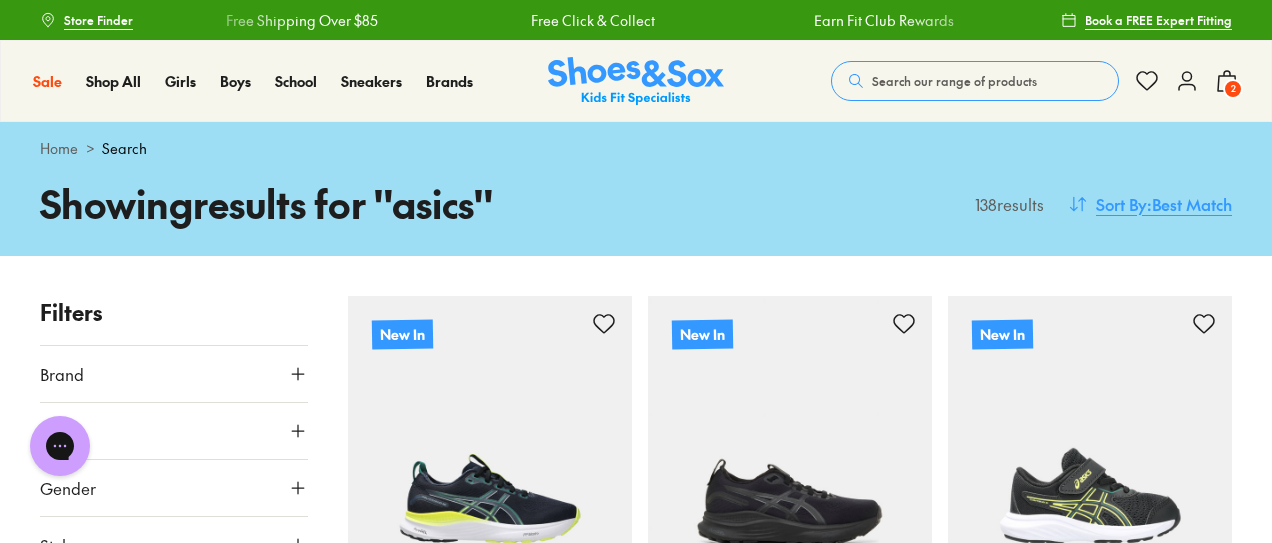 click on "Sort By :  Best Match" at bounding box center [1150, 204] 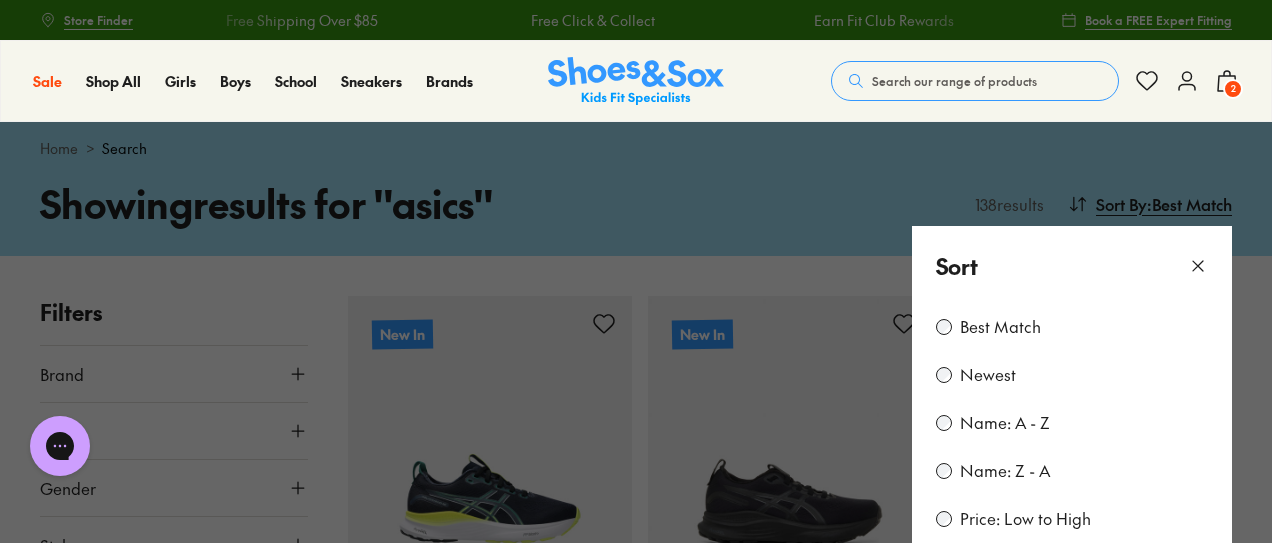click on "Price: Low to High" at bounding box center [1025, 519] 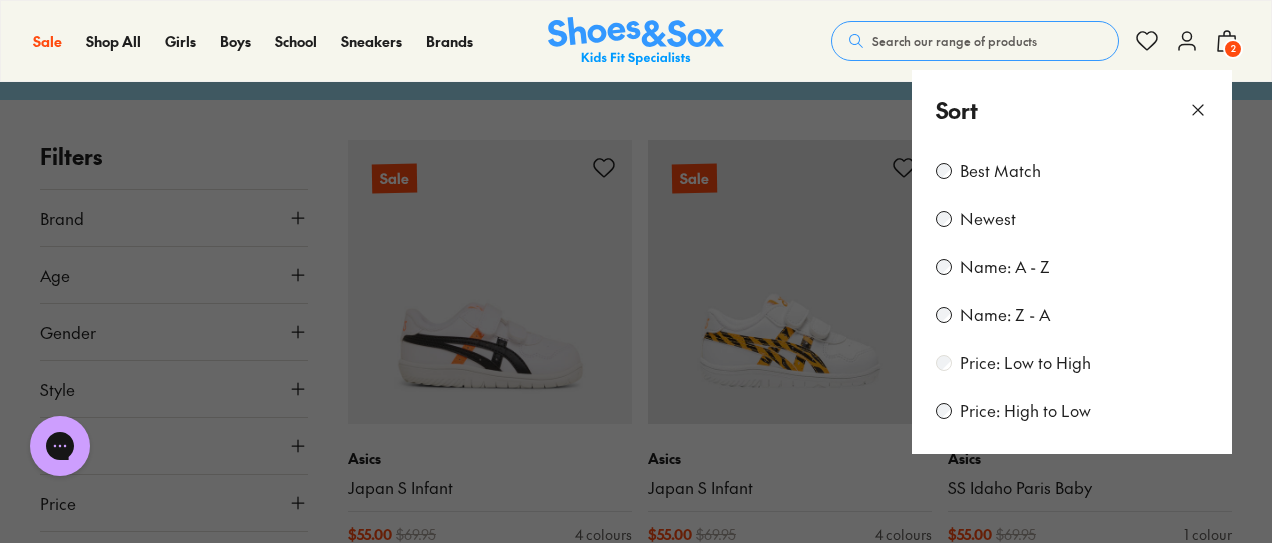 scroll, scrollTop: 276, scrollLeft: 0, axis: vertical 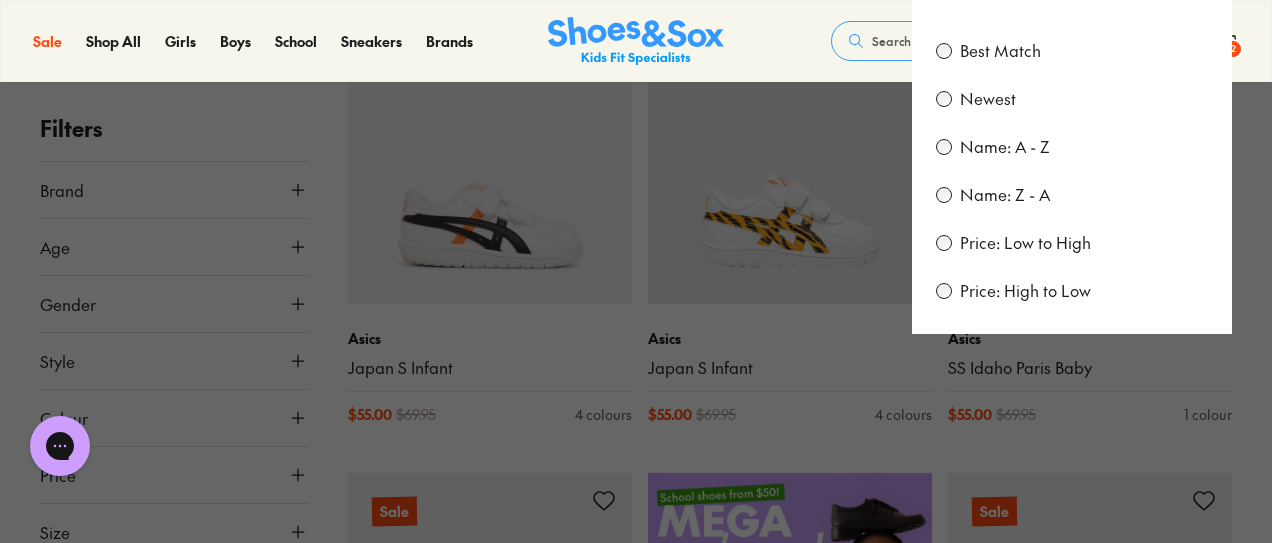 click on "Sale
Sale
Shop All
Mega School Sale
Up to 40% off Sale
25% Off Waterbottles
$5 Toys
Shop All Sale
Girls
Girls
Shop All
Sneakers
School
Sports" at bounding box center [636, 41] 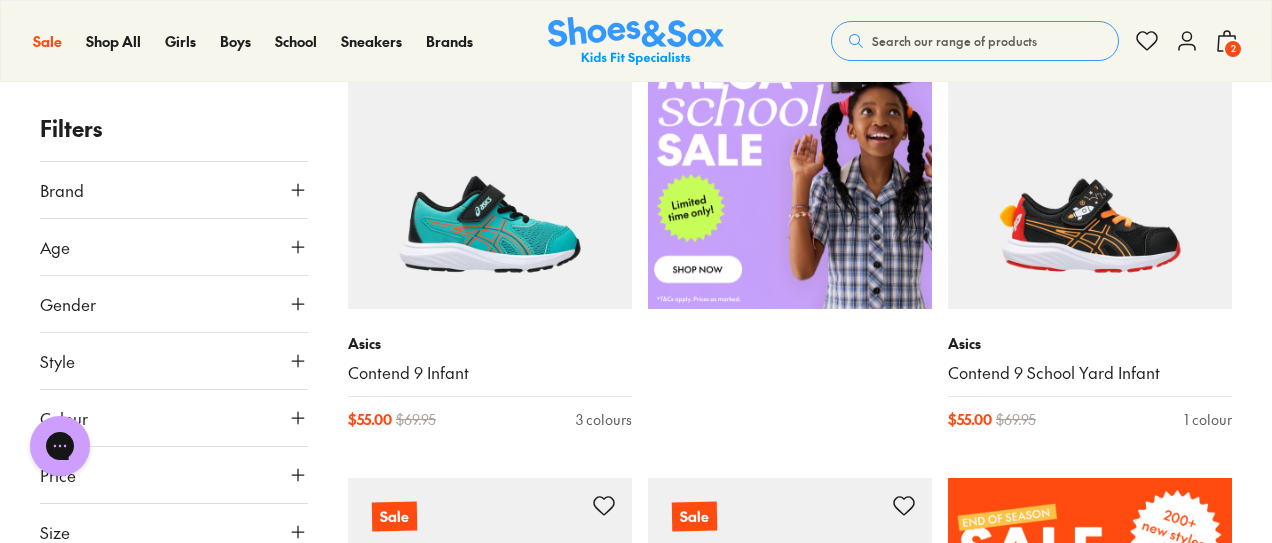 scroll, scrollTop: 750, scrollLeft: 0, axis: vertical 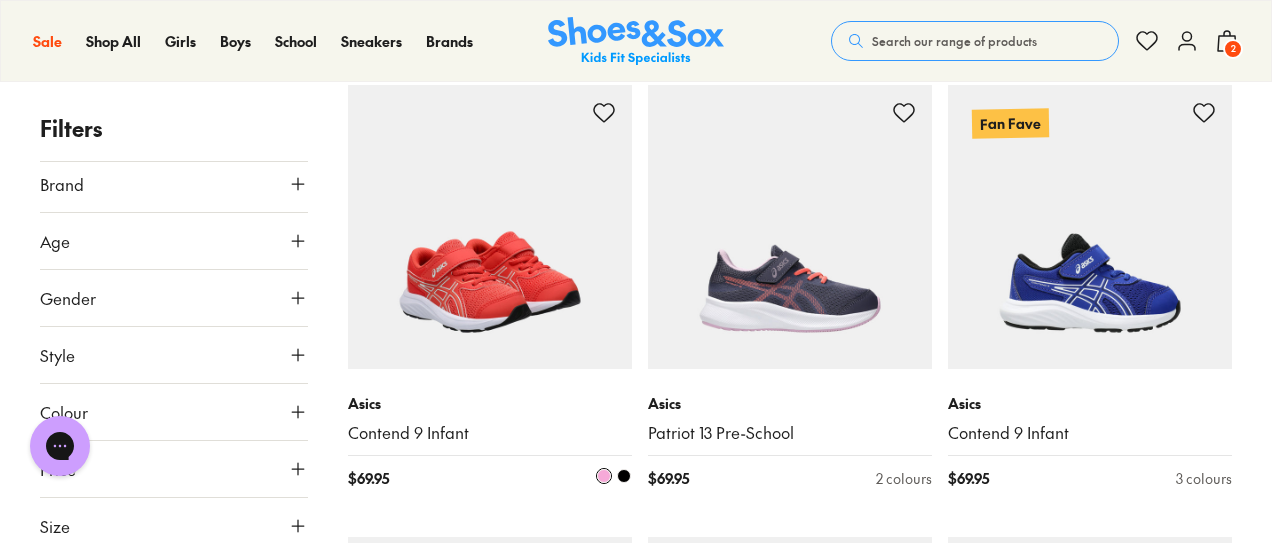 click at bounding box center (490, 227) 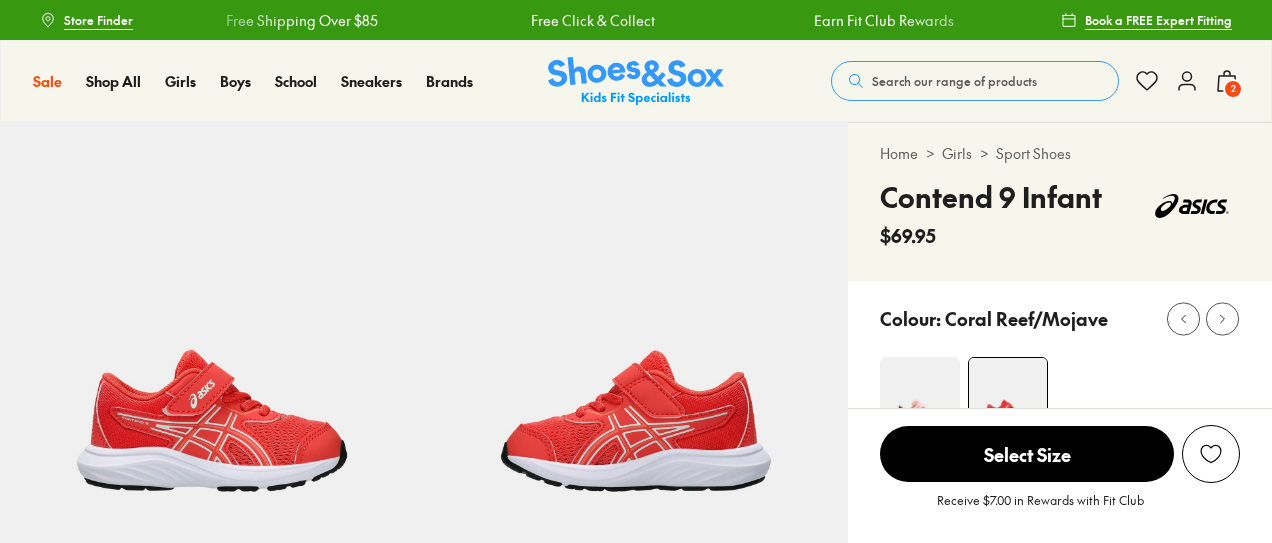 scroll, scrollTop: 0, scrollLeft: 0, axis: both 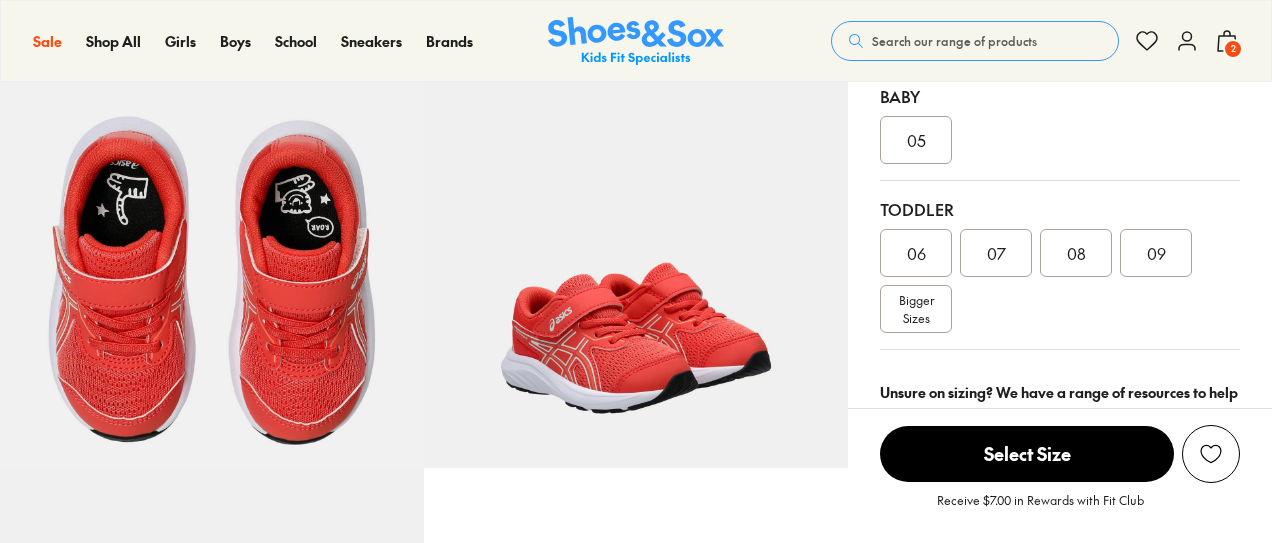 select on "*" 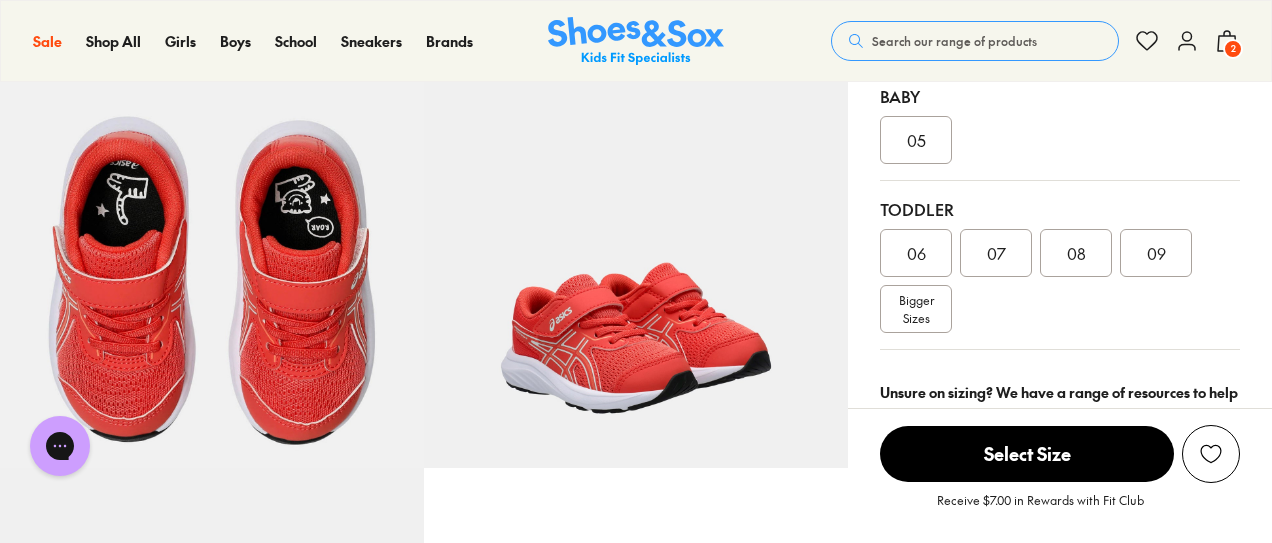 scroll, scrollTop: 0, scrollLeft: 0, axis: both 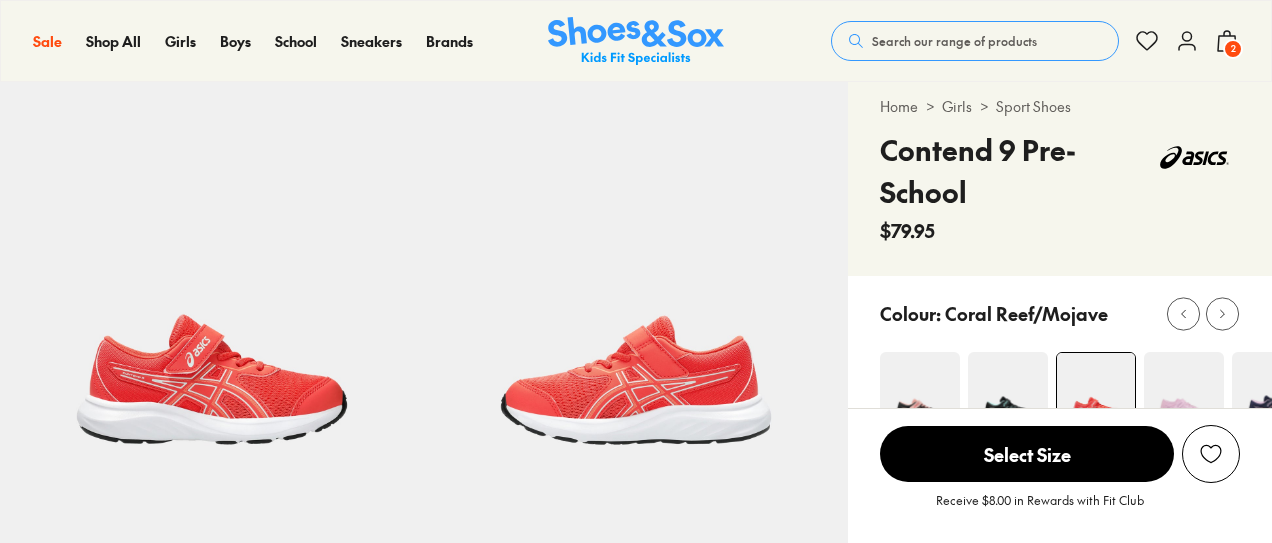 select on "*" 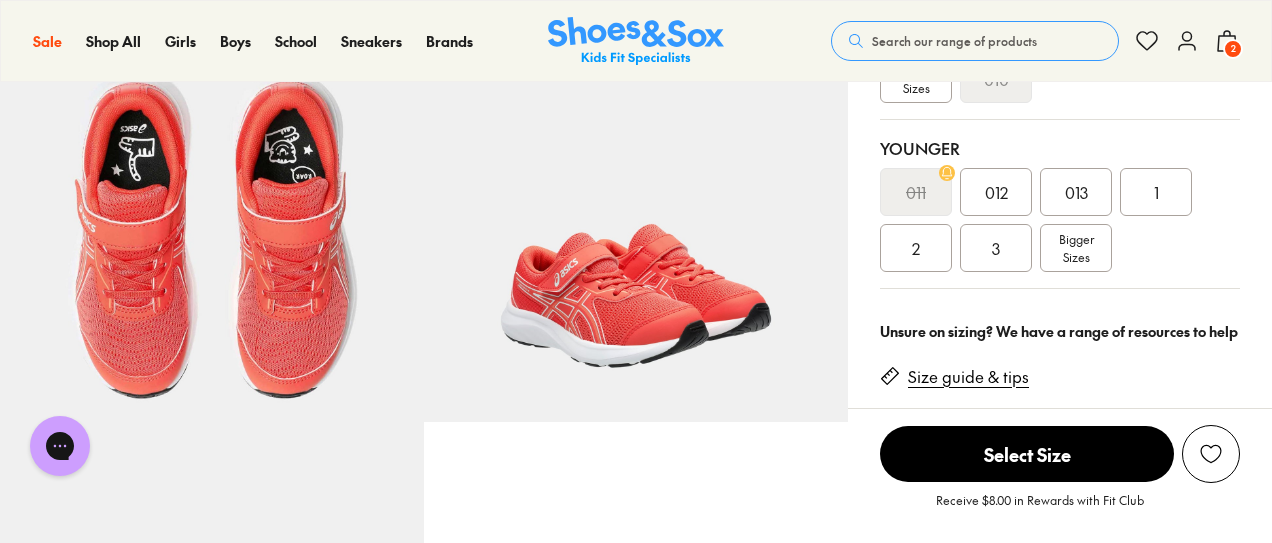 scroll, scrollTop: 549, scrollLeft: 0, axis: vertical 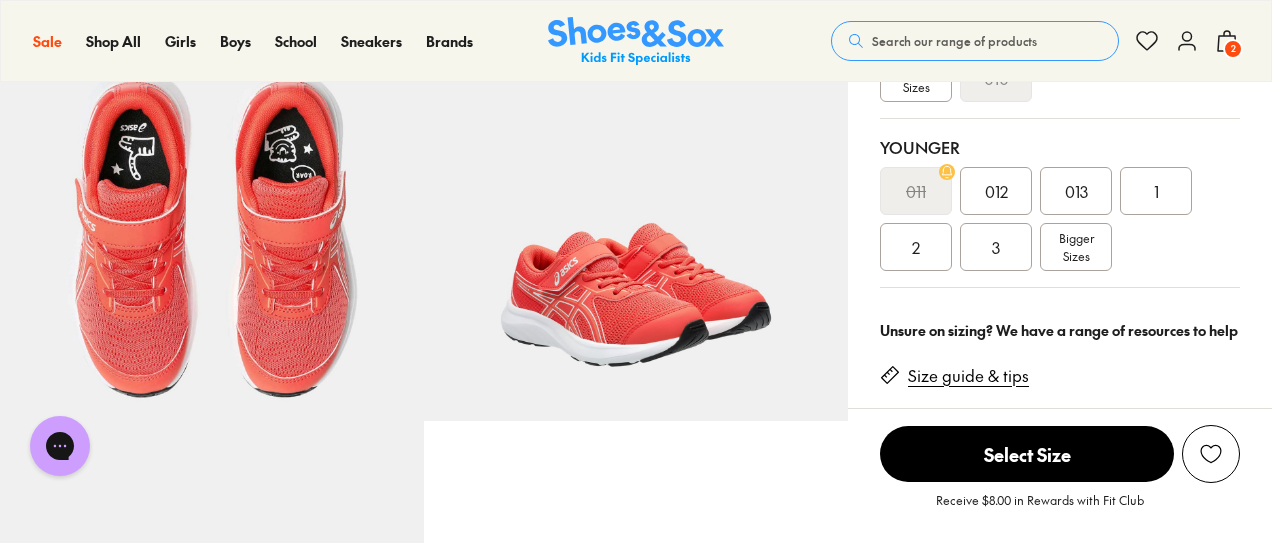 click on "Size guide & tips" at bounding box center (968, 376) 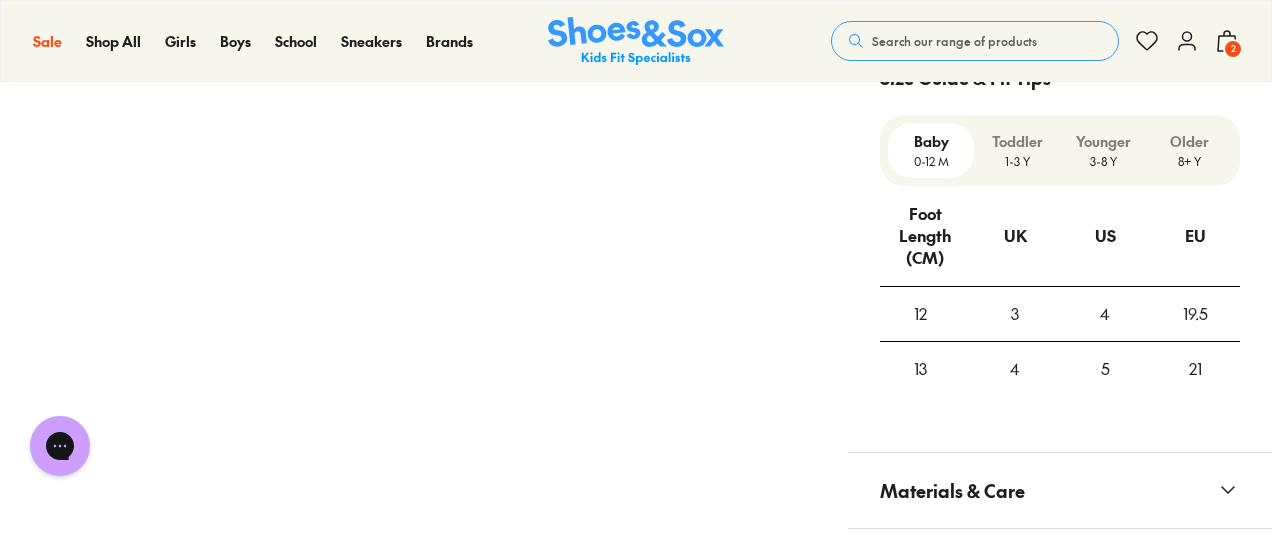 scroll, scrollTop: 1489, scrollLeft: 0, axis: vertical 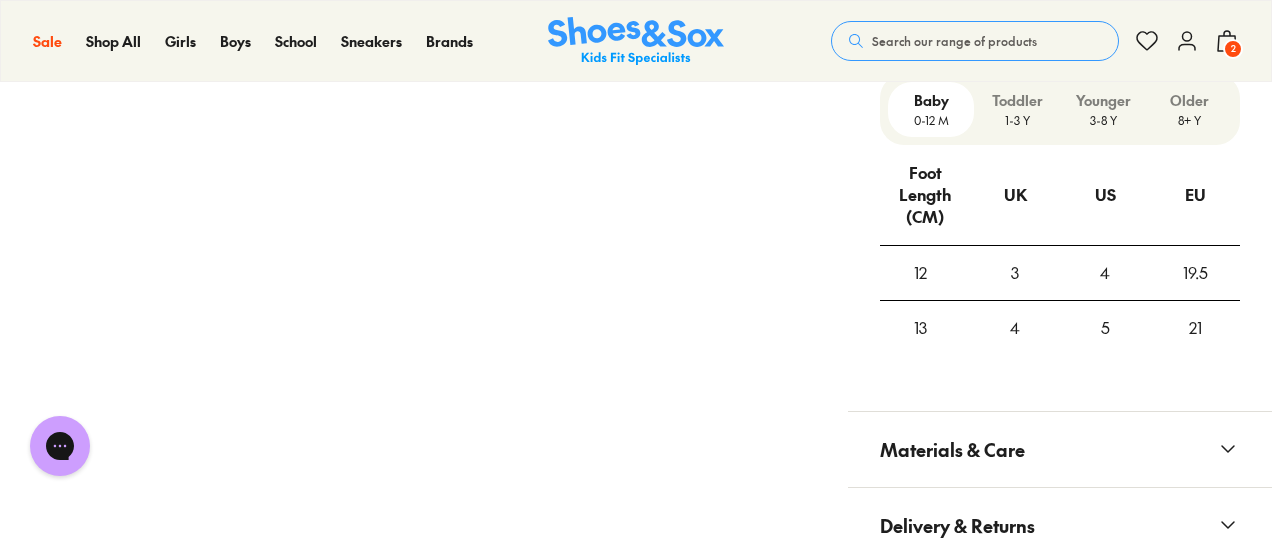 click on "Younger" at bounding box center [1103, 100] 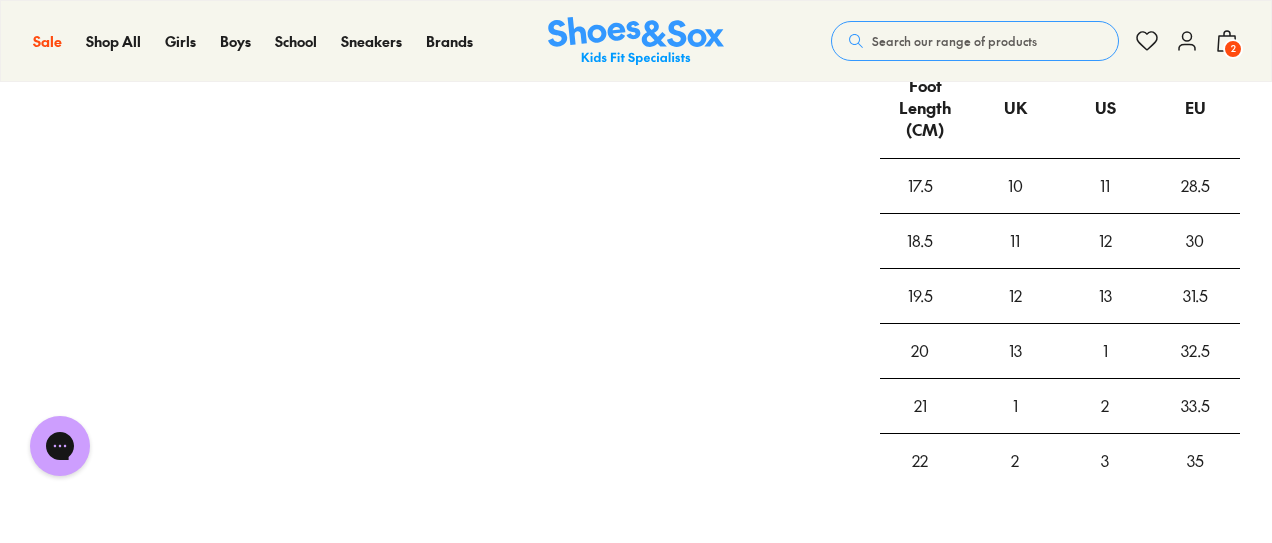 scroll, scrollTop: 1577, scrollLeft: 0, axis: vertical 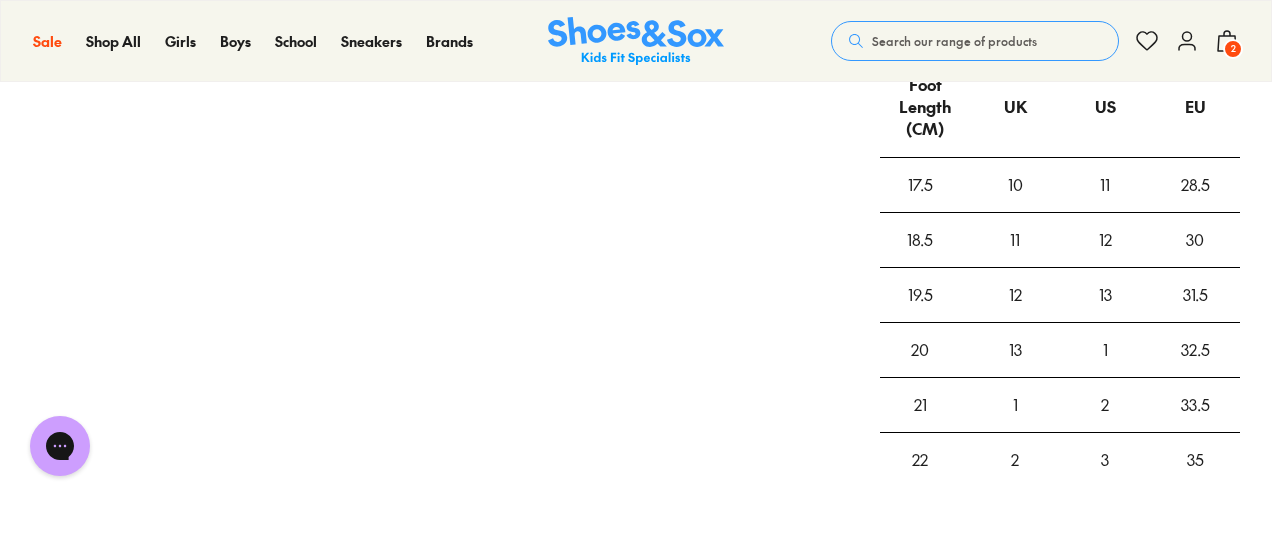 click 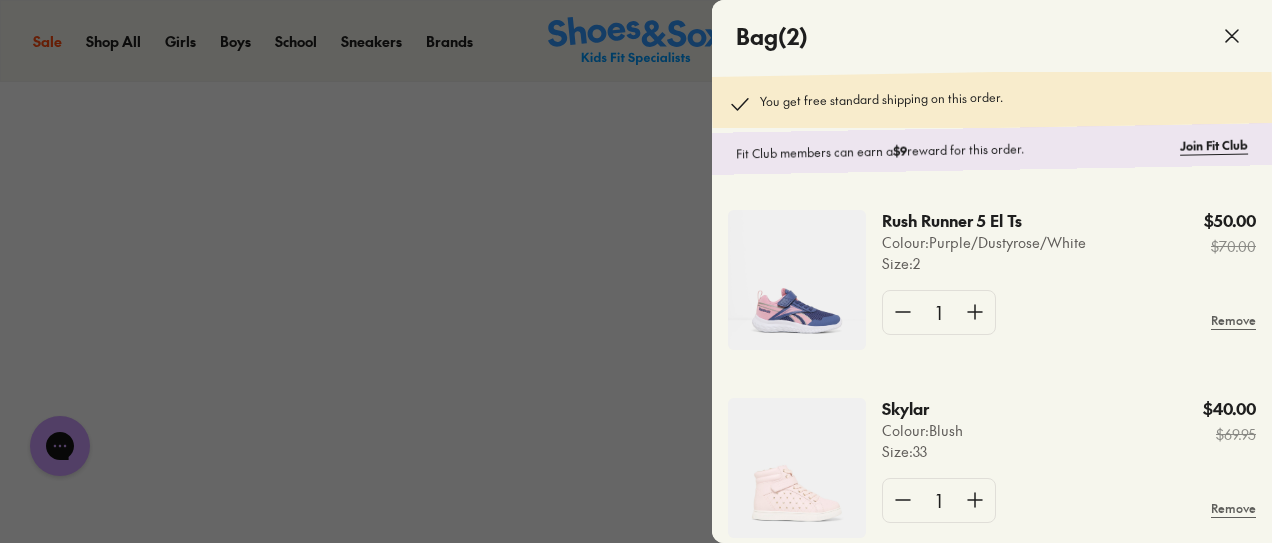 click 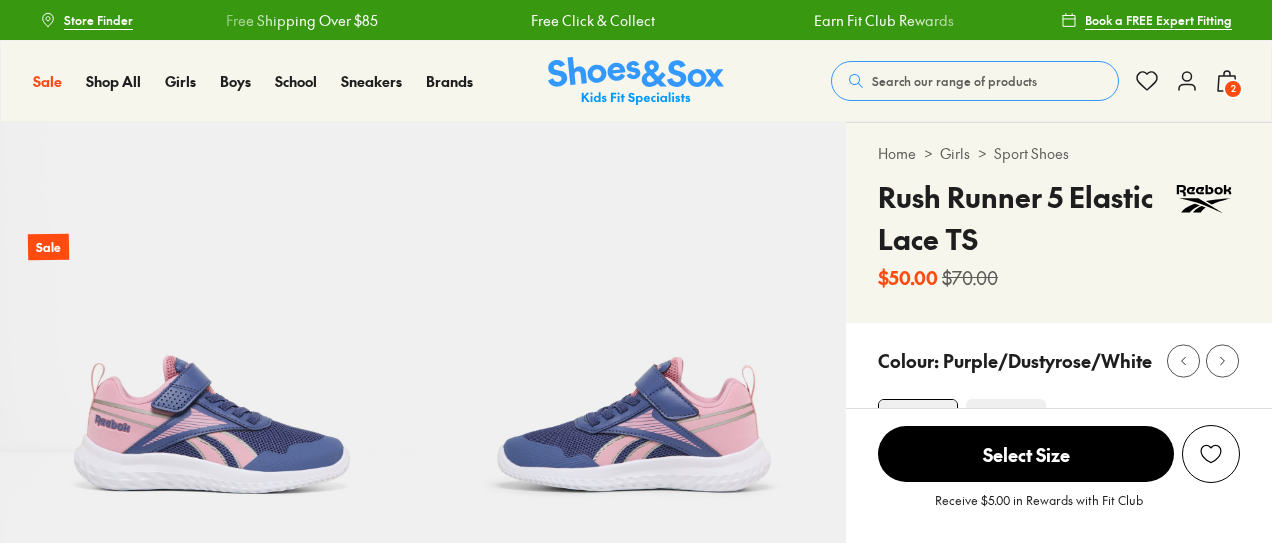 scroll, scrollTop: 0, scrollLeft: 0, axis: both 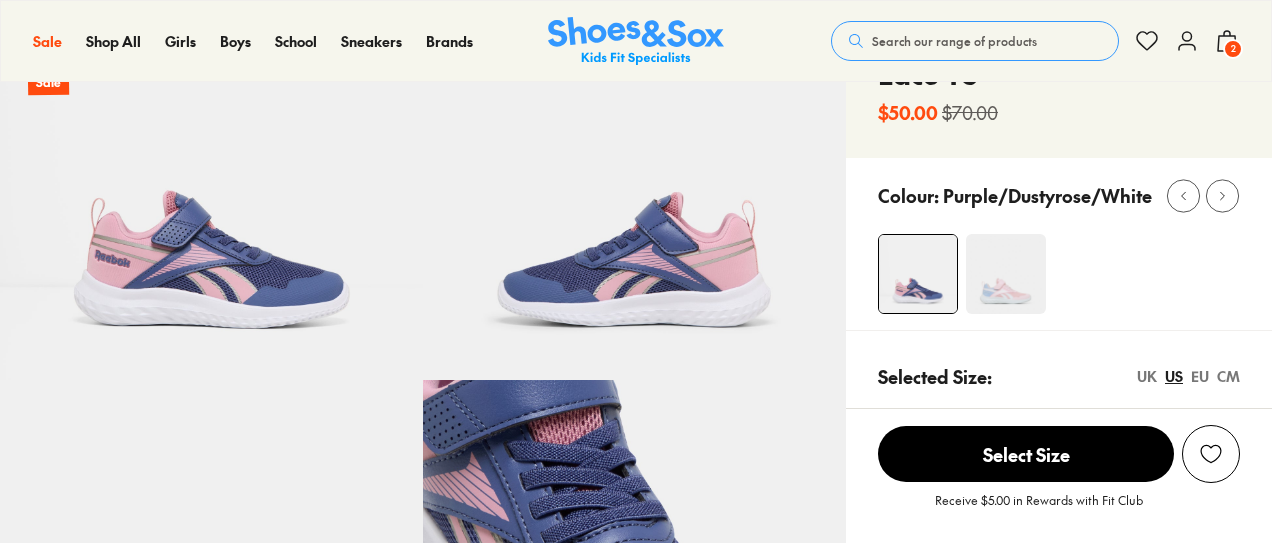 select on "*" 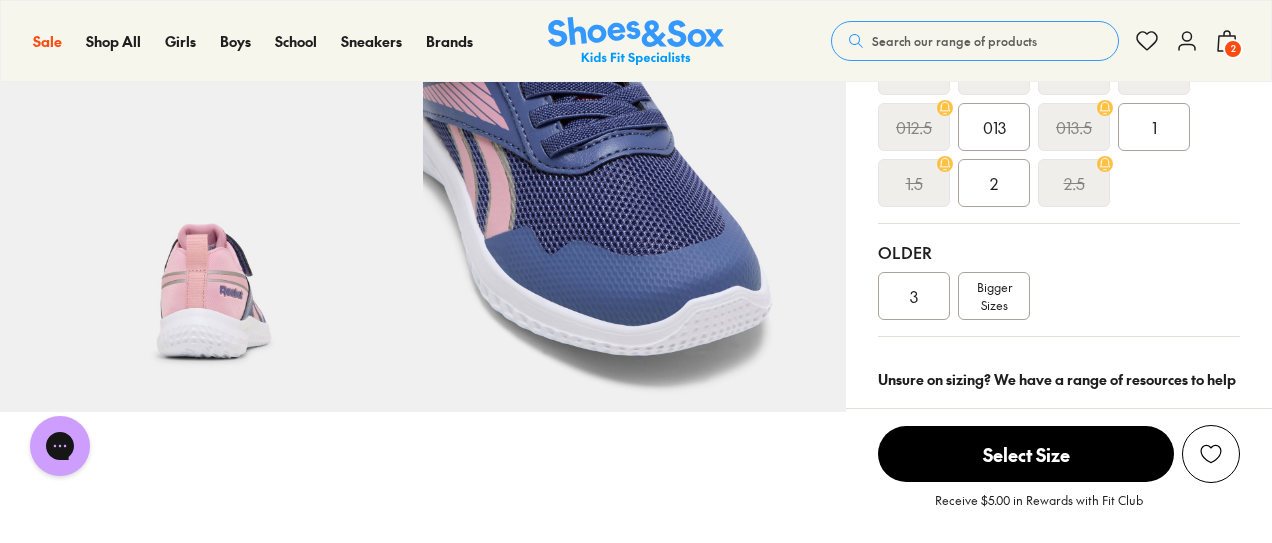 scroll, scrollTop: 683, scrollLeft: 0, axis: vertical 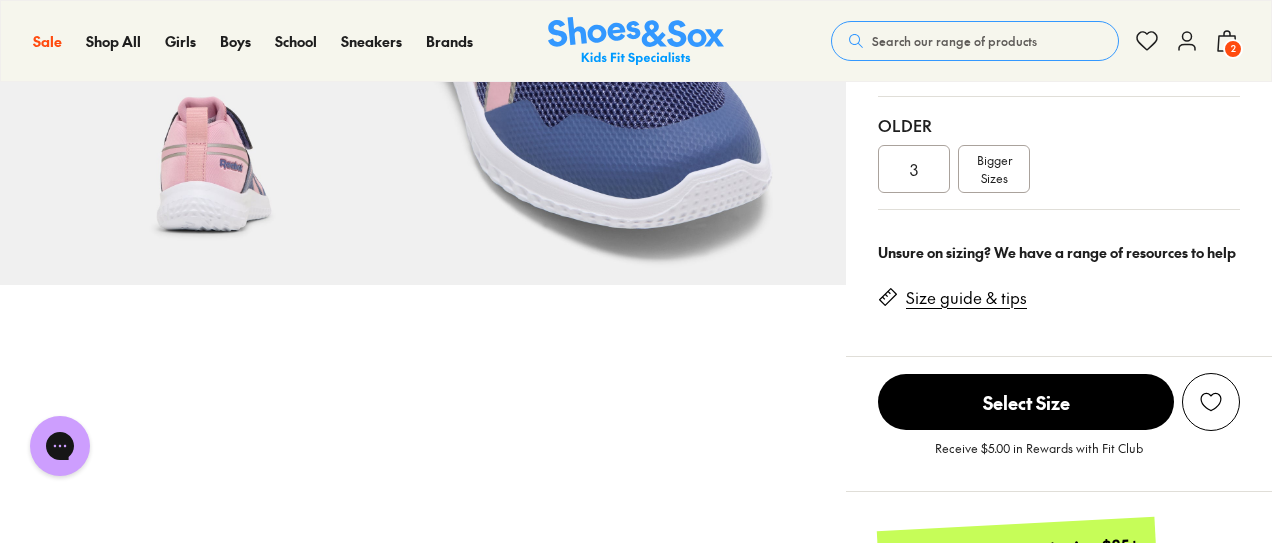 click on "Size guide & tips" at bounding box center (966, 298) 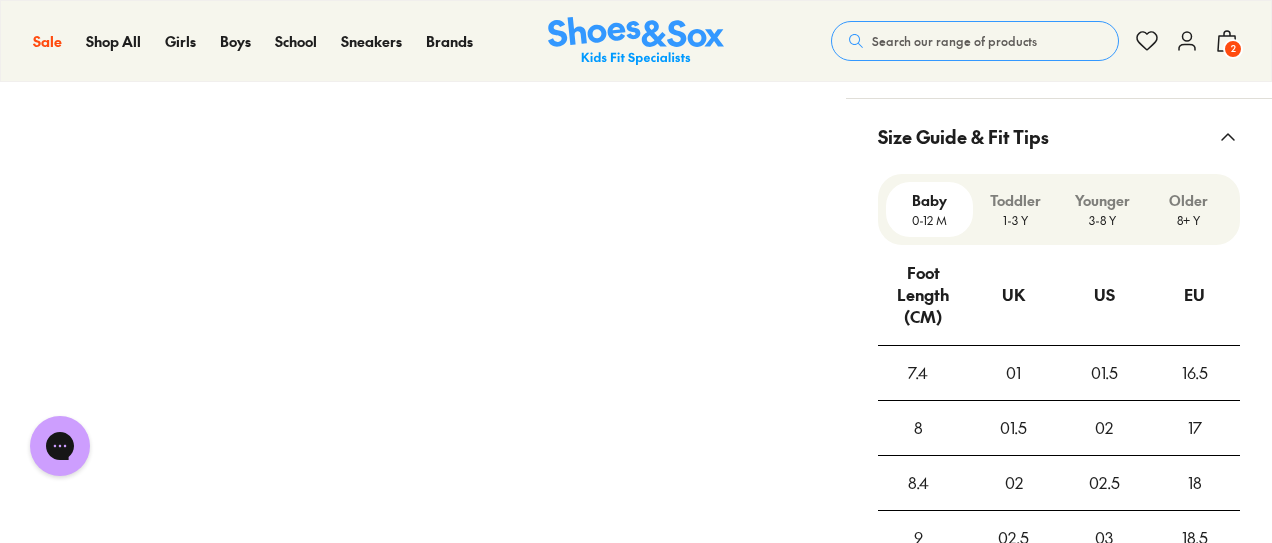 scroll, scrollTop: 1540, scrollLeft: 0, axis: vertical 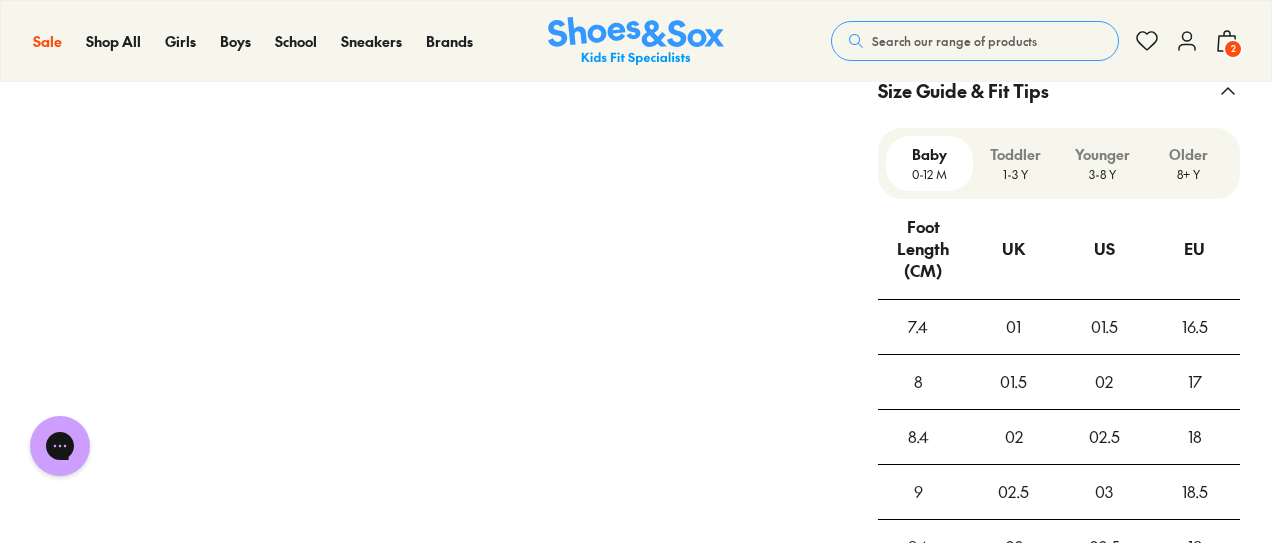 click on "Younger 3-8 Y" at bounding box center [1102, 163] 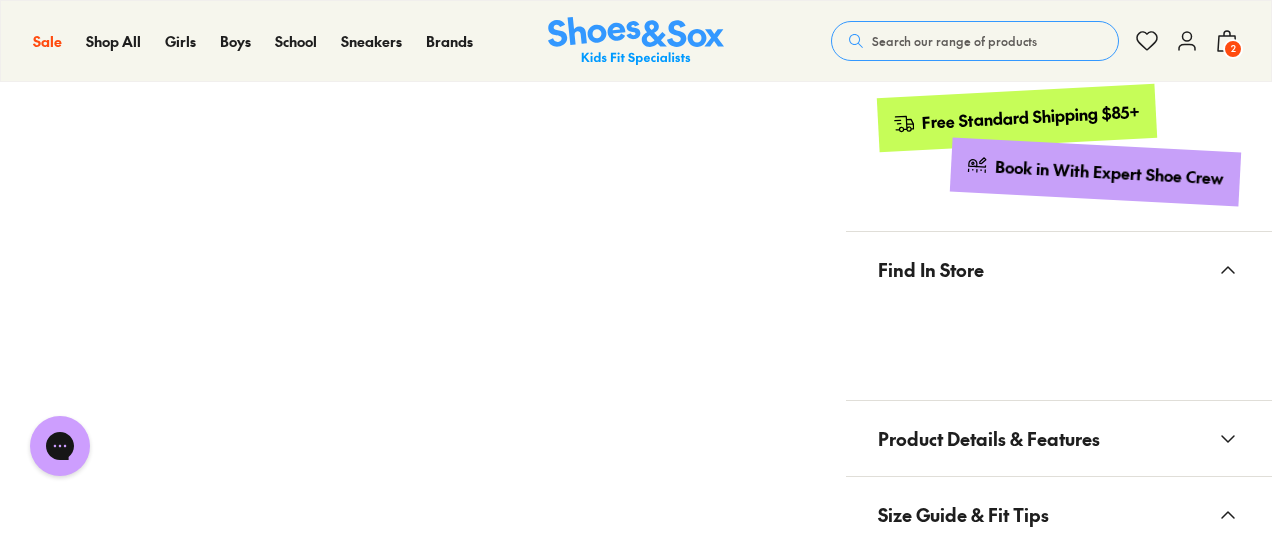 scroll, scrollTop: 1104, scrollLeft: 0, axis: vertical 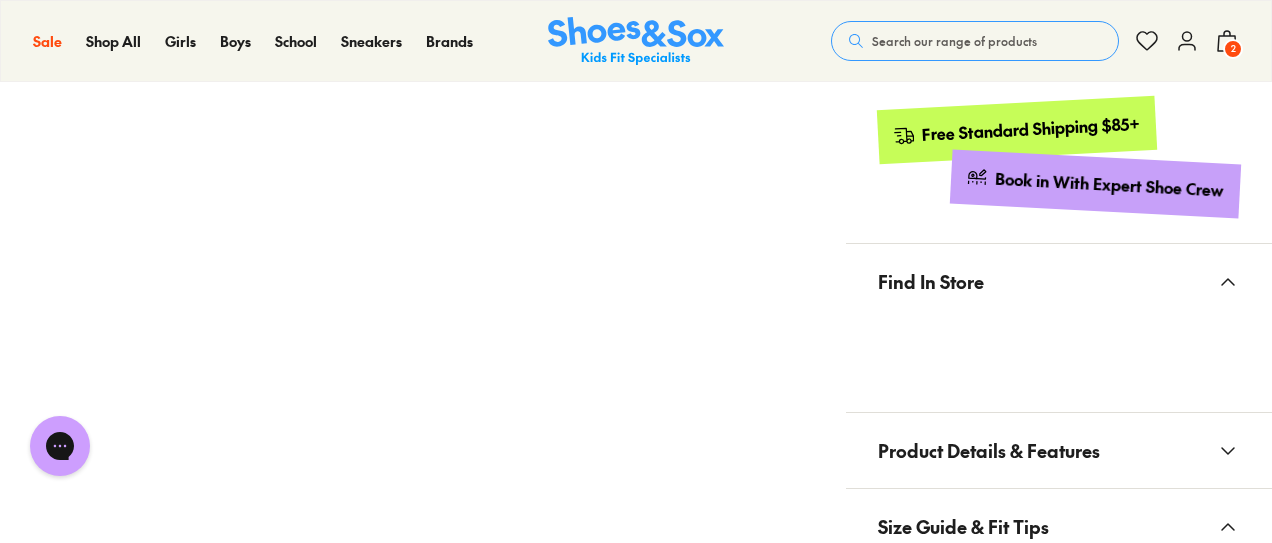 click 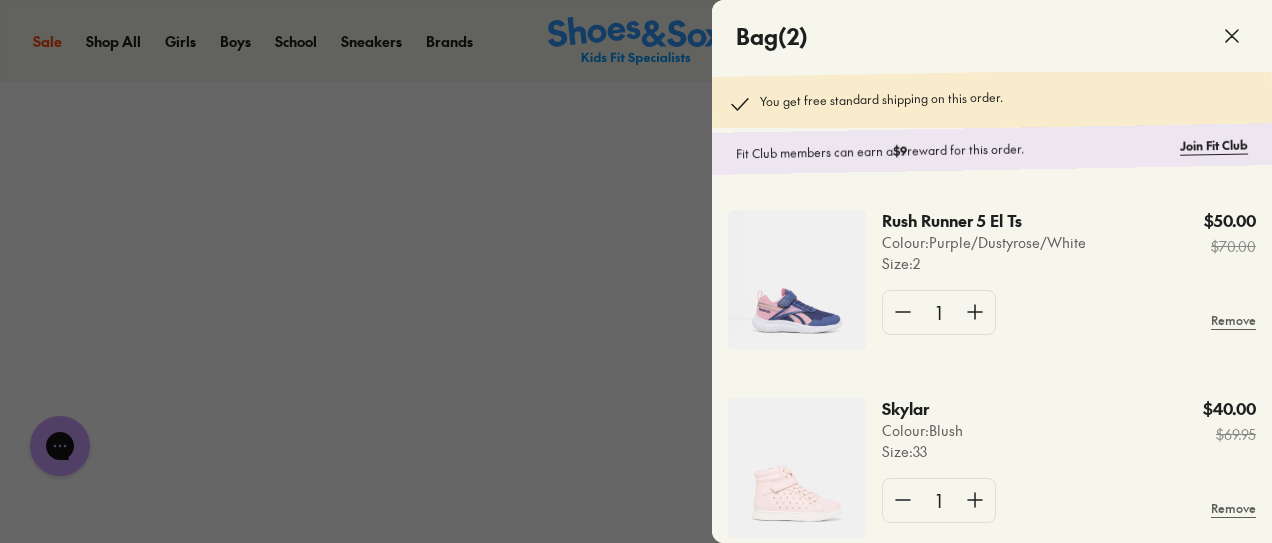 click 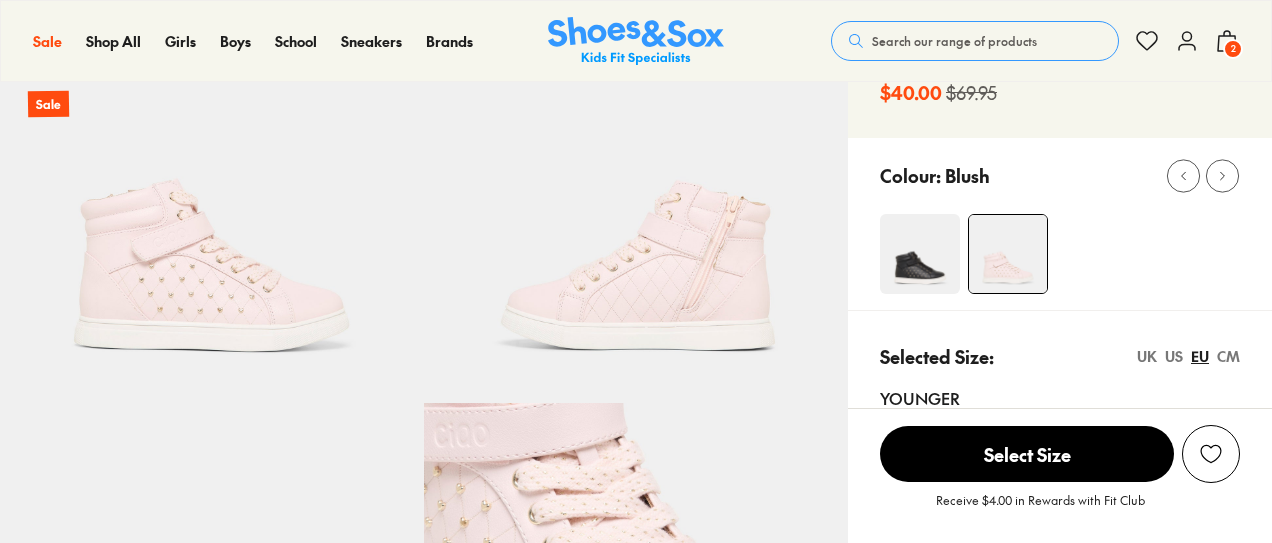 scroll, scrollTop: 215, scrollLeft: 0, axis: vertical 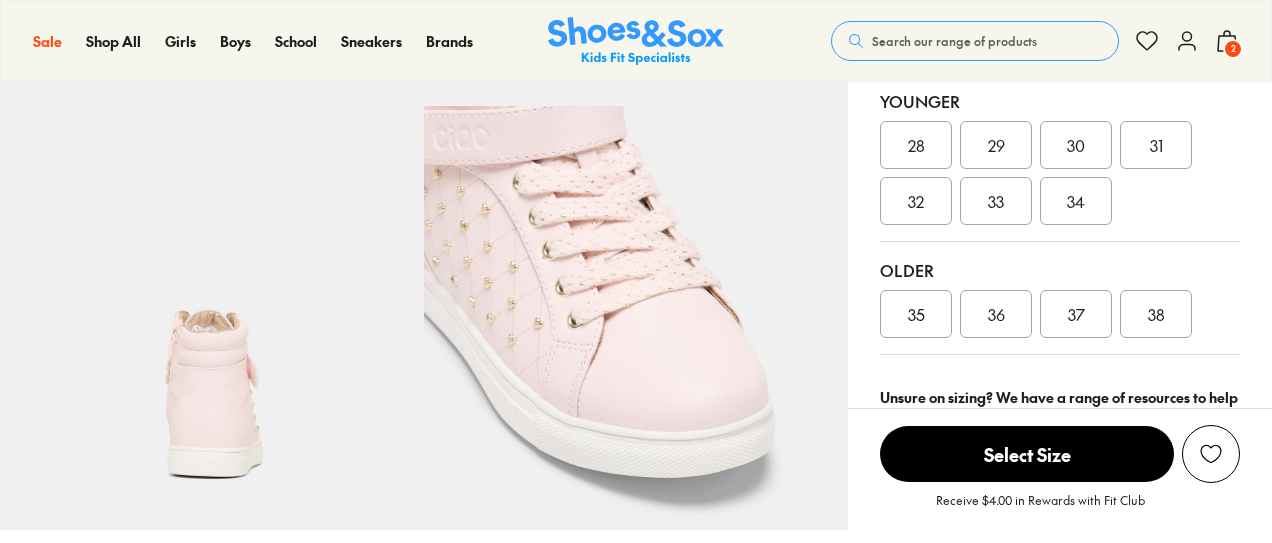 select on "*" 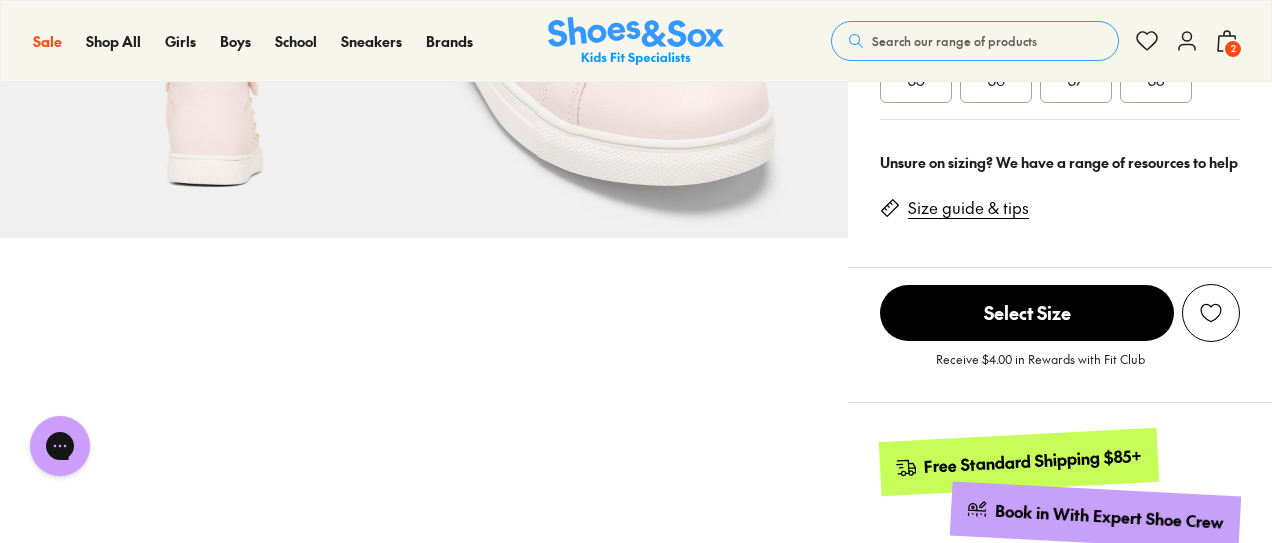 scroll, scrollTop: 0, scrollLeft: 0, axis: both 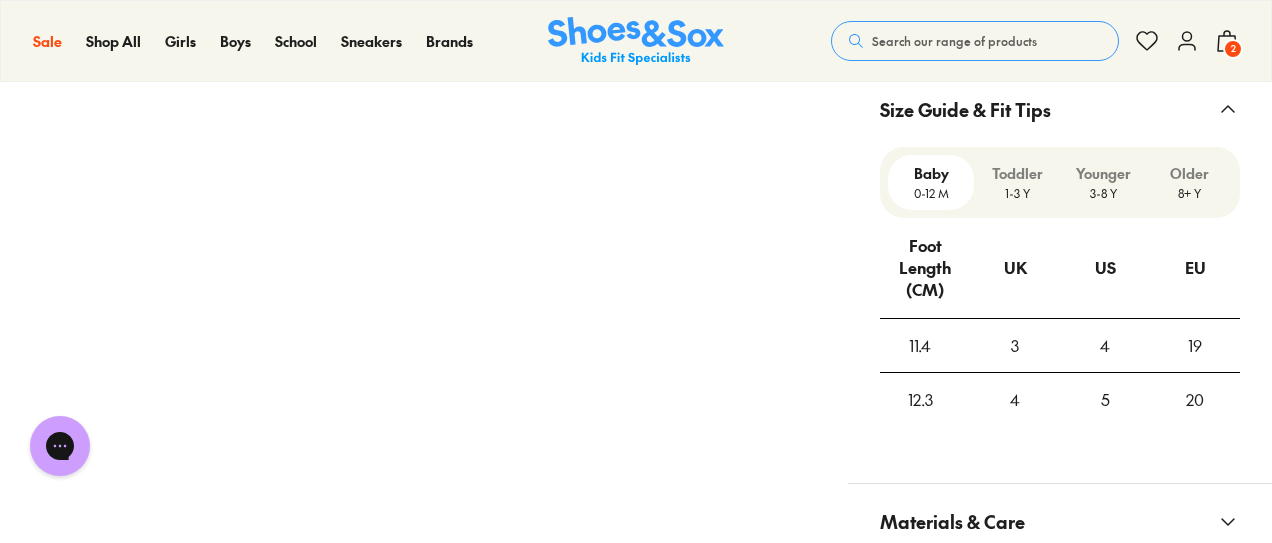 click on "3-8 Y" at bounding box center (1103, 193) 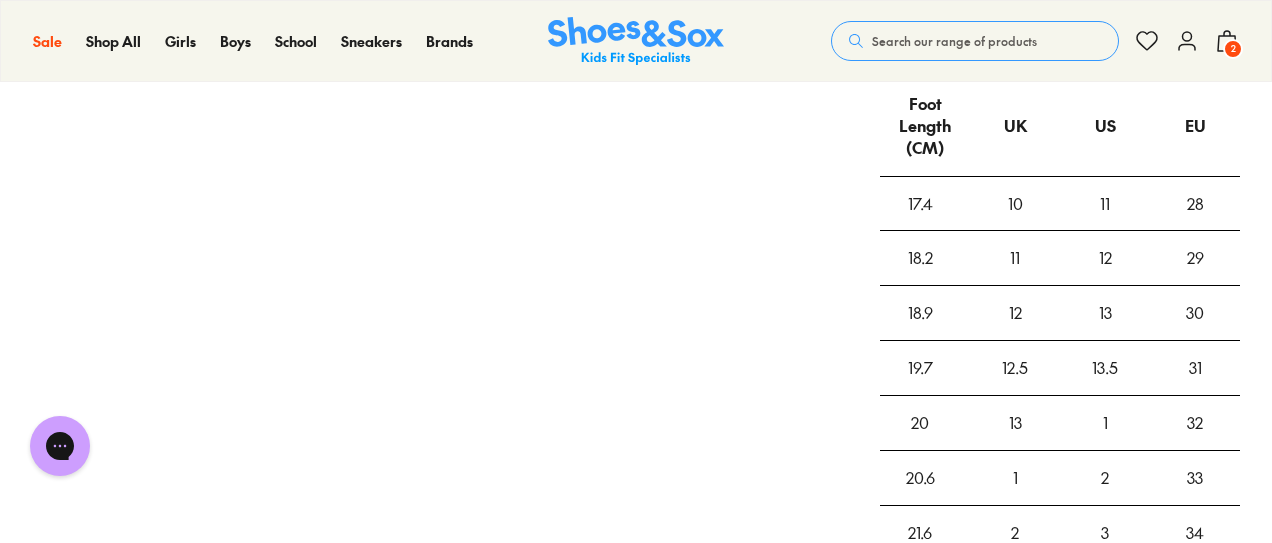scroll, scrollTop: 1596, scrollLeft: 0, axis: vertical 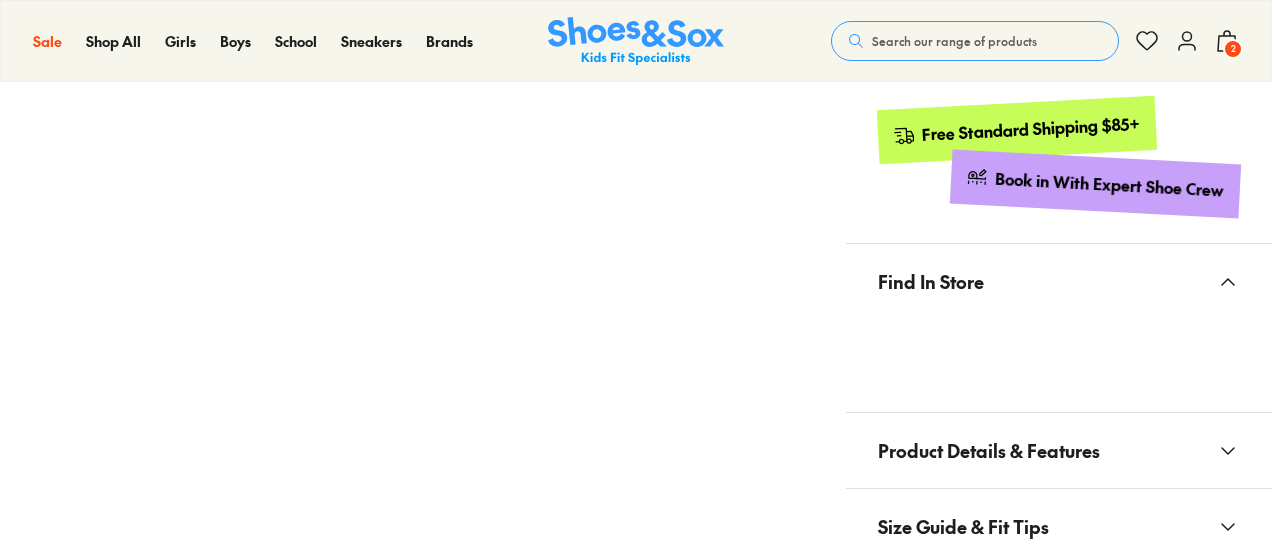 select on "*" 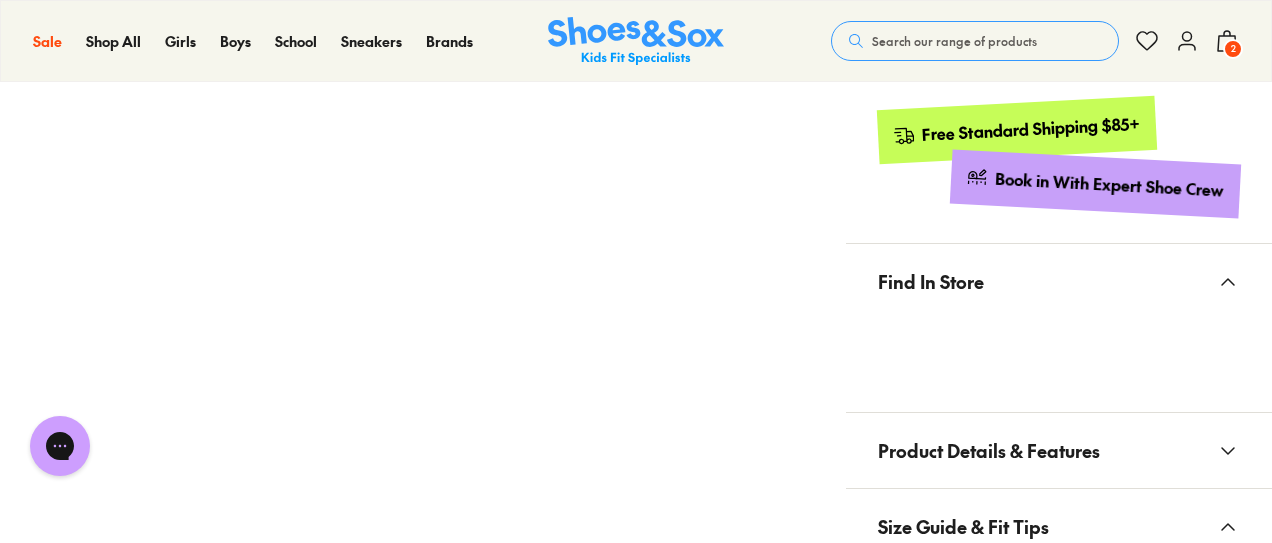 scroll, scrollTop: 0, scrollLeft: 0, axis: both 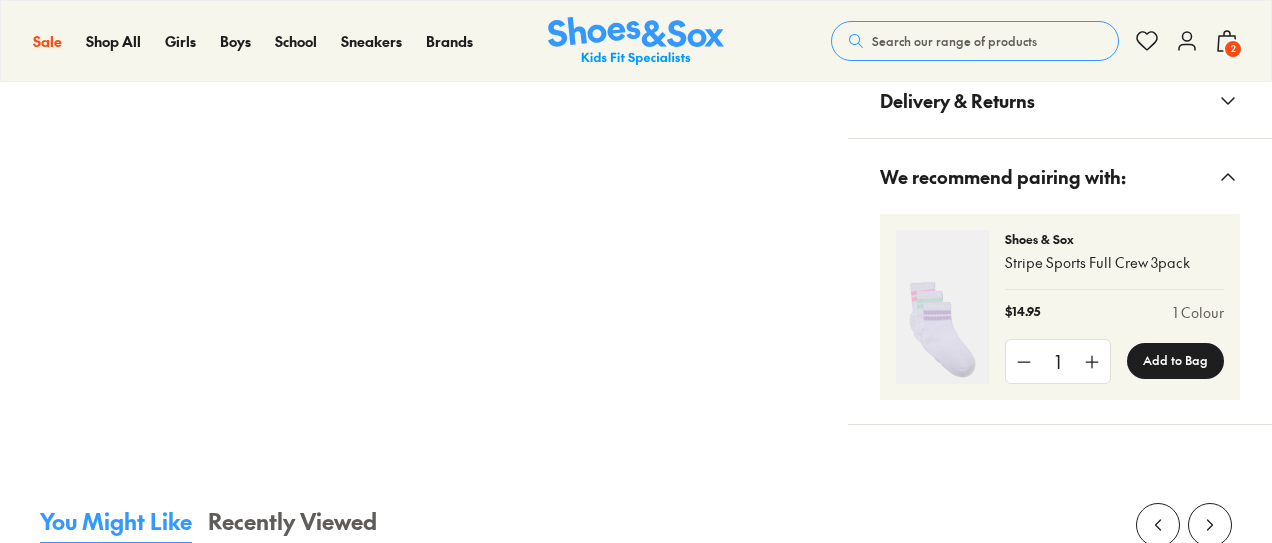 select on "*" 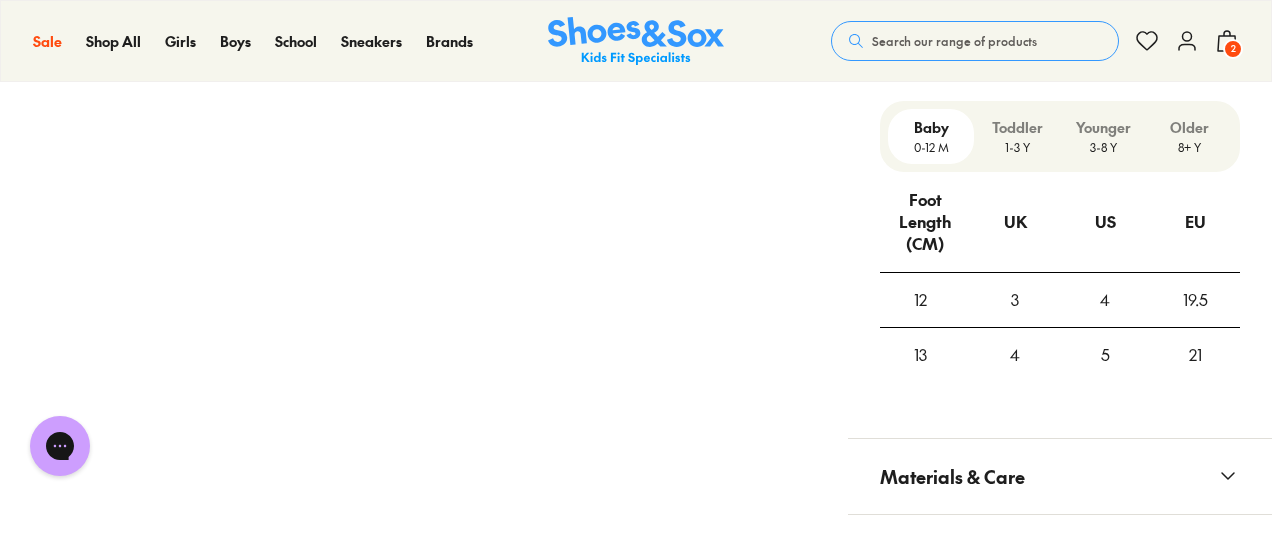 scroll, scrollTop: 1455, scrollLeft: 0, axis: vertical 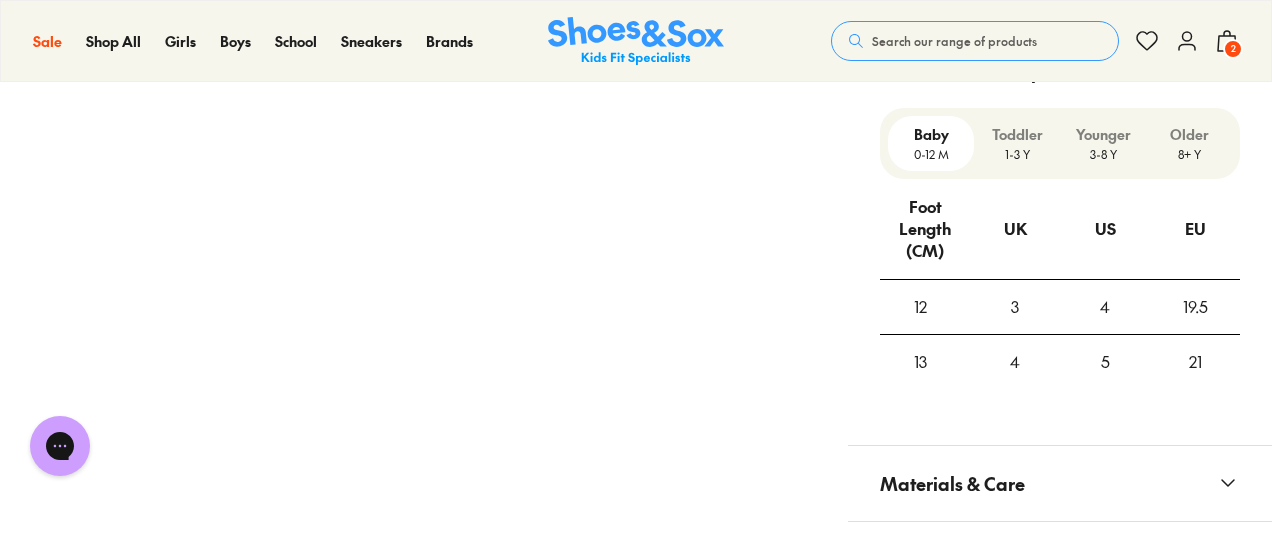 click on "3-8 Y" at bounding box center [1103, 154] 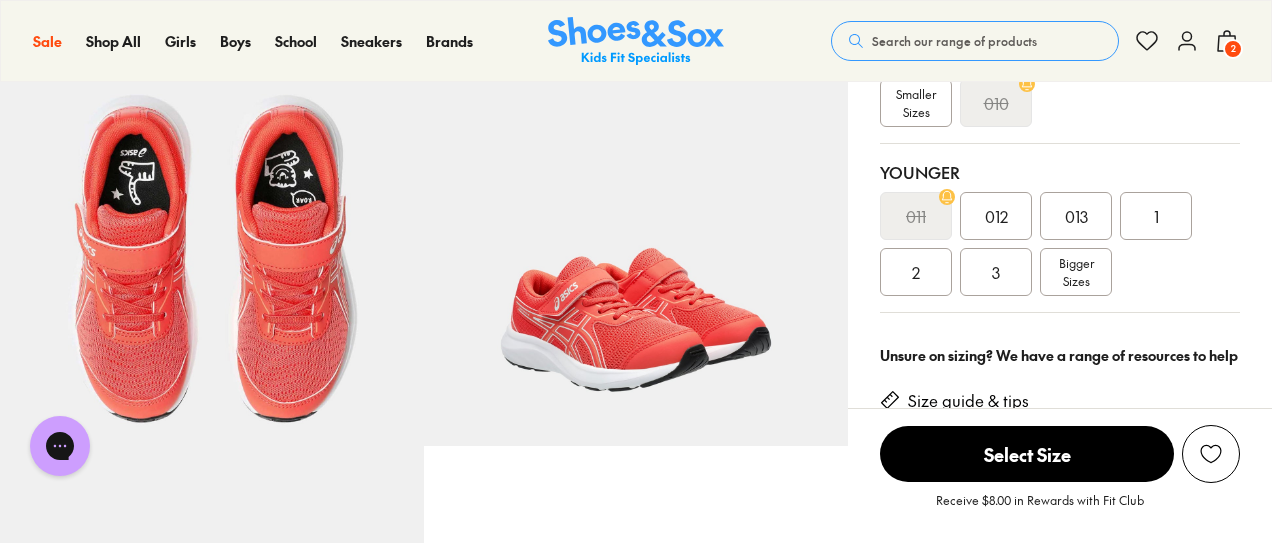 scroll, scrollTop: 412, scrollLeft: 0, axis: vertical 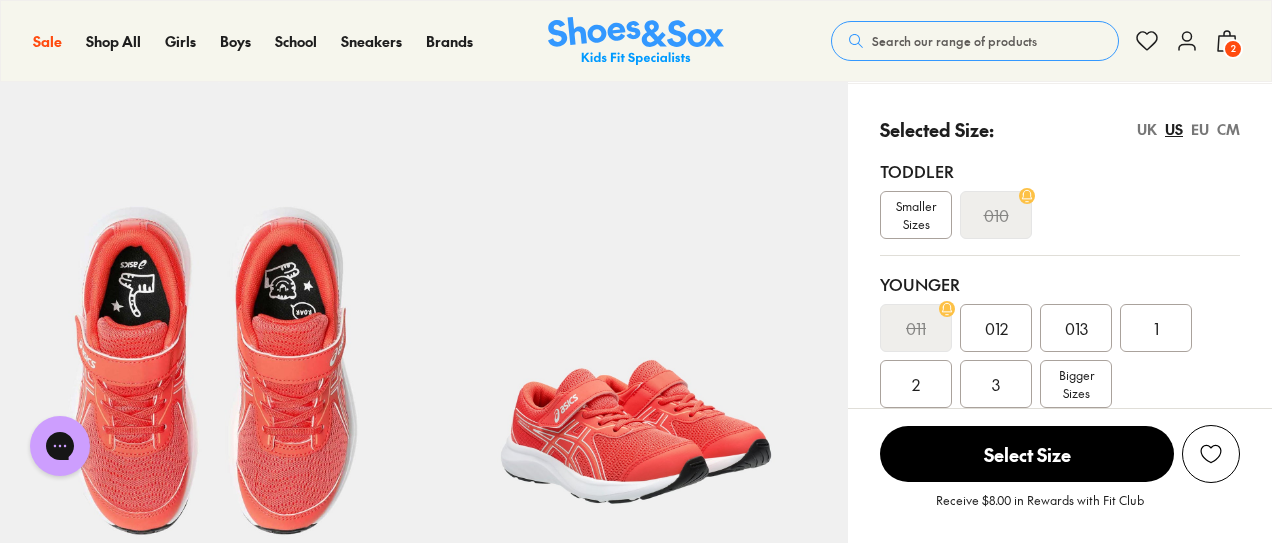 click on "2" at bounding box center [1233, 49] 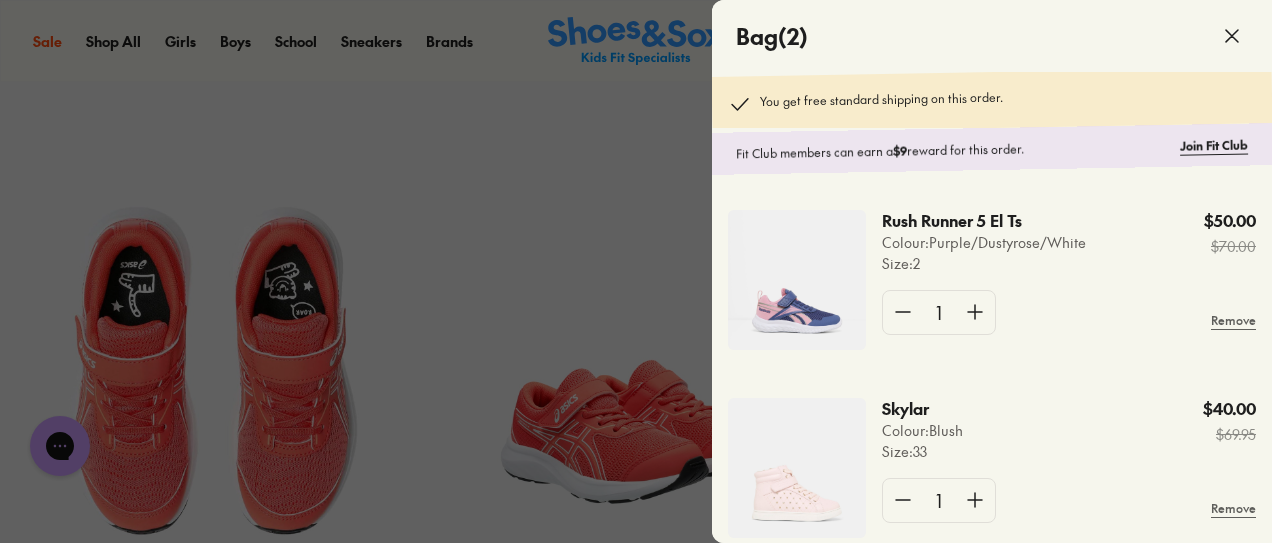 click 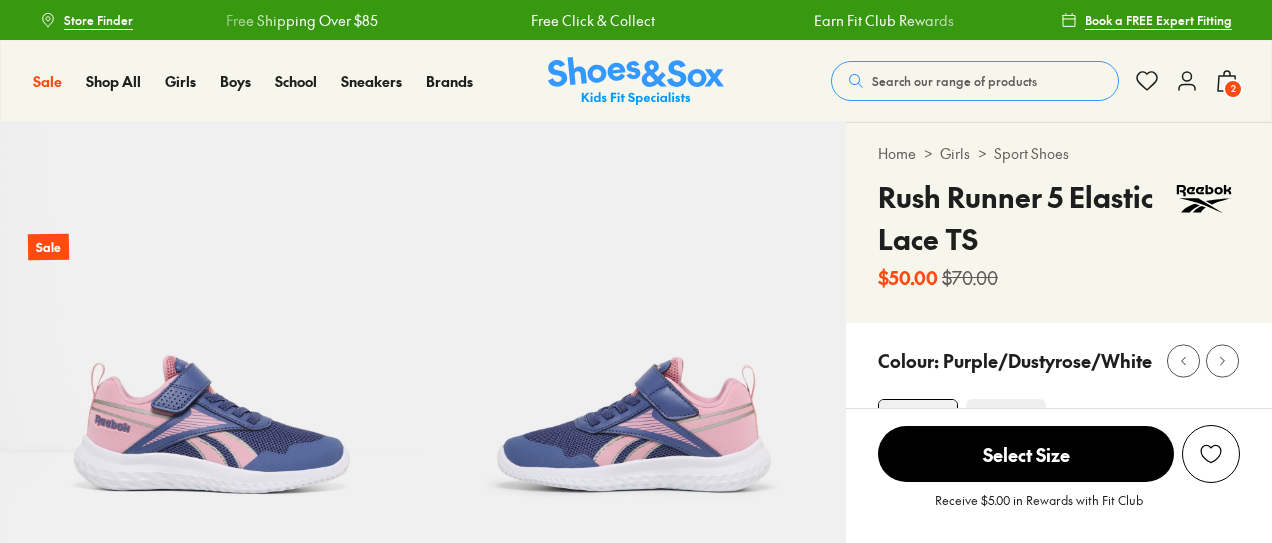 scroll, scrollTop: 0, scrollLeft: 0, axis: both 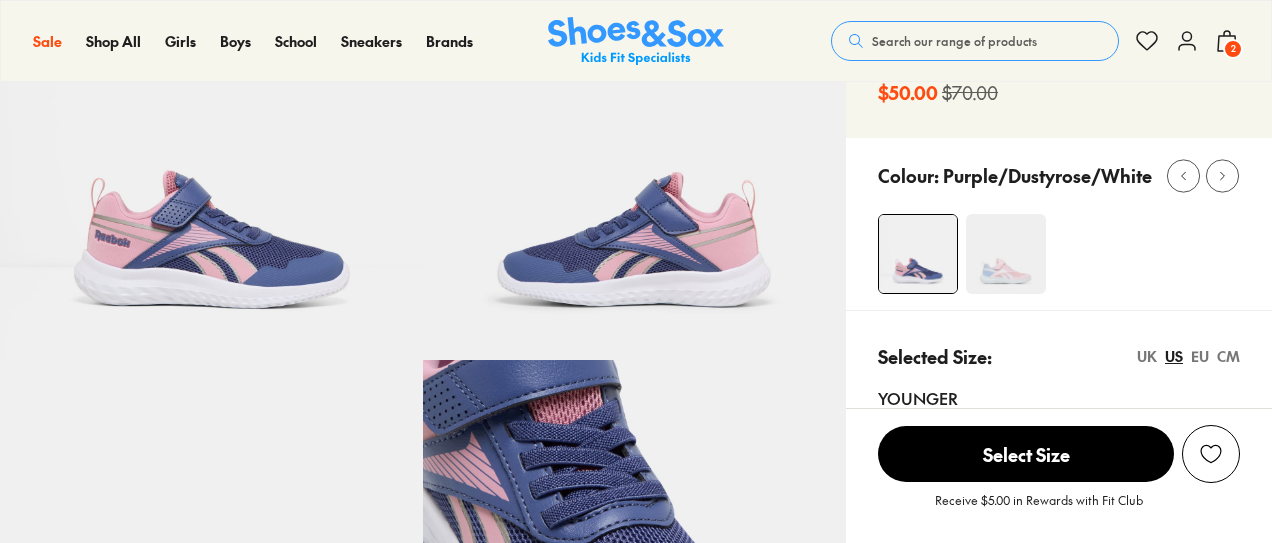 select on "*" 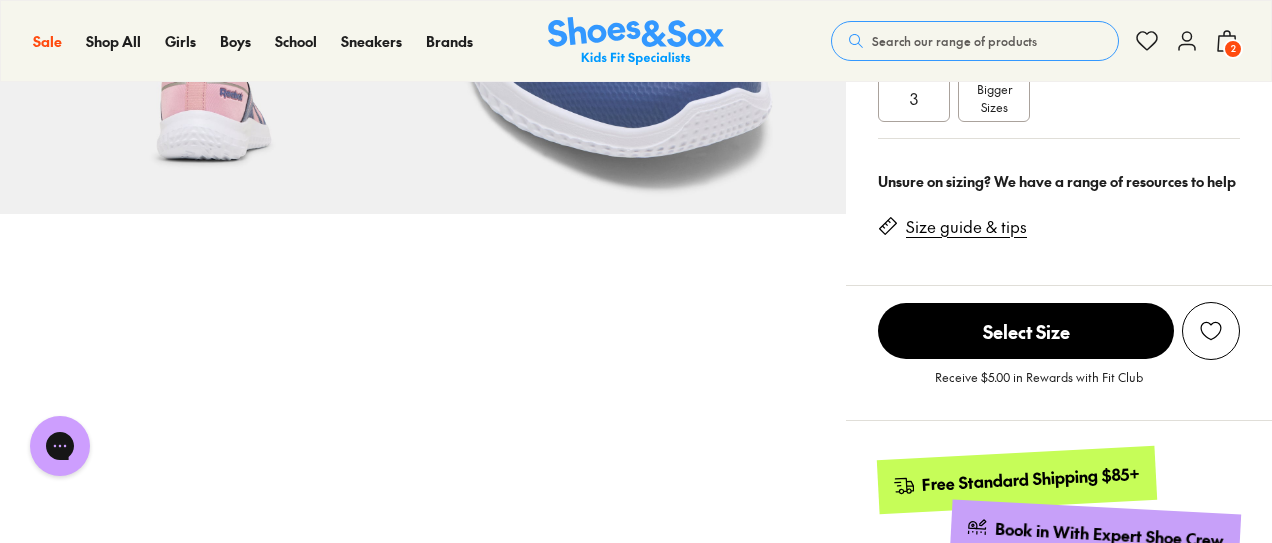 scroll, scrollTop: 719, scrollLeft: 0, axis: vertical 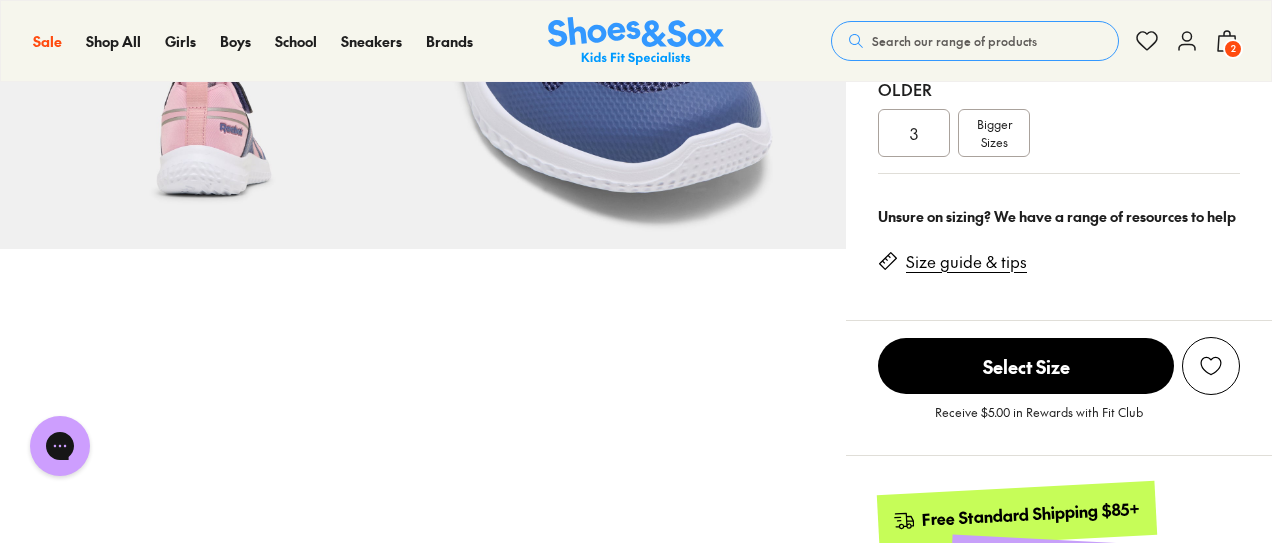 click on "Bigger Sizes" at bounding box center (994, 133) 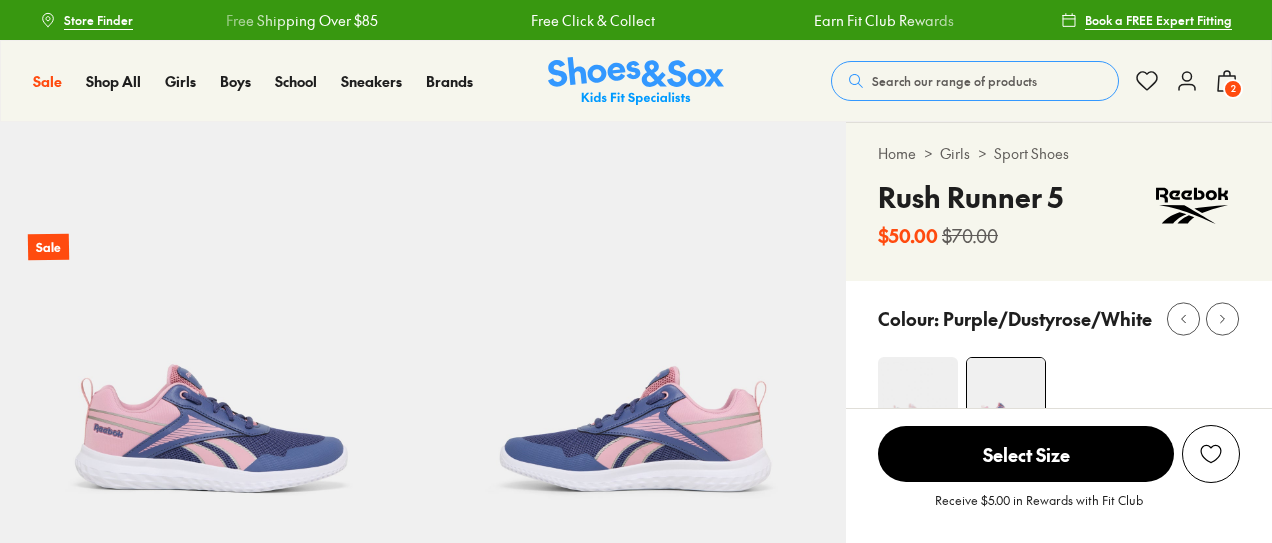 scroll, scrollTop: 0, scrollLeft: 0, axis: both 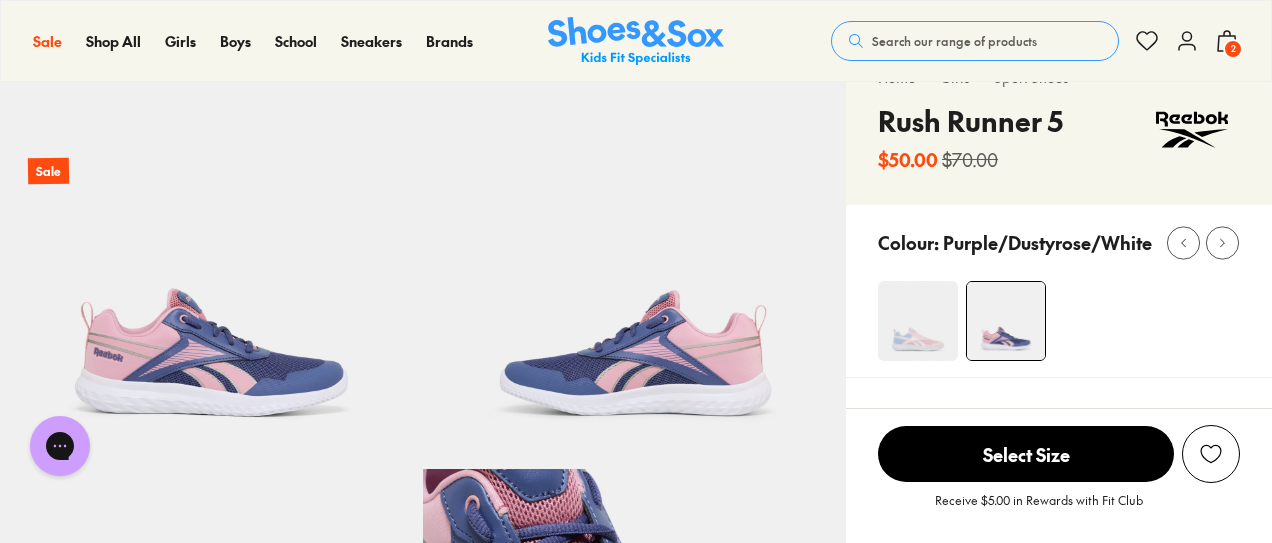 select on "*" 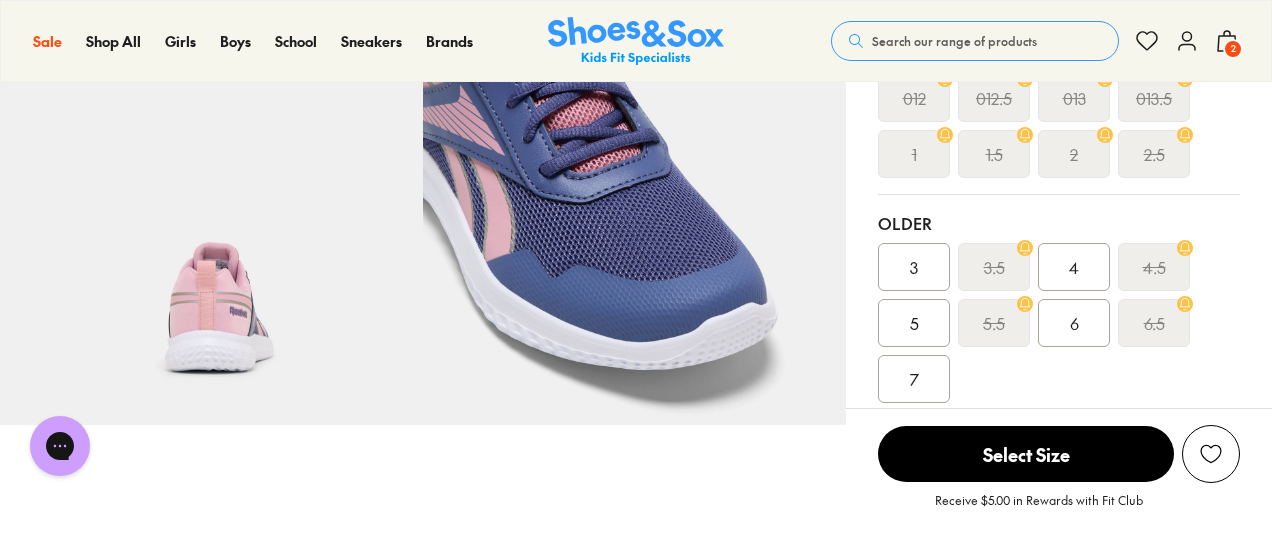 scroll, scrollTop: 724, scrollLeft: 0, axis: vertical 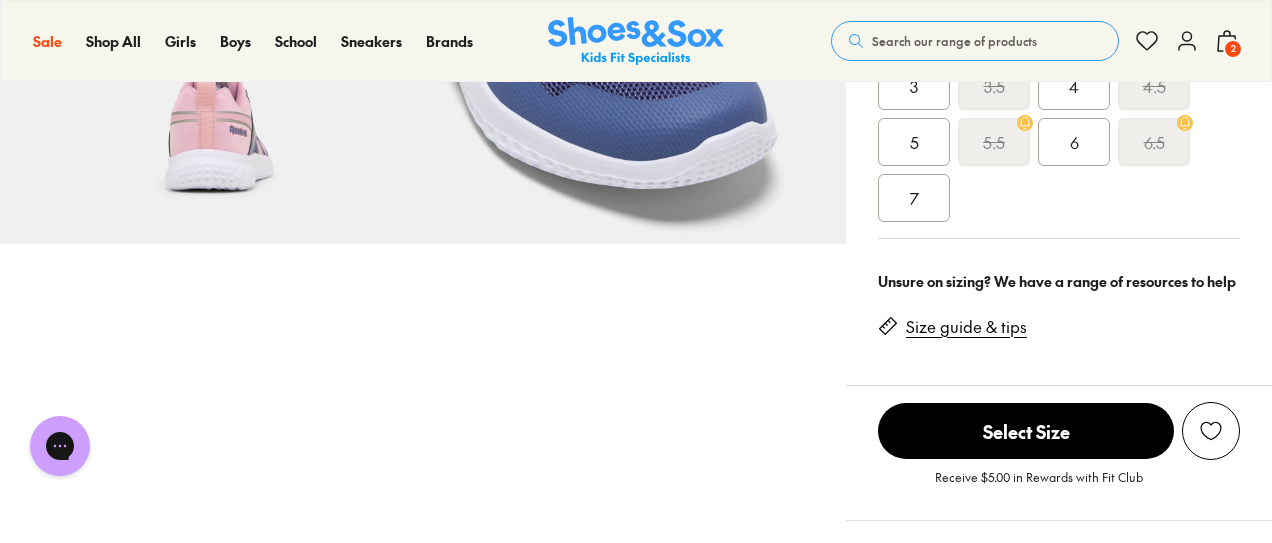click on "Size guide & tips" 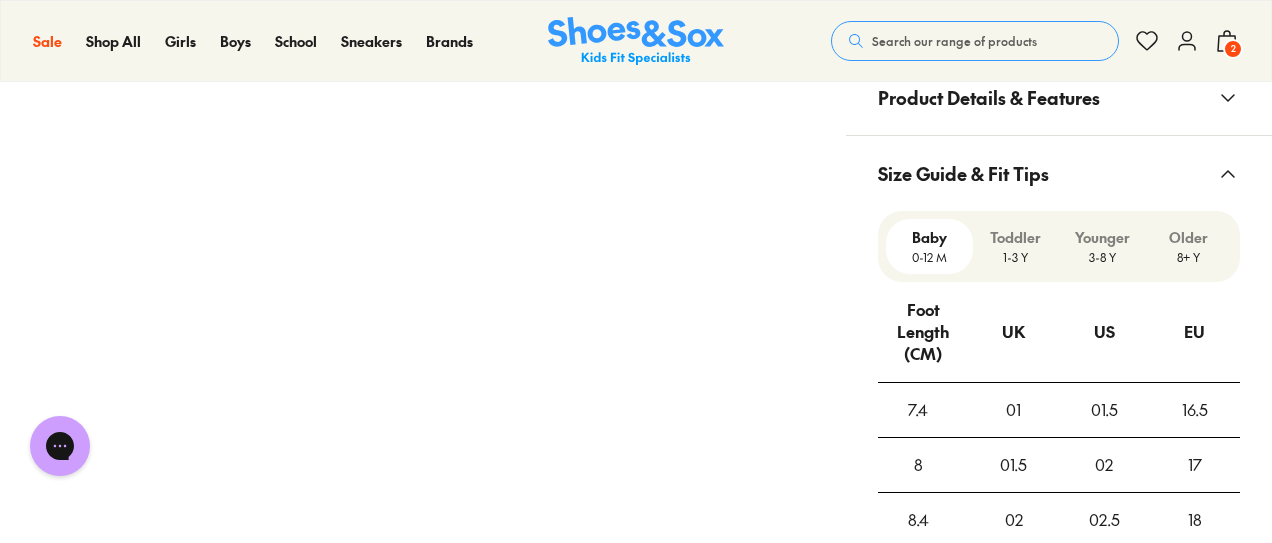 scroll, scrollTop: 1591, scrollLeft: 0, axis: vertical 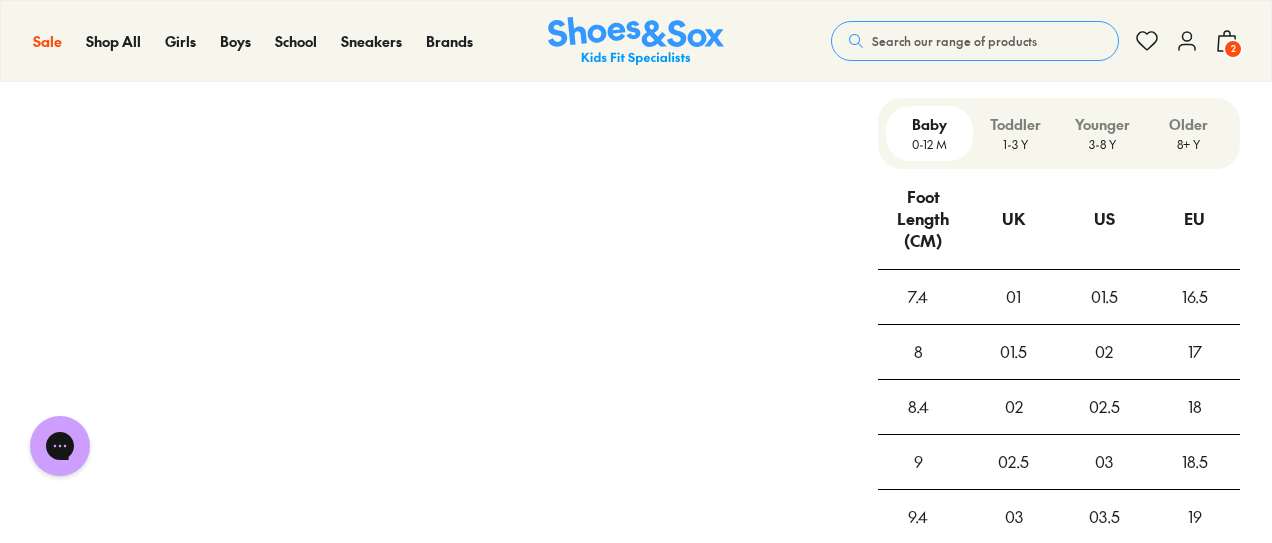 click on "3-8 Y" 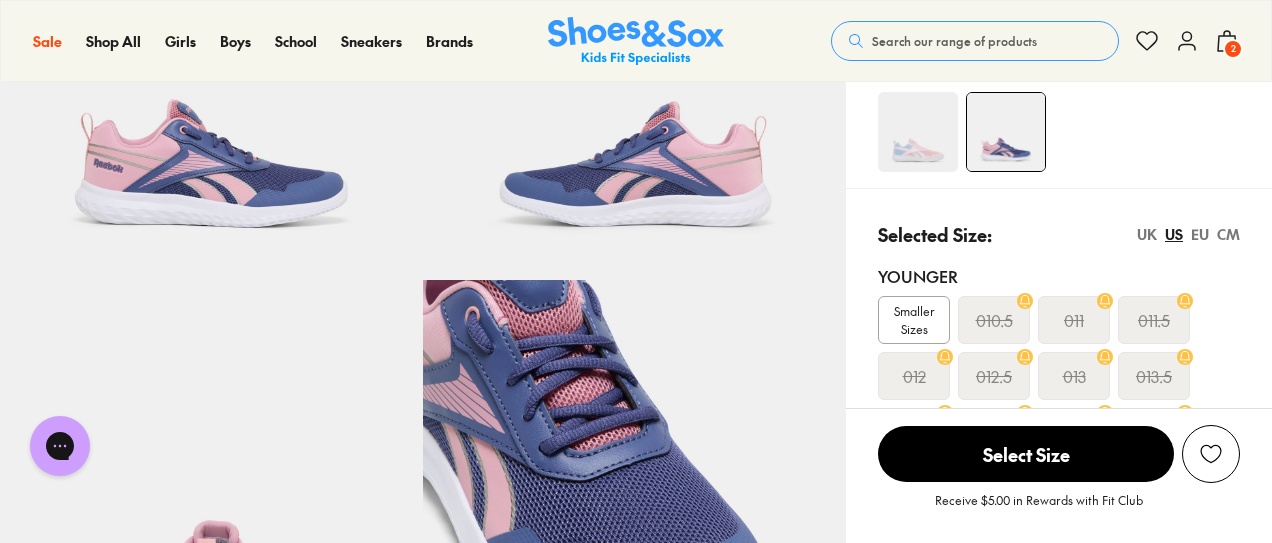 scroll, scrollTop: 0, scrollLeft: 0, axis: both 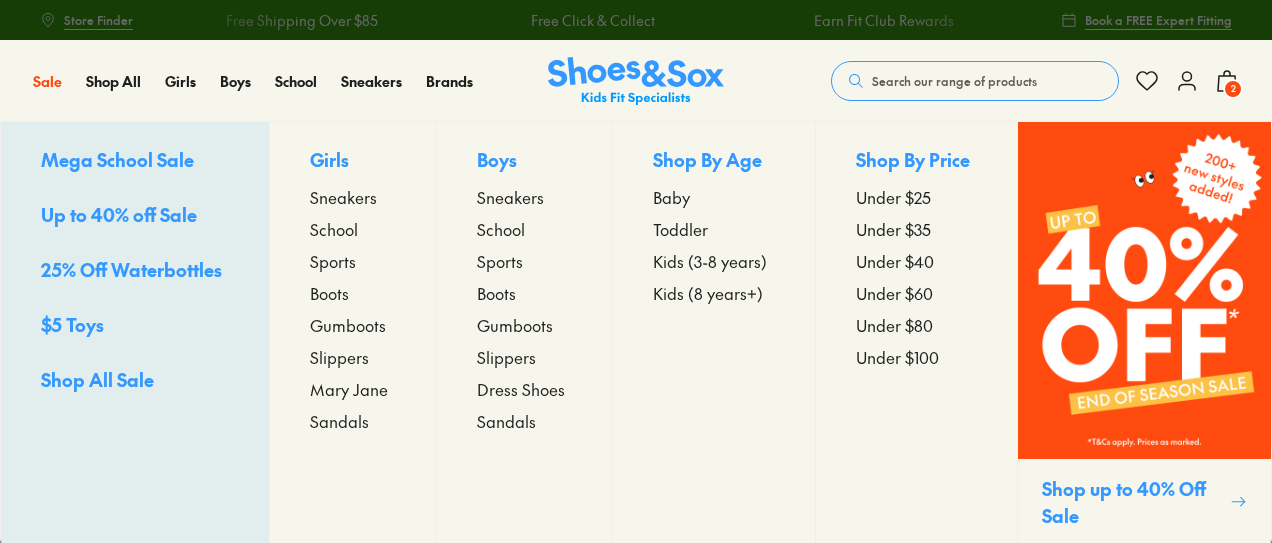 click on "Shop All Sale" 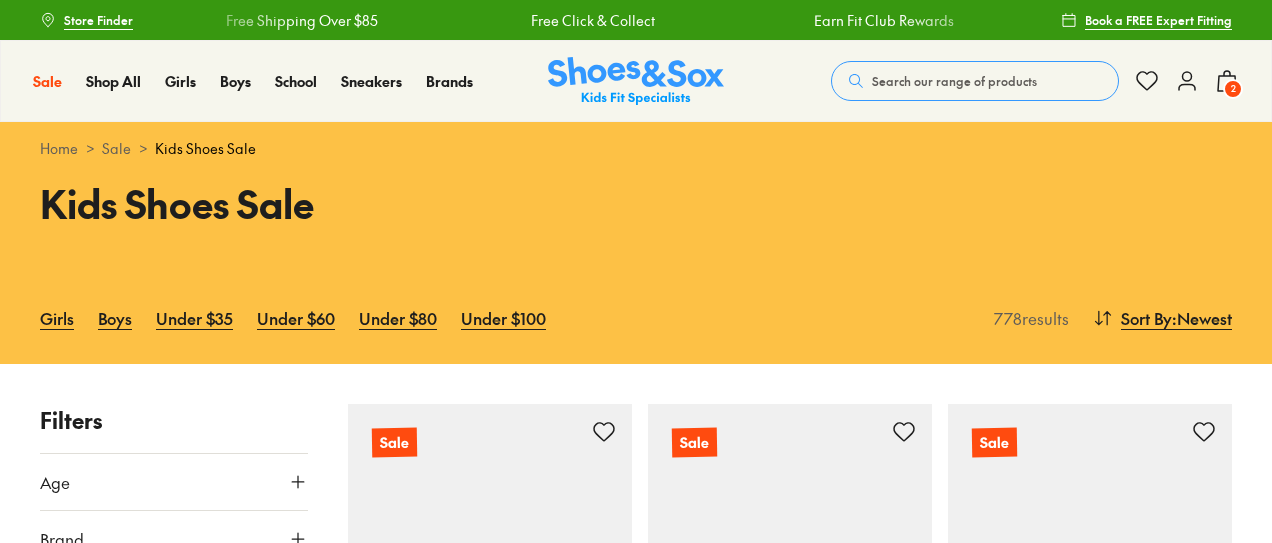 scroll, scrollTop: 0, scrollLeft: 0, axis: both 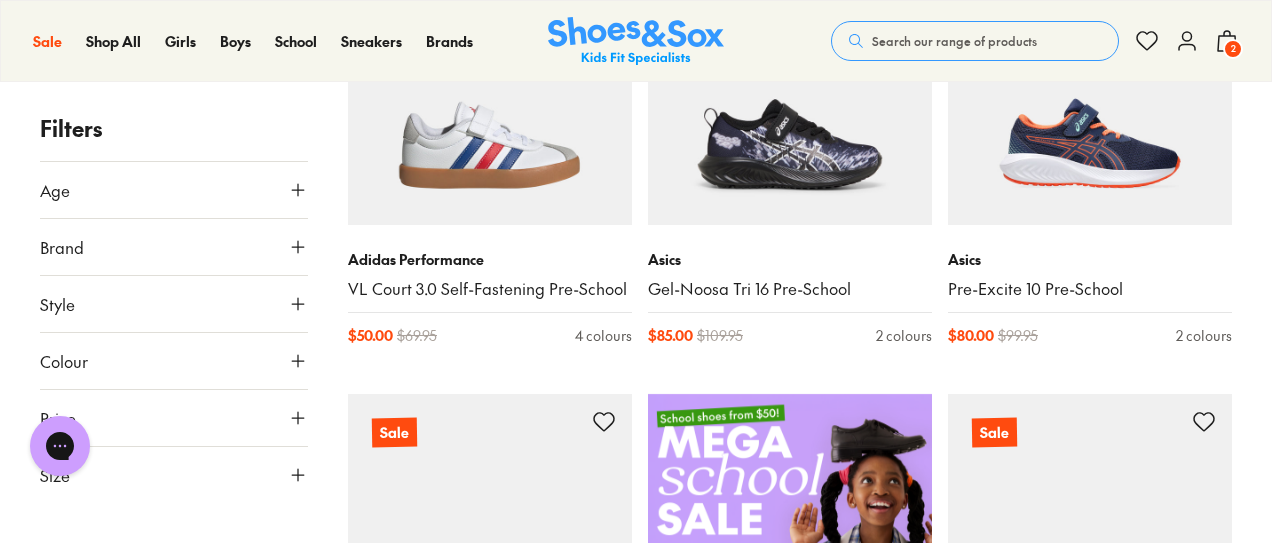 click 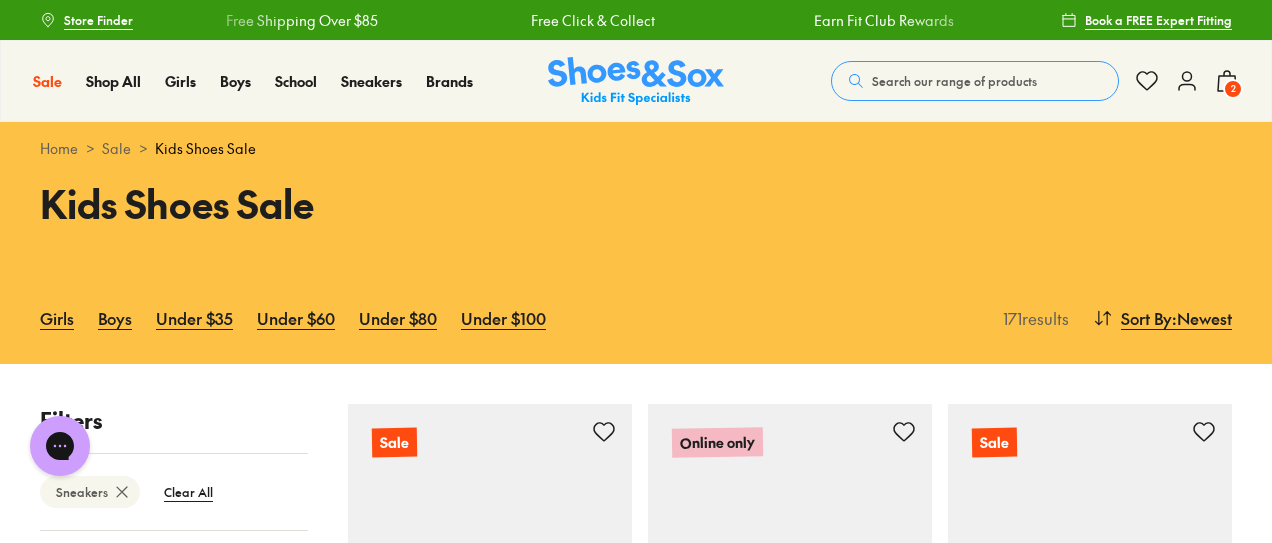 scroll, scrollTop: 322, scrollLeft: 0, axis: vertical 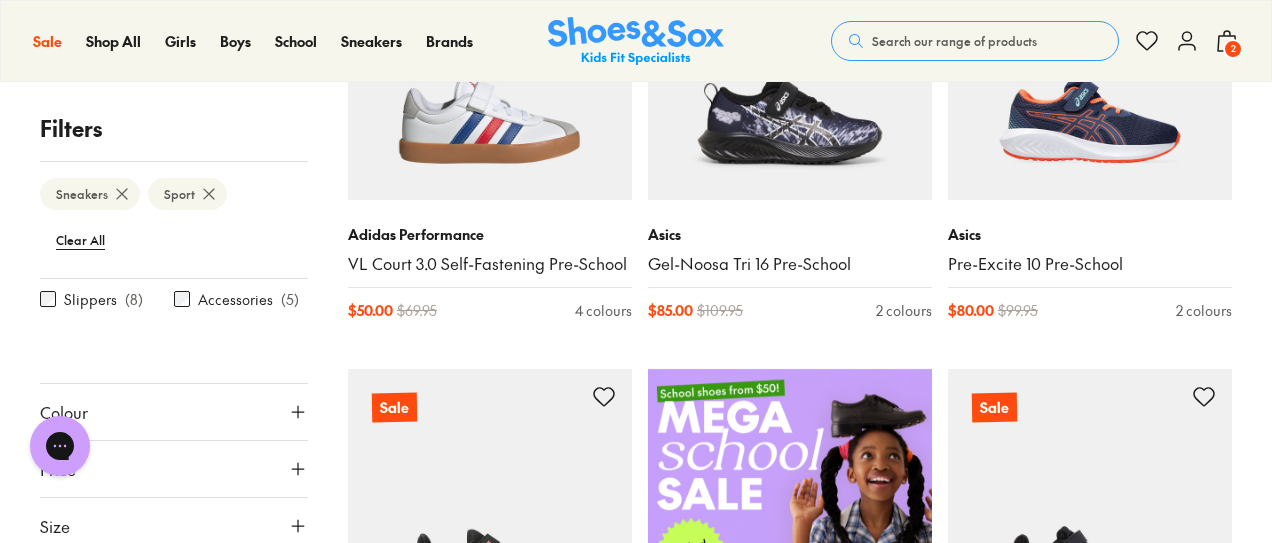click 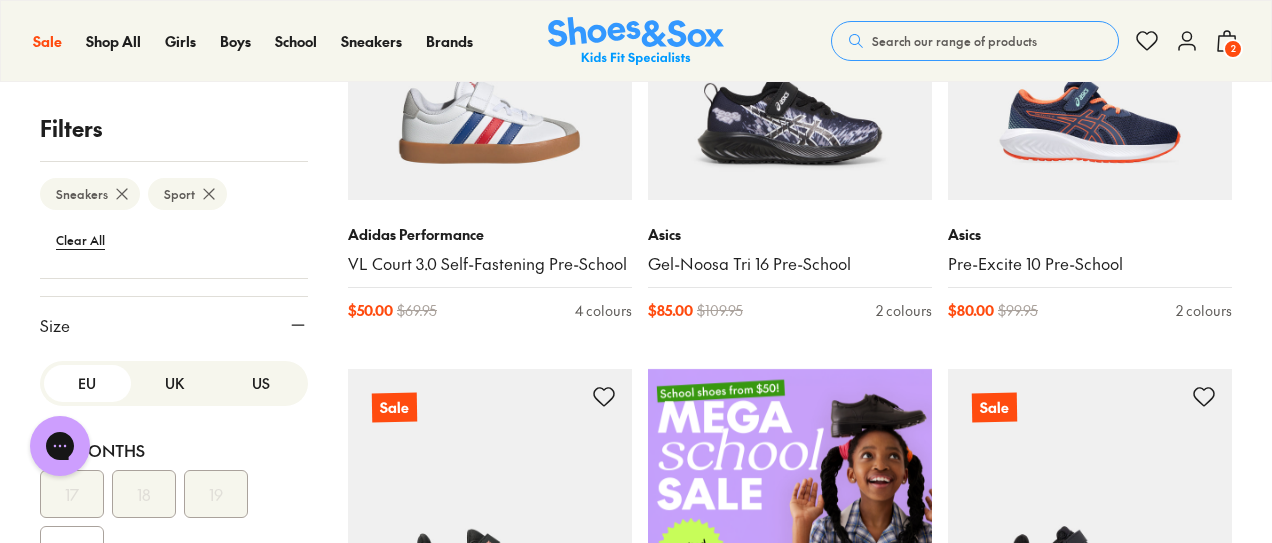 scroll, scrollTop: 612, scrollLeft: 0, axis: vertical 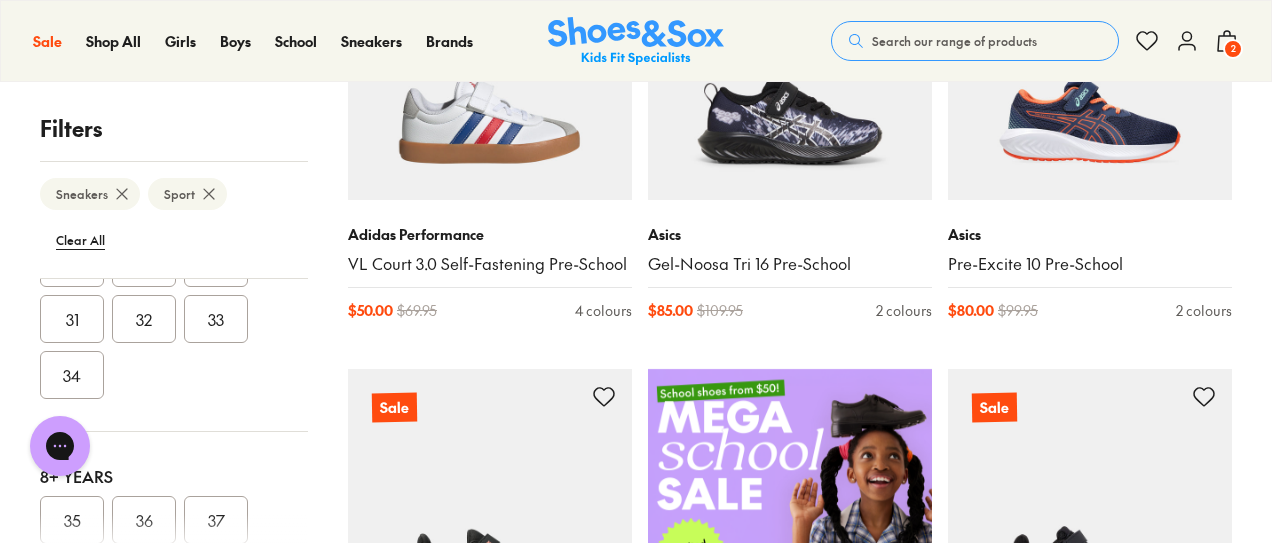 click on "33" at bounding box center [216, 319] 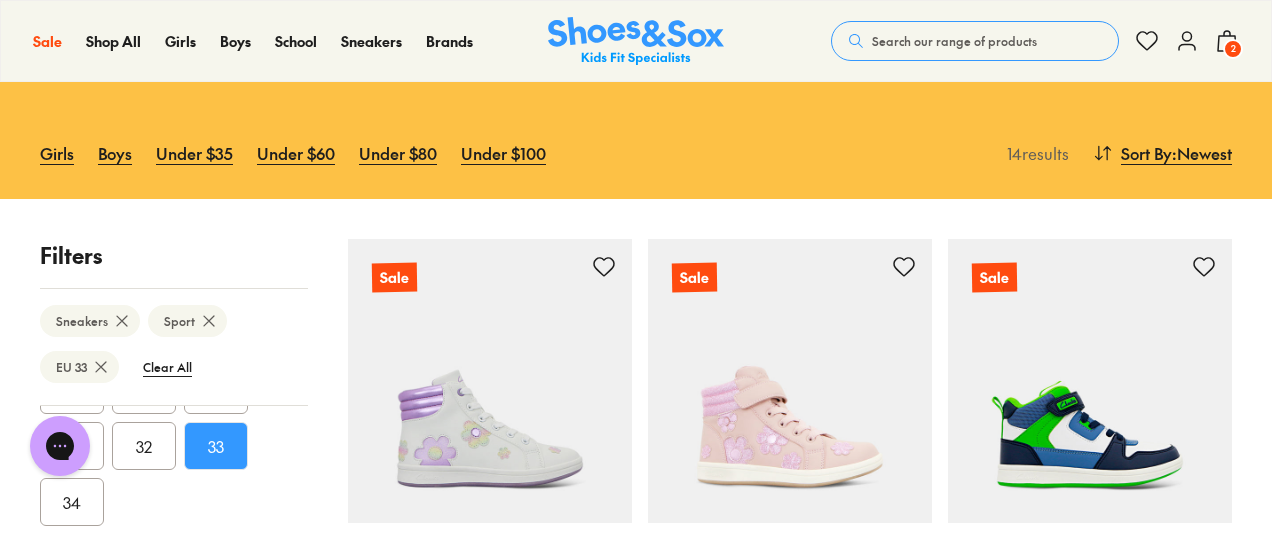 scroll, scrollTop: 166, scrollLeft: 0, axis: vertical 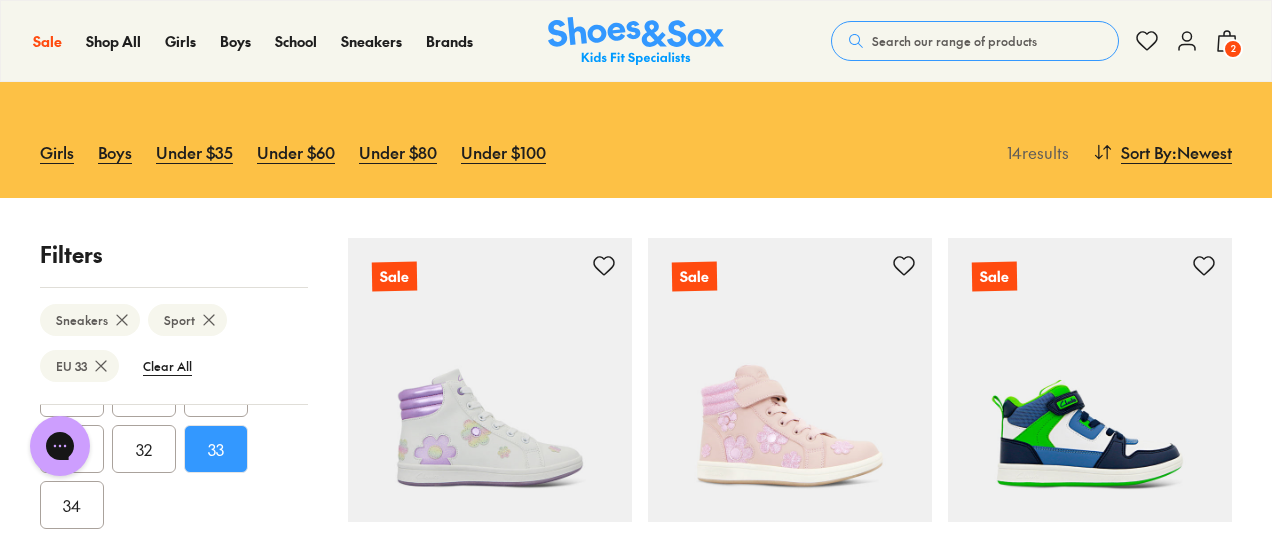 click on "34" at bounding box center (72, 505) 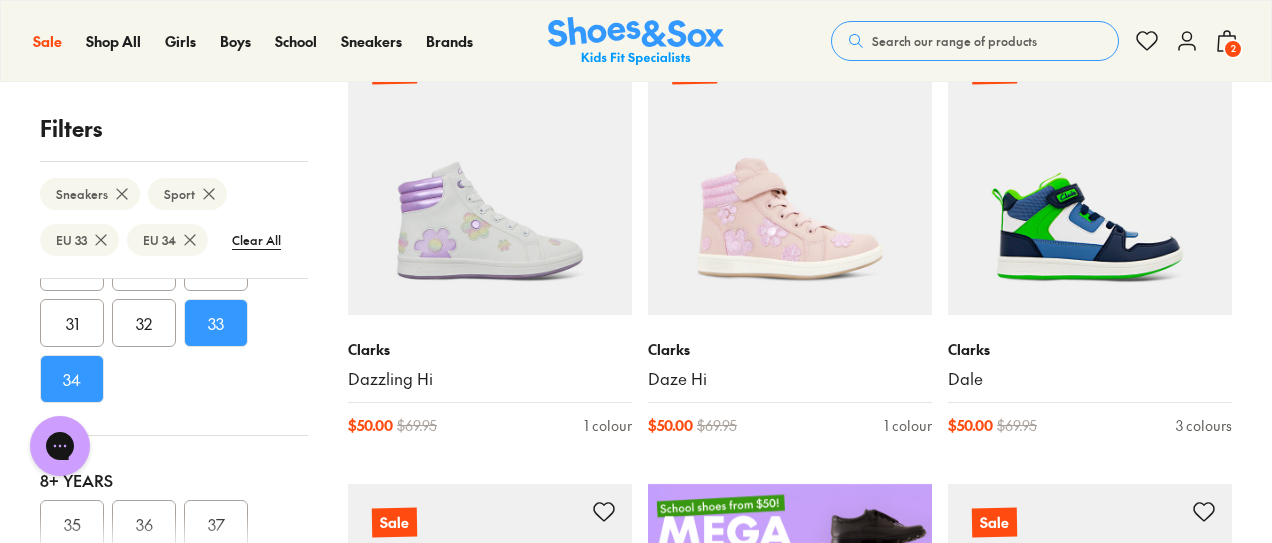 scroll, scrollTop: 375, scrollLeft: 0, axis: vertical 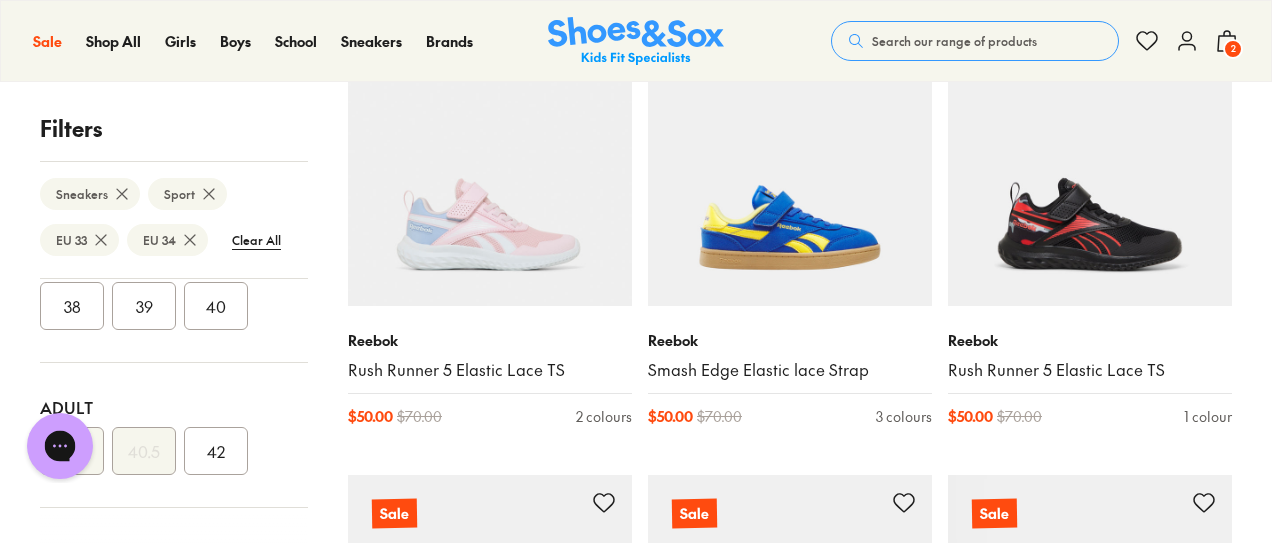 click 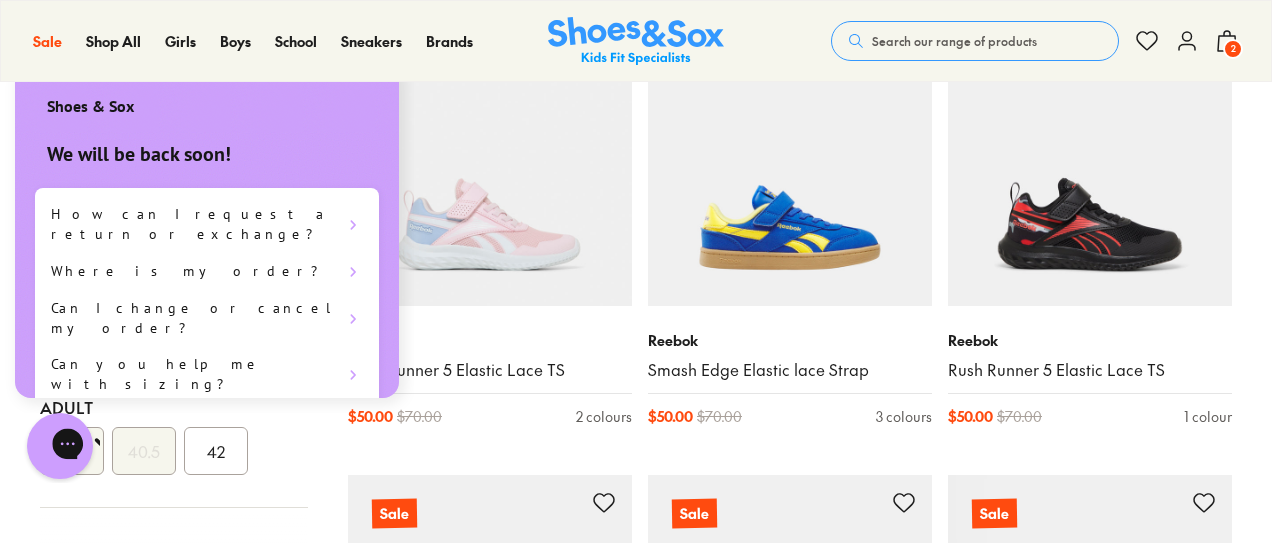 scroll, scrollTop: 0, scrollLeft: 0, axis: both 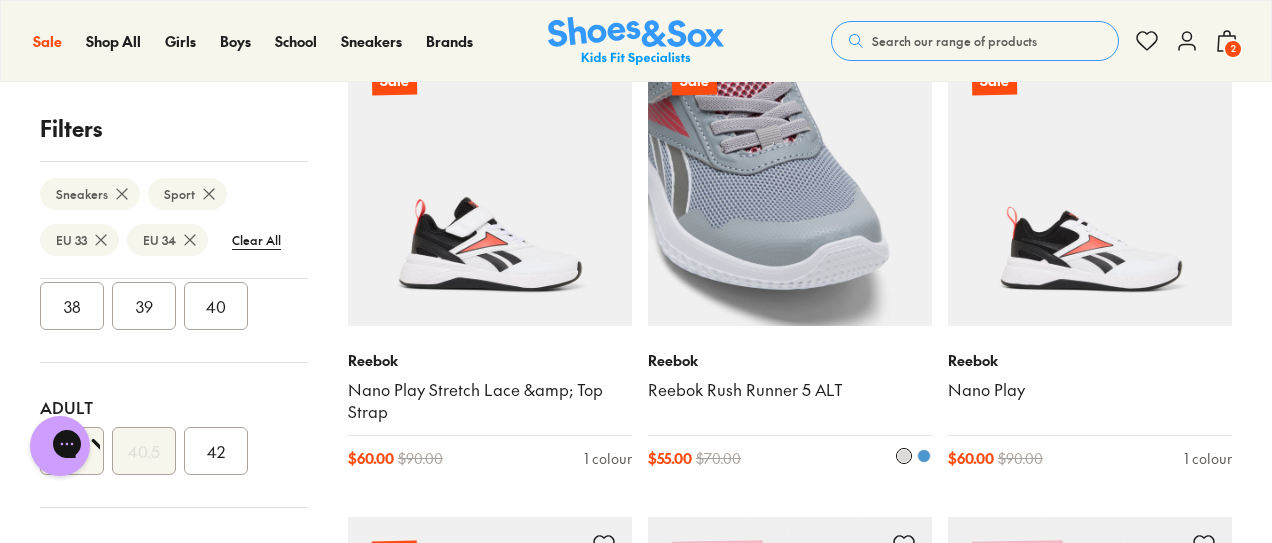 click on "Reebok Rush Runner 5 ALT" at bounding box center (790, 390) 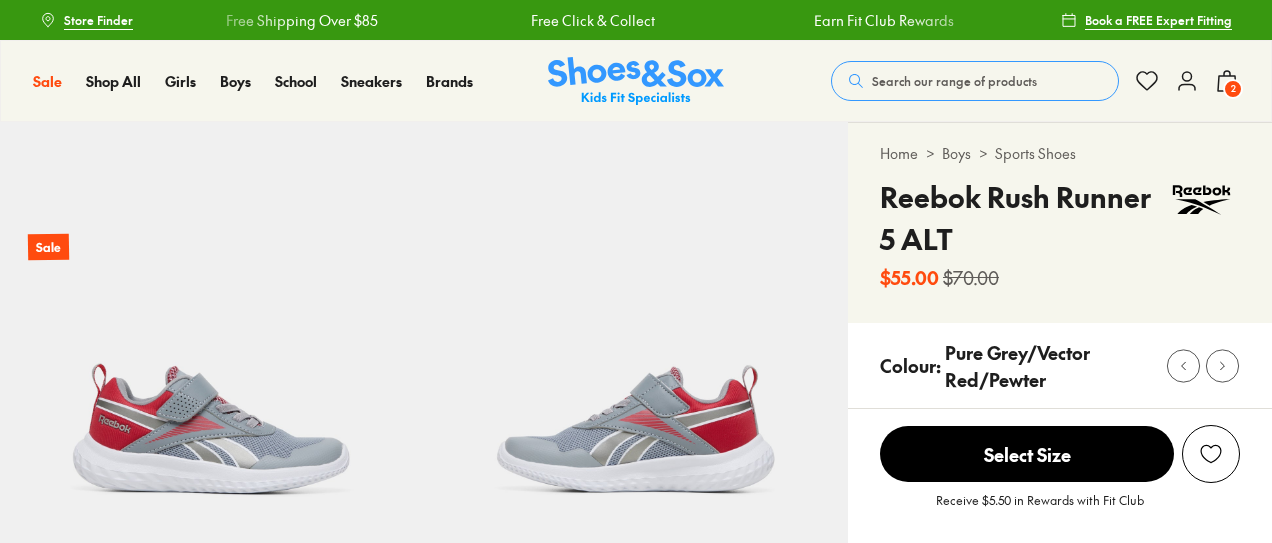scroll, scrollTop: 0, scrollLeft: 0, axis: both 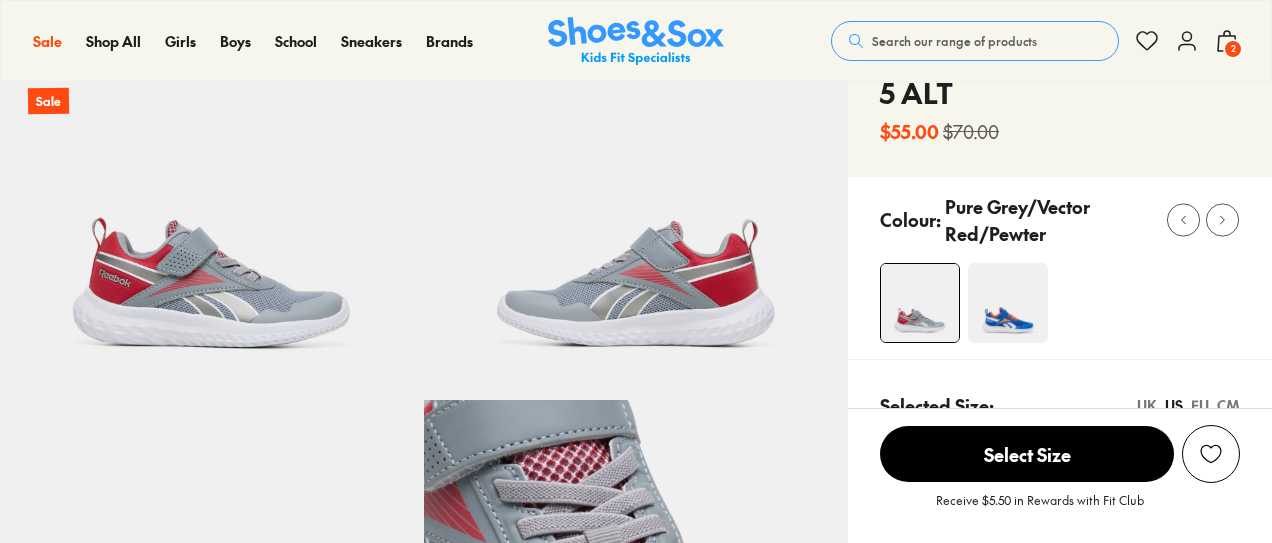 select on "*" 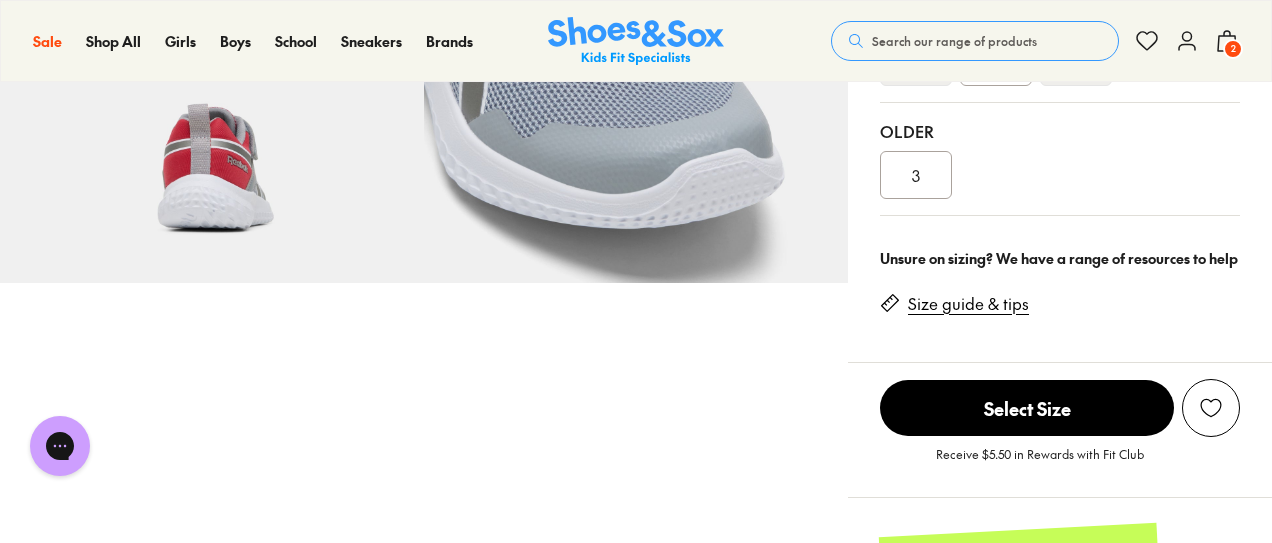 scroll, scrollTop: 691, scrollLeft: 0, axis: vertical 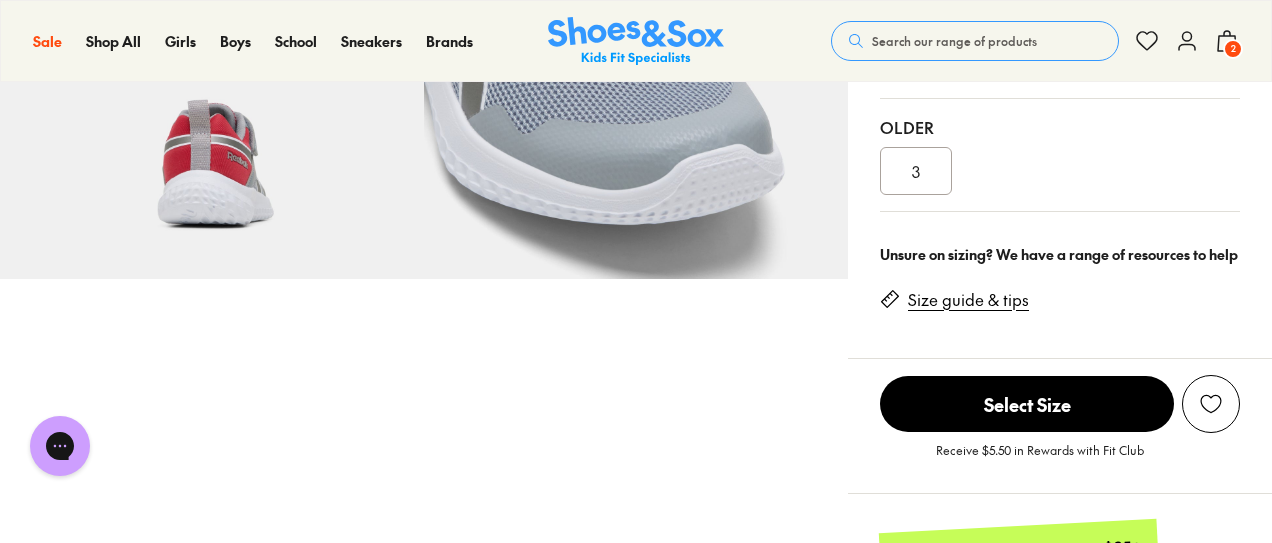 click on "Size guide & tips" at bounding box center (968, 300) 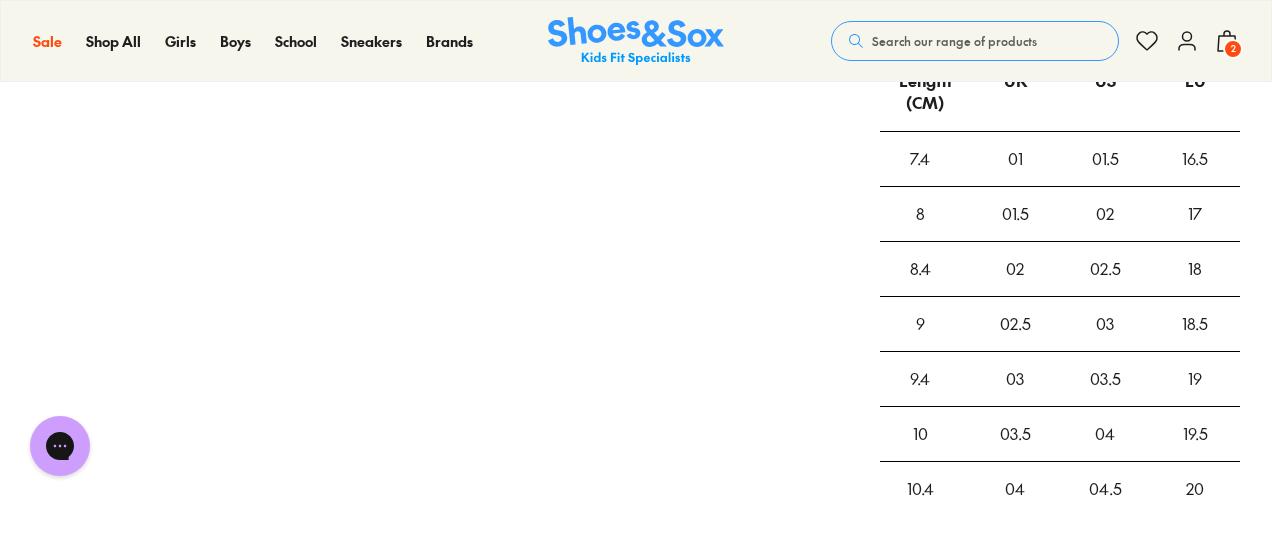 scroll, scrollTop: 1577, scrollLeft: 0, axis: vertical 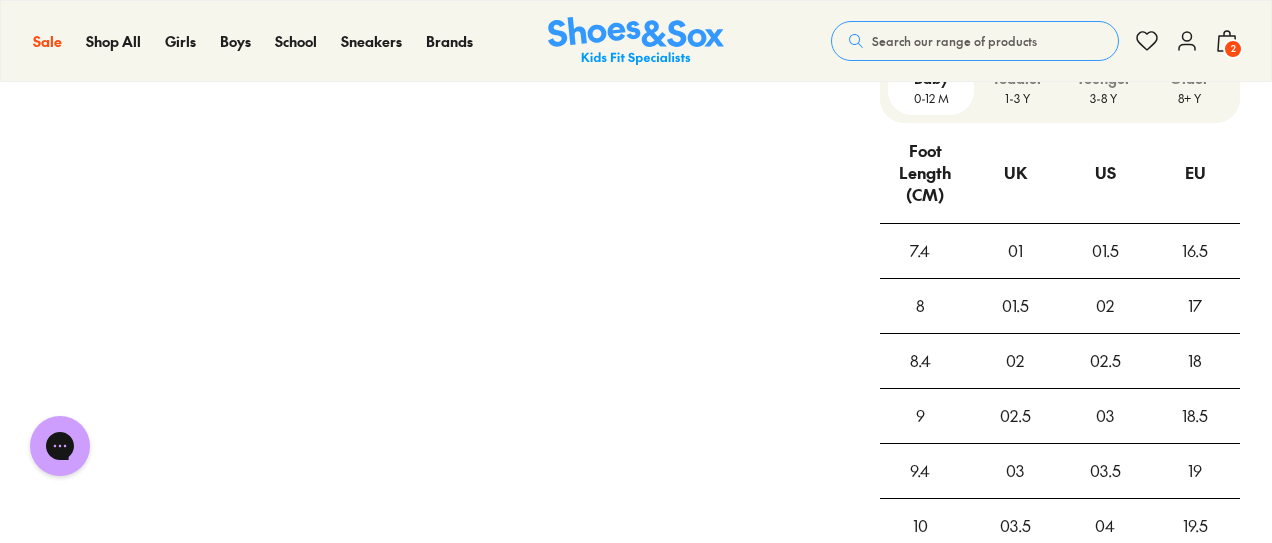 click on "3-8 Y" at bounding box center (1103, 98) 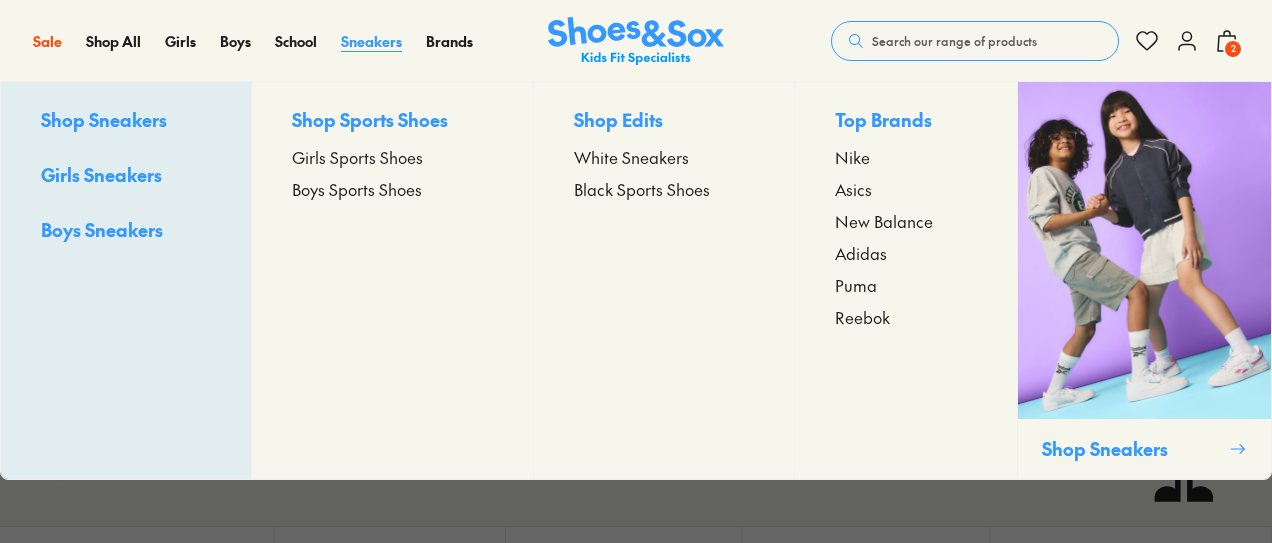 scroll, scrollTop: 4230, scrollLeft: 0, axis: vertical 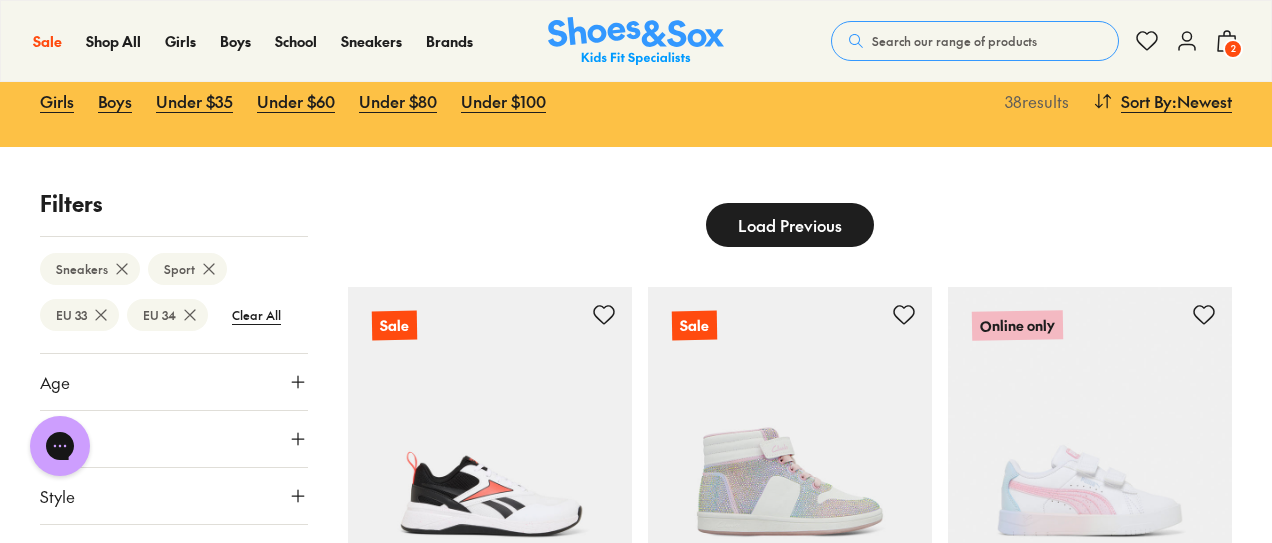 click on "Load Previous" at bounding box center [790, 225] 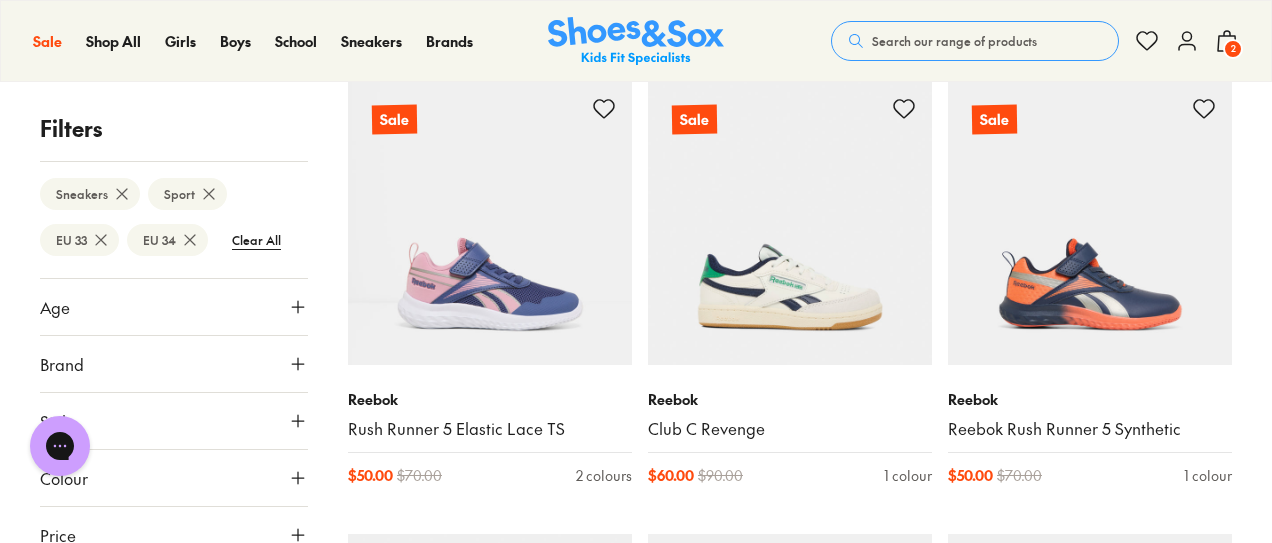 scroll, scrollTop: 1771, scrollLeft: 0, axis: vertical 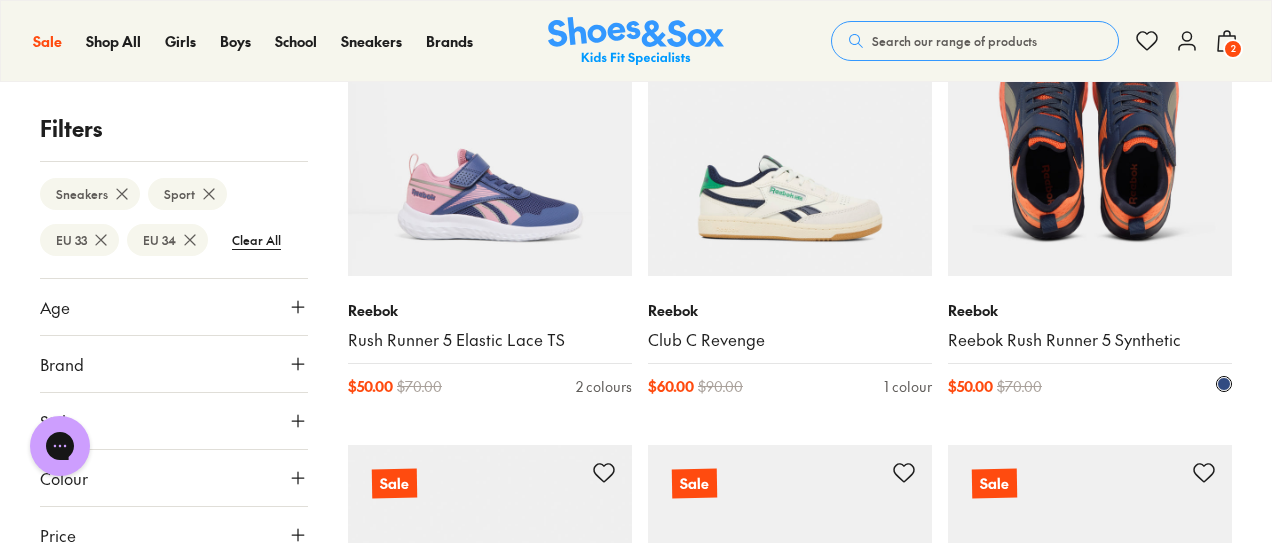 click at bounding box center (1090, 134) 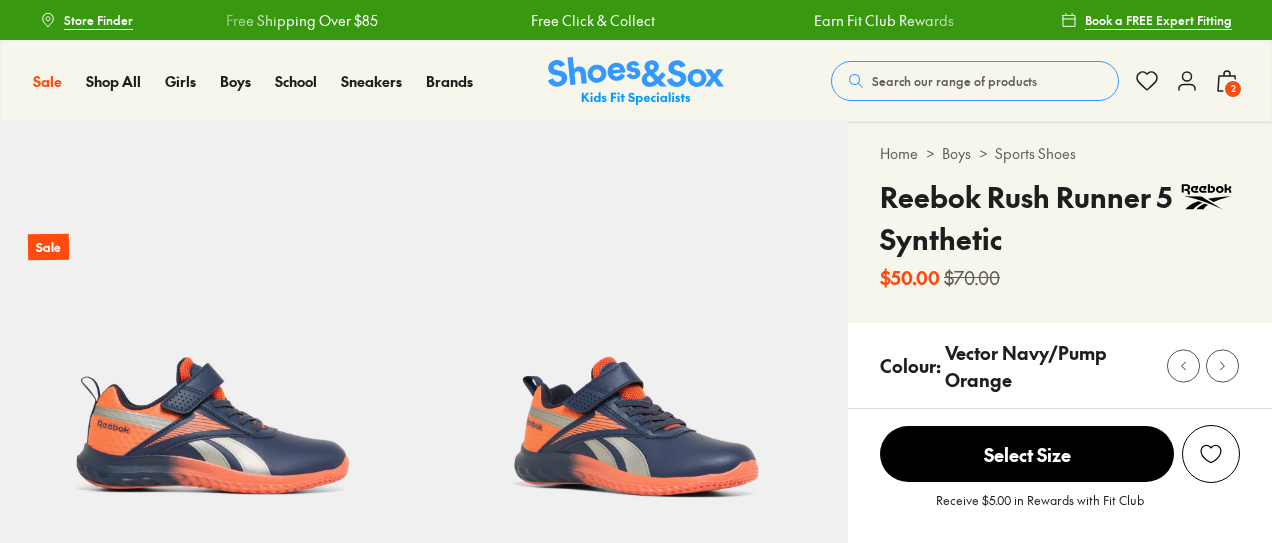 scroll, scrollTop: 0, scrollLeft: 0, axis: both 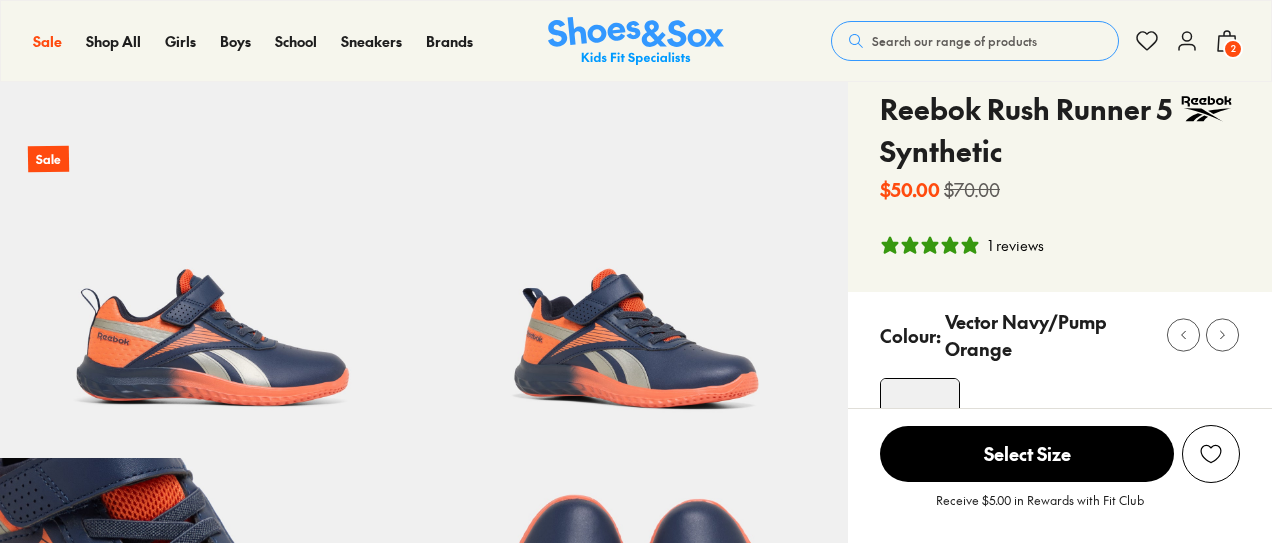 select on "*" 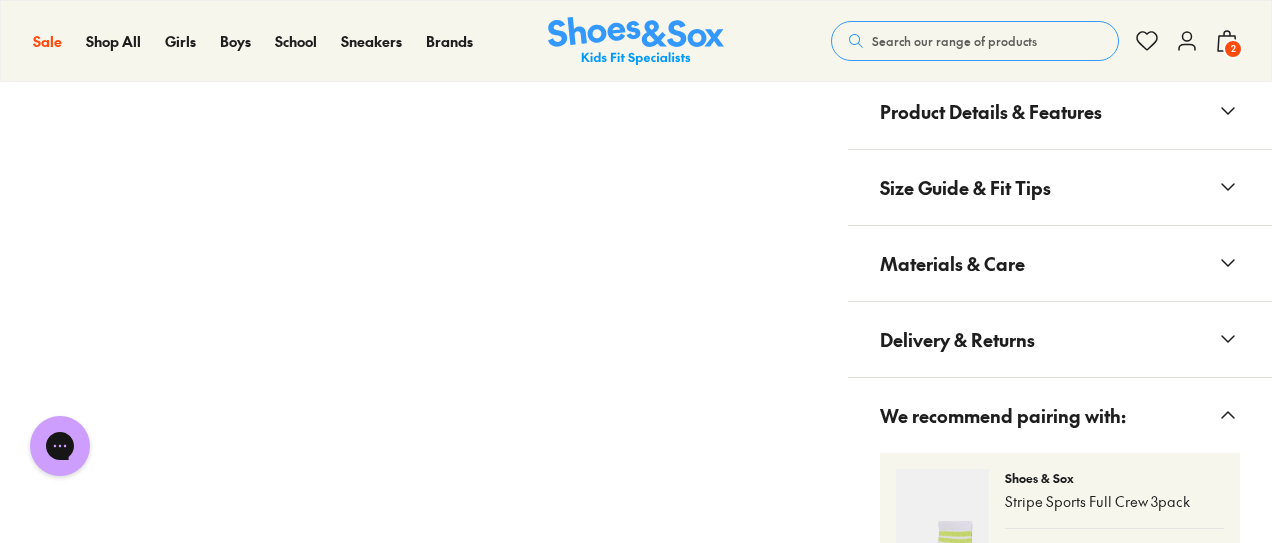 scroll, scrollTop: 1294, scrollLeft: 0, axis: vertical 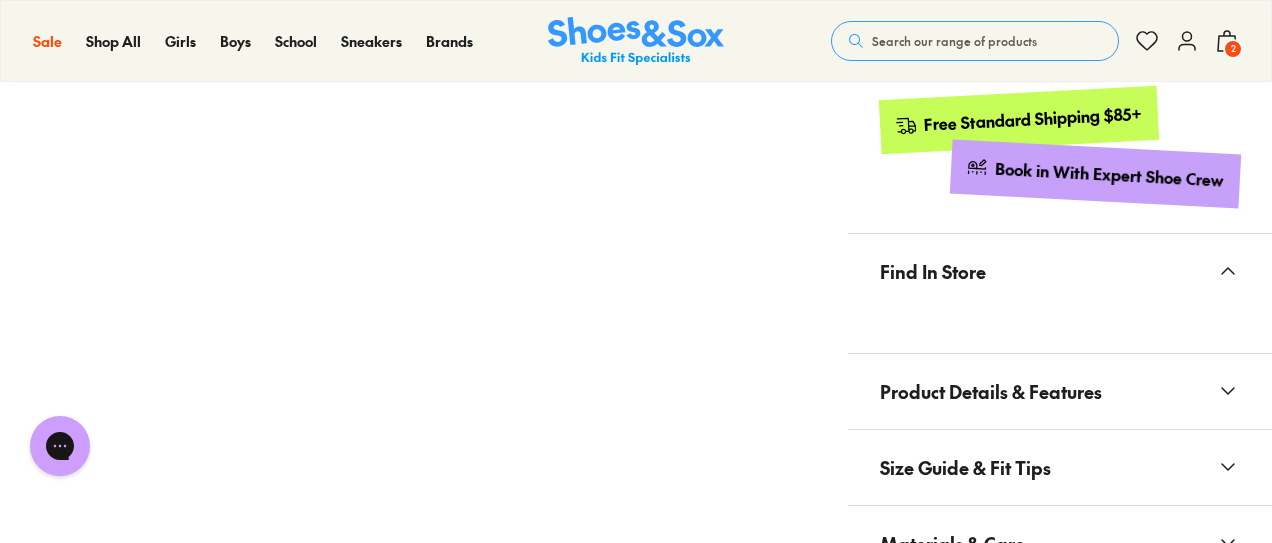 click on "Size Guide & Fit Tips" at bounding box center (965, 467) 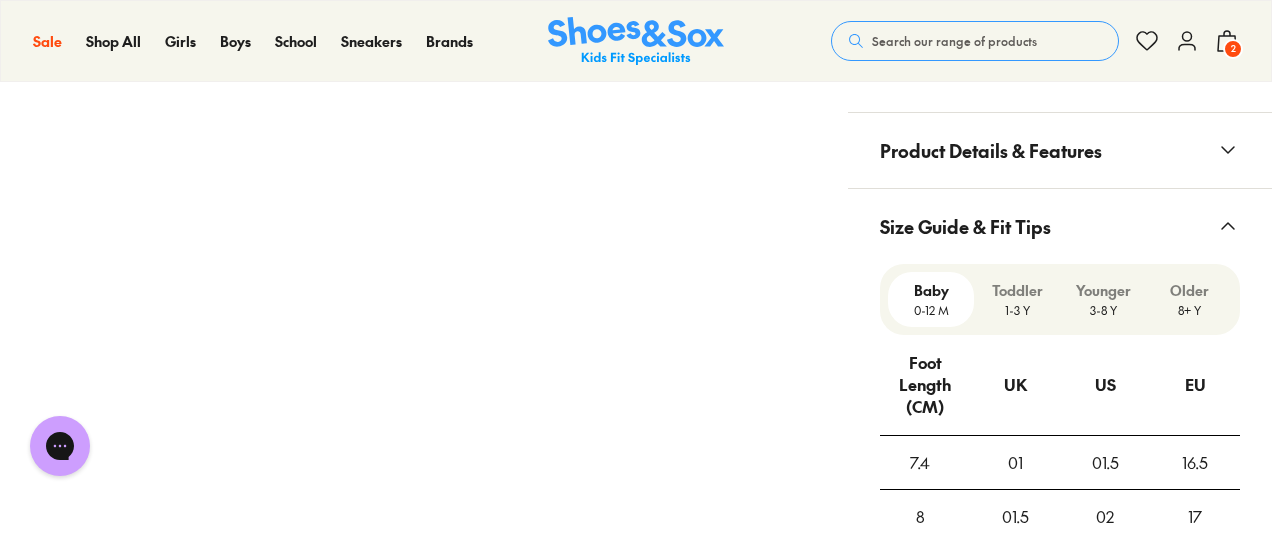 scroll, scrollTop: 1716, scrollLeft: 0, axis: vertical 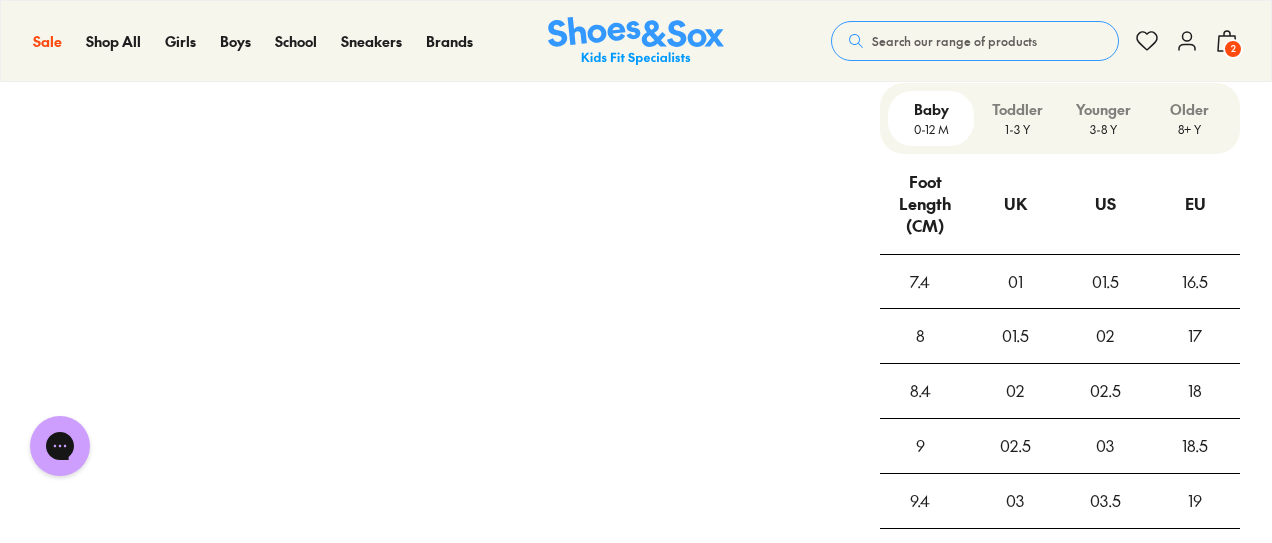 click on "3-8 Y" at bounding box center [1103, 129] 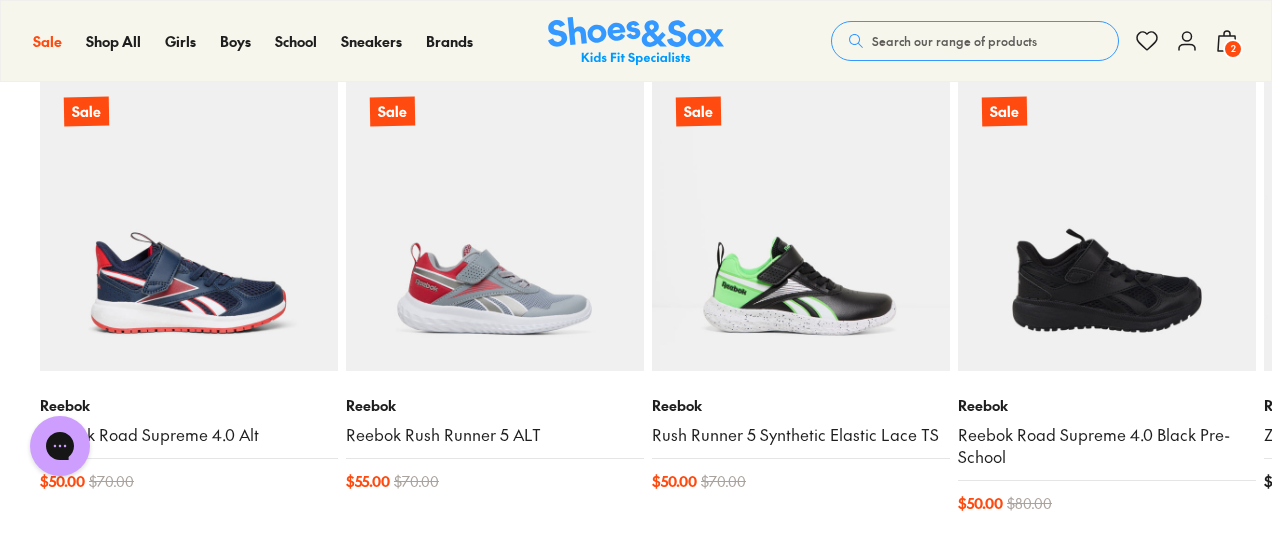 scroll, scrollTop: 3159, scrollLeft: 0, axis: vertical 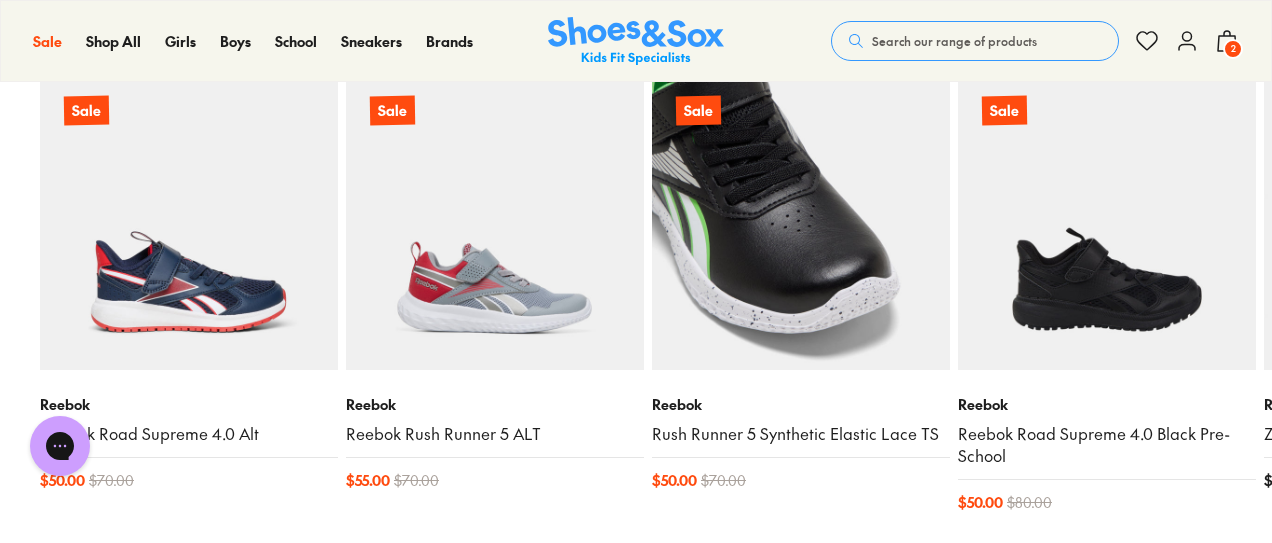 click at bounding box center [801, 221] 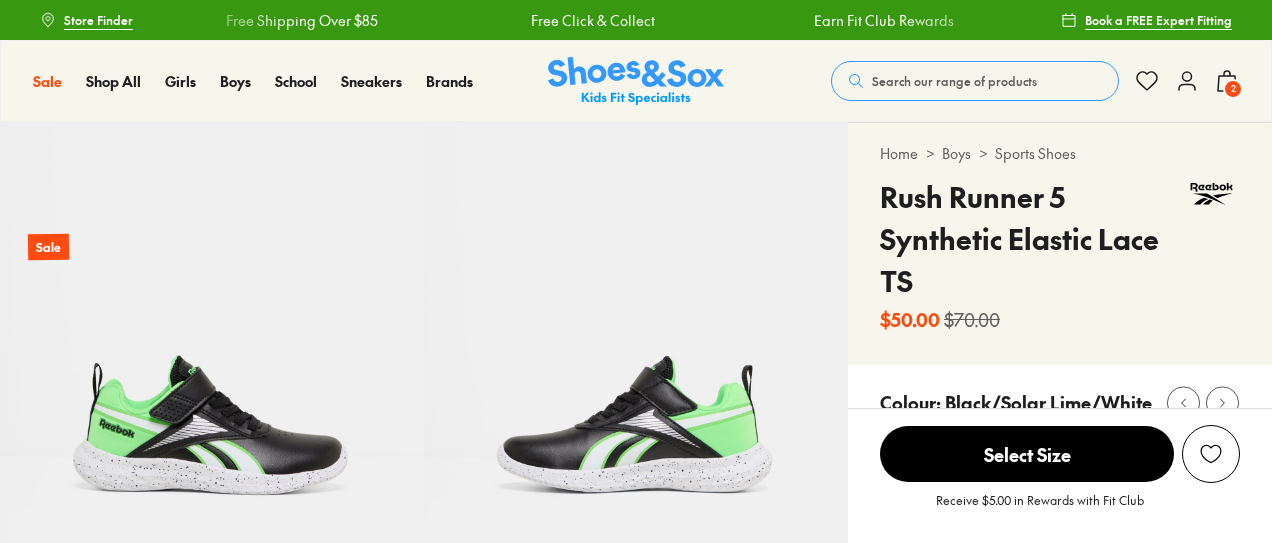 scroll, scrollTop: 0, scrollLeft: 0, axis: both 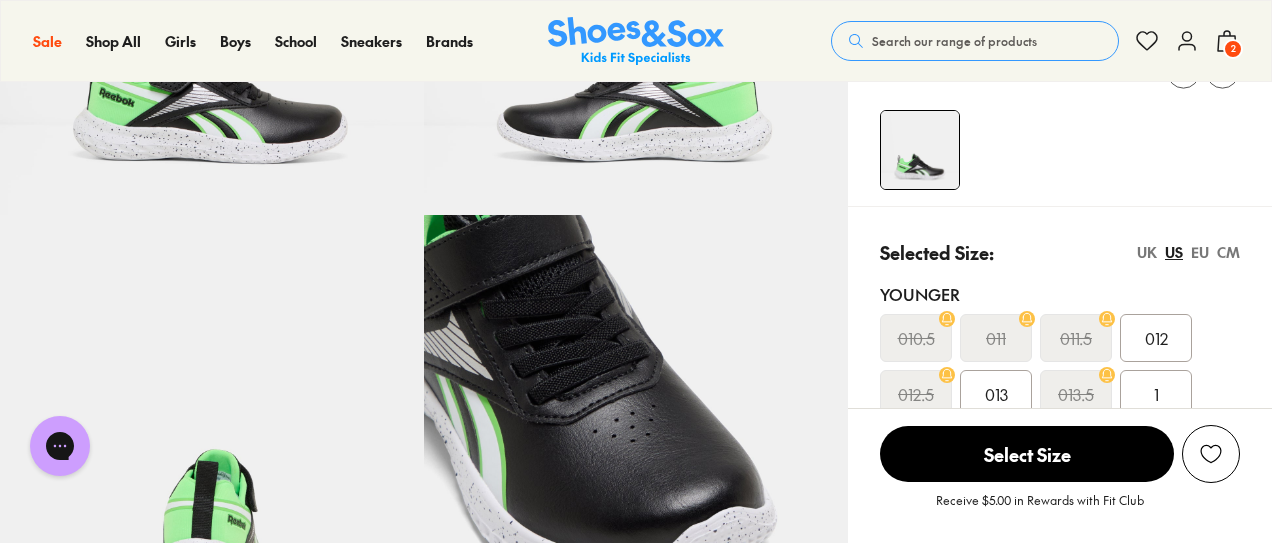 select on "*" 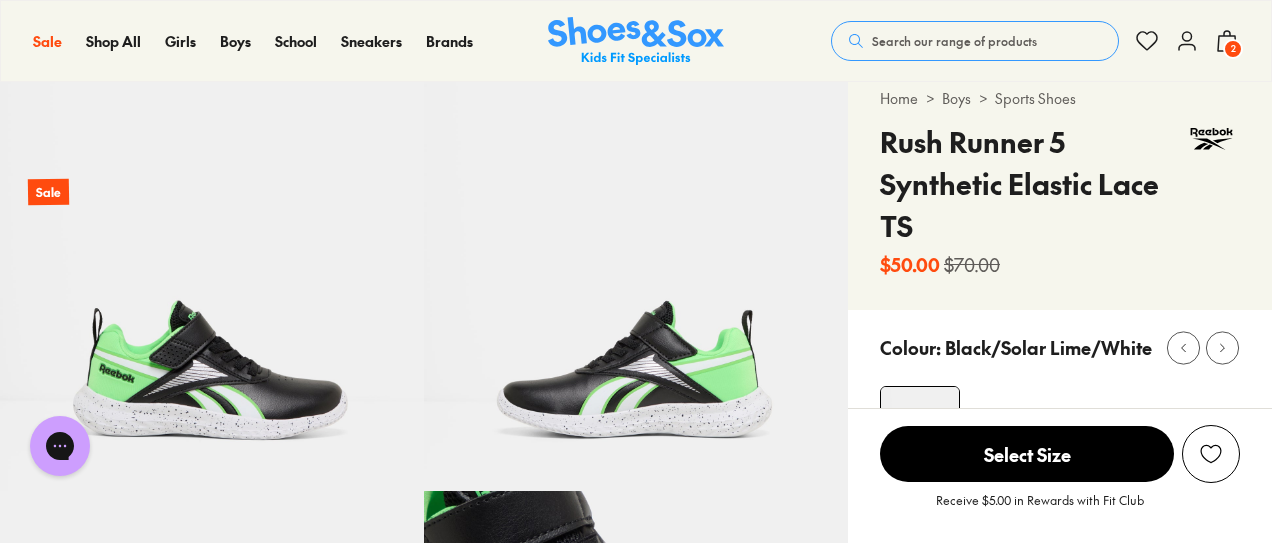 scroll, scrollTop: 0, scrollLeft: 0, axis: both 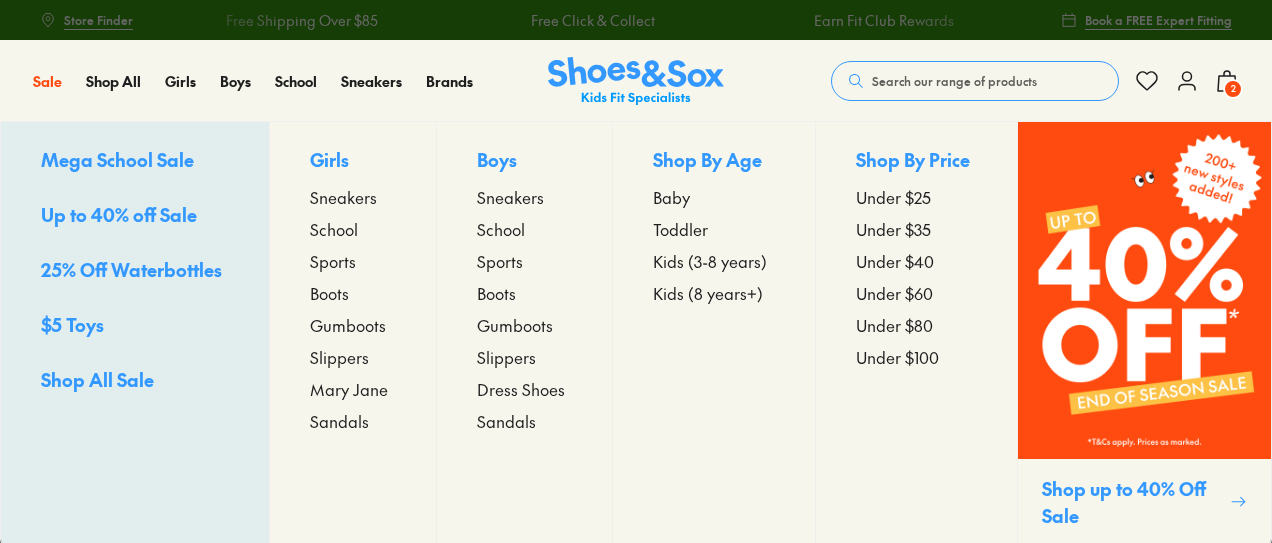 click on "Shop All Sale" at bounding box center (97, 379) 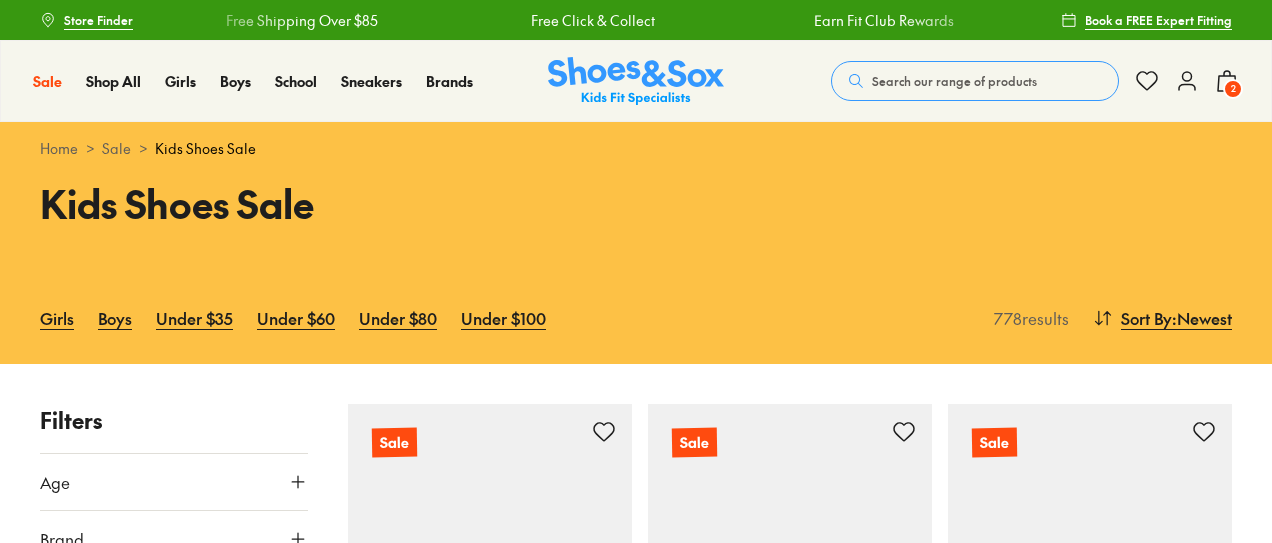 scroll, scrollTop: 0, scrollLeft: 0, axis: both 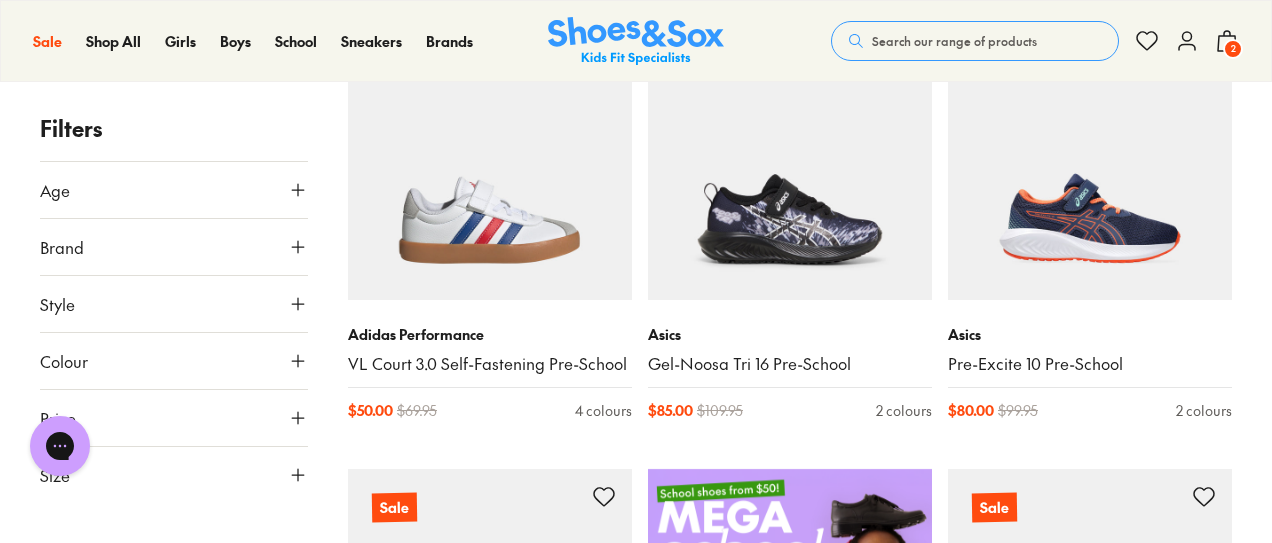 click 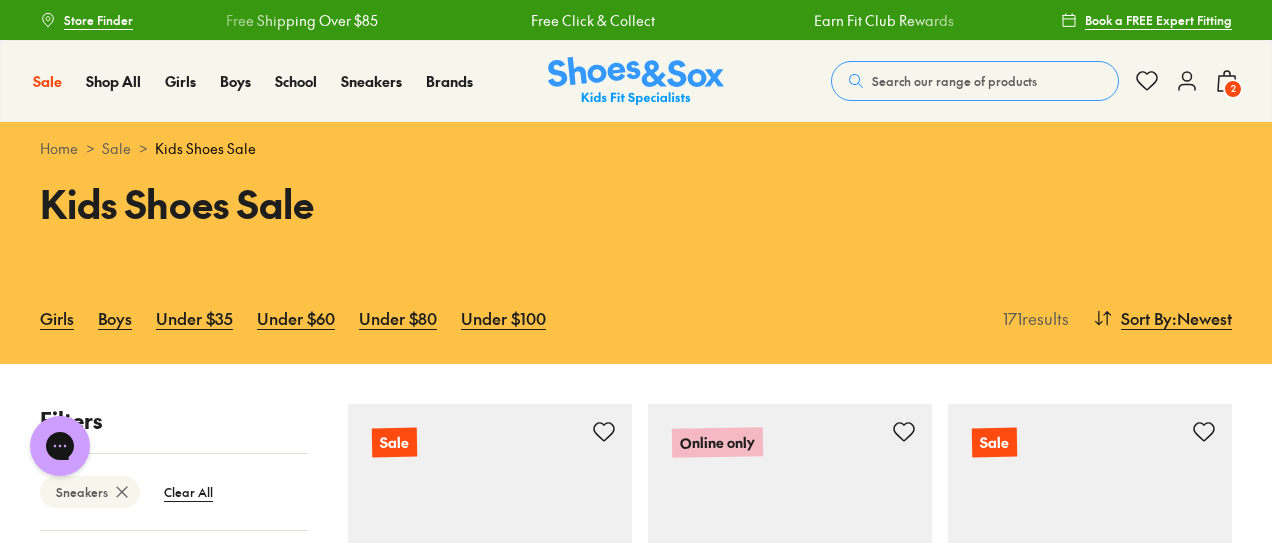 scroll, scrollTop: 209, scrollLeft: 0, axis: vertical 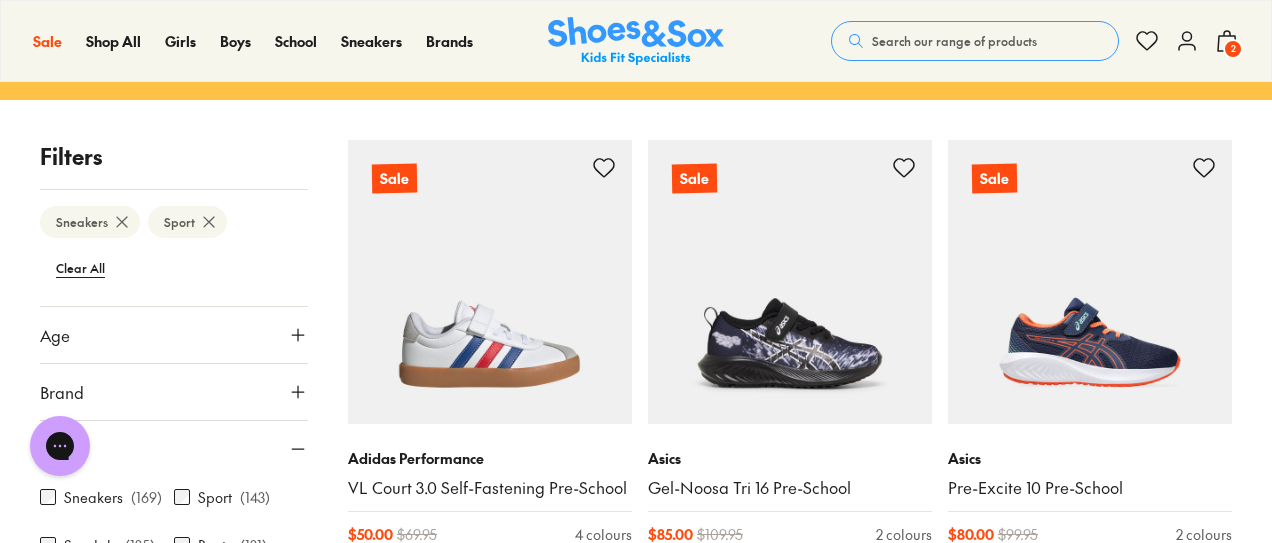 click on "Sneakers   Sport   Clear All" at bounding box center (174, 247) 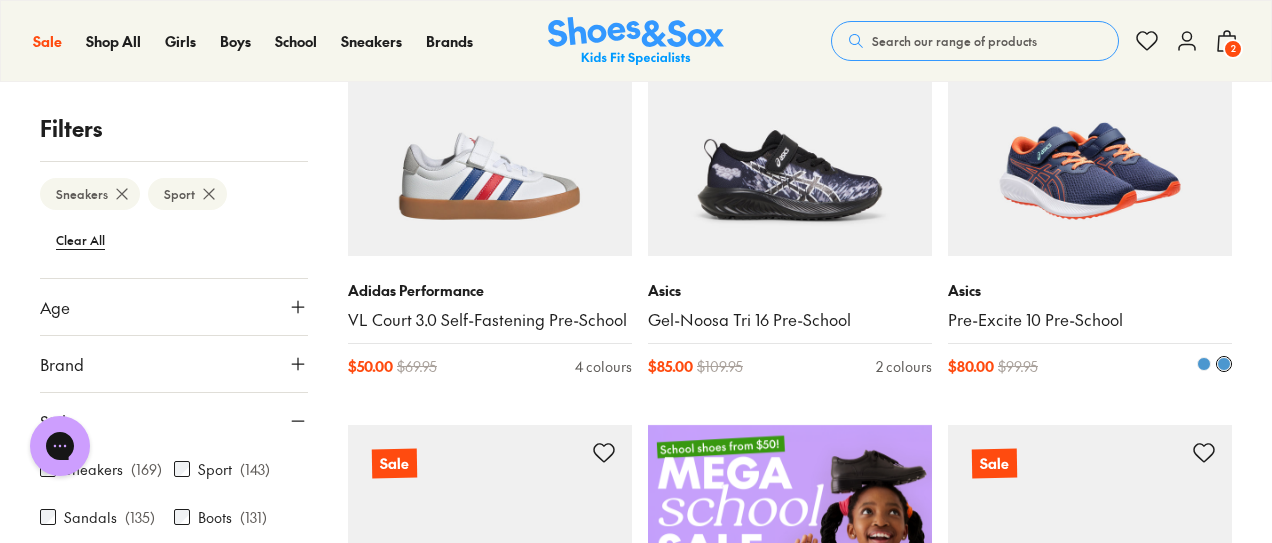 scroll, scrollTop: 470, scrollLeft: 0, axis: vertical 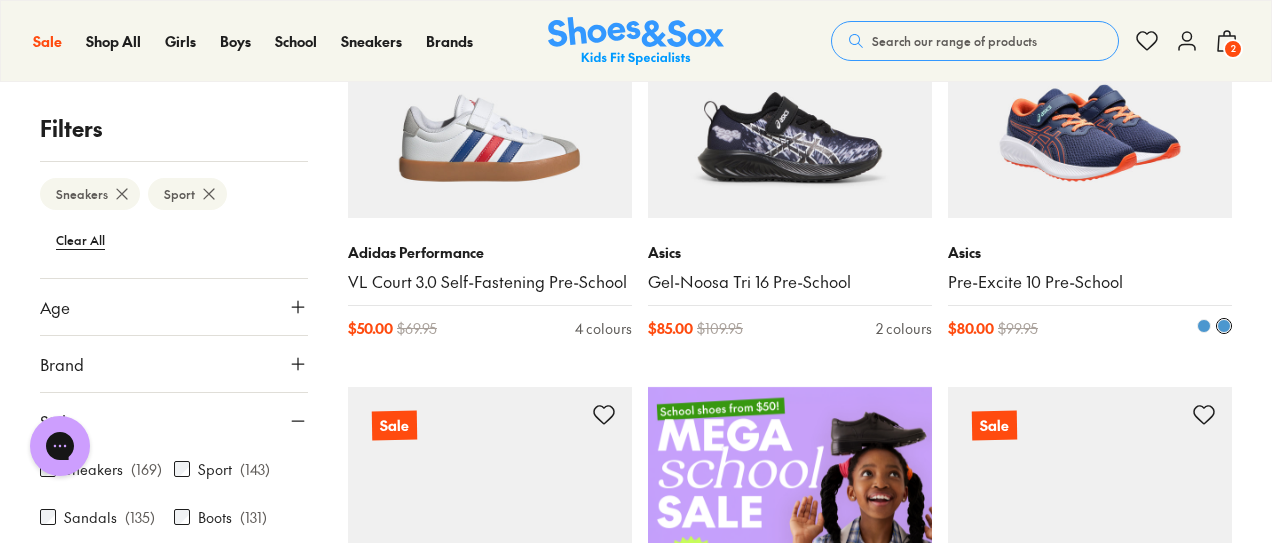 click at bounding box center [1204, 326] 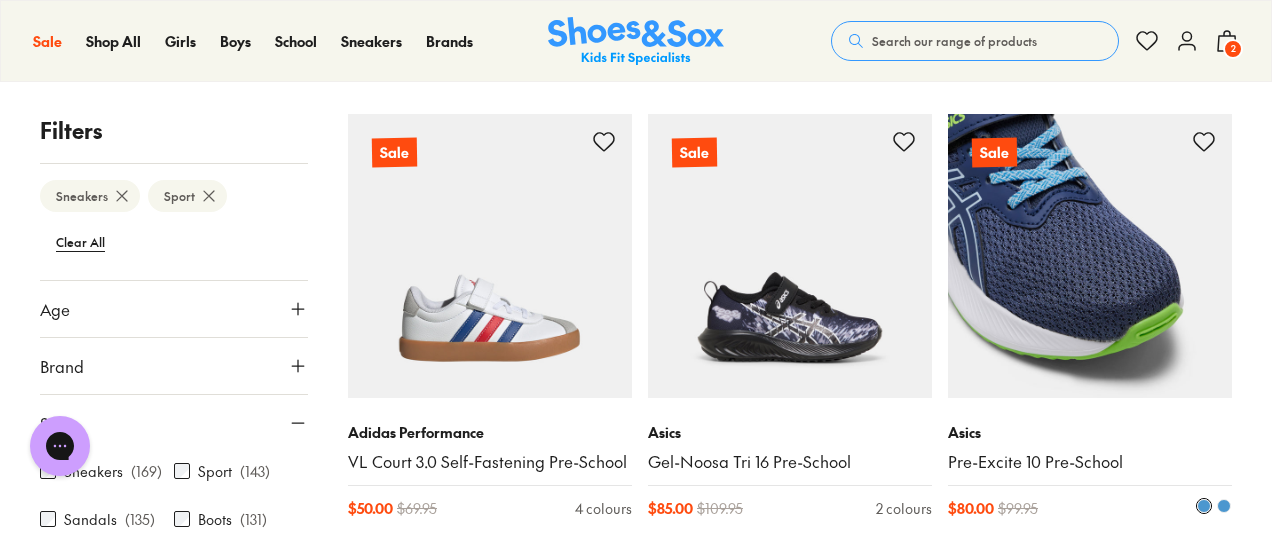 scroll, scrollTop: 290, scrollLeft: 0, axis: vertical 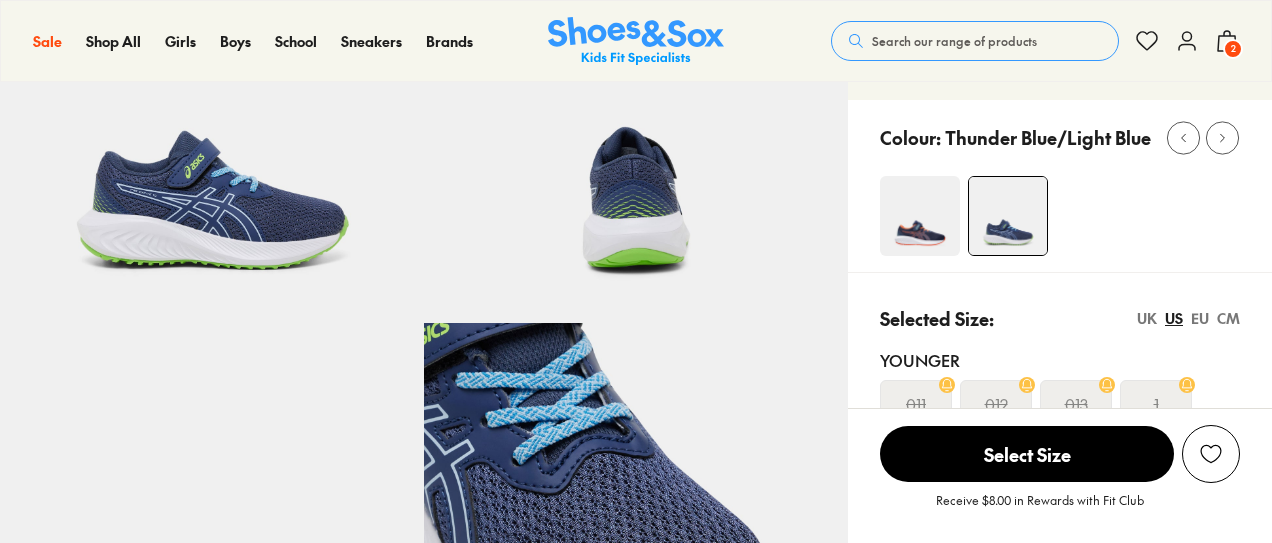 select on "*" 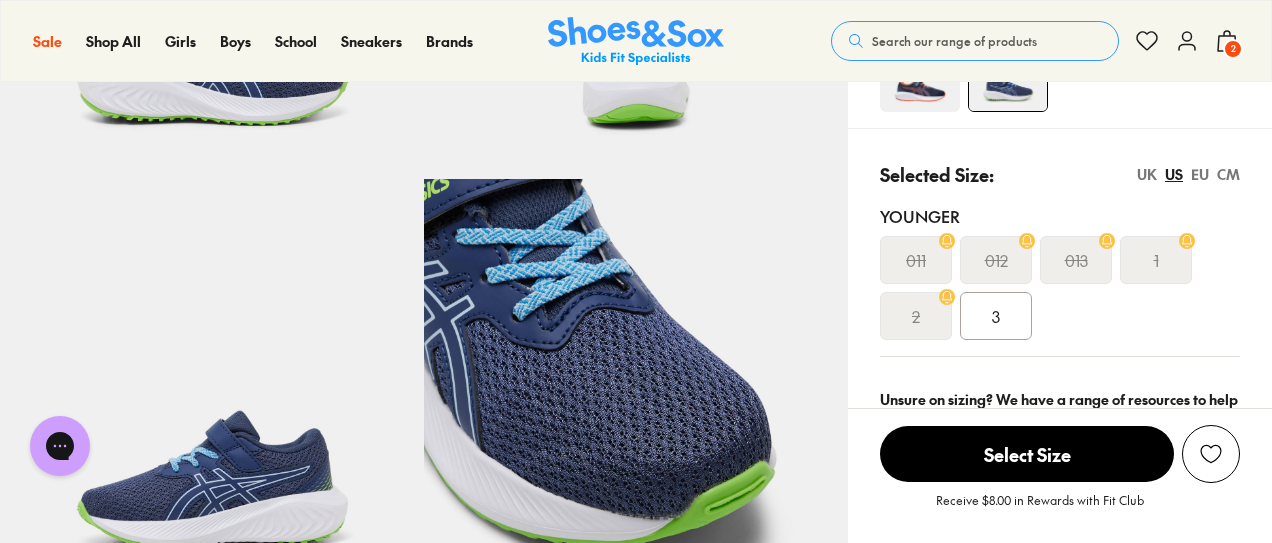 scroll, scrollTop: 371, scrollLeft: 0, axis: vertical 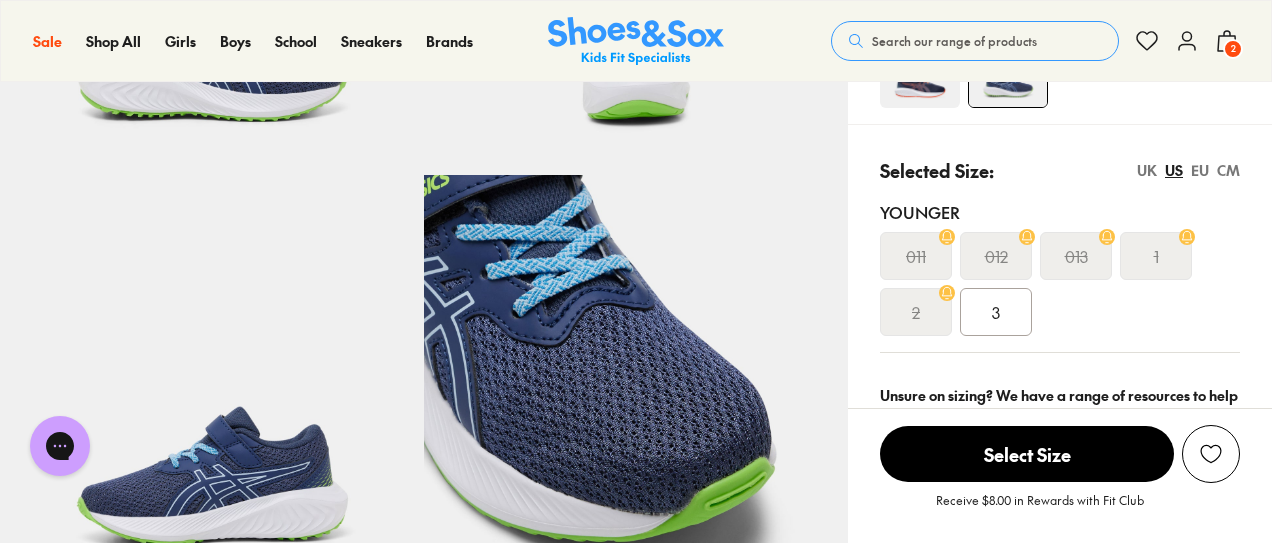 click at bounding box center [920, 68] 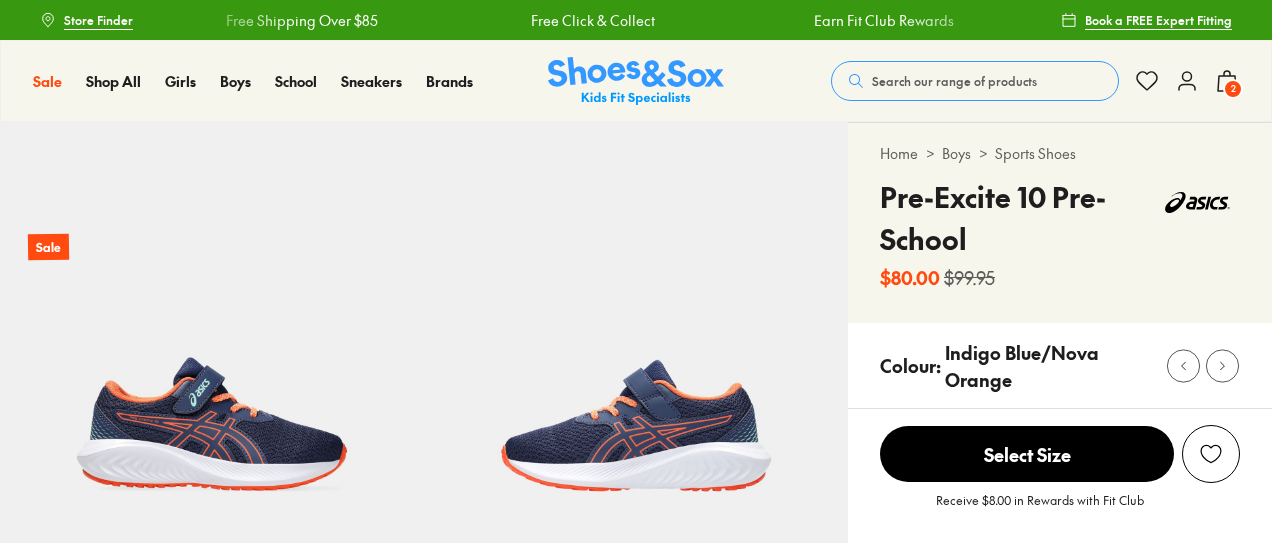 scroll, scrollTop: 0, scrollLeft: 0, axis: both 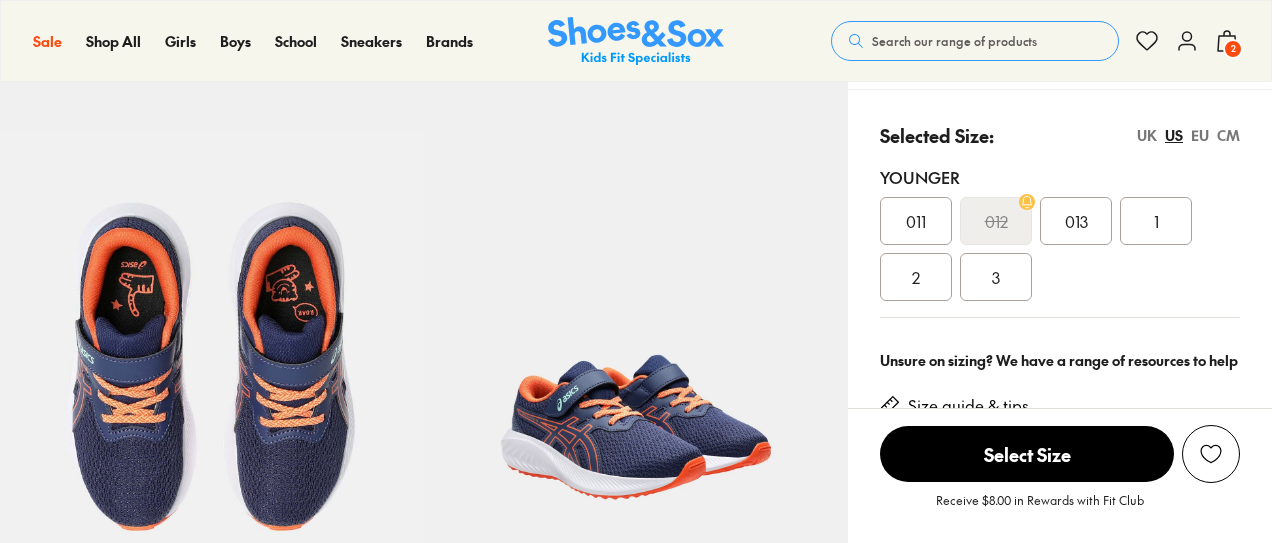 select on "*" 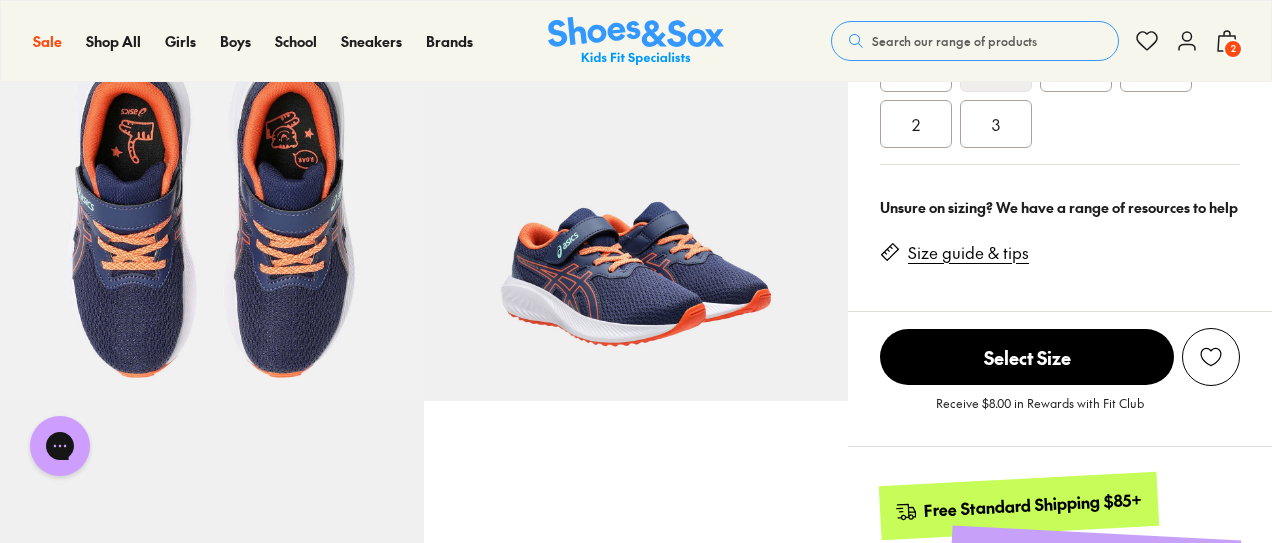 scroll, scrollTop: 570, scrollLeft: 0, axis: vertical 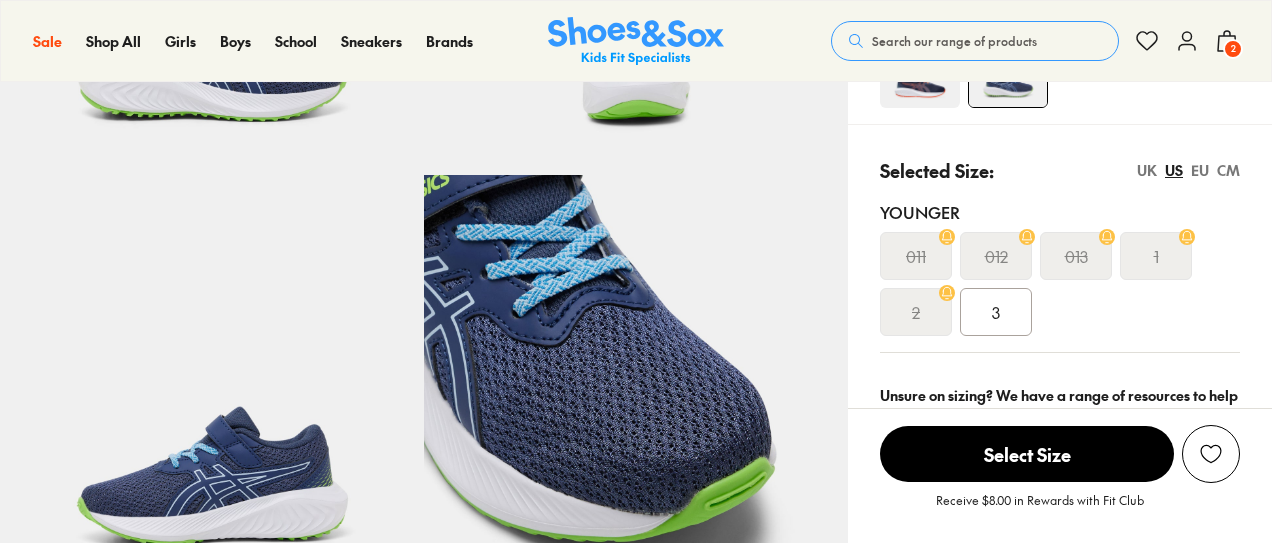select on "*" 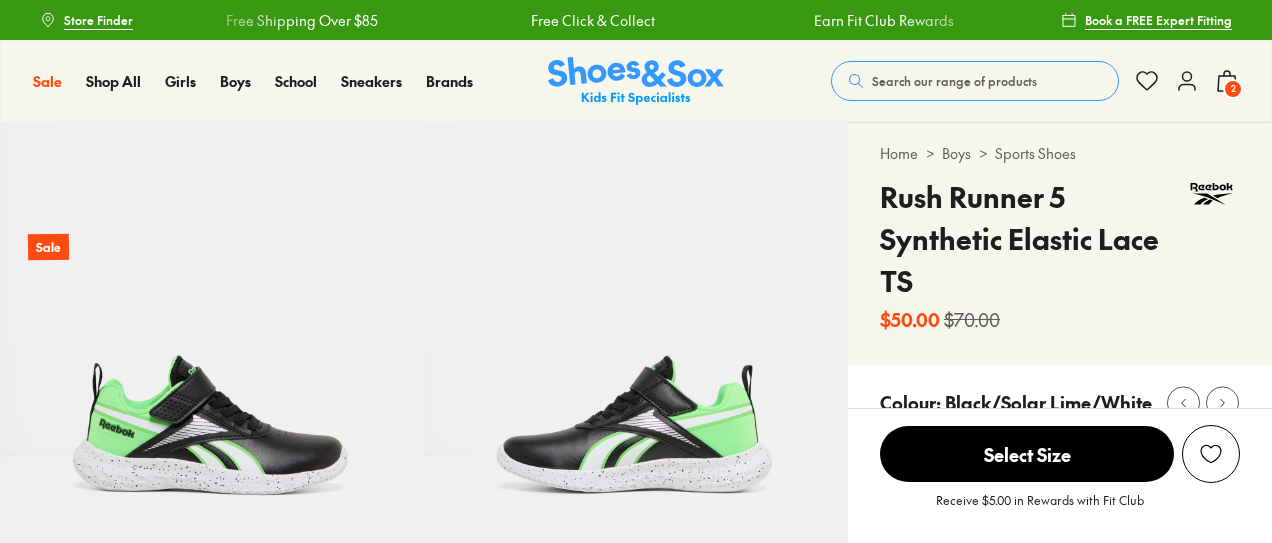 scroll, scrollTop: 0, scrollLeft: 0, axis: both 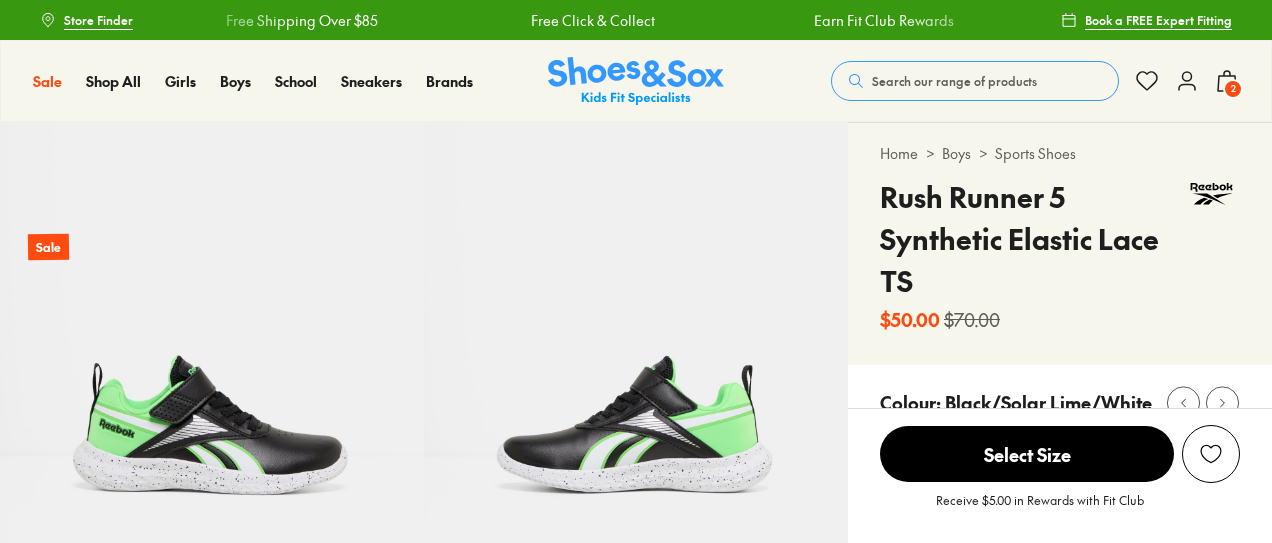 select on "*" 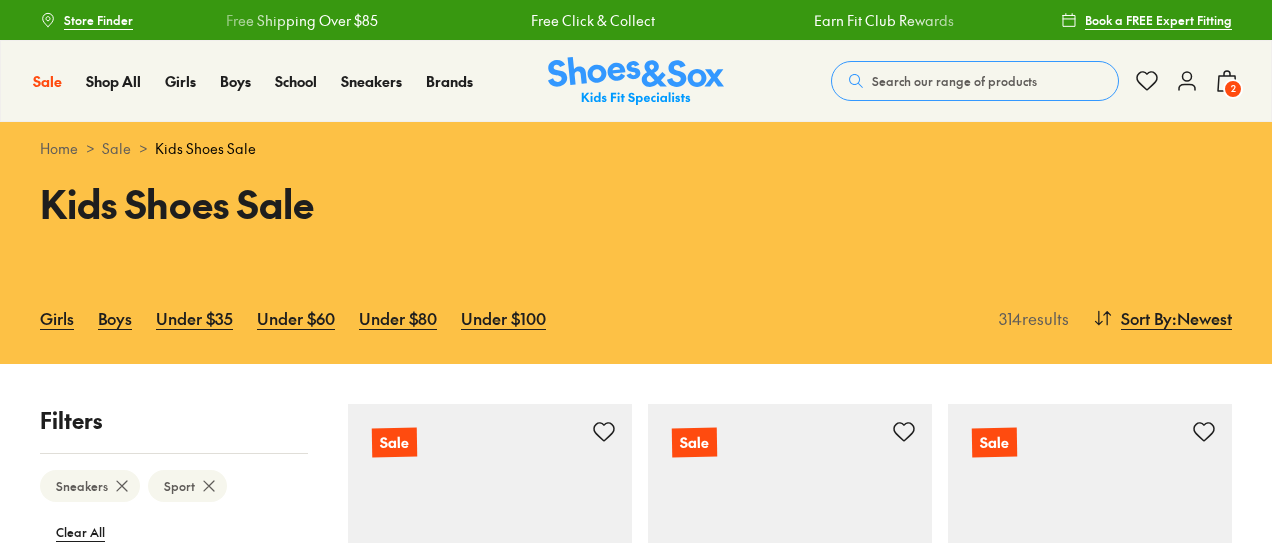 scroll, scrollTop: 0, scrollLeft: 0, axis: both 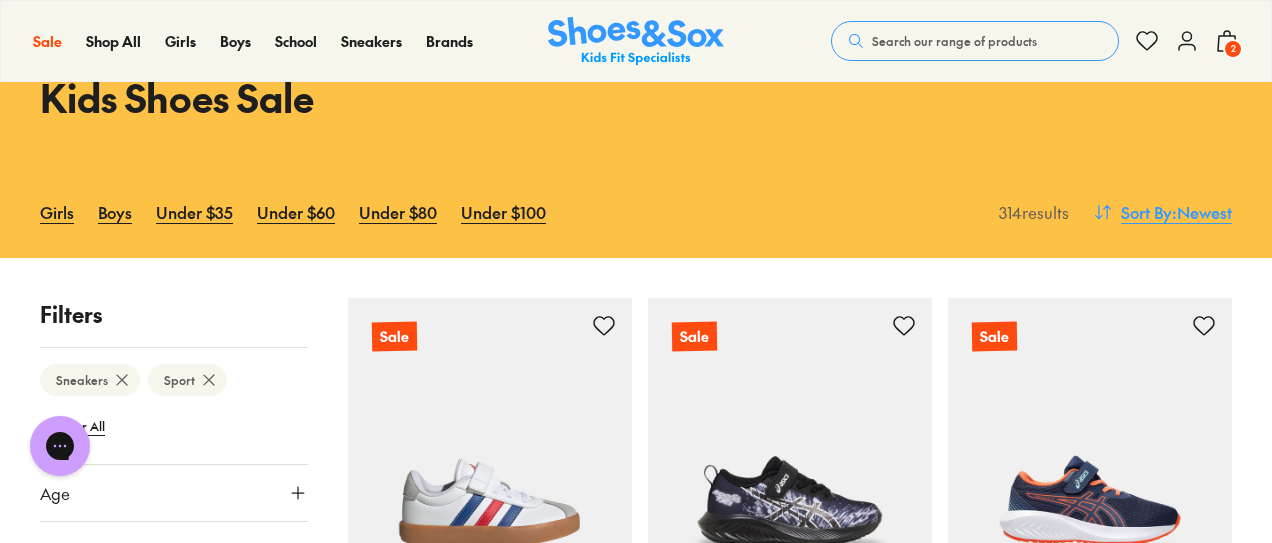 click on "Sort By" at bounding box center [1146, 212] 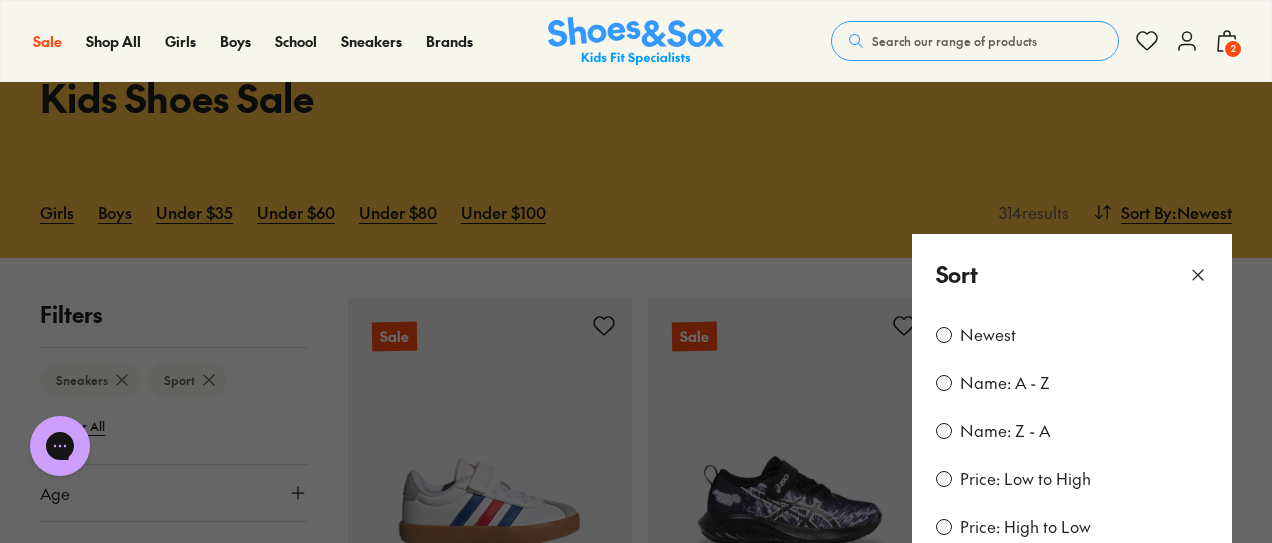 click on "Price: Low to High" at bounding box center (1025, 479) 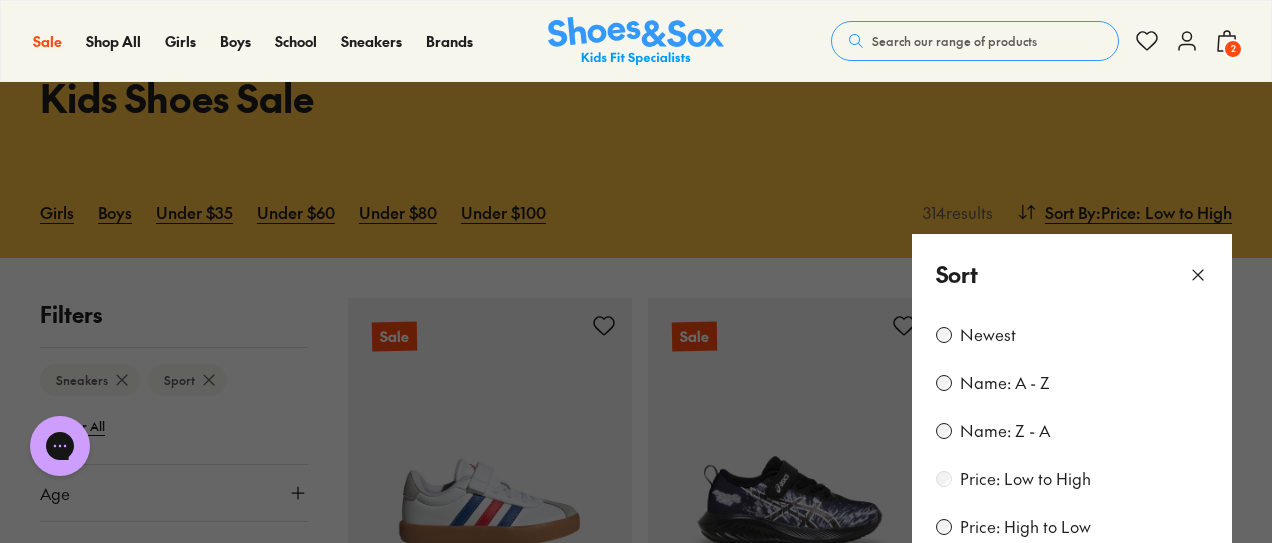 scroll, scrollTop: 0, scrollLeft: 0, axis: both 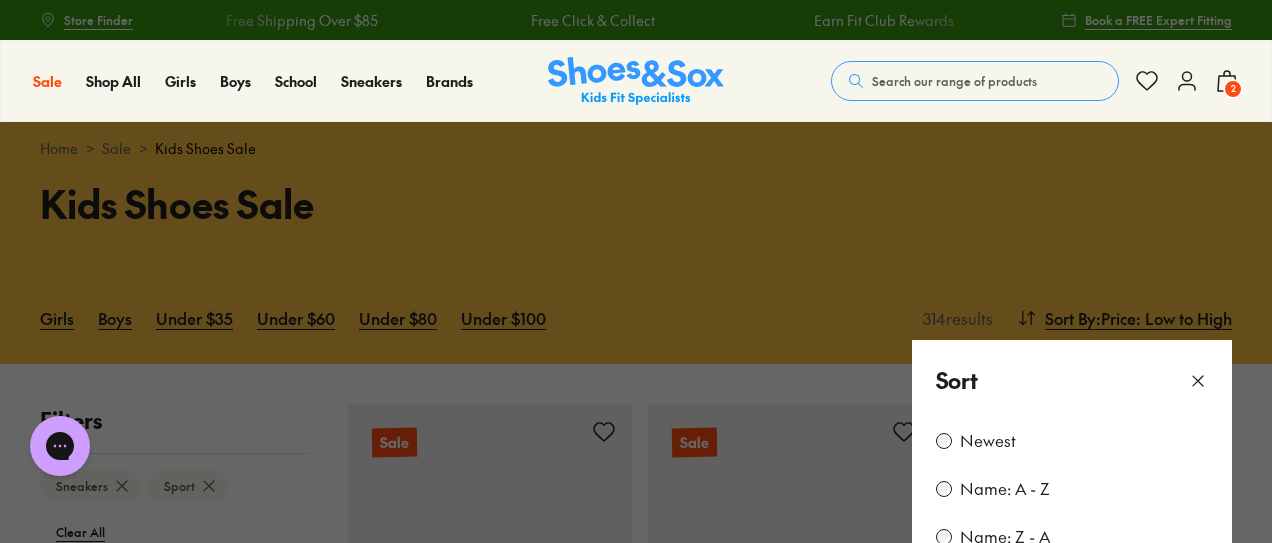 click 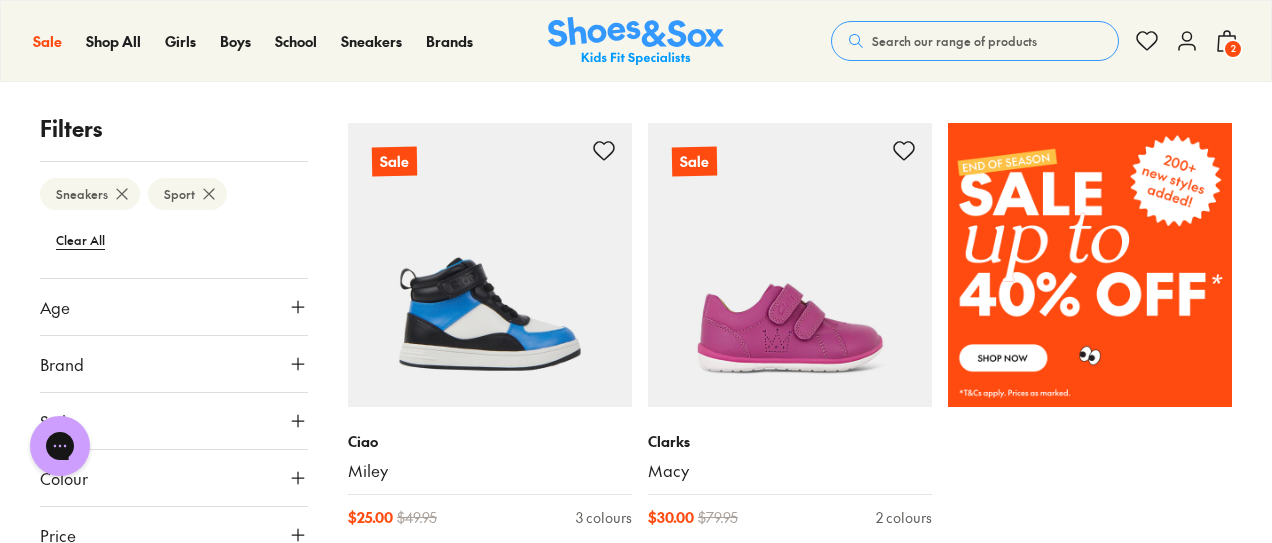 scroll, scrollTop: 1307, scrollLeft: 0, axis: vertical 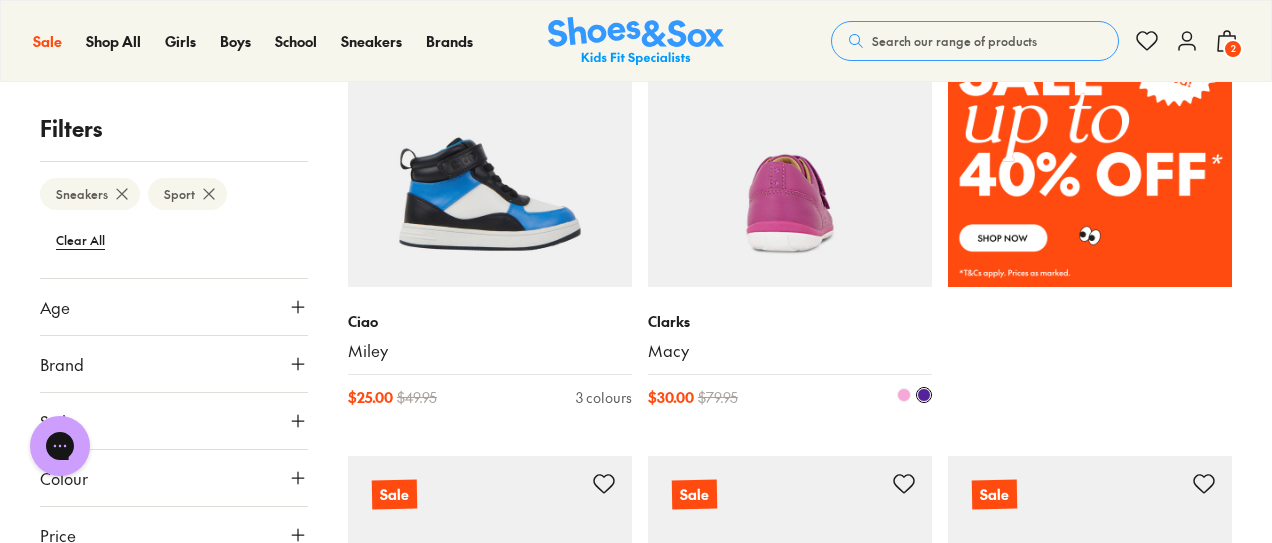 click at bounding box center [790, 145] 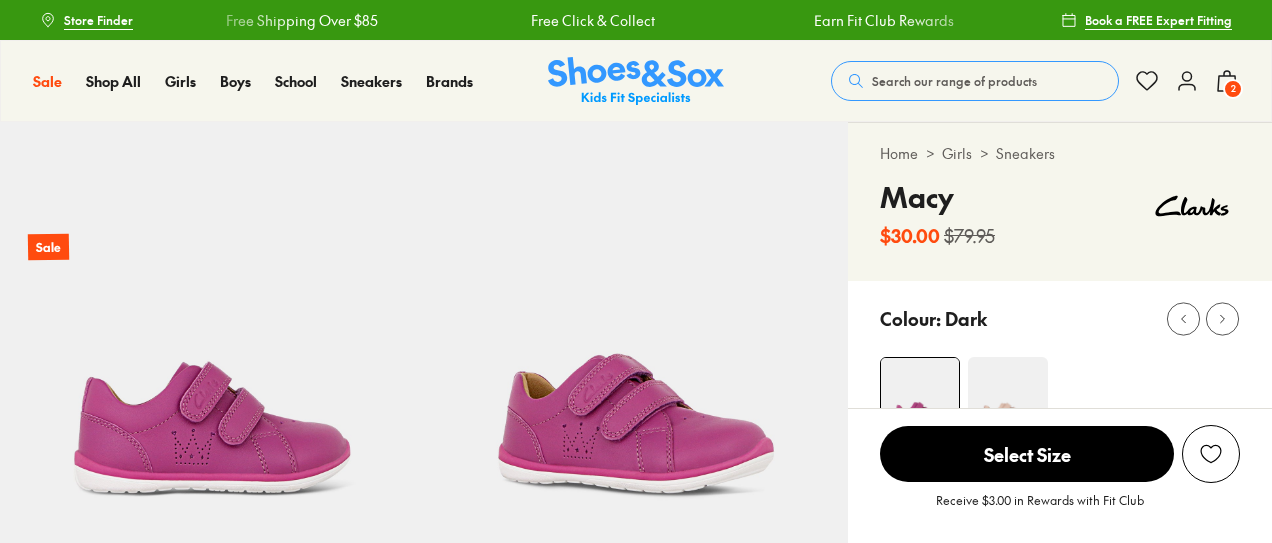 scroll, scrollTop: 0, scrollLeft: 0, axis: both 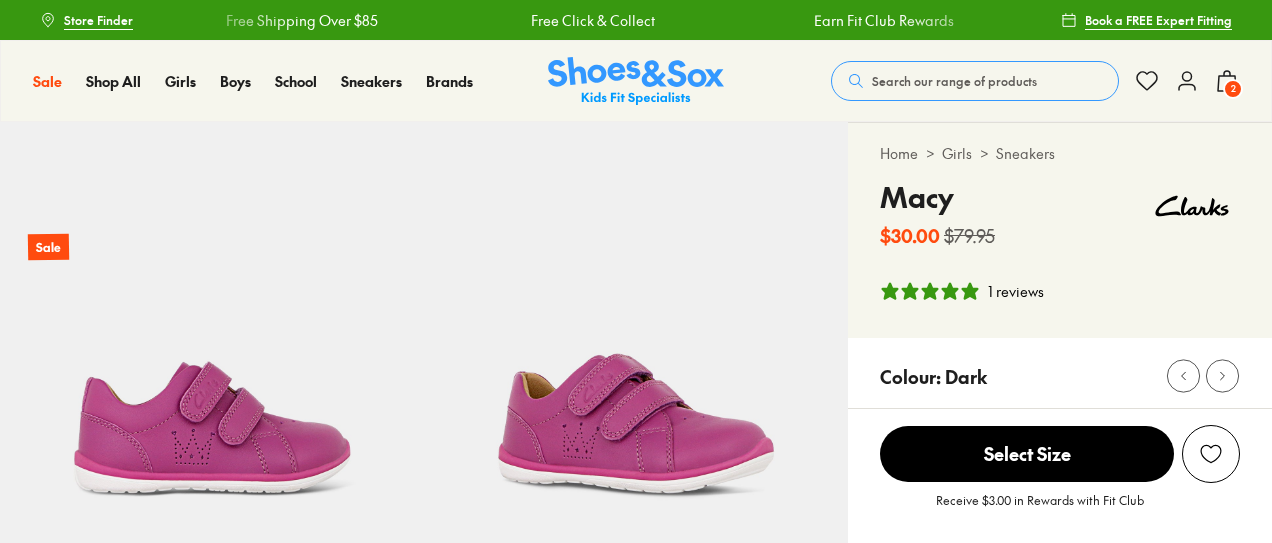 select on "*" 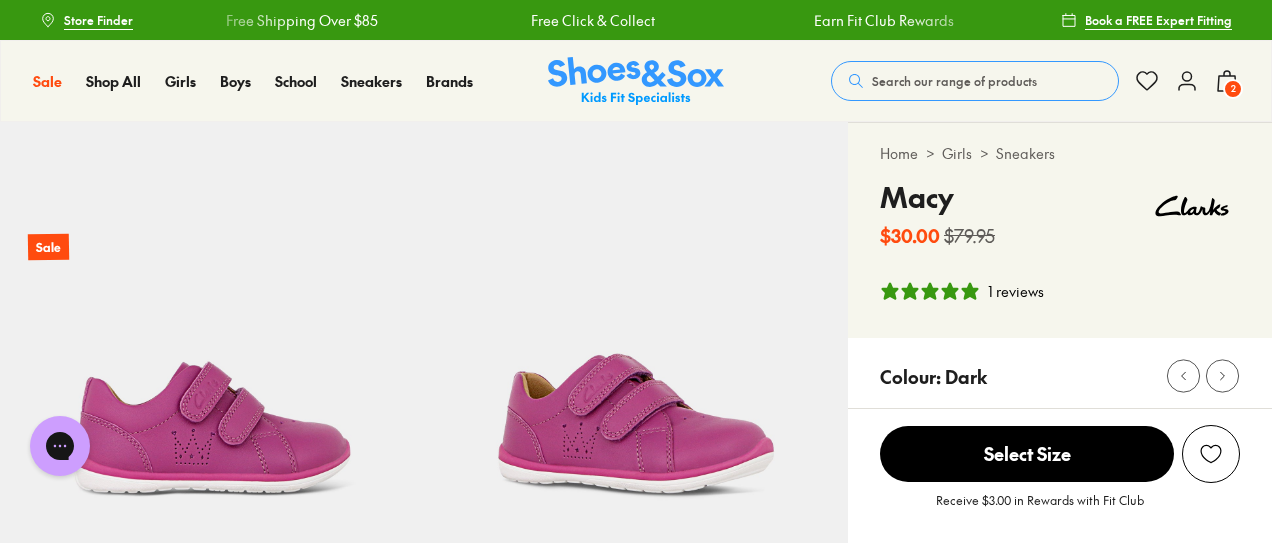 scroll, scrollTop: 0, scrollLeft: 0, axis: both 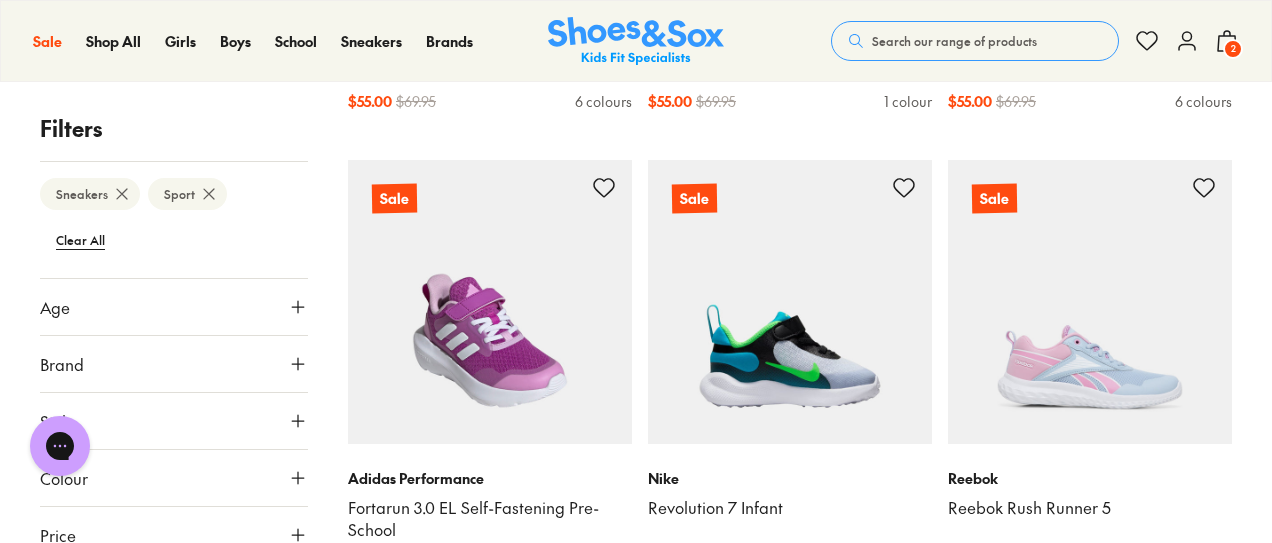 click at bounding box center [490, 302] 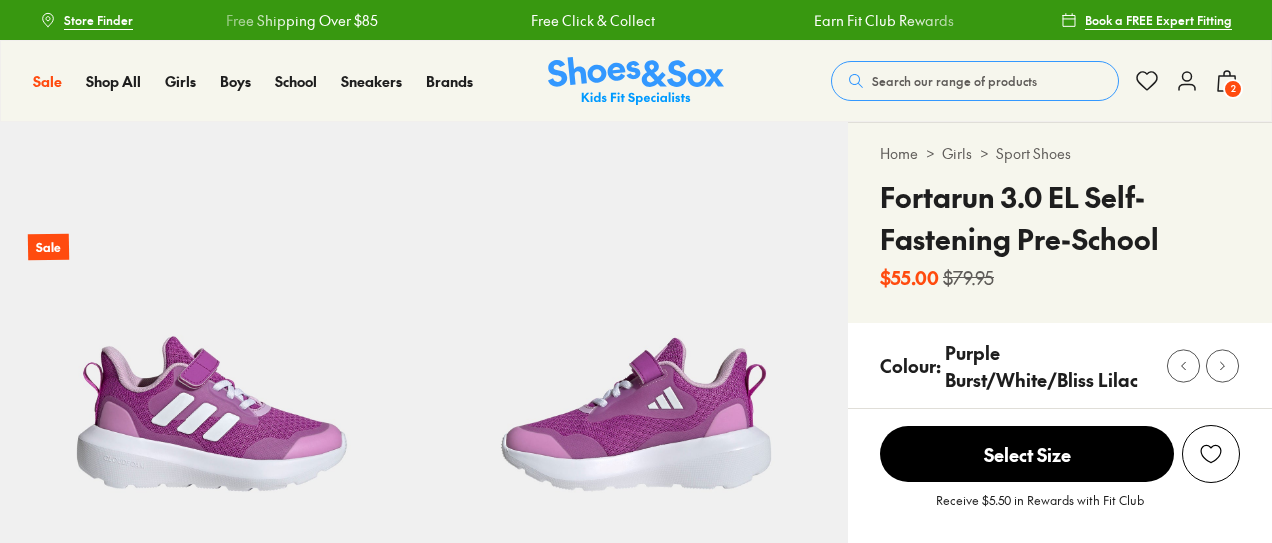 scroll, scrollTop: 0, scrollLeft: 0, axis: both 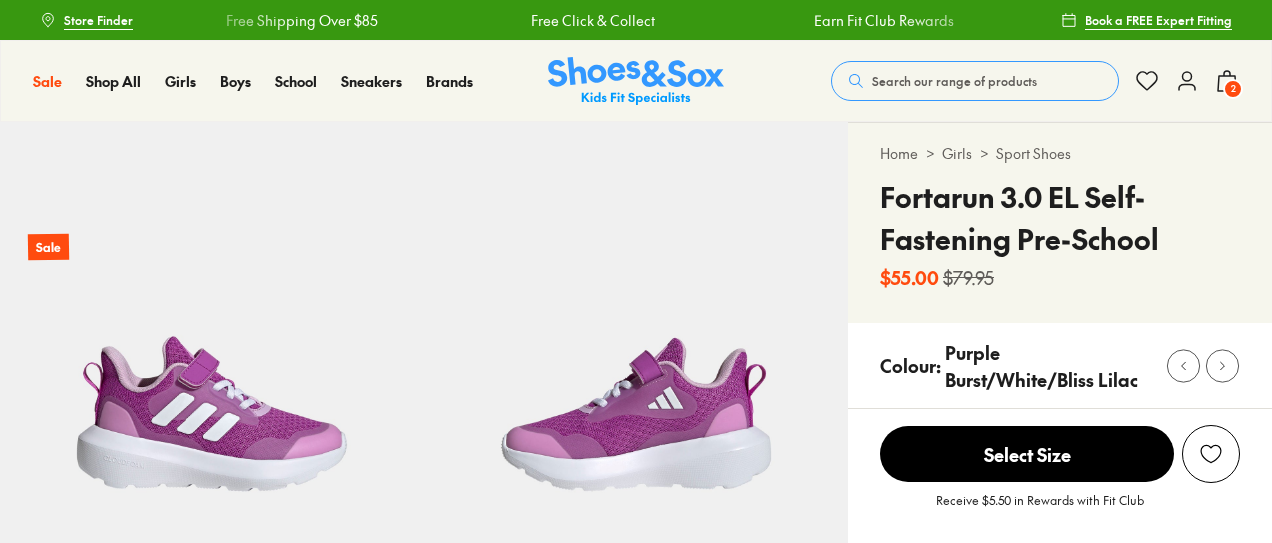 select on "*" 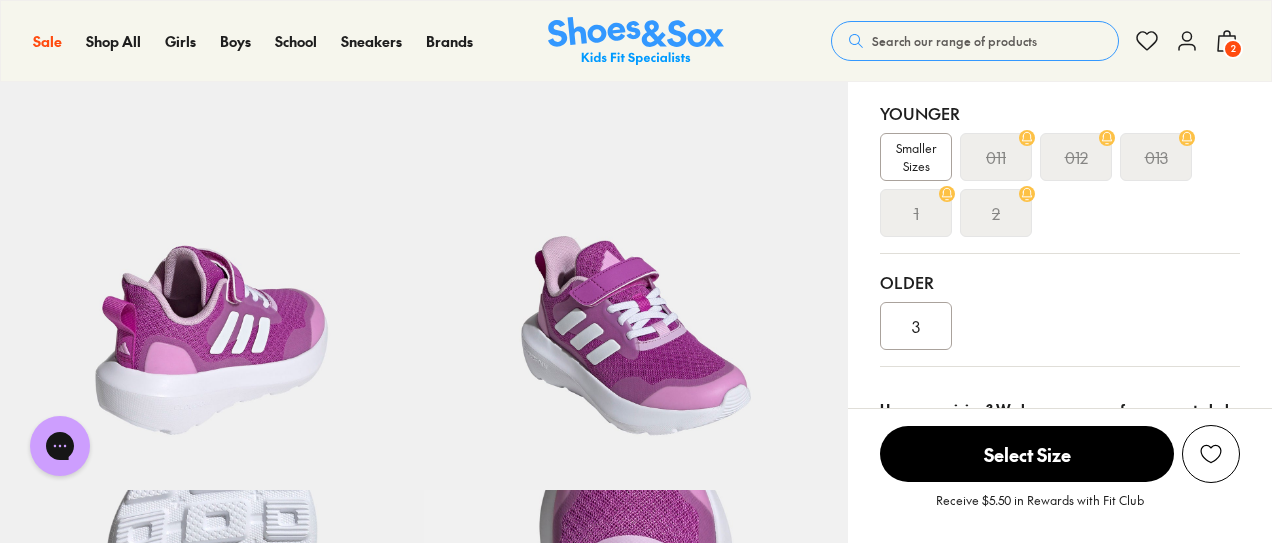 scroll, scrollTop: 376, scrollLeft: 0, axis: vertical 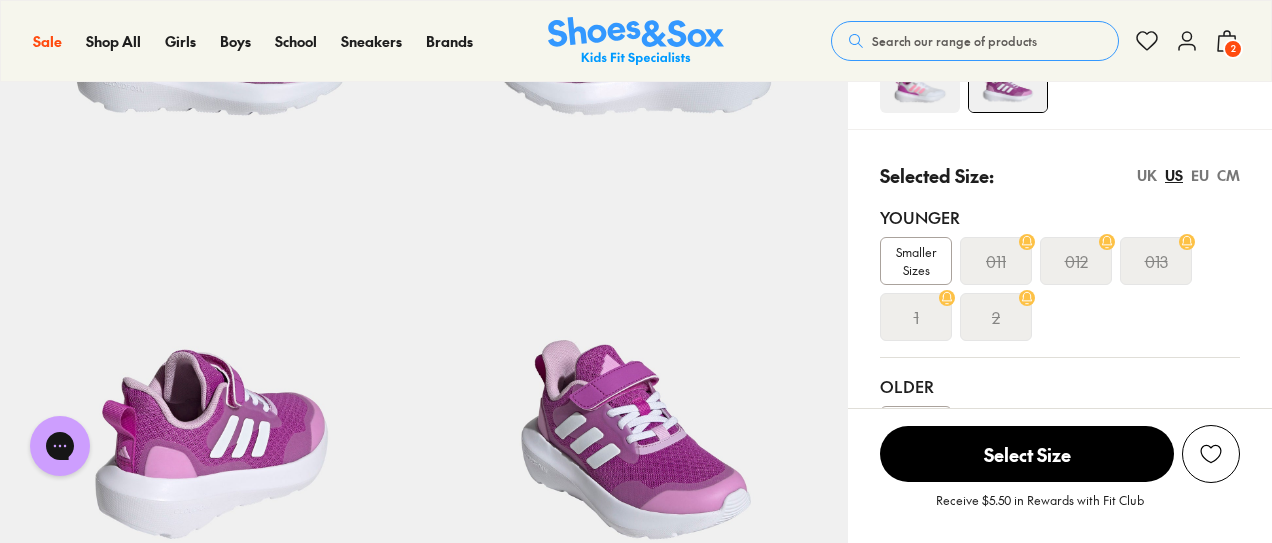 click at bounding box center [920, 73] 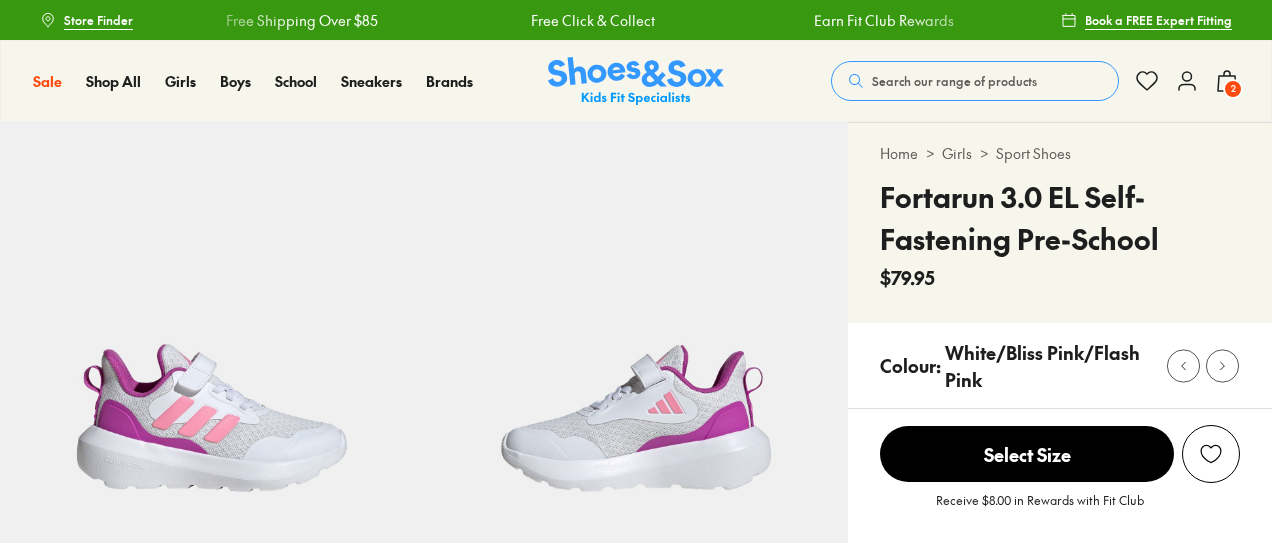 scroll, scrollTop: 0, scrollLeft: 0, axis: both 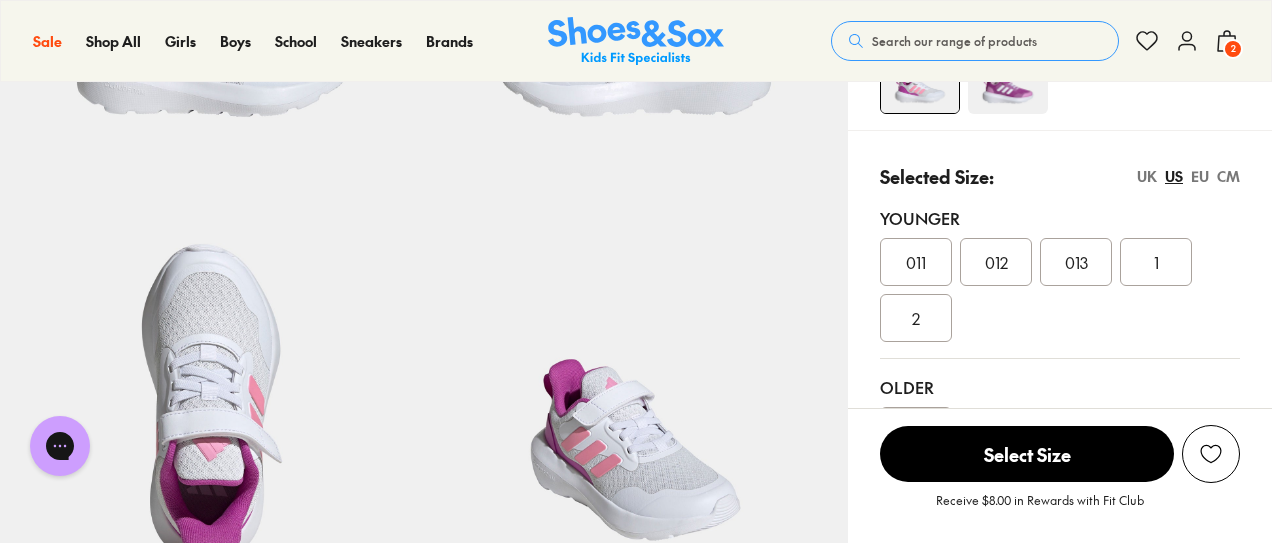 select on "*" 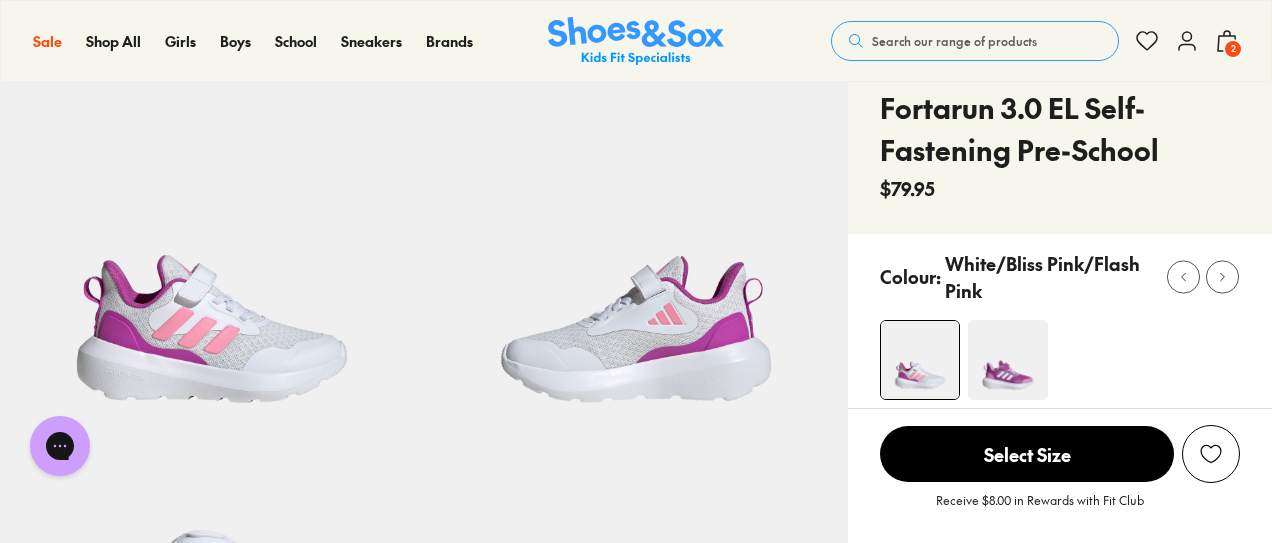 scroll, scrollTop: 90, scrollLeft: 0, axis: vertical 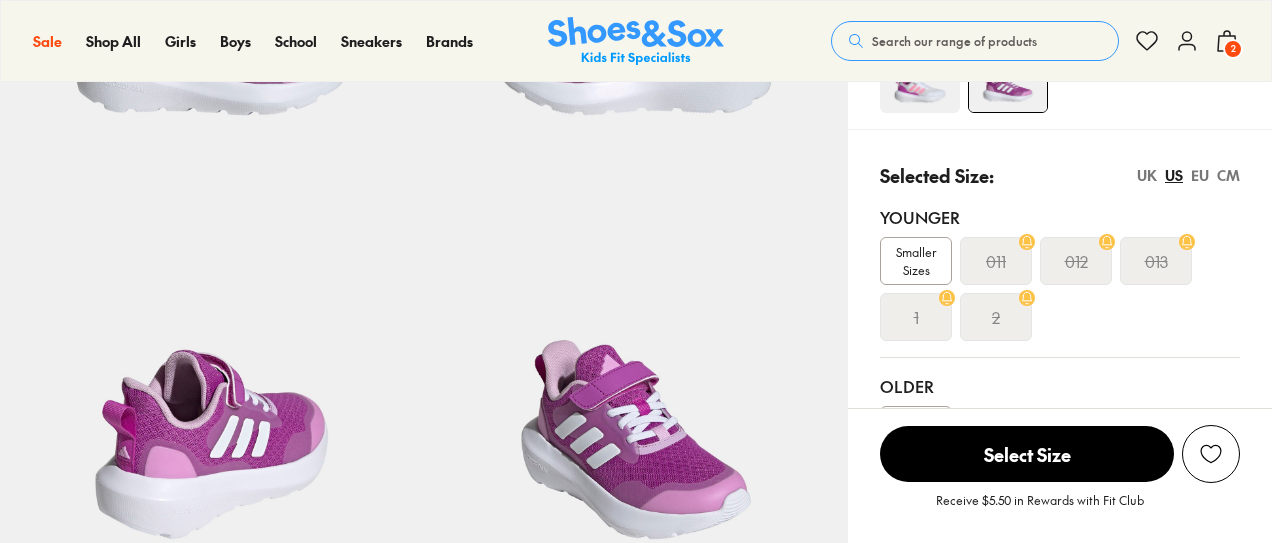select on "*" 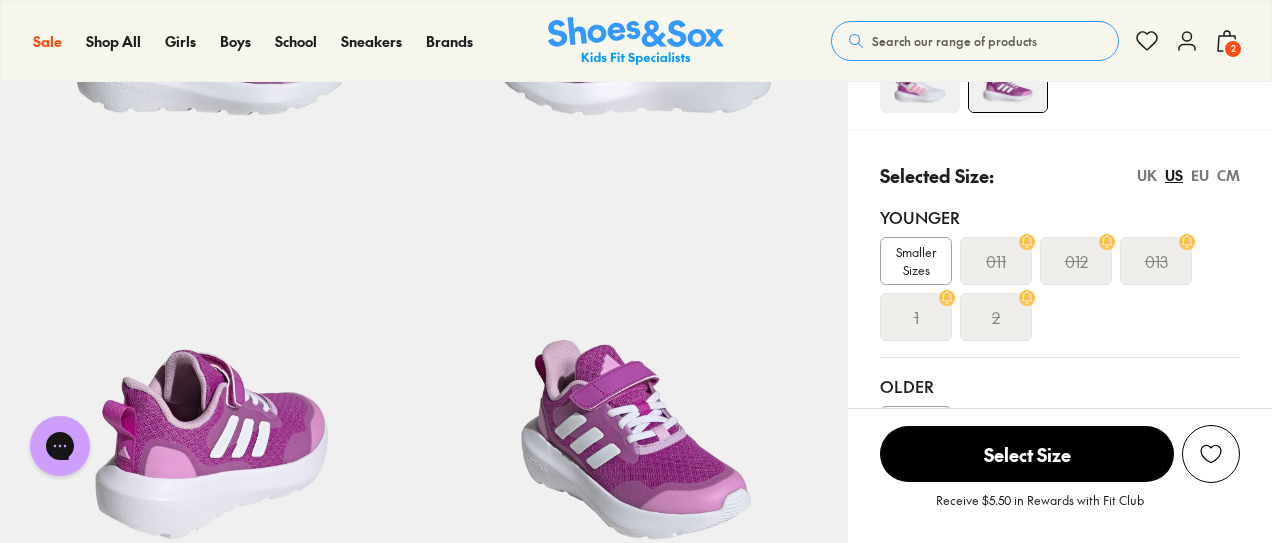 scroll, scrollTop: 0, scrollLeft: 0, axis: both 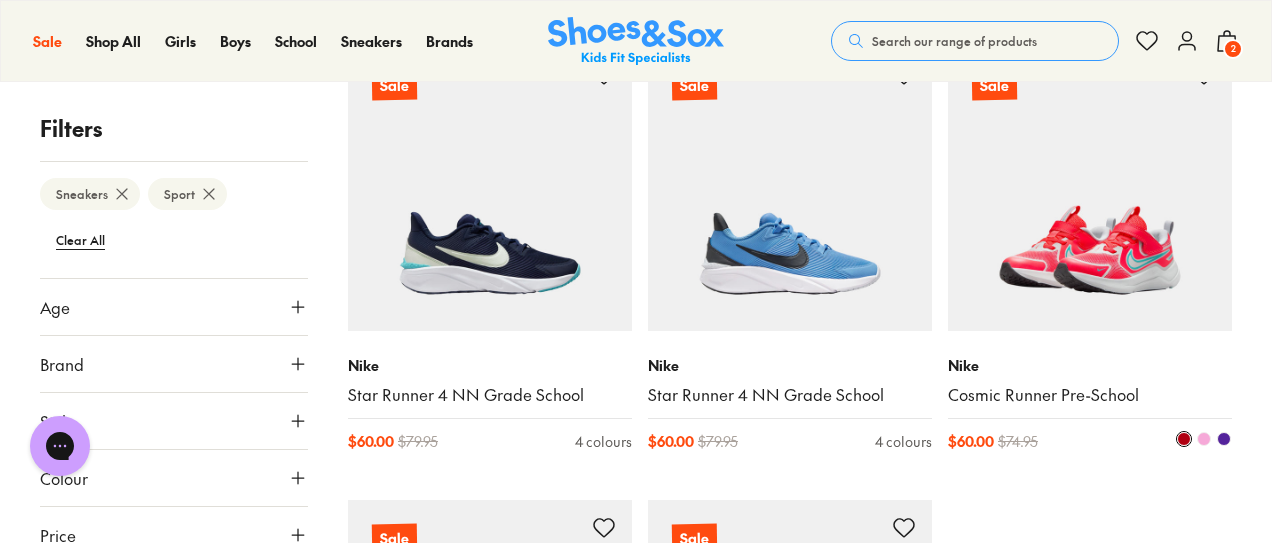 click at bounding box center (1090, 189) 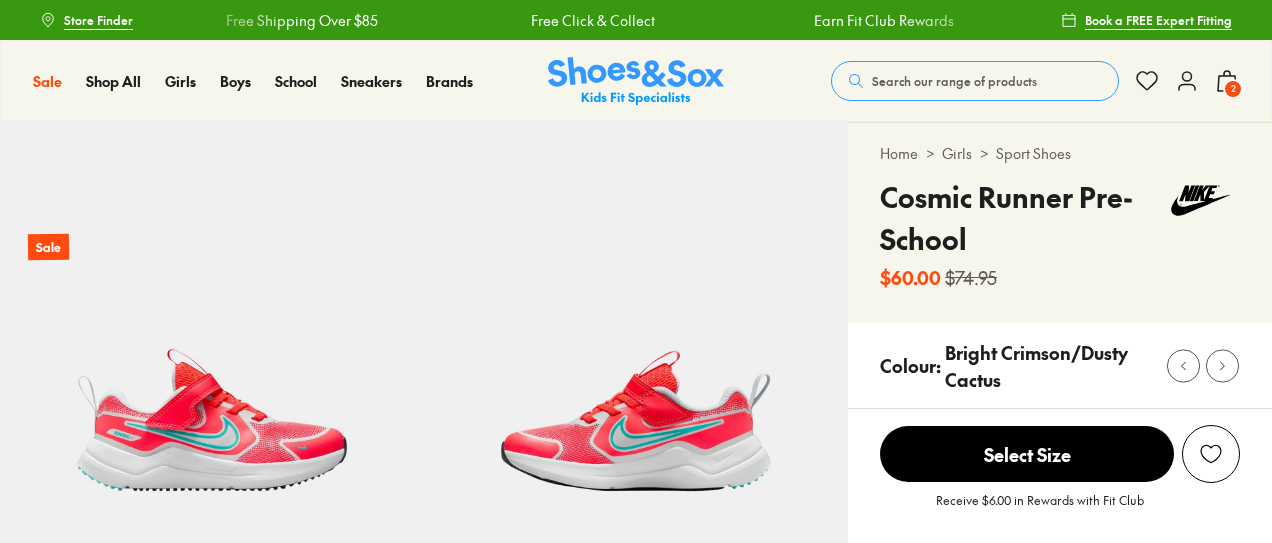 scroll, scrollTop: 0, scrollLeft: 0, axis: both 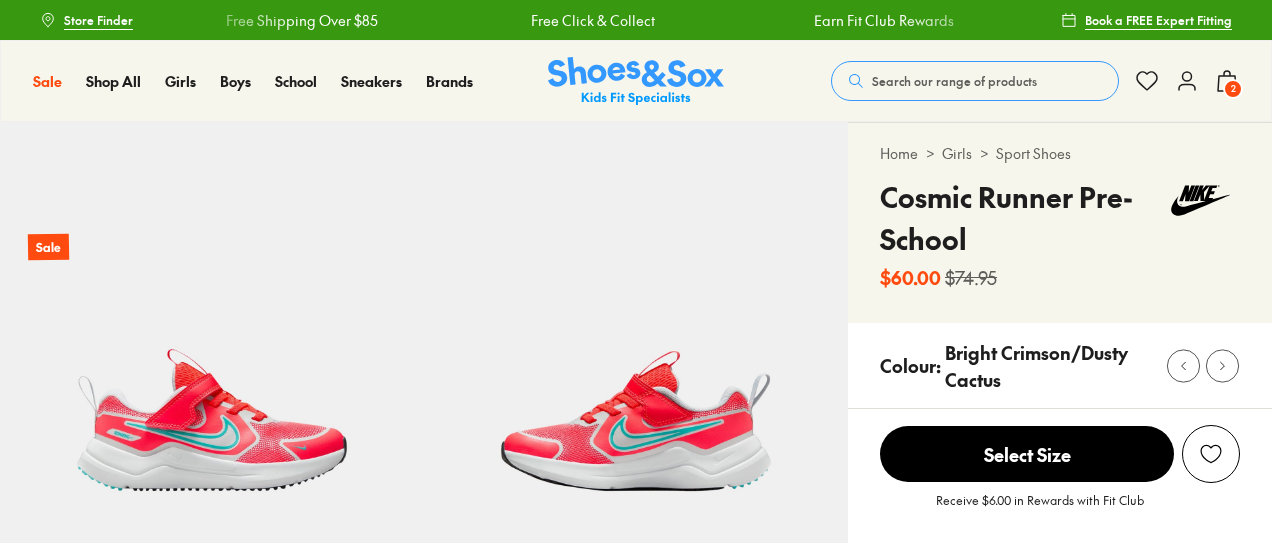 select on "*" 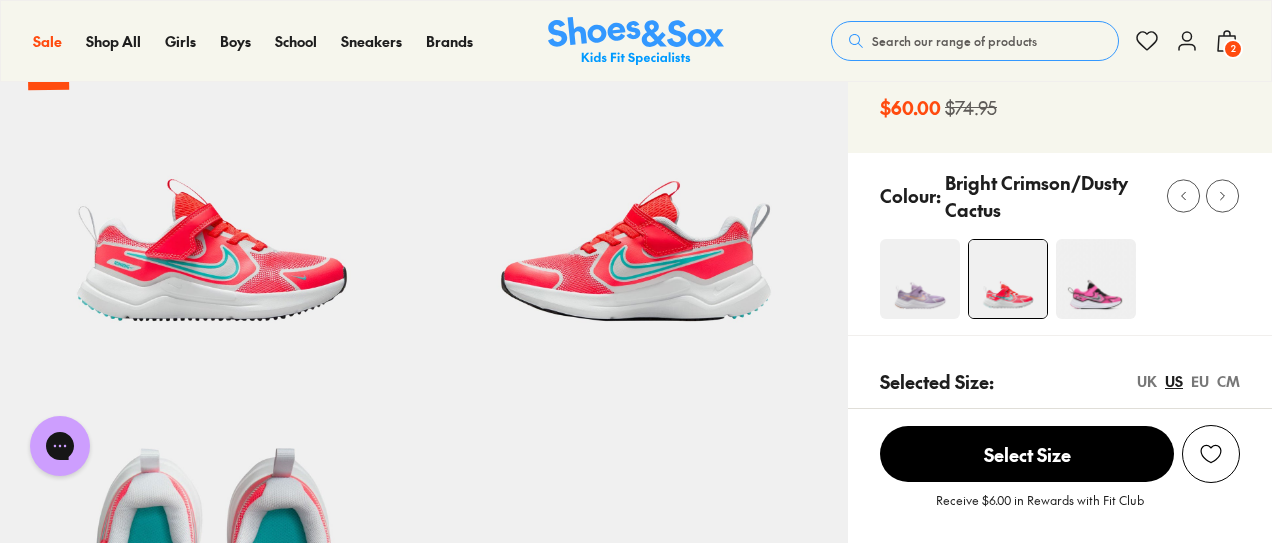 scroll, scrollTop: 172, scrollLeft: 0, axis: vertical 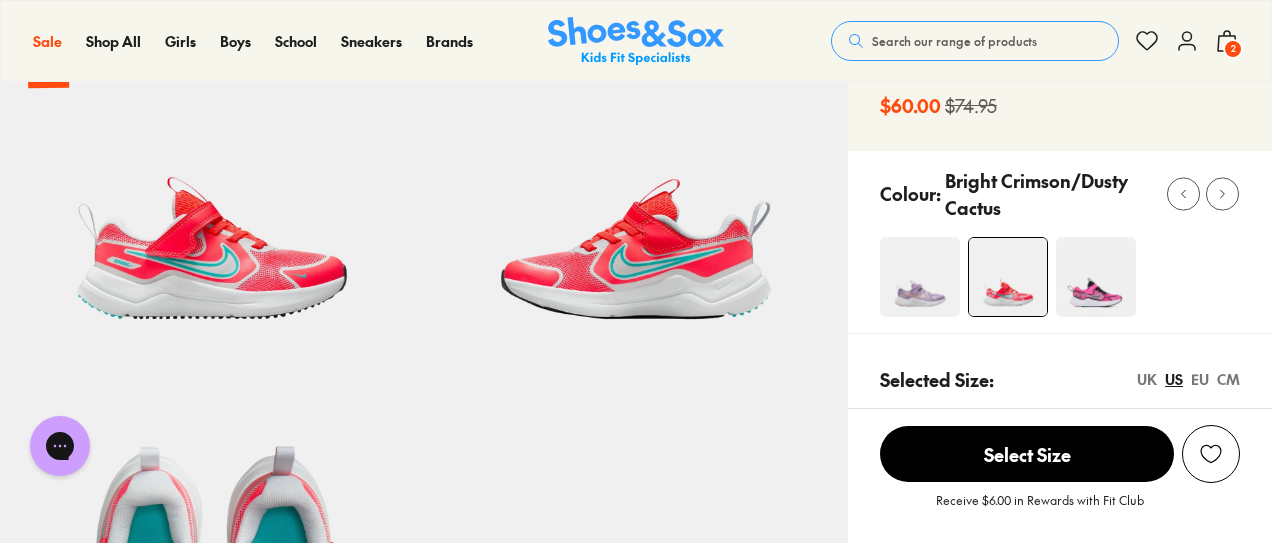 click at bounding box center [920, 277] 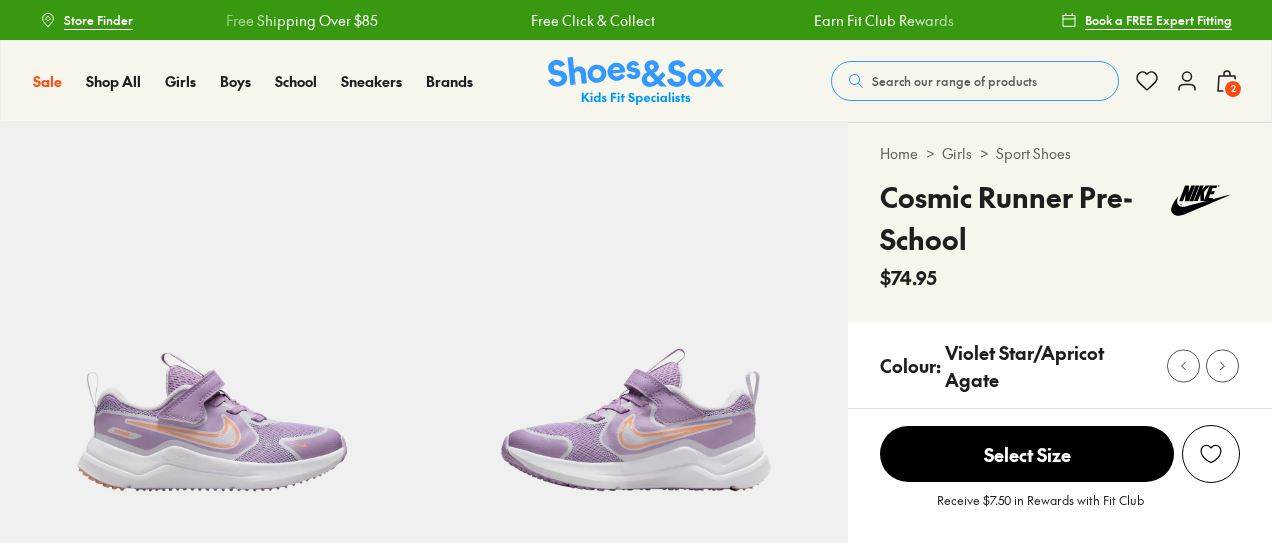 scroll, scrollTop: 0, scrollLeft: 0, axis: both 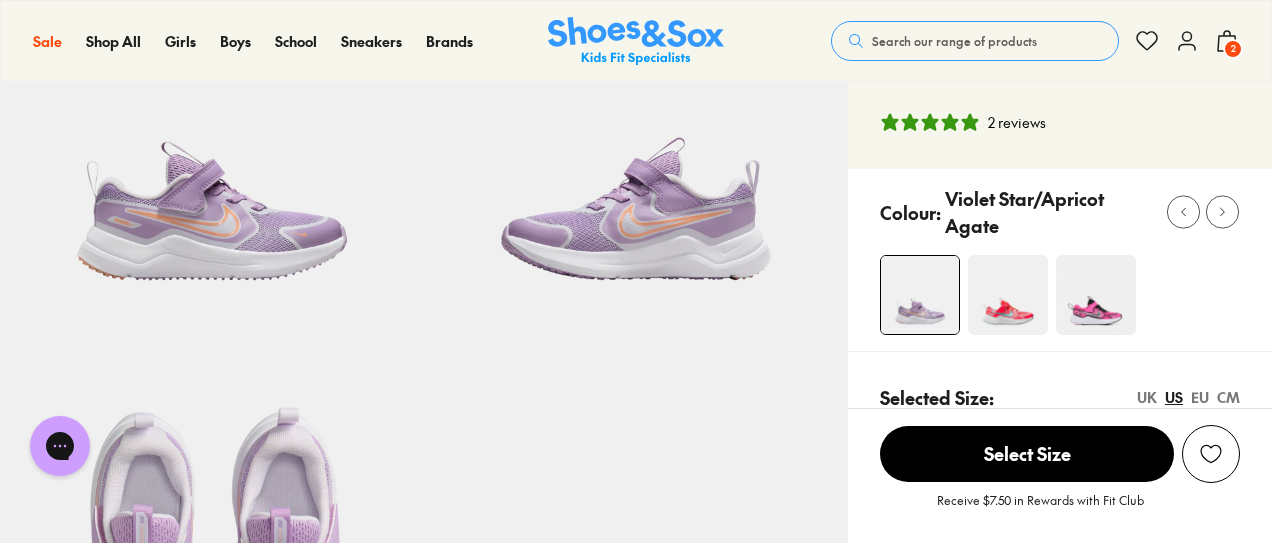 select on "*" 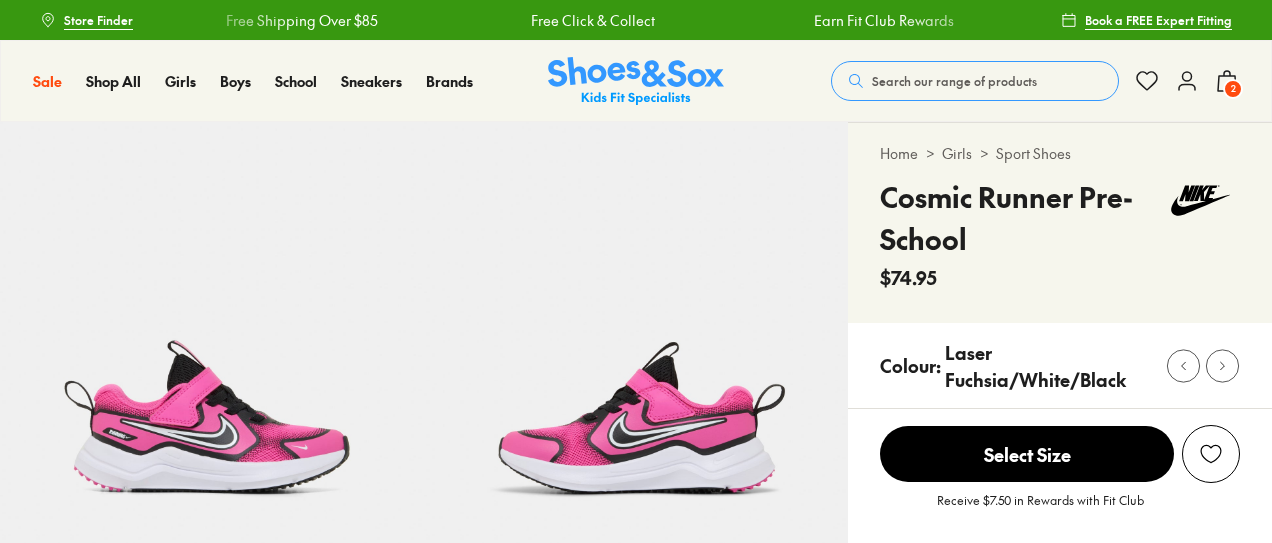 scroll, scrollTop: 0, scrollLeft: 0, axis: both 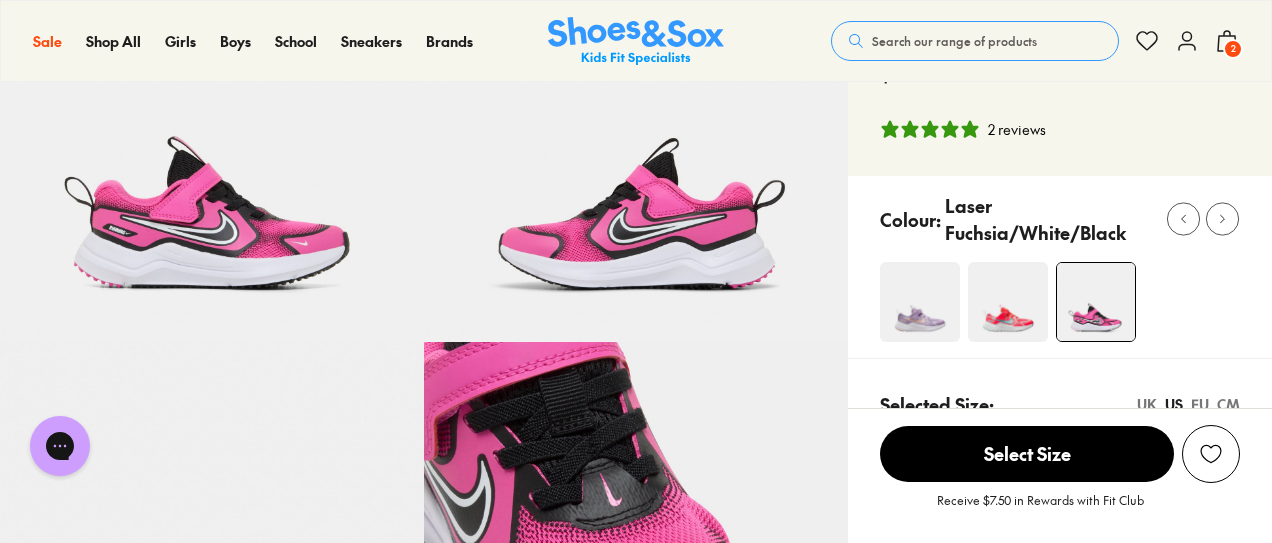 click at bounding box center [1008, 302] 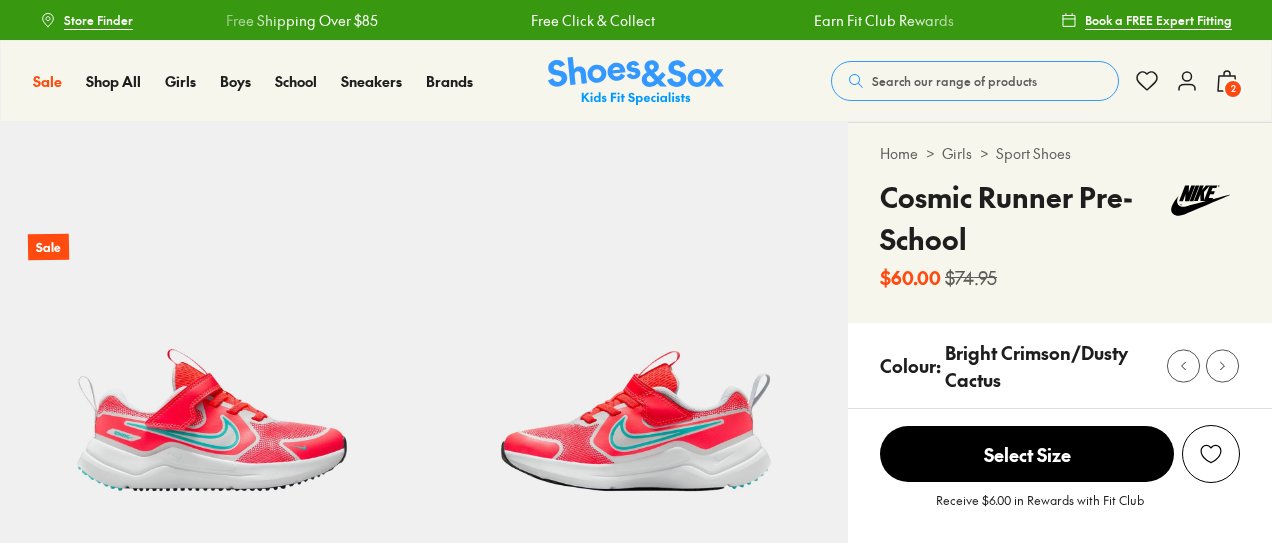 scroll, scrollTop: 0, scrollLeft: 0, axis: both 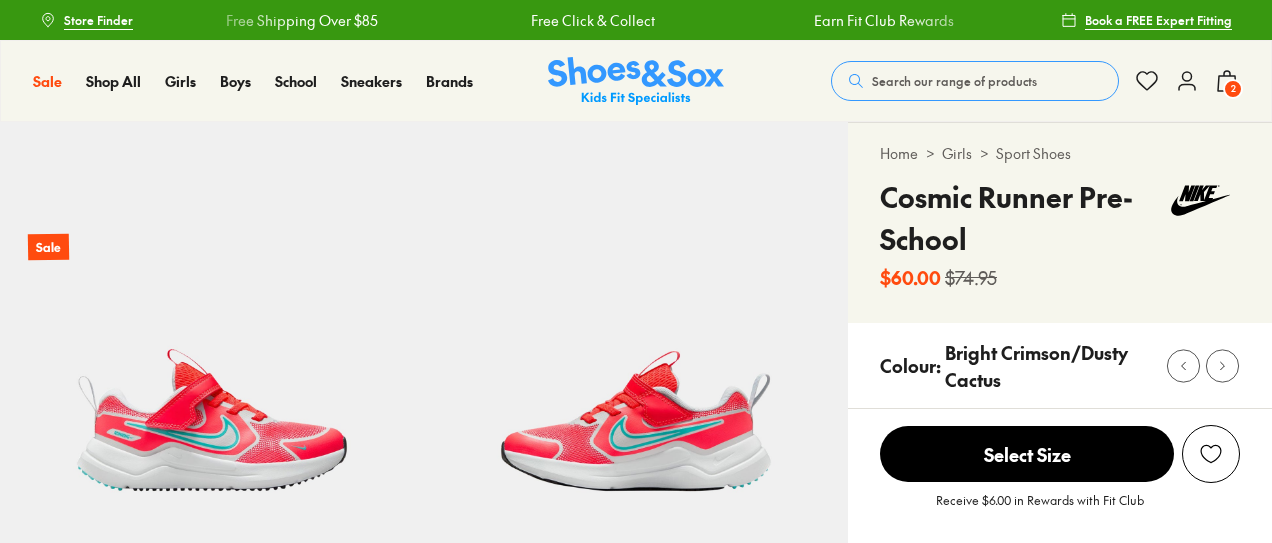 select on "*" 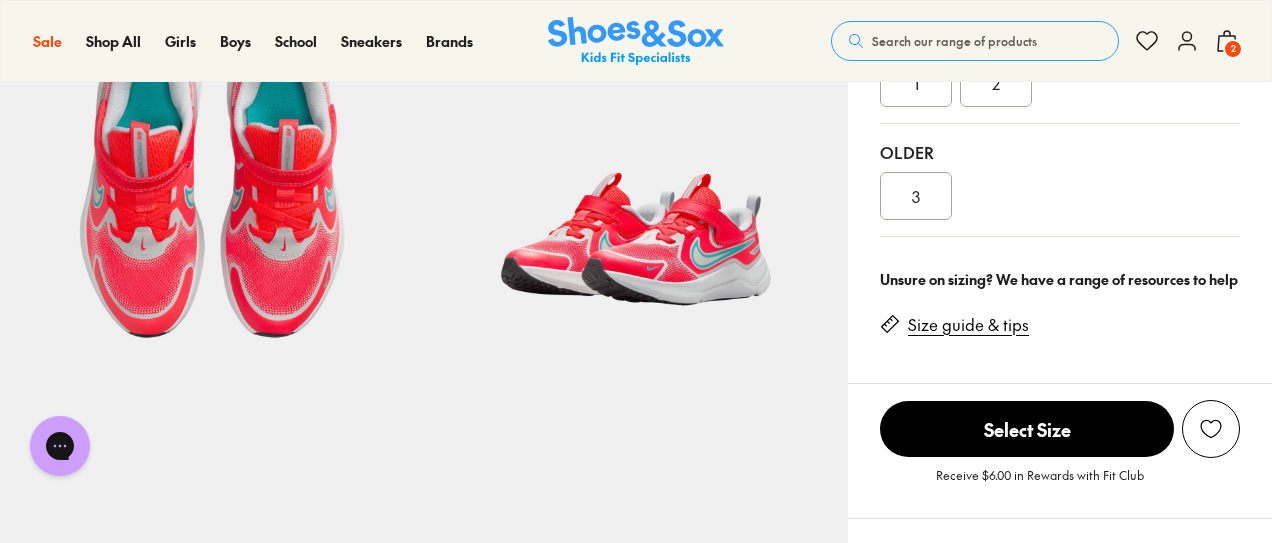 scroll, scrollTop: 609, scrollLeft: 0, axis: vertical 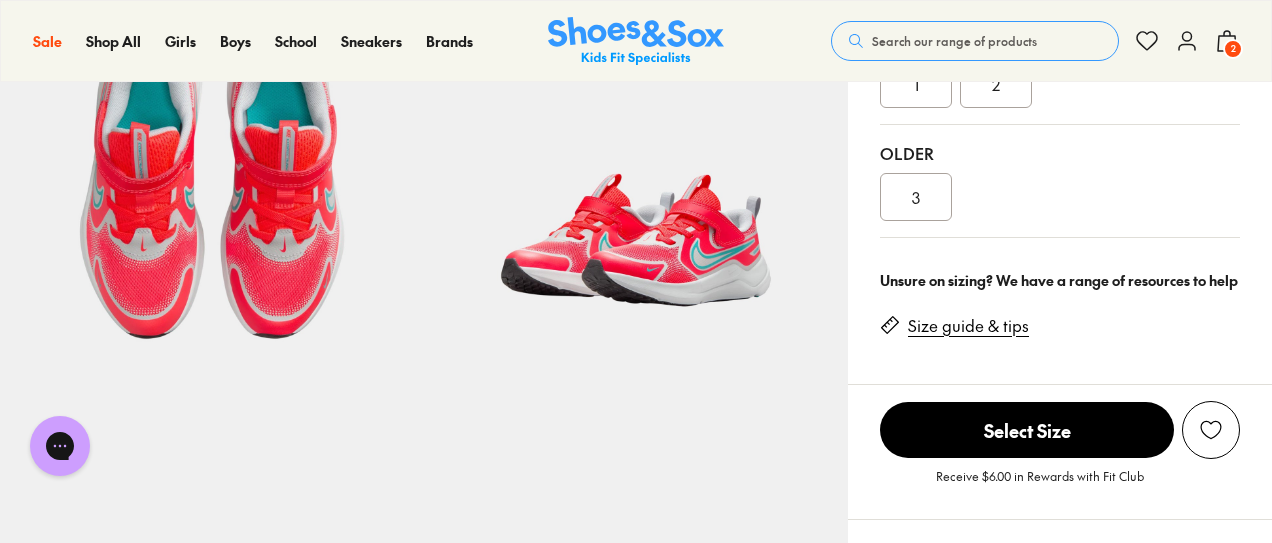 click on "Size guide & tips" at bounding box center (968, 326) 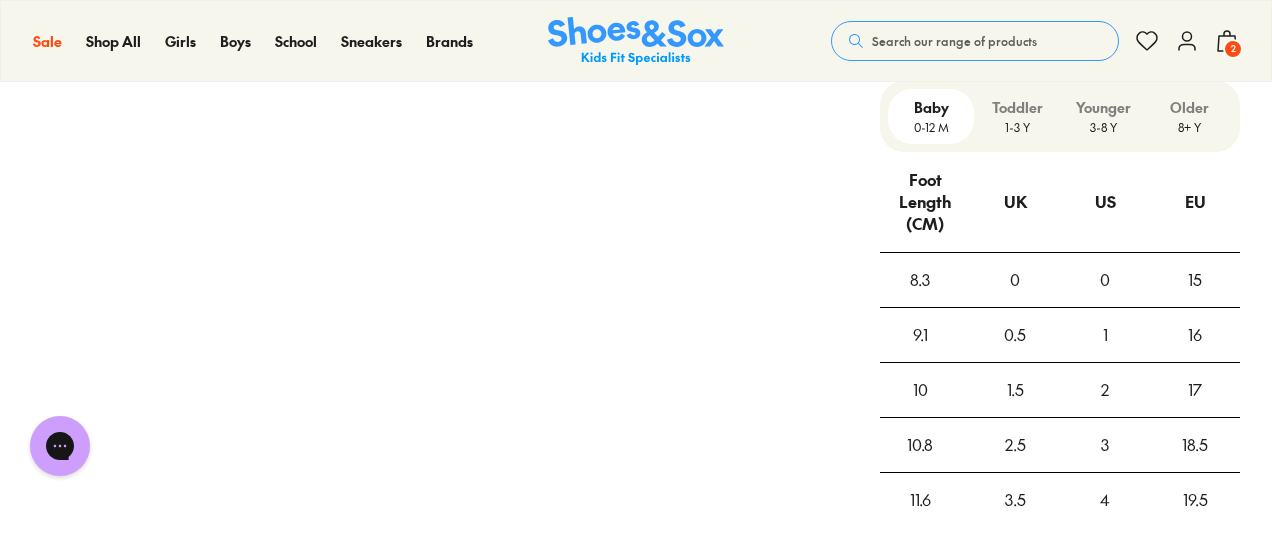 scroll, scrollTop: 1494, scrollLeft: 0, axis: vertical 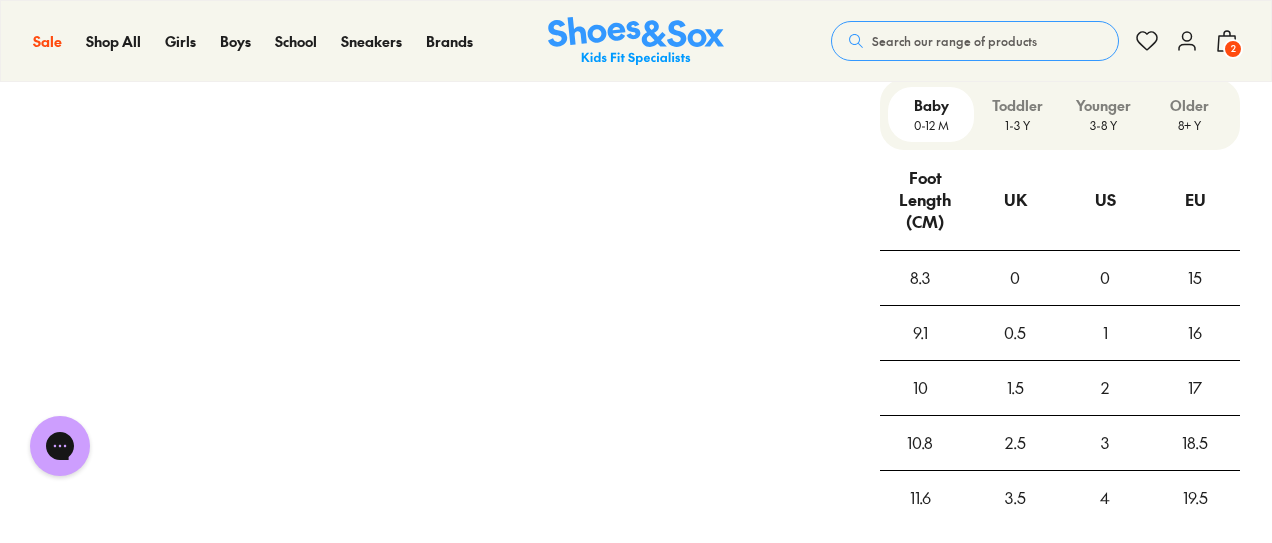 click on "Younger" at bounding box center [1103, 105] 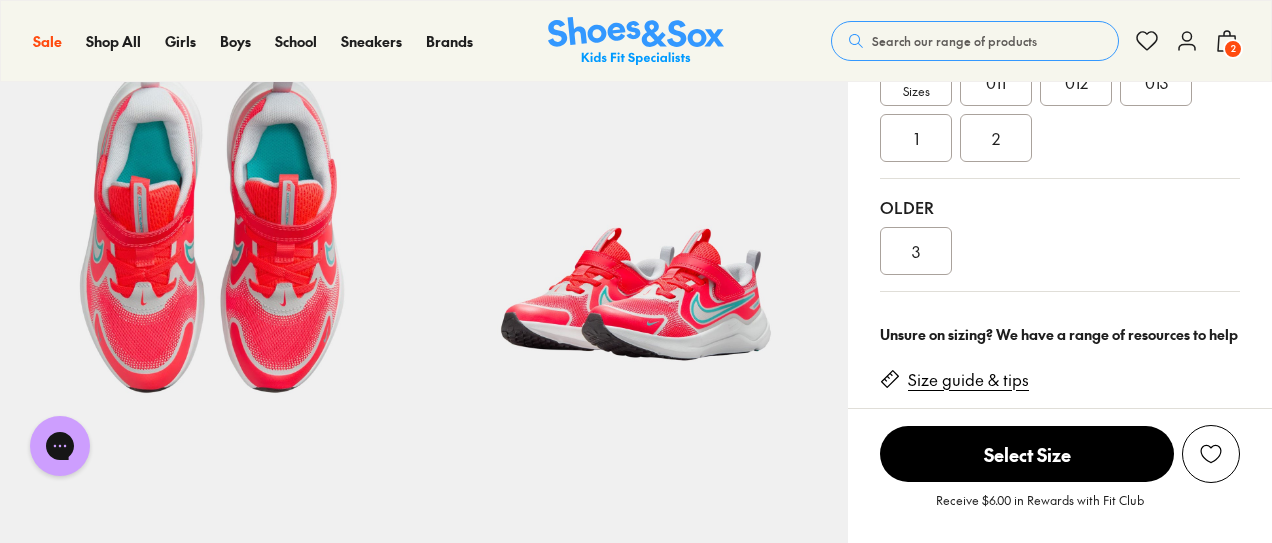scroll, scrollTop: 551, scrollLeft: 0, axis: vertical 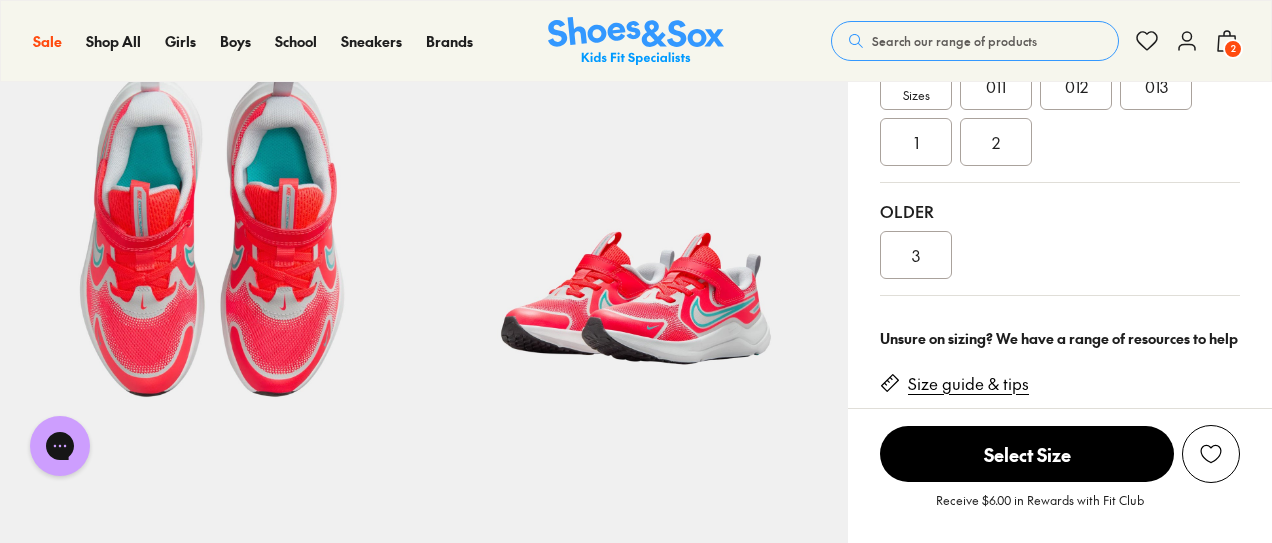click on "2" at bounding box center (996, 142) 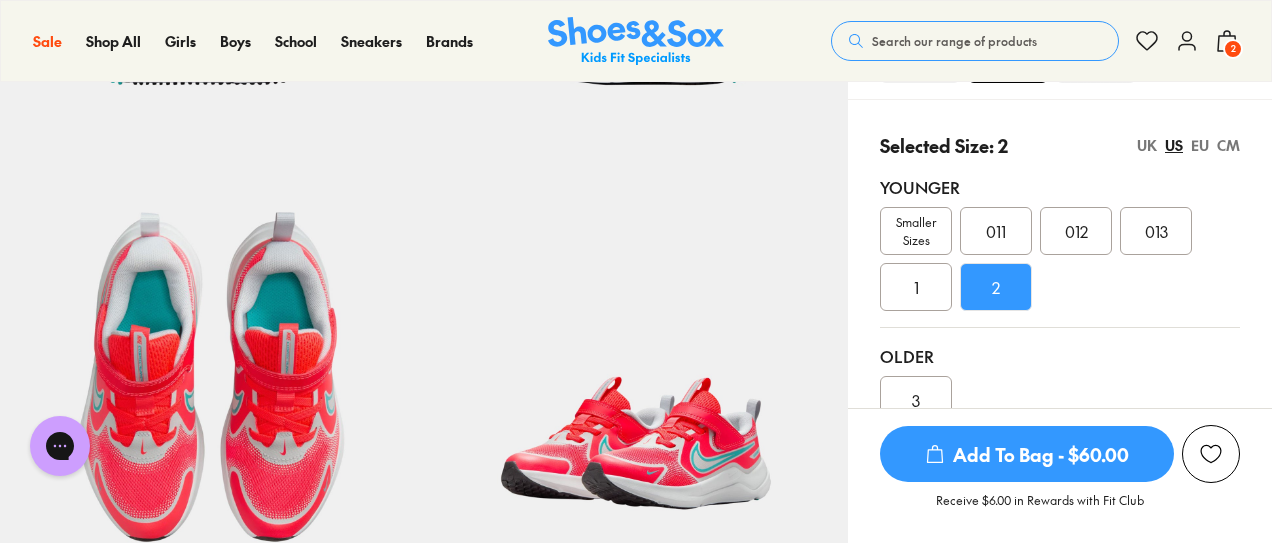 scroll, scrollTop: 401, scrollLeft: 0, axis: vertical 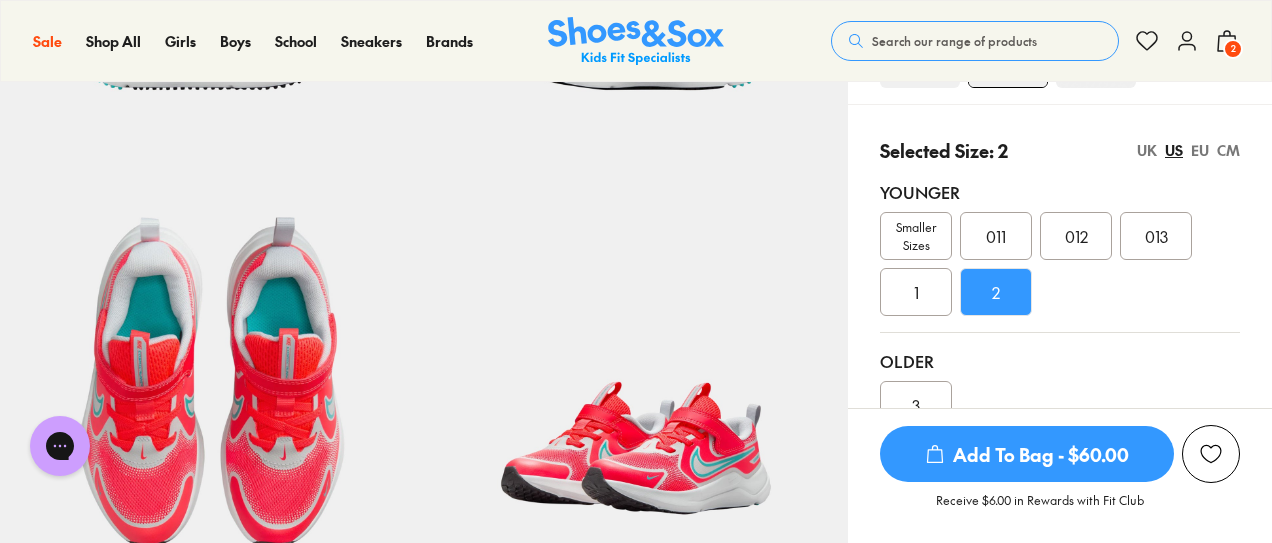 click on "Add To Bag - $60.00" at bounding box center [1027, 454] 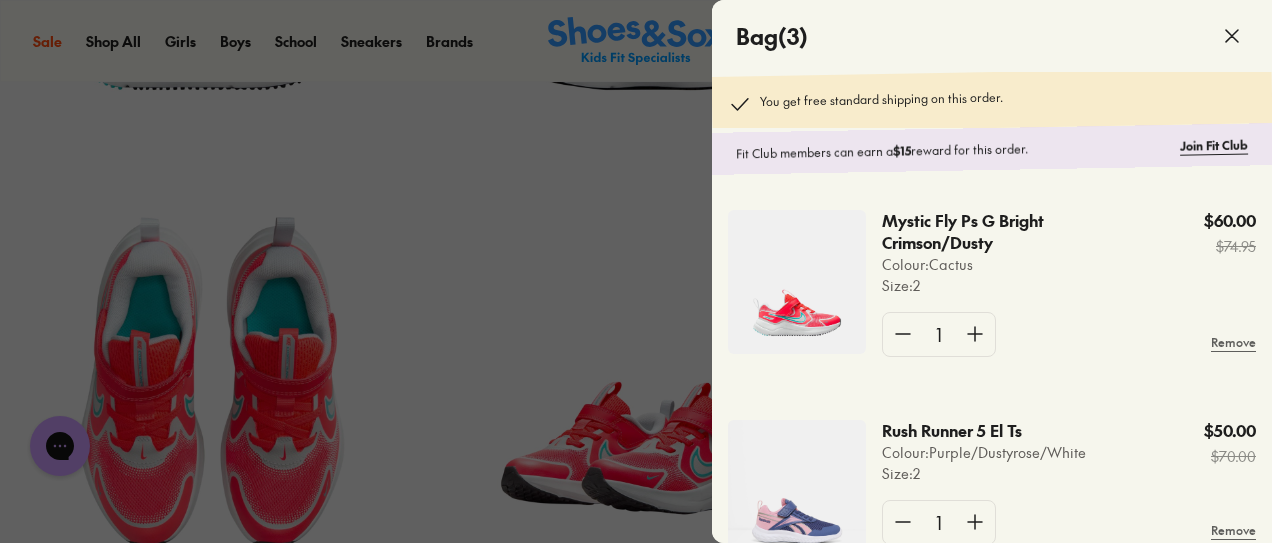 click 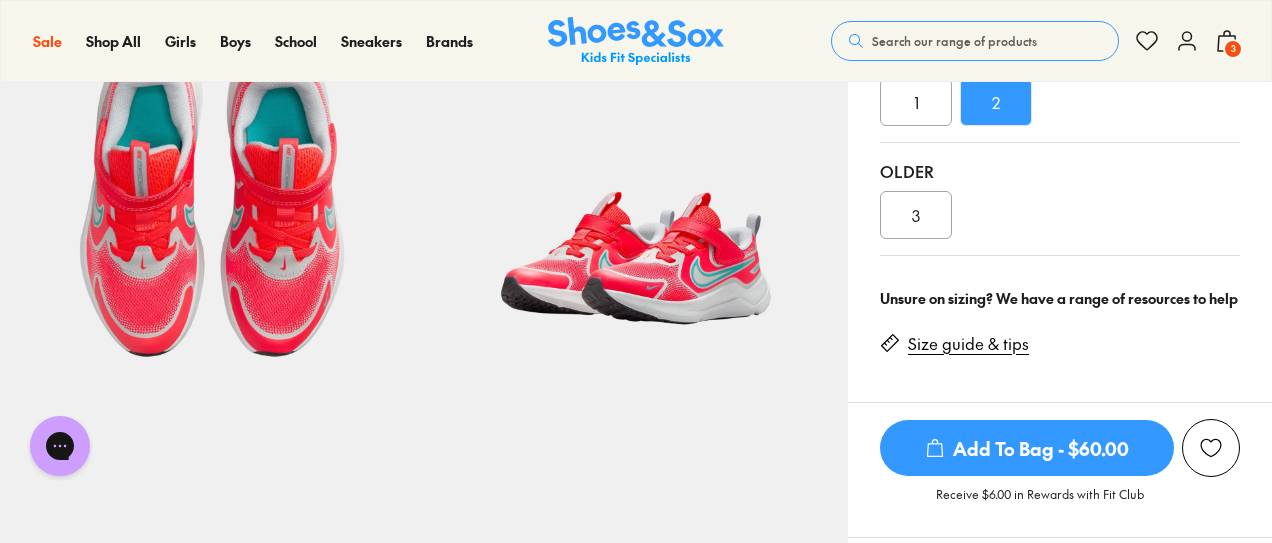 scroll, scrollTop: 609, scrollLeft: 0, axis: vertical 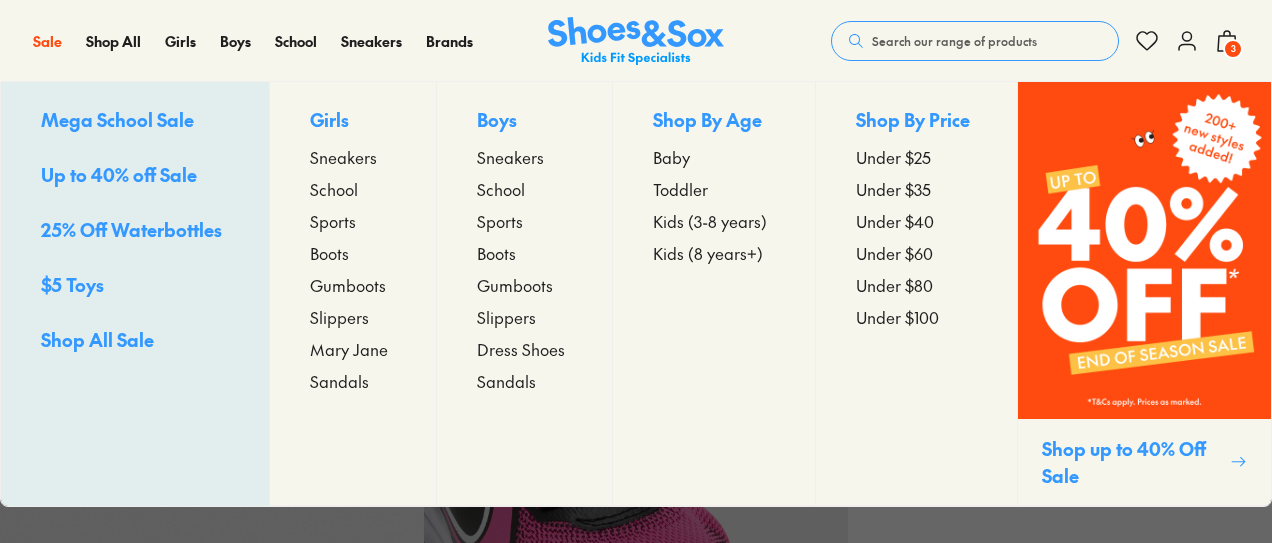 select on "*" 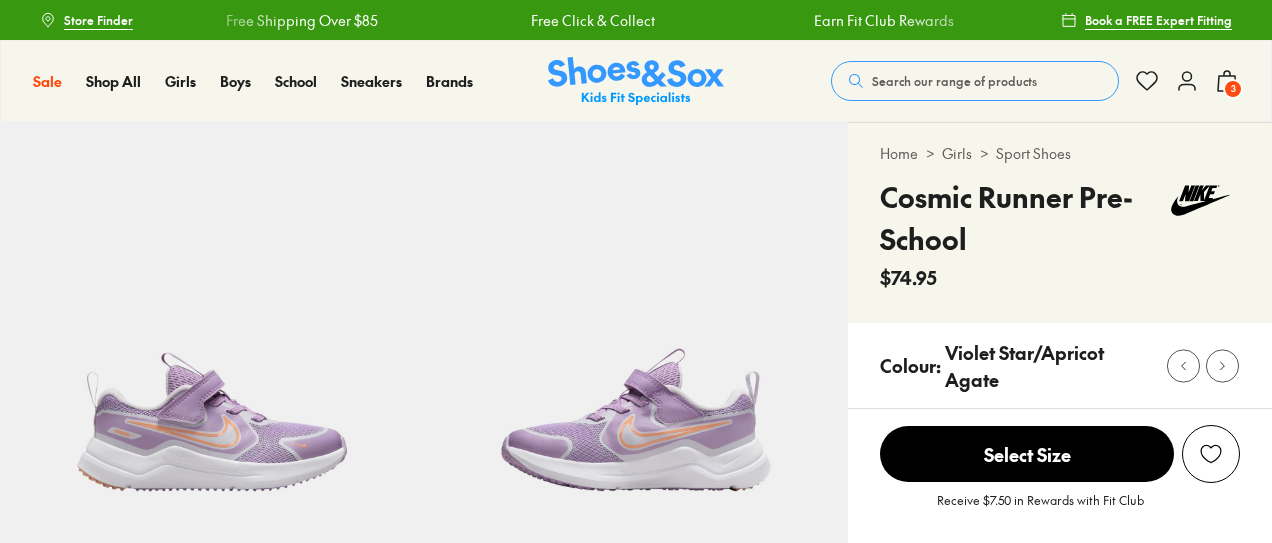 scroll, scrollTop: 211, scrollLeft: 0, axis: vertical 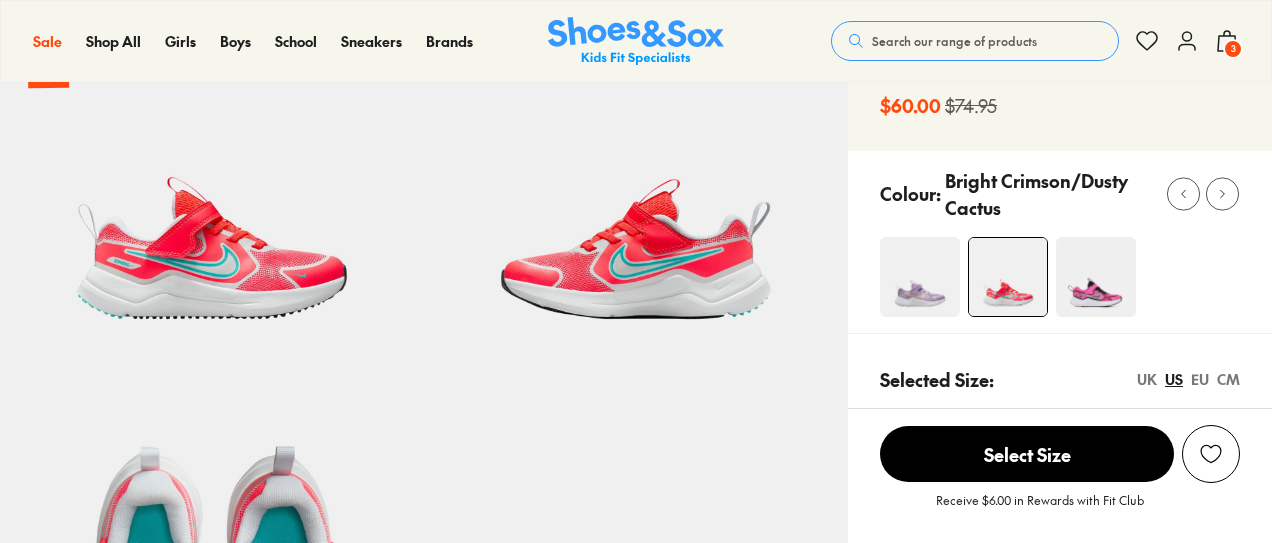 select on "*" 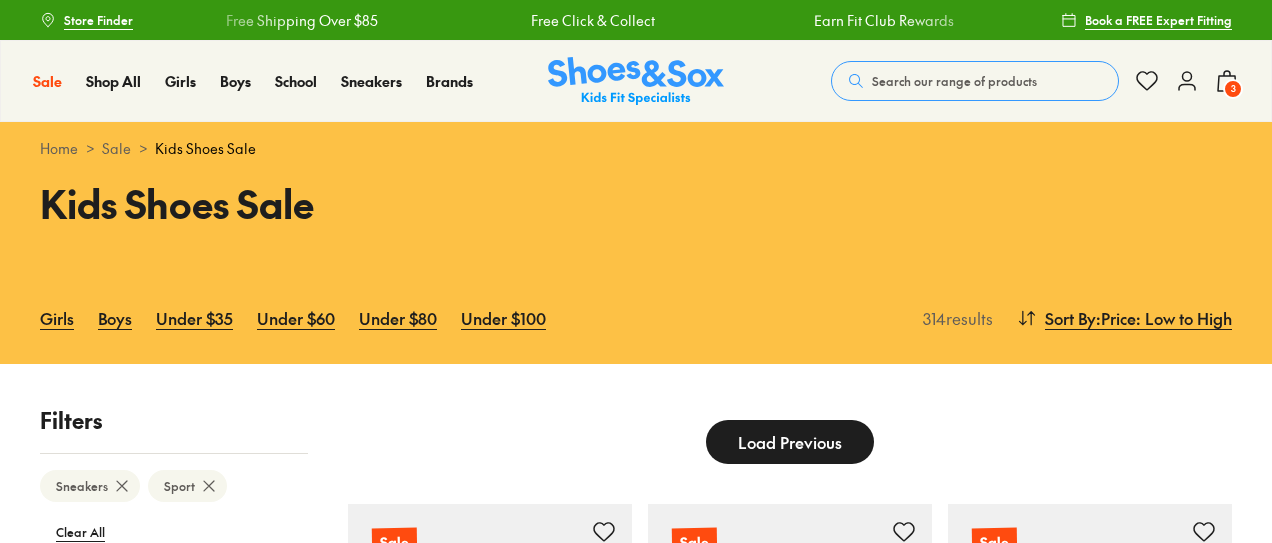 scroll, scrollTop: 4409, scrollLeft: 0, axis: vertical 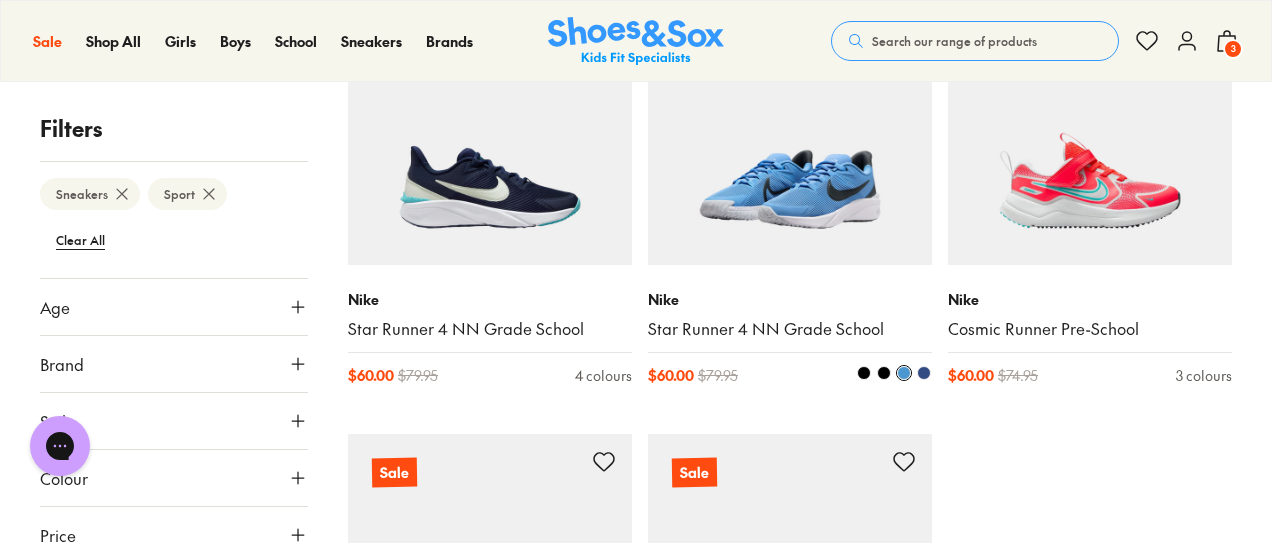 click at bounding box center [924, 373] 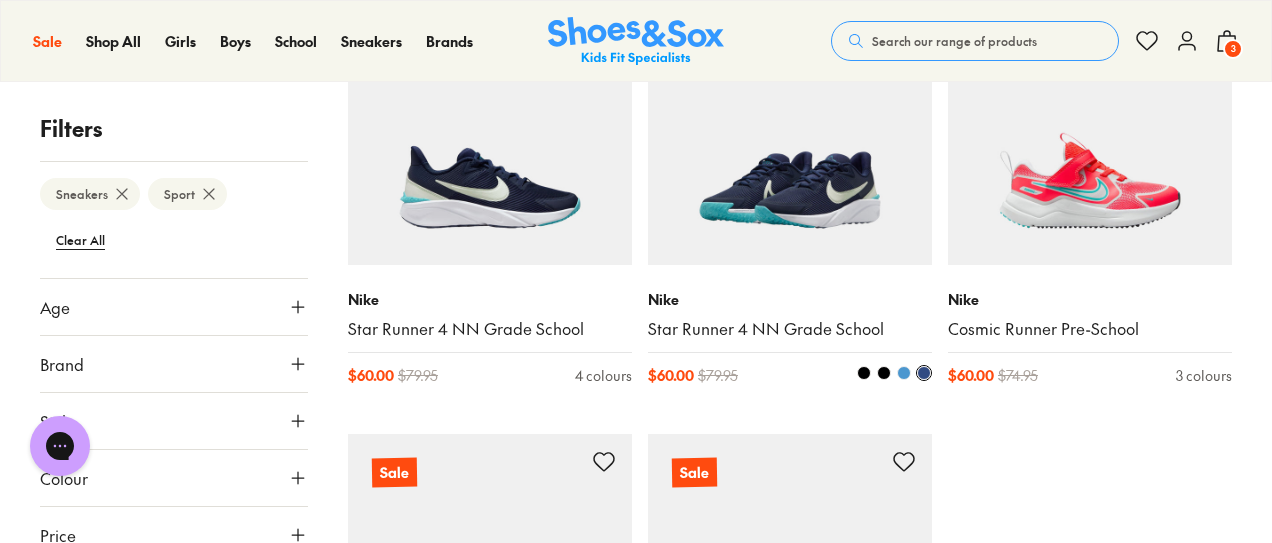 click at bounding box center (904, 373) 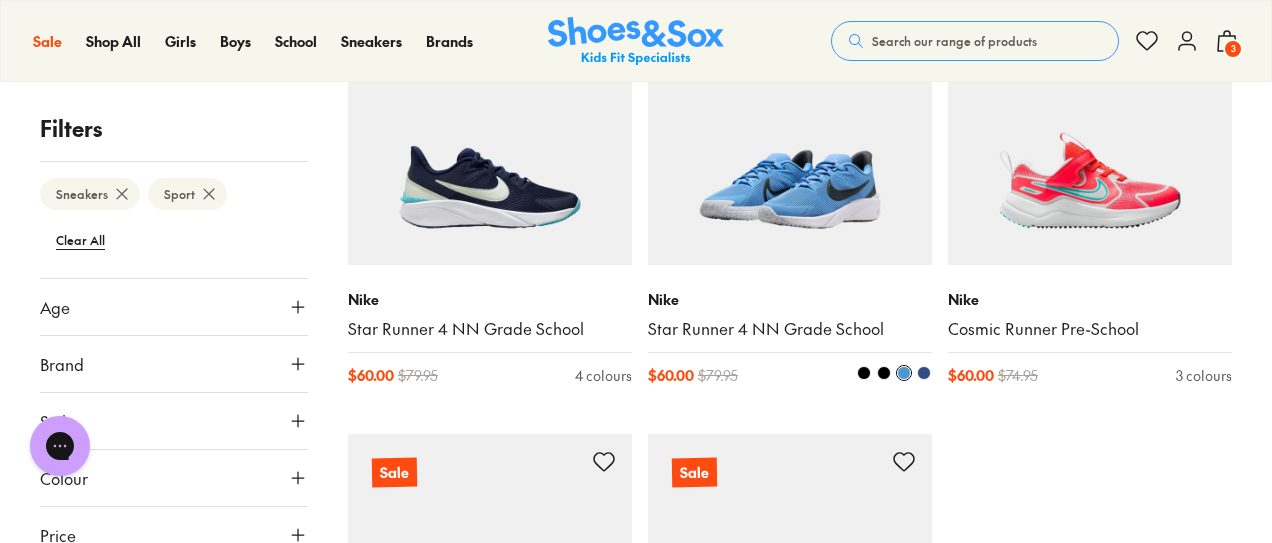 click at bounding box center [884, 373] 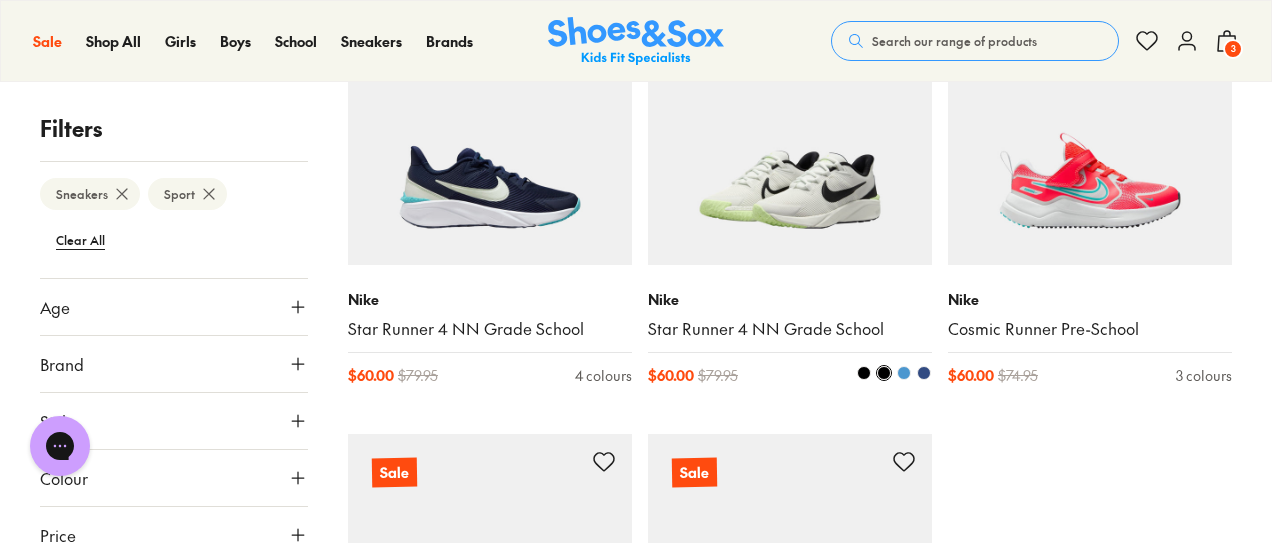 click at bounding box center (864, 373) 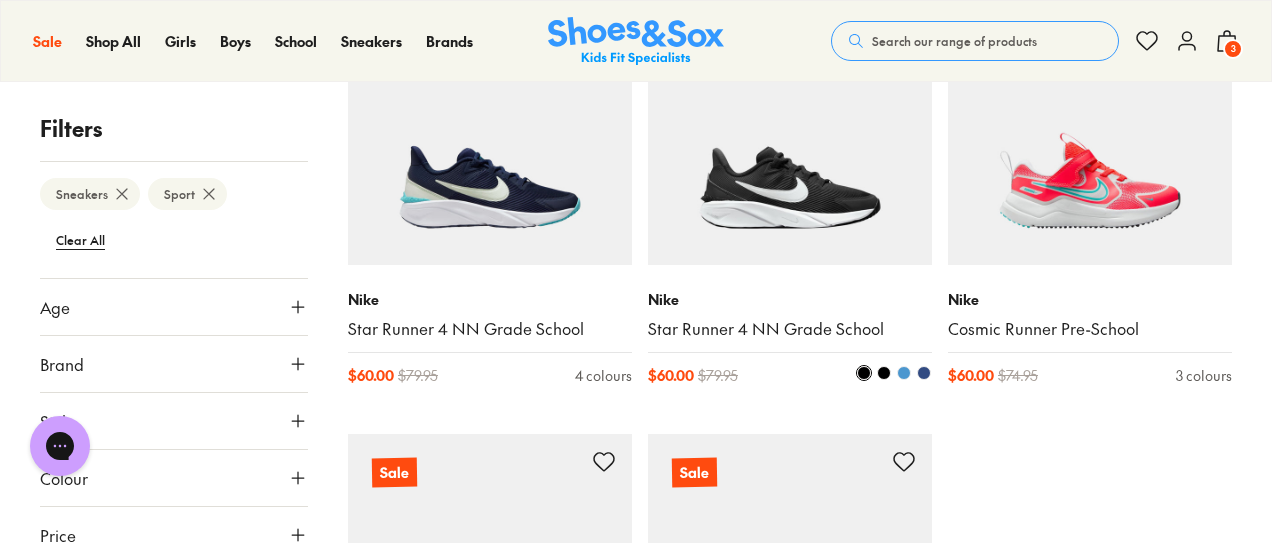 click at bounding box center (904, 373) 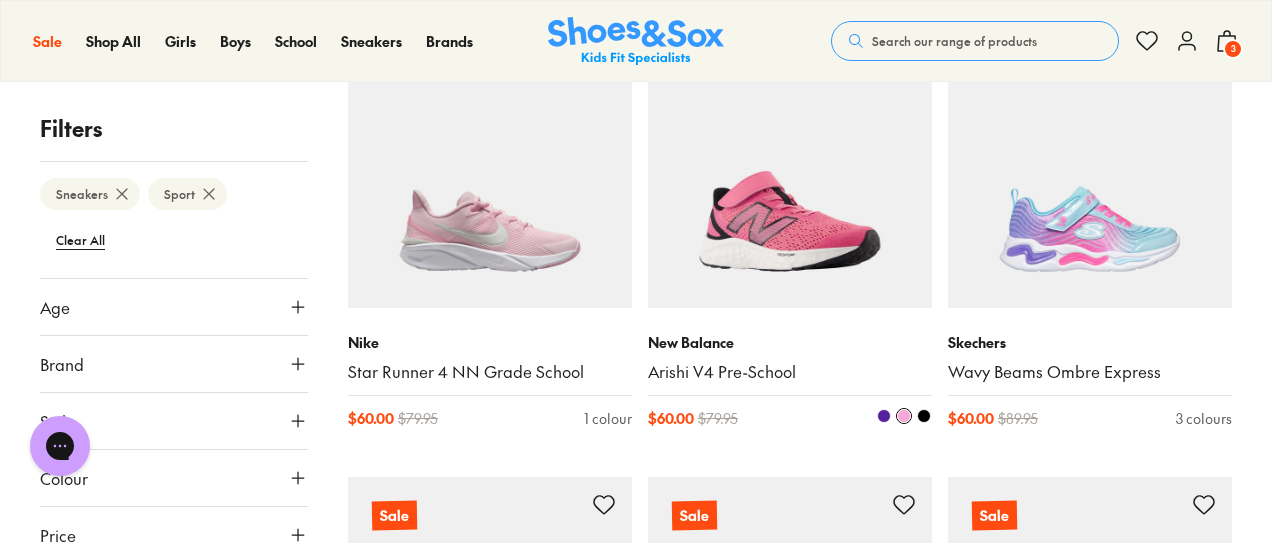 scroll, scrollTop: 5054, scrollLeft: 0, axis: vertical 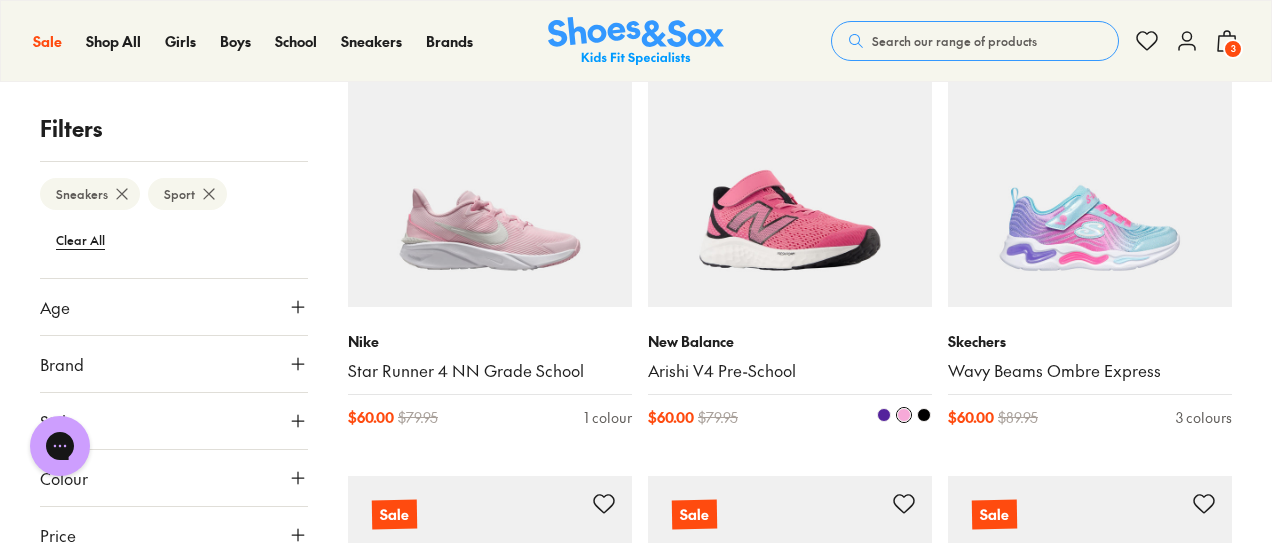 click at bounding box center [884, 415] 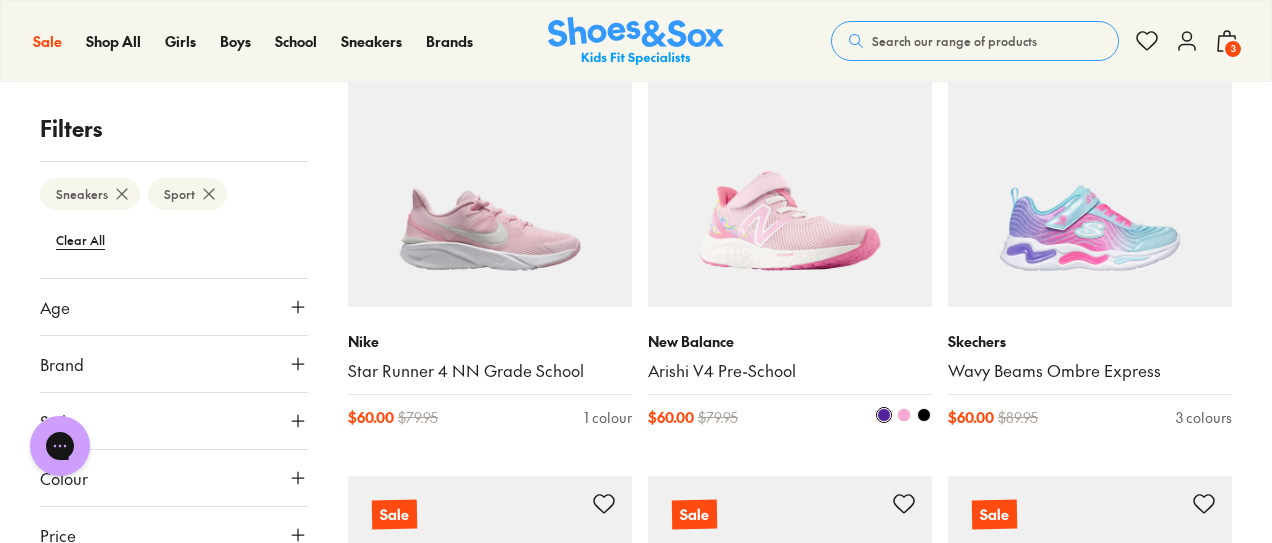 click at bounding box center [884, 415] 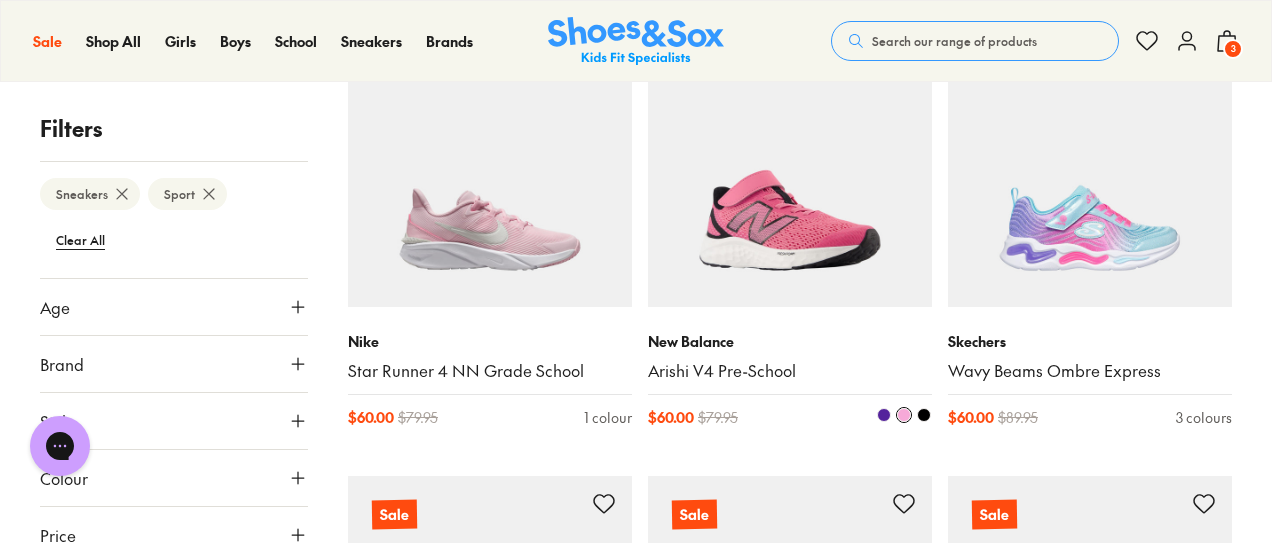click at bounding box center (924, 415) 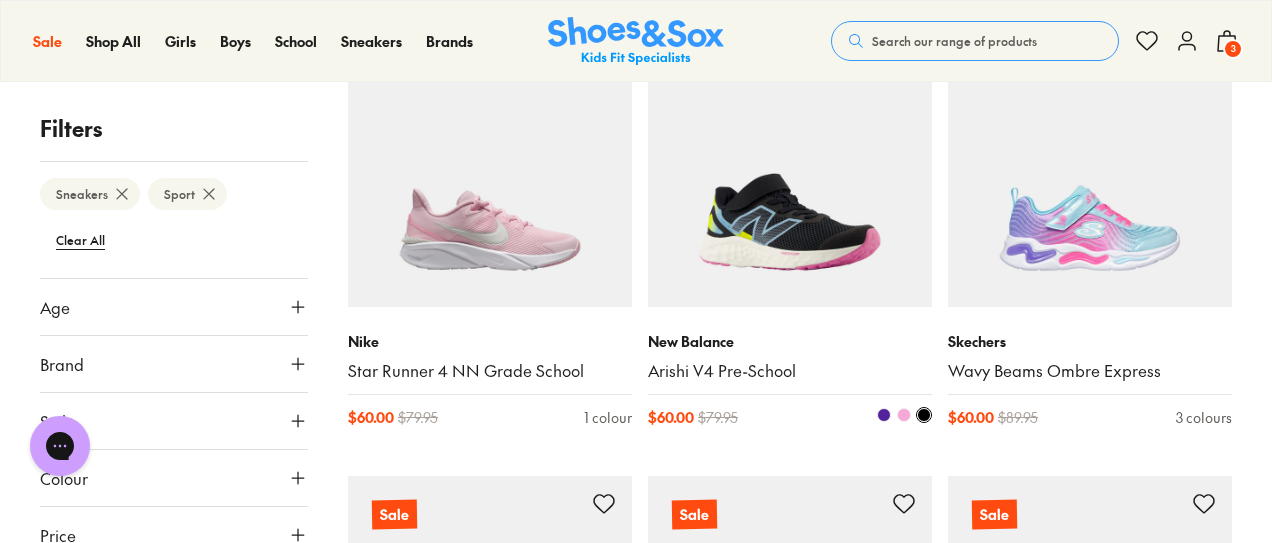 click at bounding box center (884, 415) 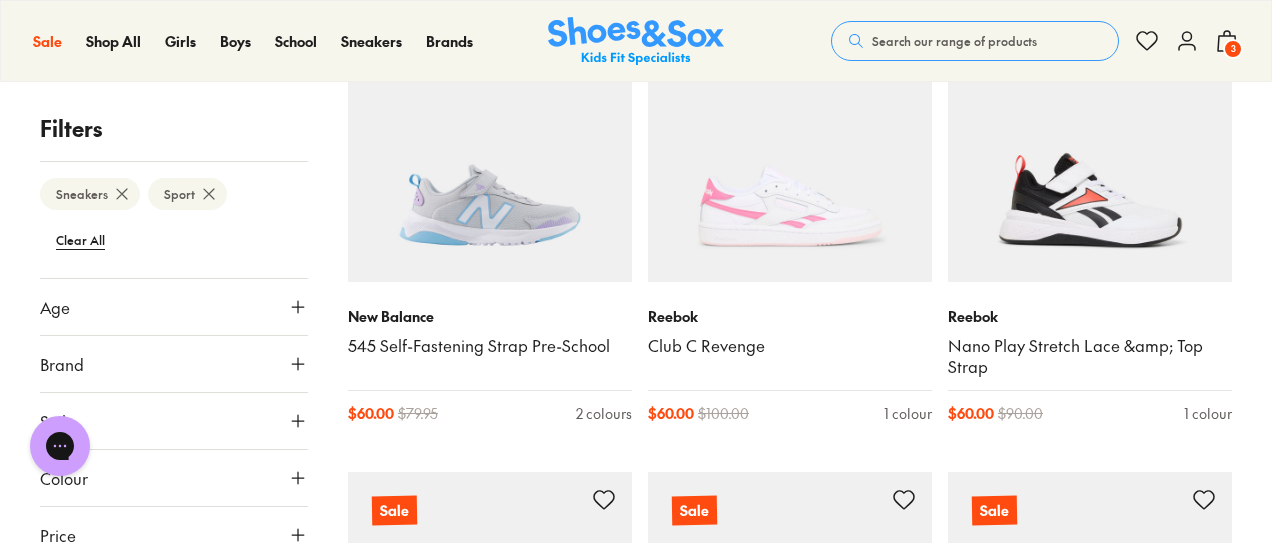 scroll, scrollTop: 8251, scrollLeft: 0, axis: vertical 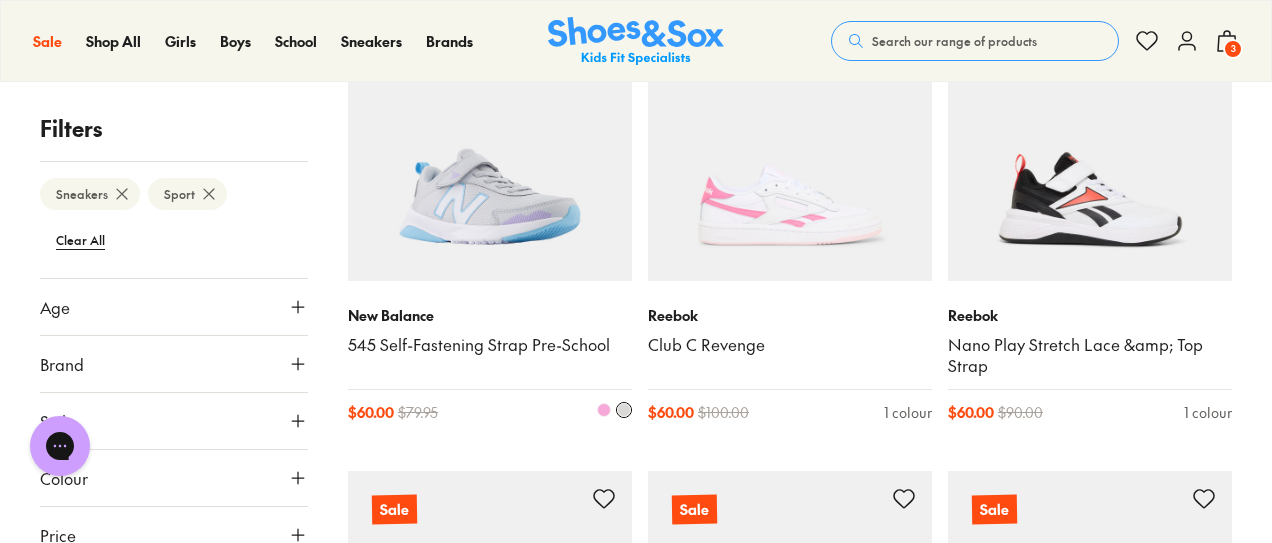 click at bounding box center [490, 139] 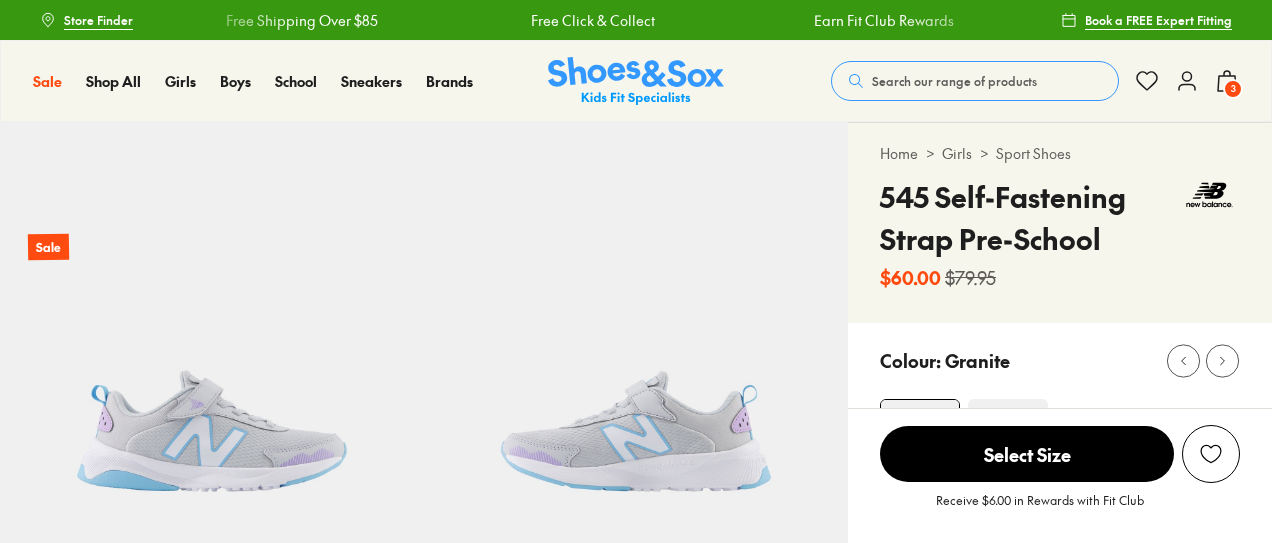 scroll, scrollTop: 0, scrollLeft: 0, axis: both 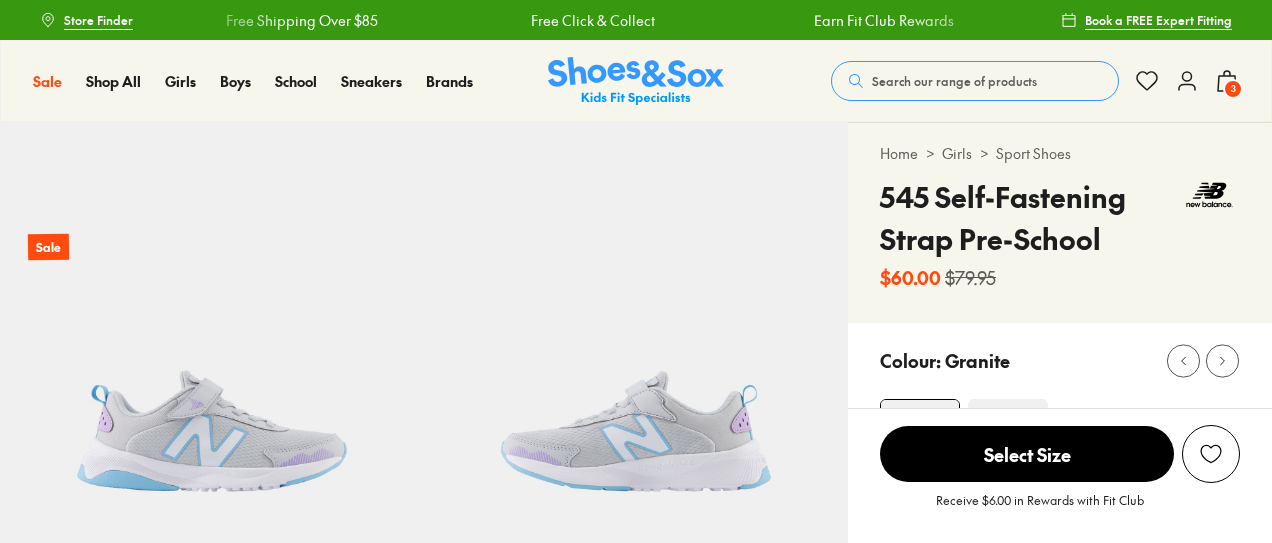 select on "*" 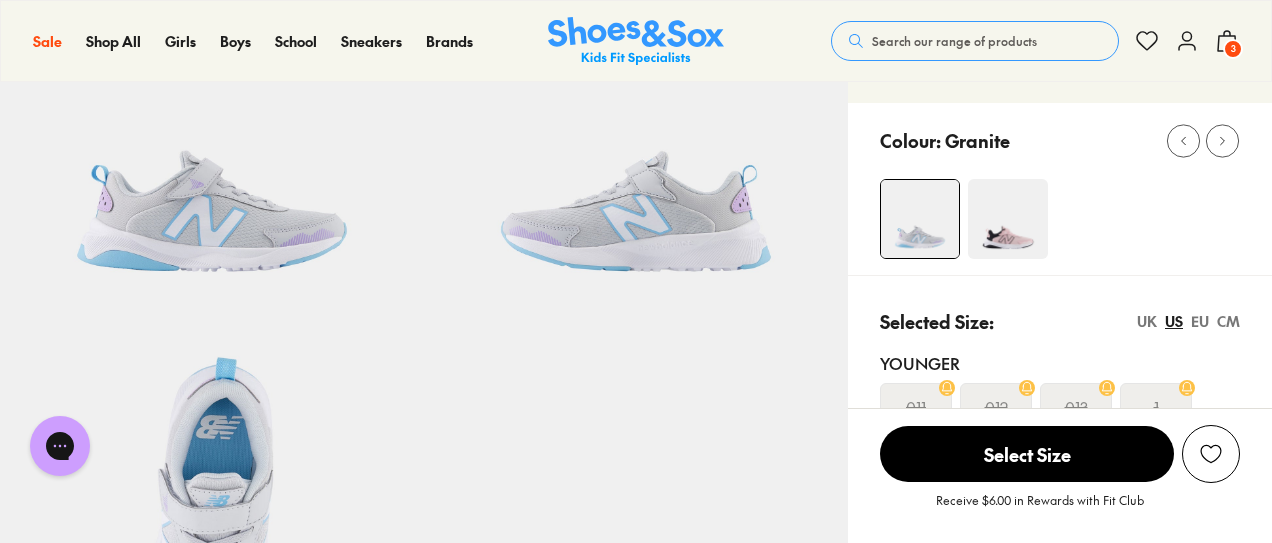 scroll, scrollTop: 219, scrollLeft: 0, axis: vertical 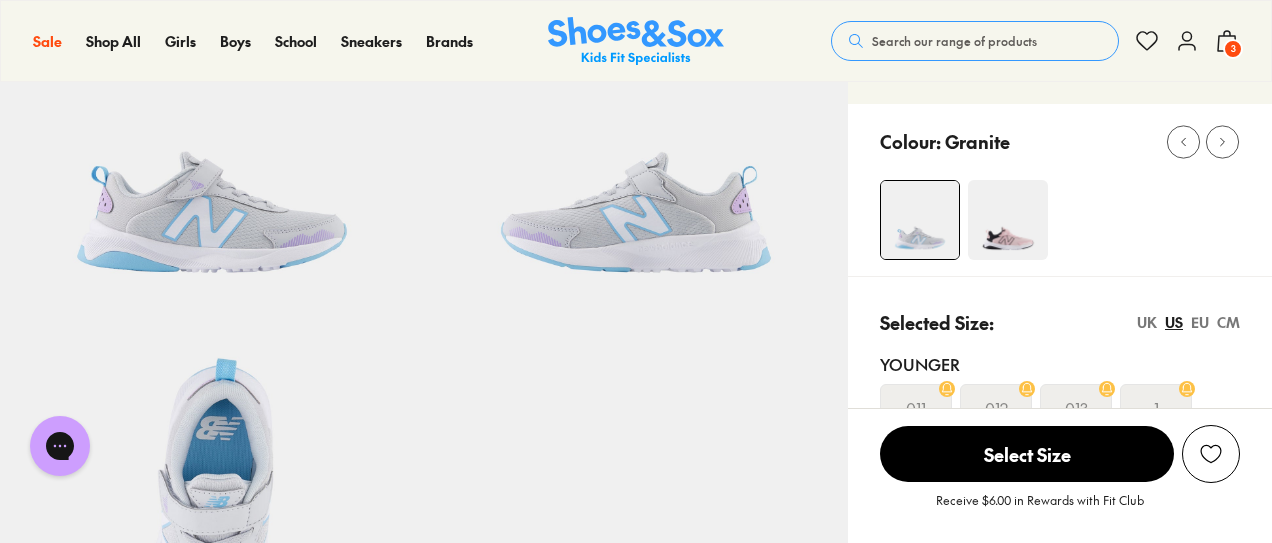 click at bounding box center (1008, 220) 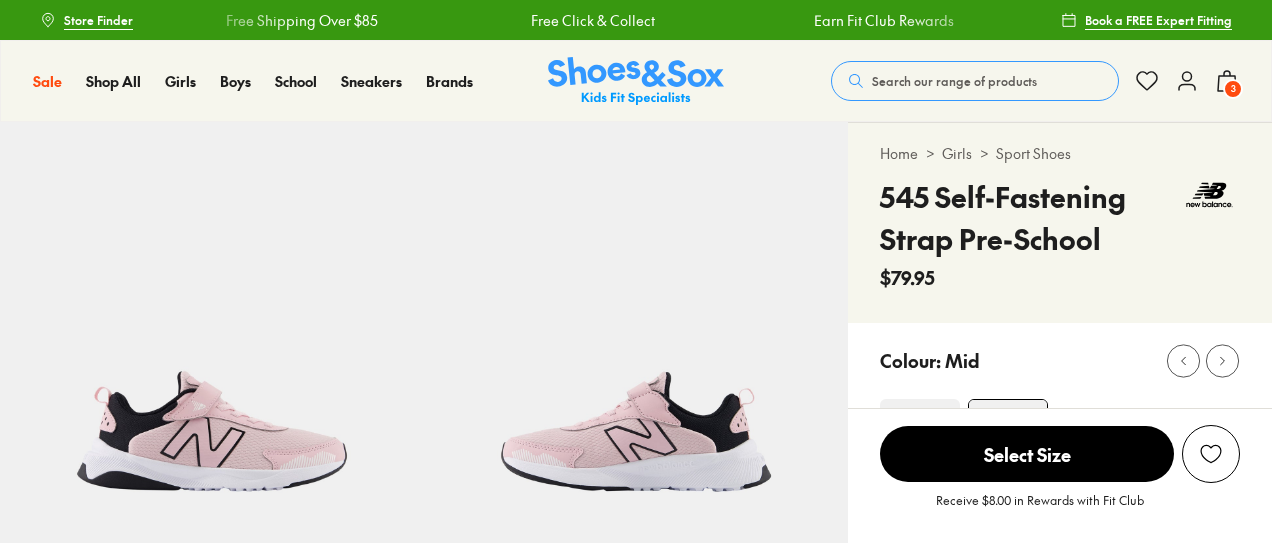 scroll, scrollTop: 0, scrollLeft: 0, axis: both 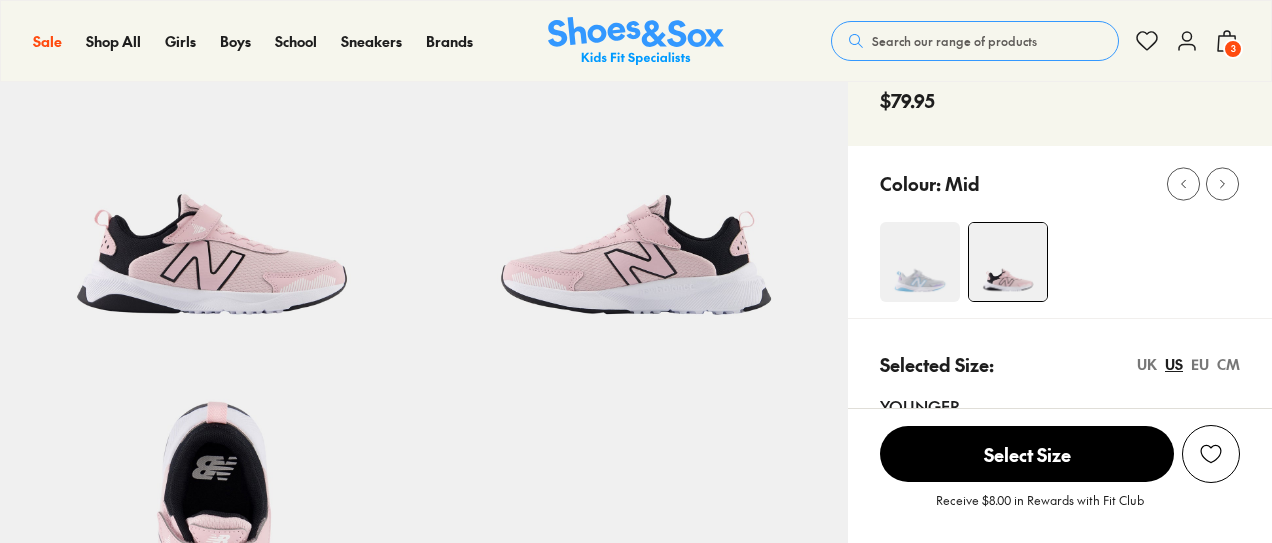 select on "*" 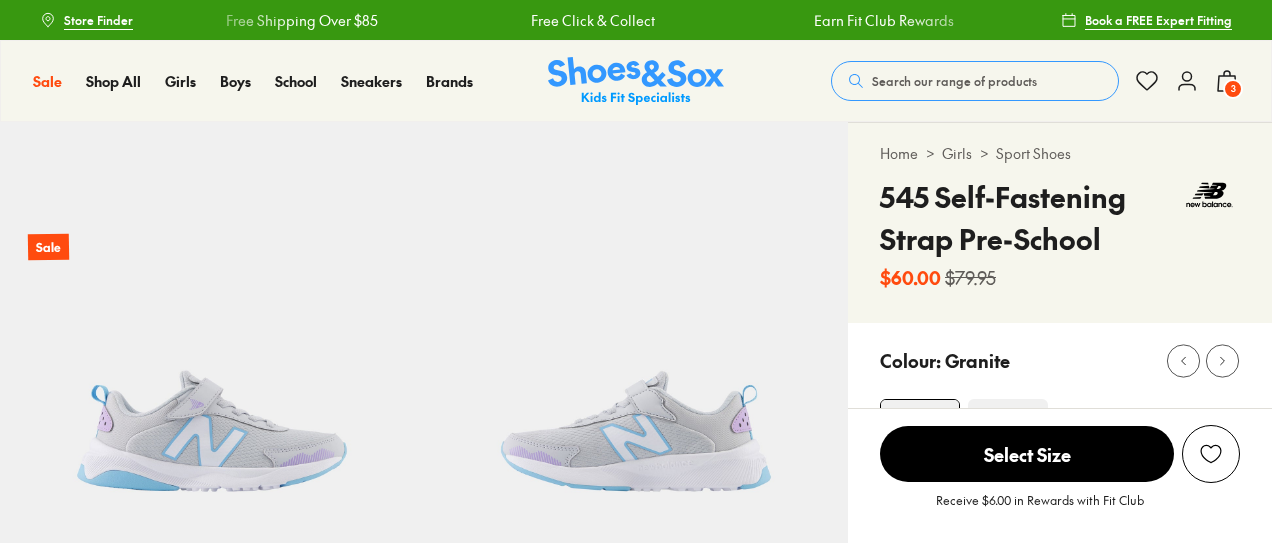scroll, scrollTop: 0, scrollLeft: 0, axis: both 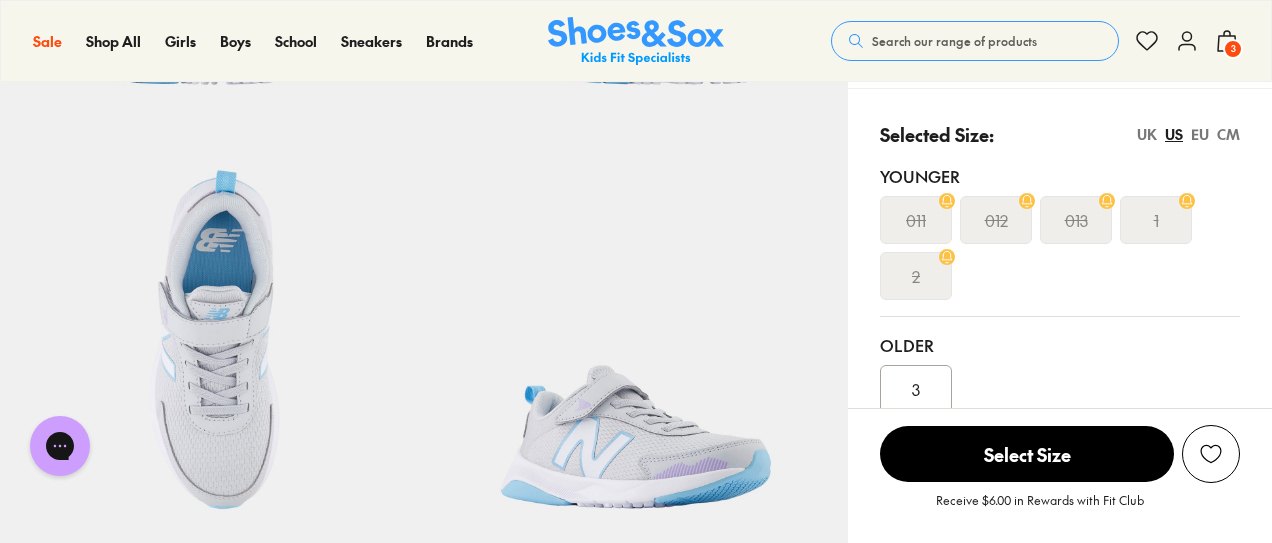 click on "UK" at bounding box center [1147, 134] 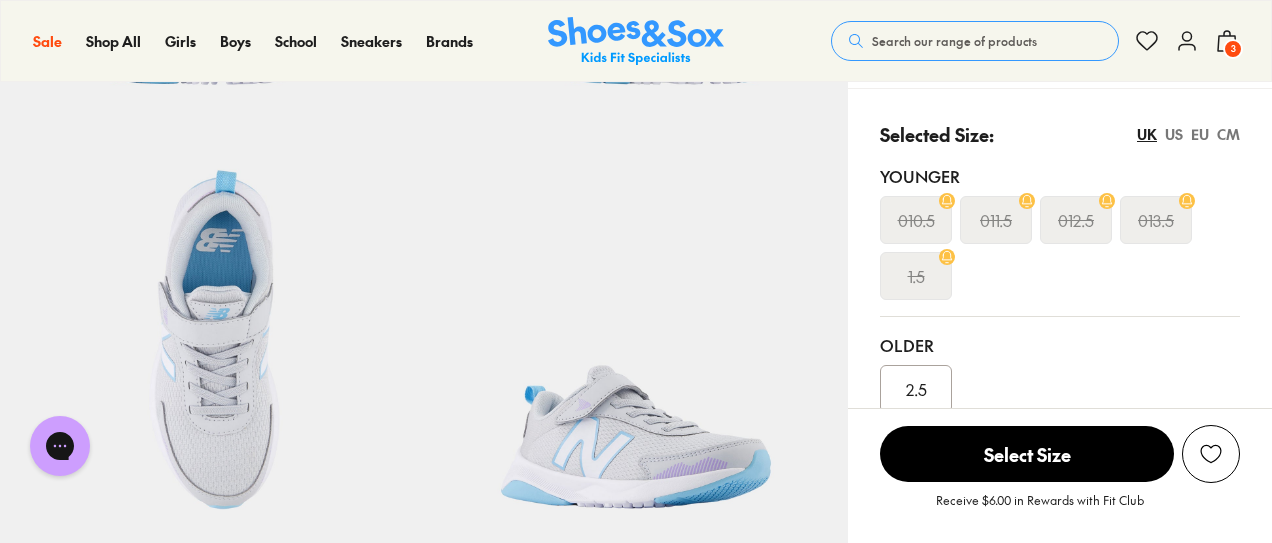 click on "US" at bounding box center (1174, 134) 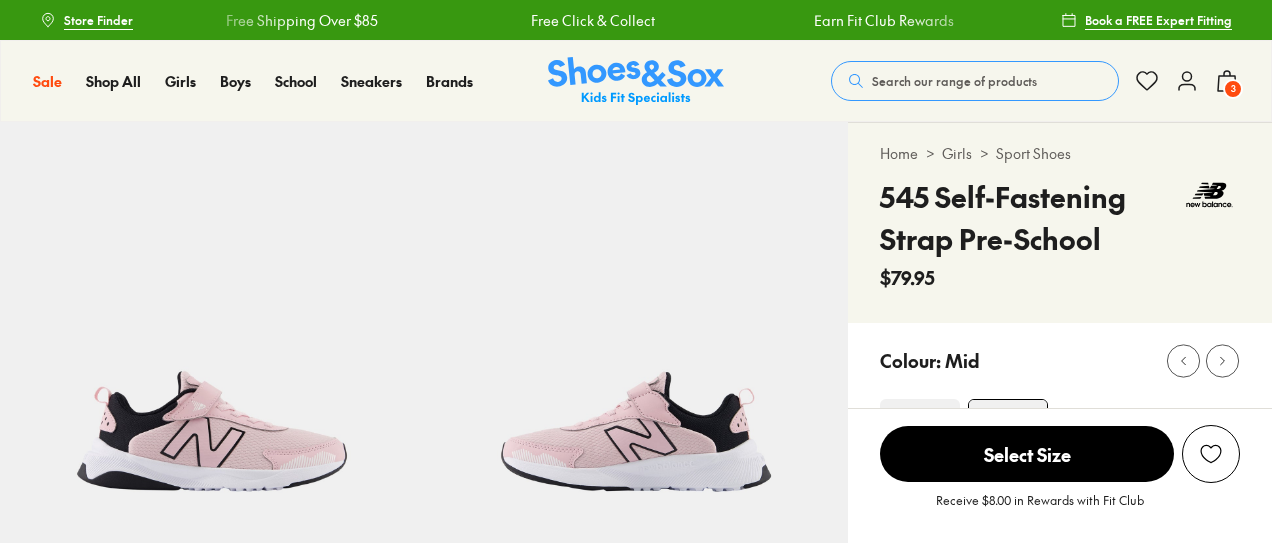 scroll, scrollTop: 177, scrollLeft: 0, axis: vertical 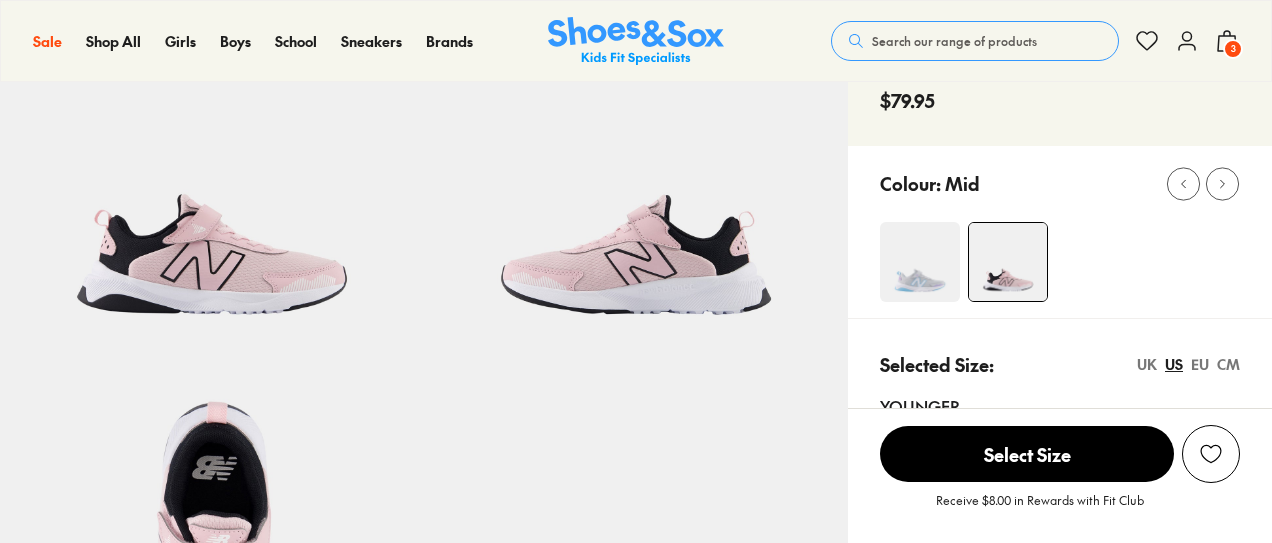 select on "*" 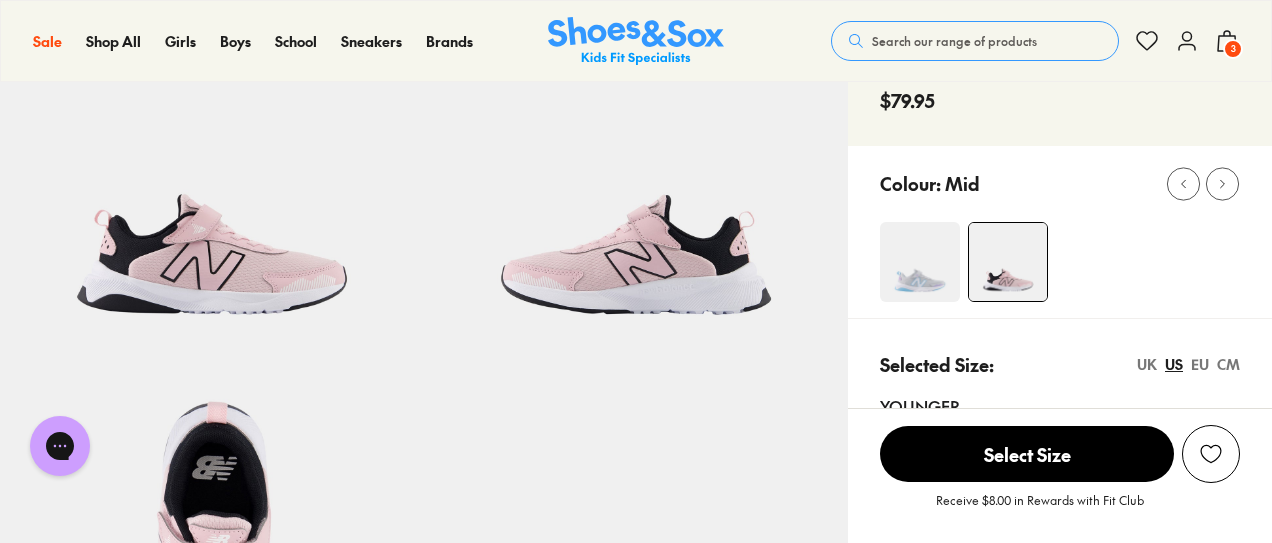 scroll, scrollTop: 0, scrollLeft: 0, axis: both 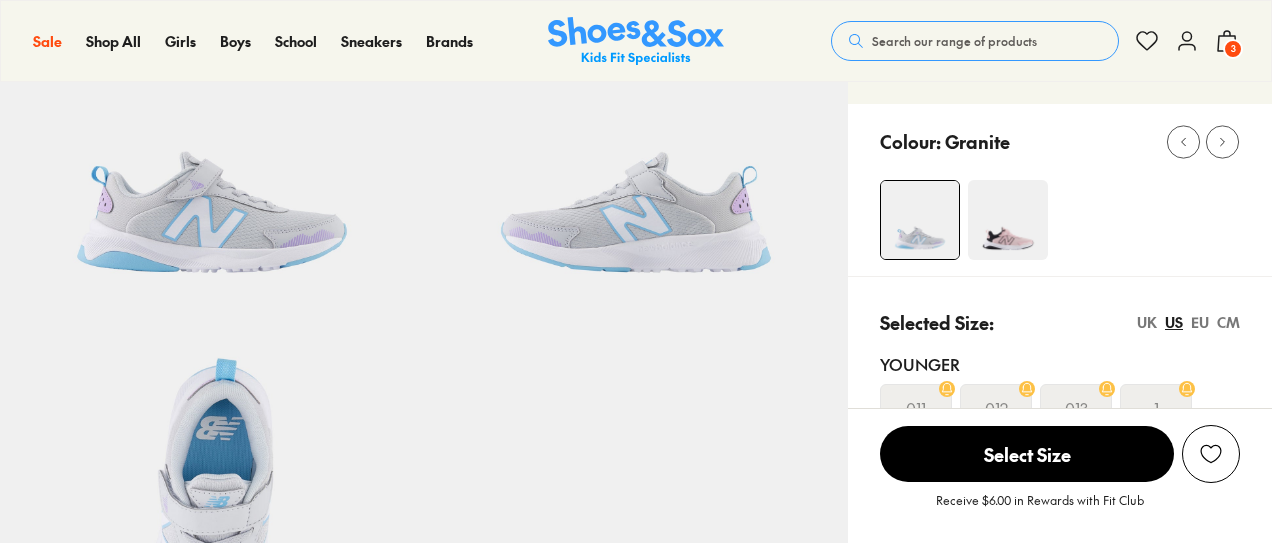 select on "*" 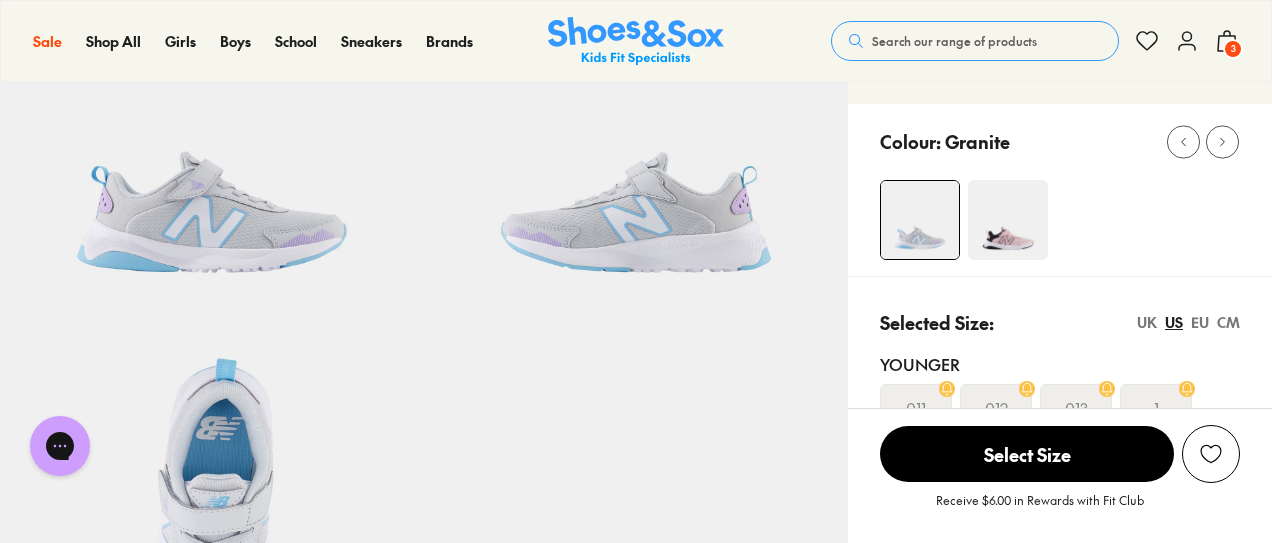 scroll, scrollTop: 0, scrollLeft: 0, axis: both 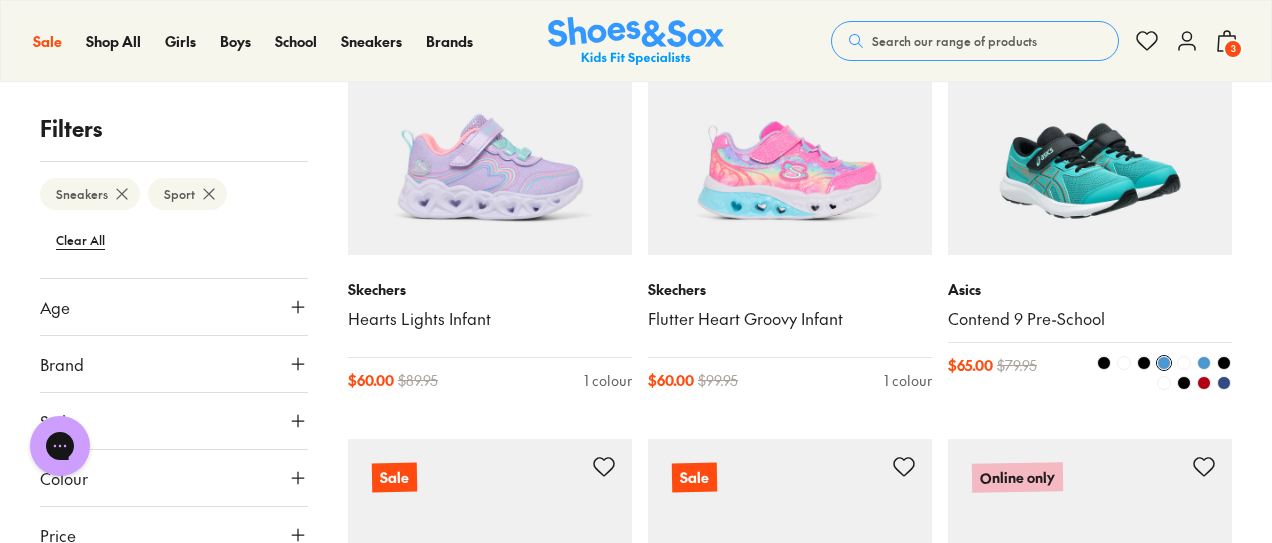 click at bounding box center [1090, 113] 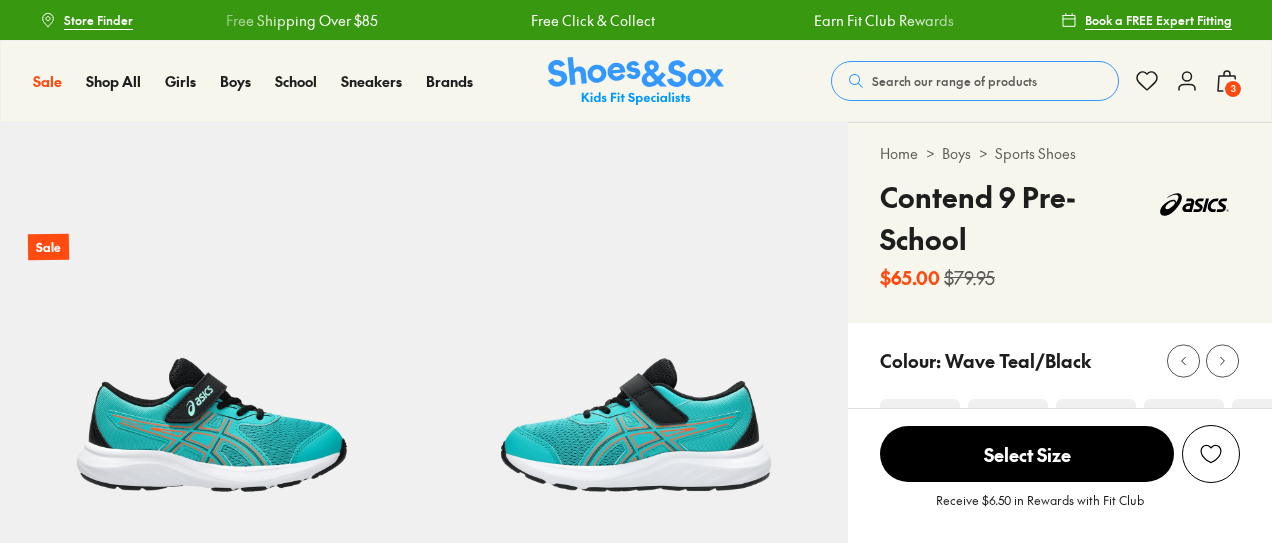 scroll, scrollTop: 0, scrollLeft: 0, axis: both 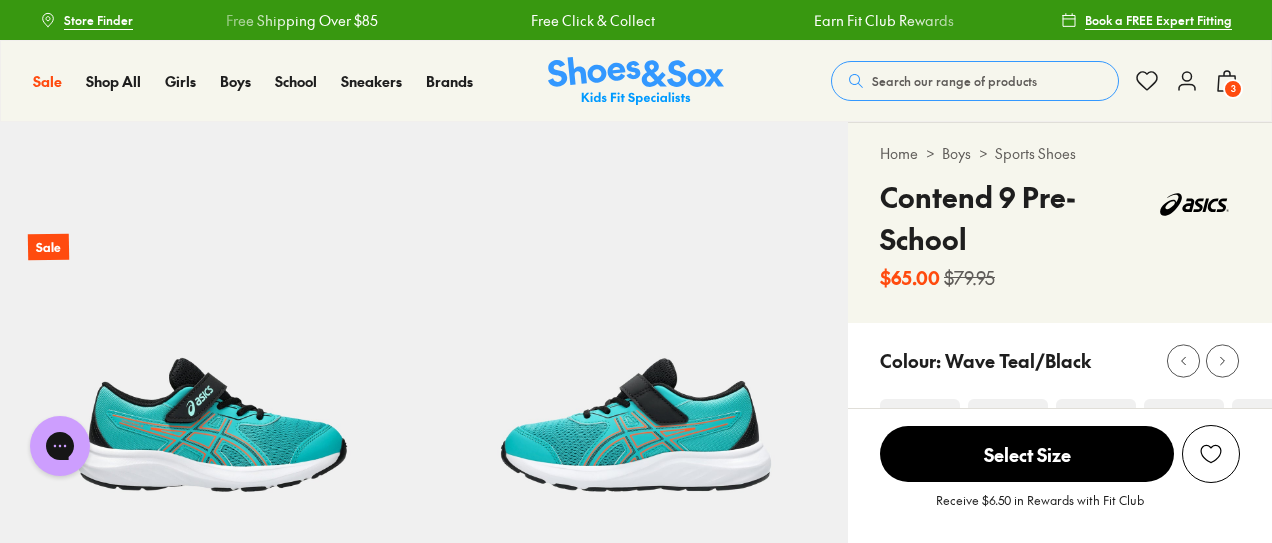 select on "*" 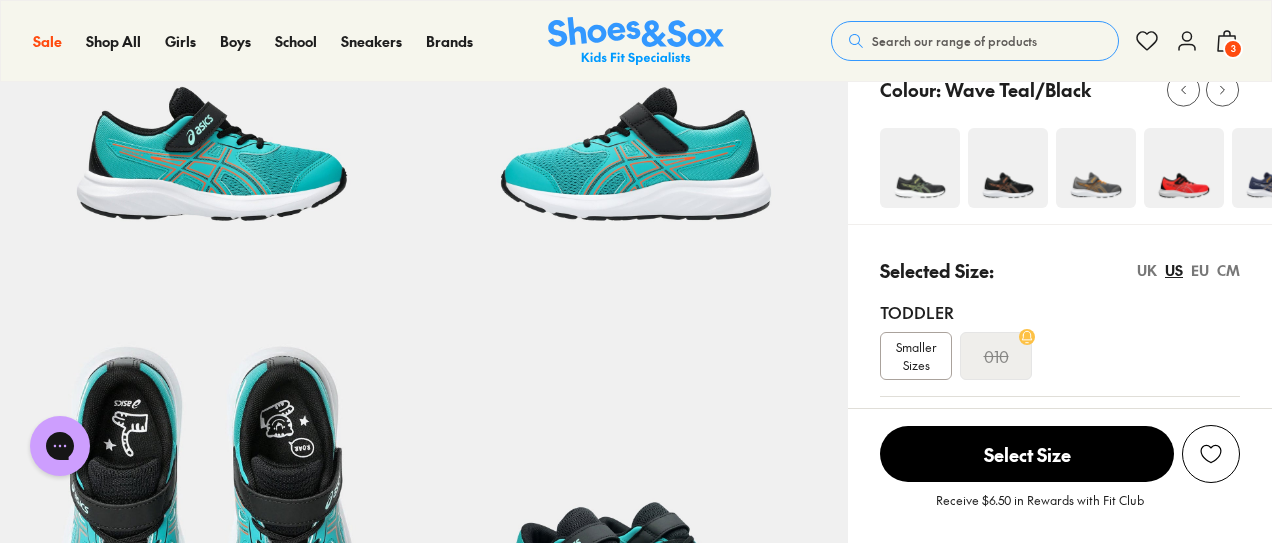 scroll, scrollTop: 272, scrollLeft: 0, axis: vertical 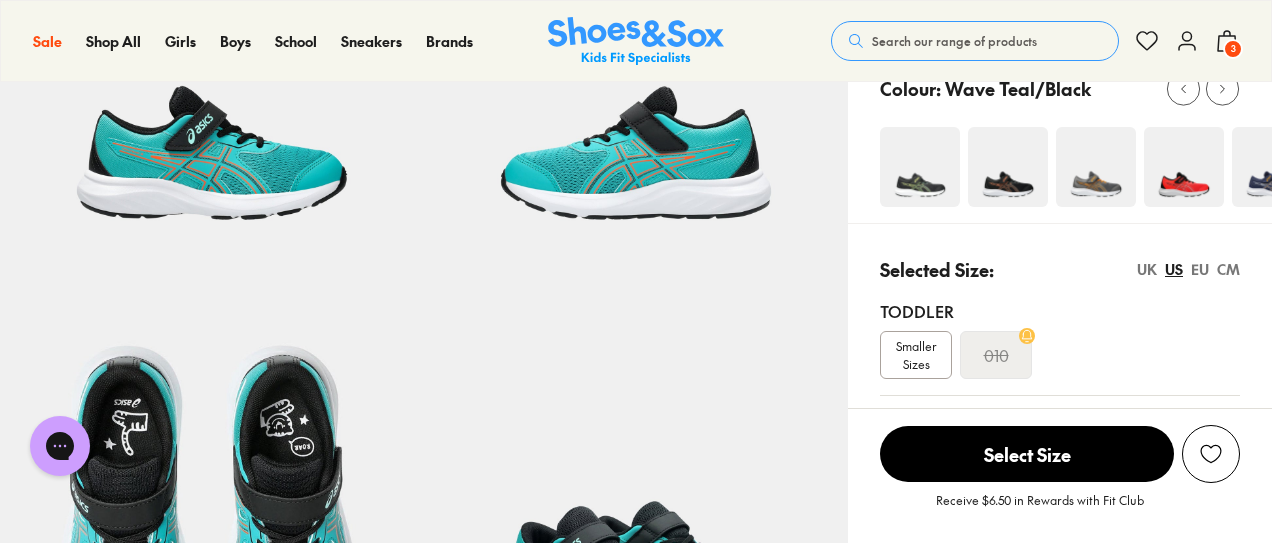 click at bounding box center (1008, 167) 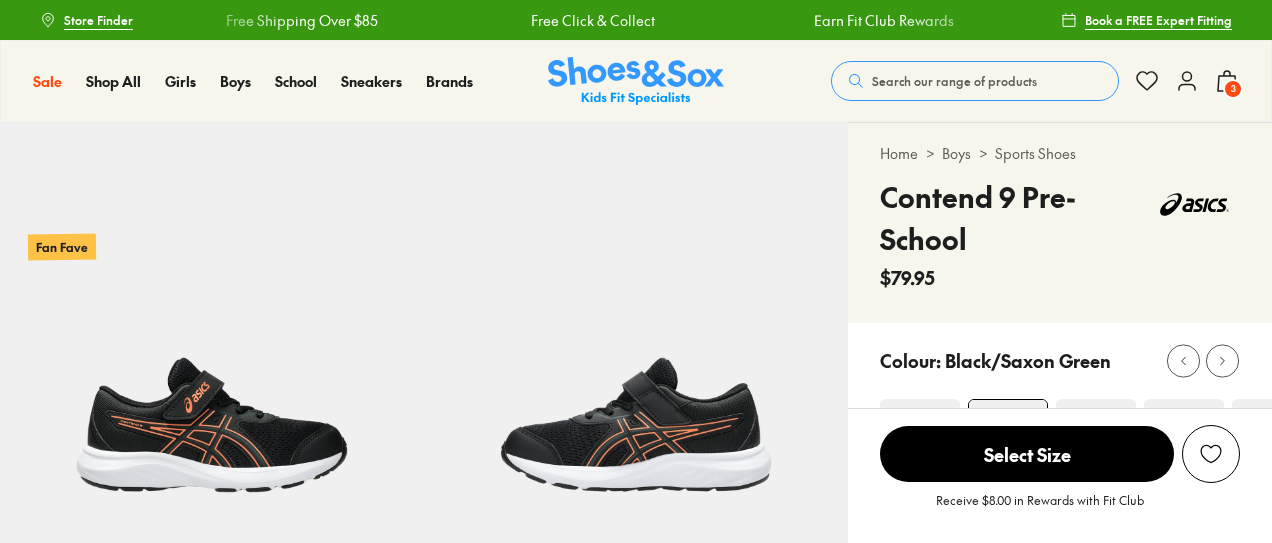 scroll, scrollTop: 0, scrollLeft: 0, axis: both 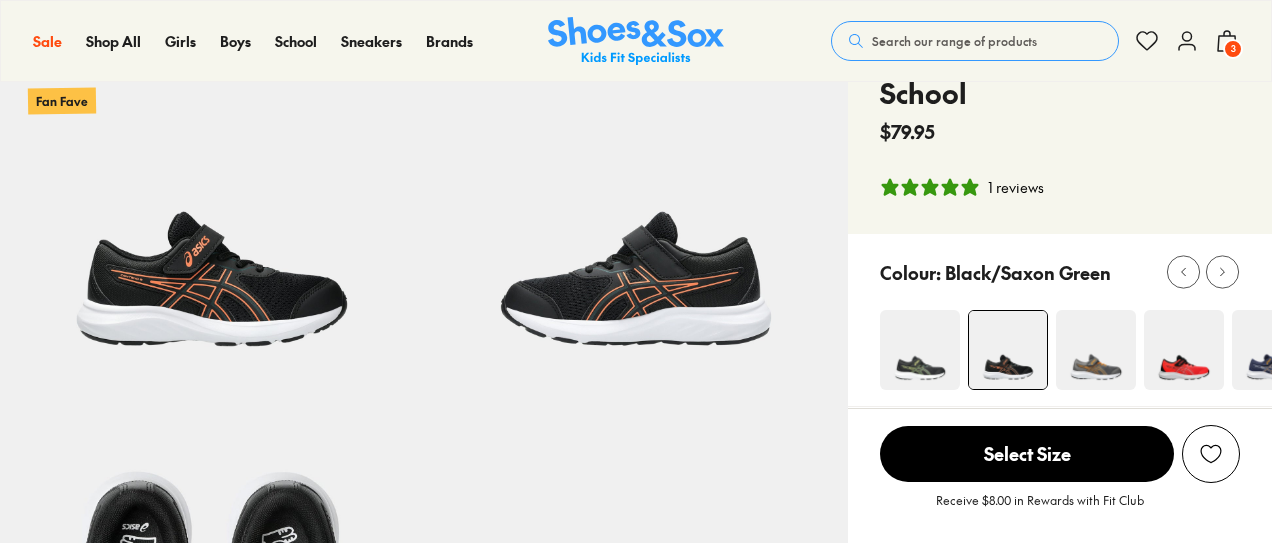 click on "Colour:
Black/Saxon Green" at bounding box center (1076, 272) 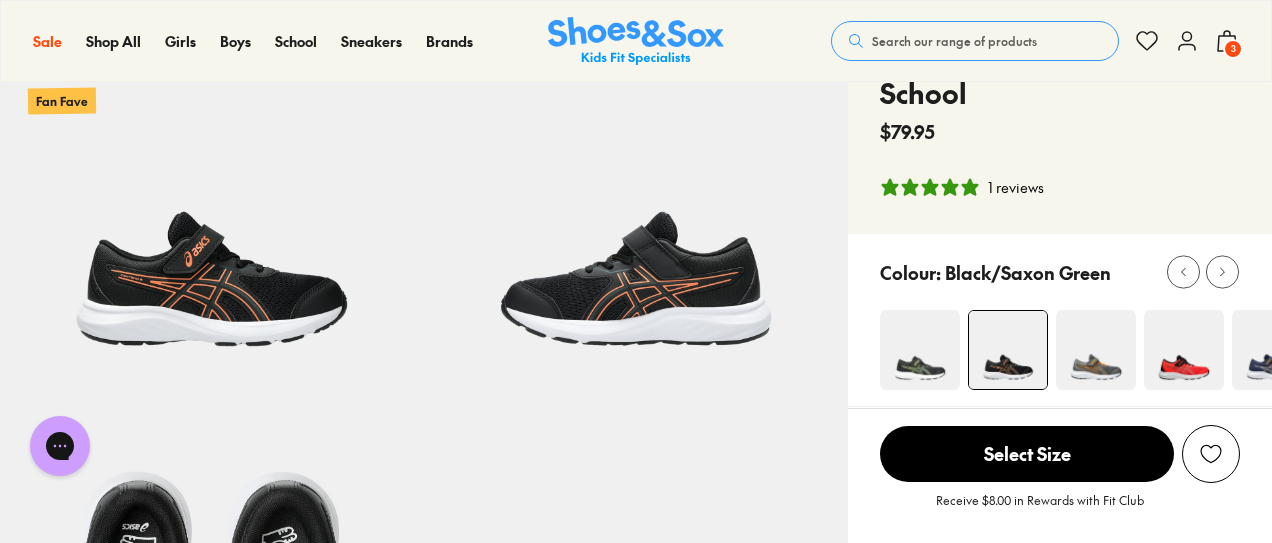 scroll, scrollTop: 0, scrollLeft: 0, axis: both 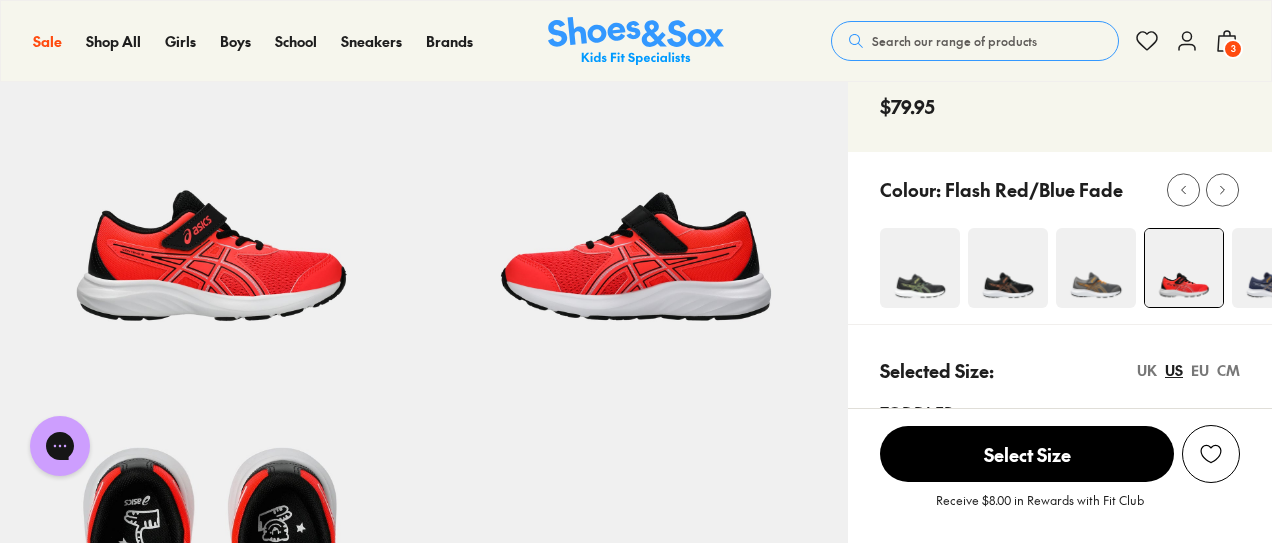 select on "*" 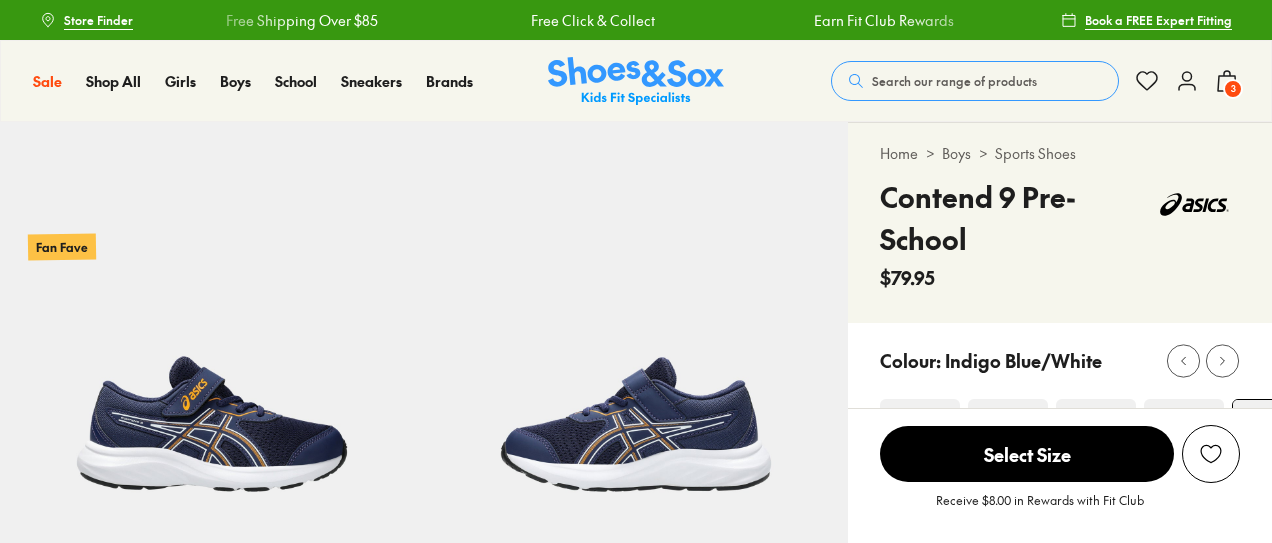 scroll, scrollTop: 0, scrollLeft: 0, axis: both 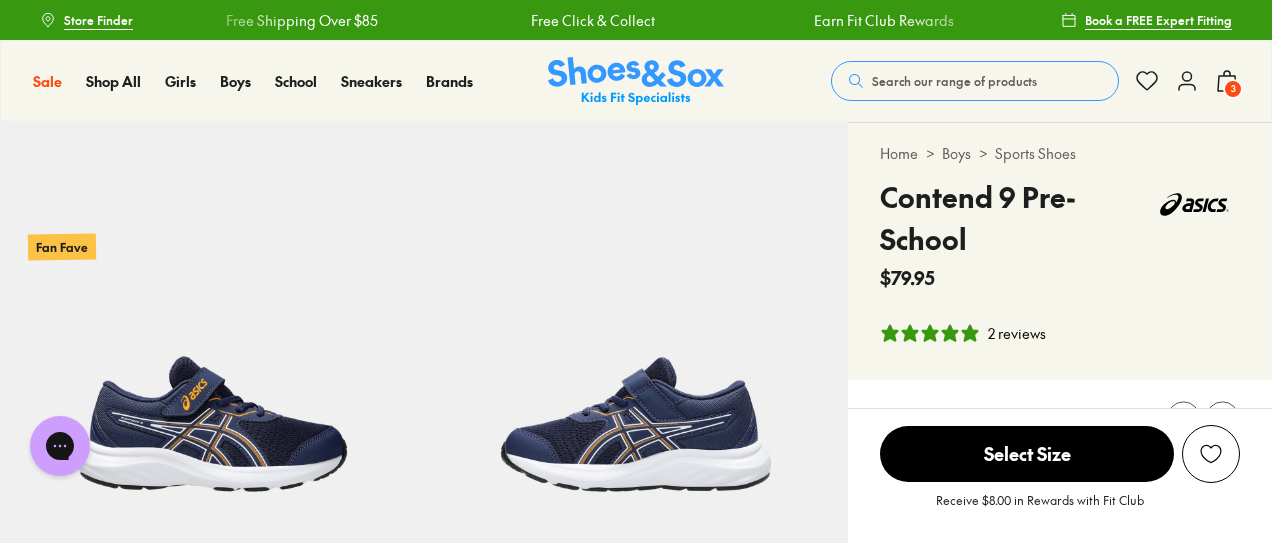 select on "*" 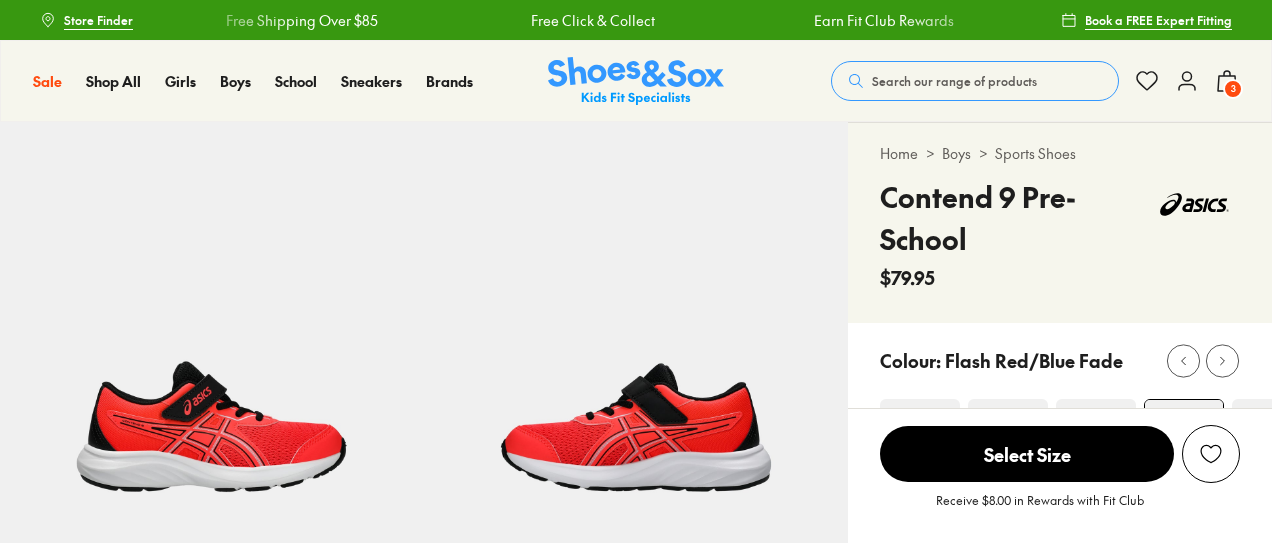 scroll, scrollTop: 171, scrollLeft: 0, axis: vertical 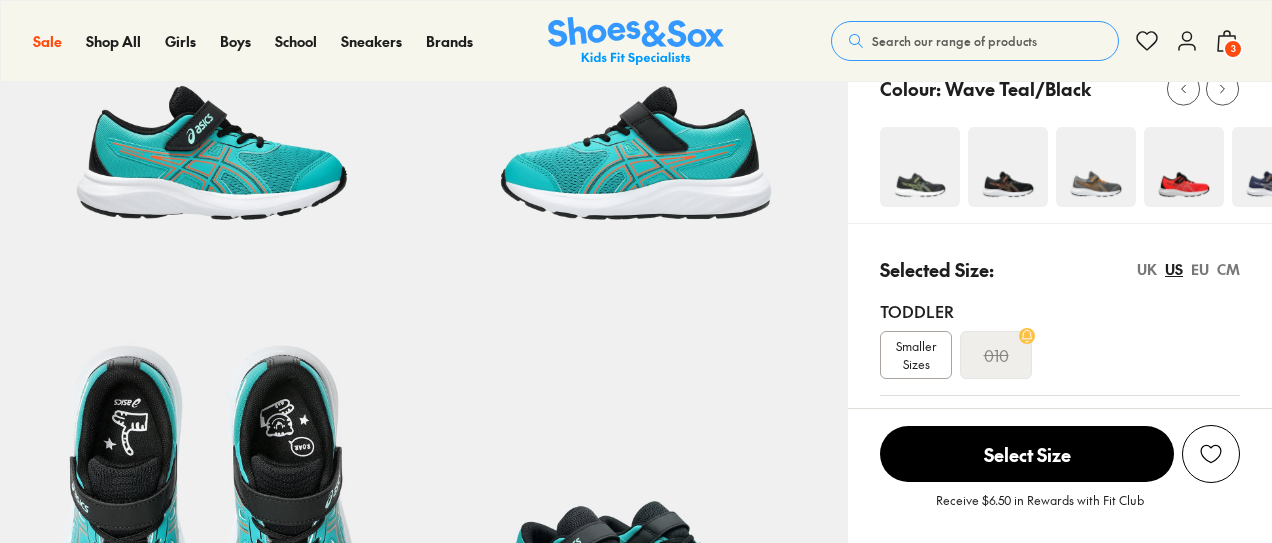 select on "*" 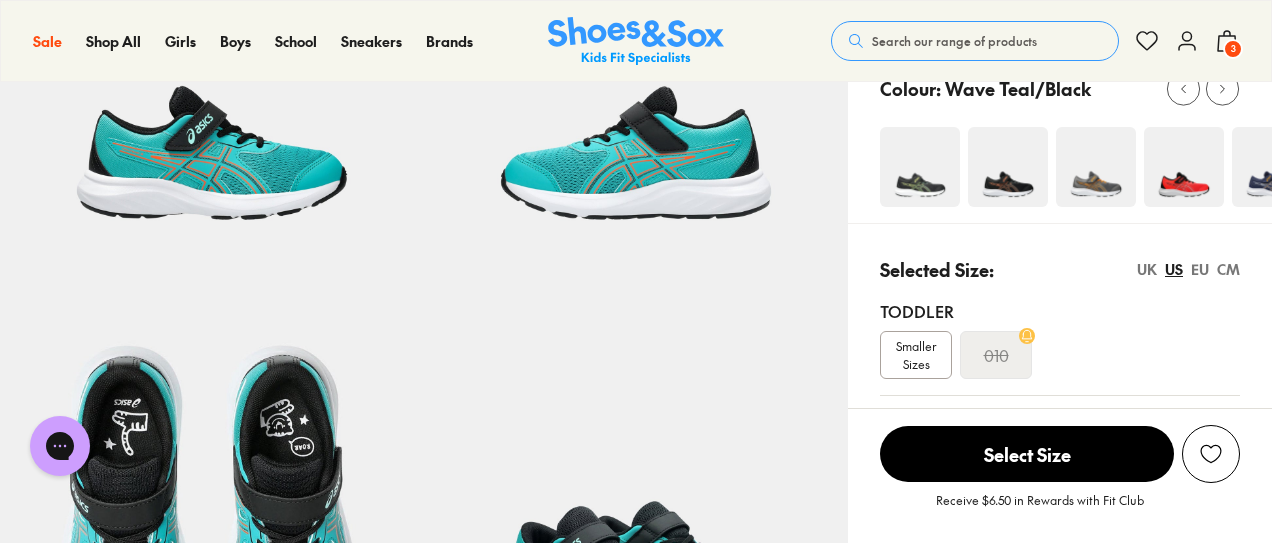 scroll, scrollTop: 469, scrollLeft: 0, axis: vertical 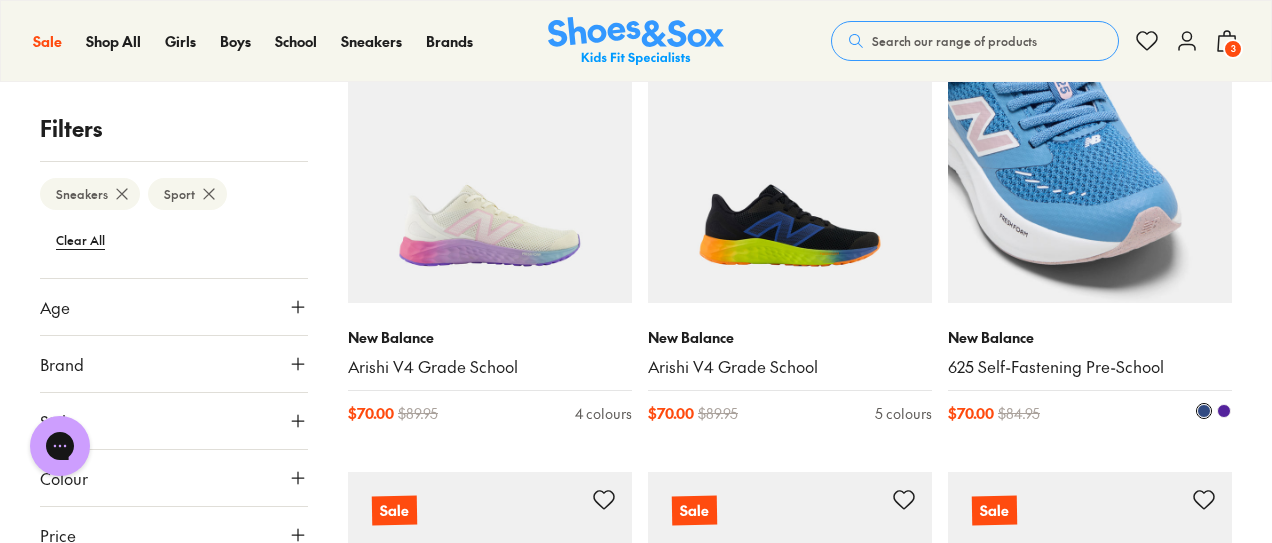 click at bounding box center [1090, 161] 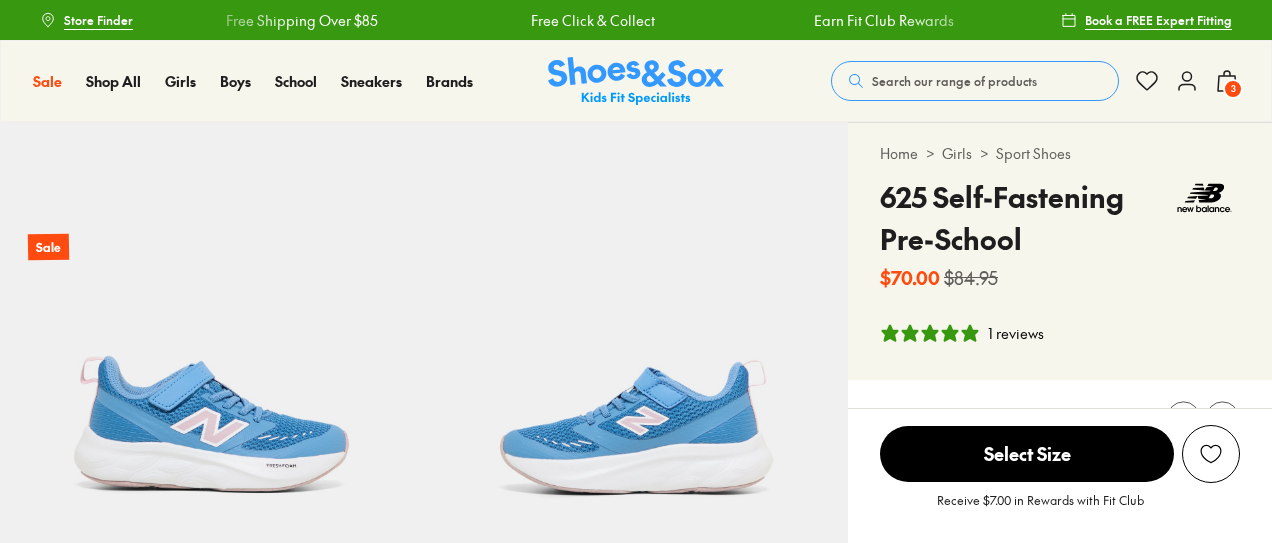 scroll, scrollTop: 0, scrollLeft: 0, axis: both 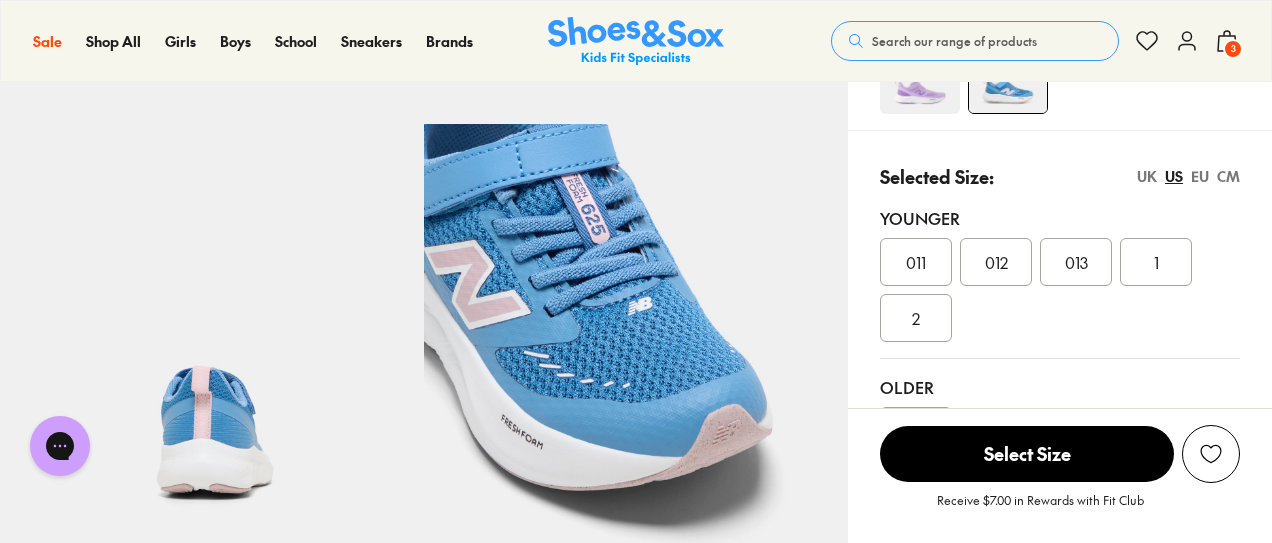 click on "2" at bounding box center [916, 318] 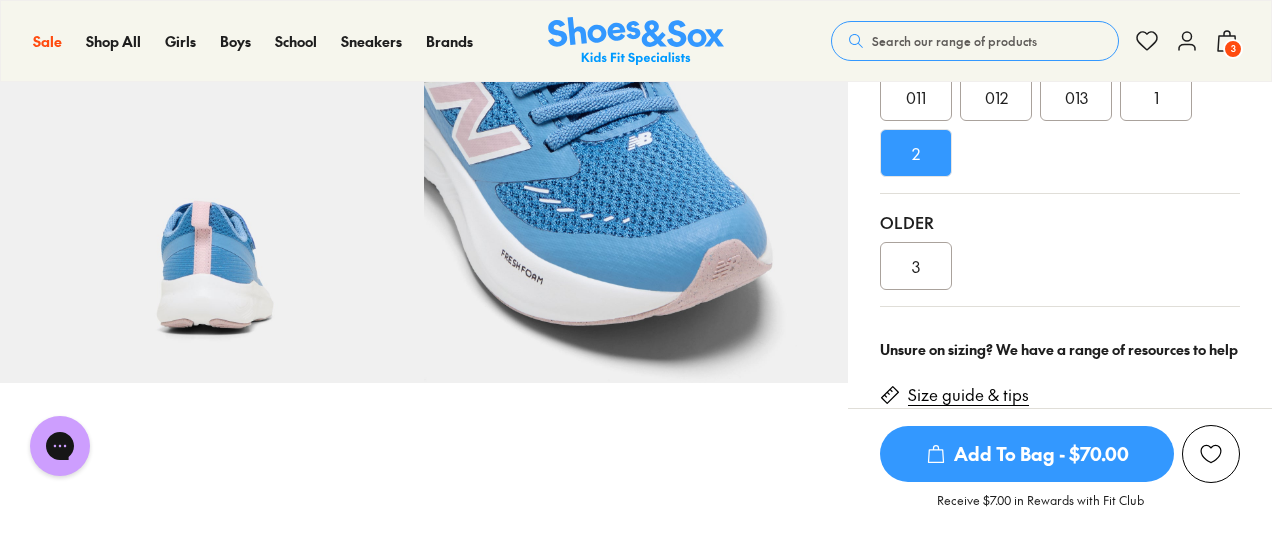 scroll, scrollTop: 743, scrollLeft: 0, axis: vertical 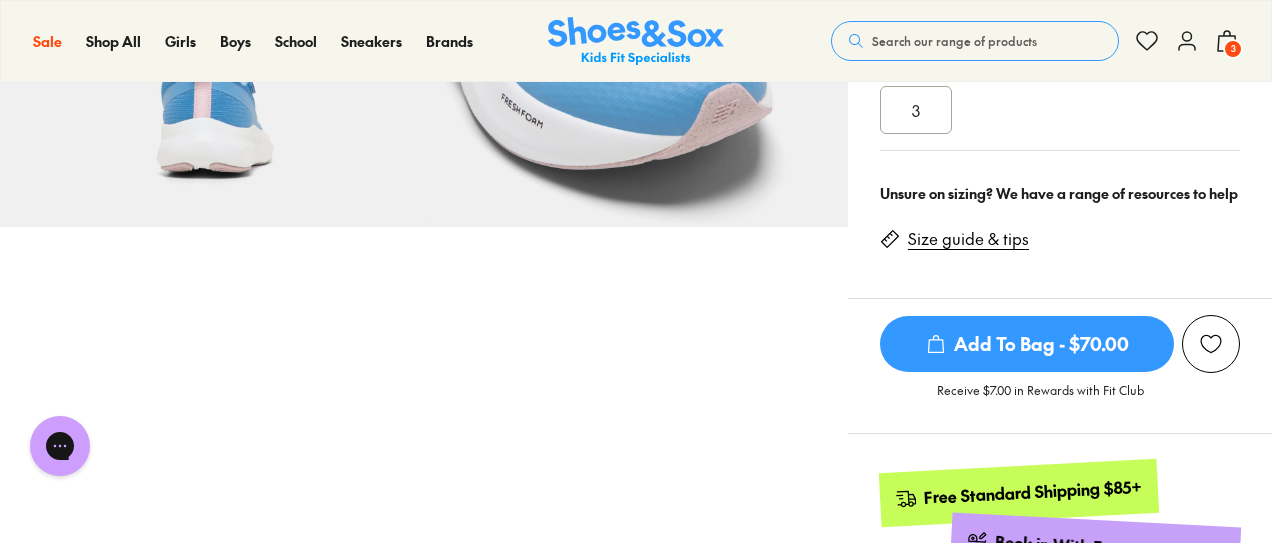 click on "Size guide & tips" at bounding box center (968, 239) 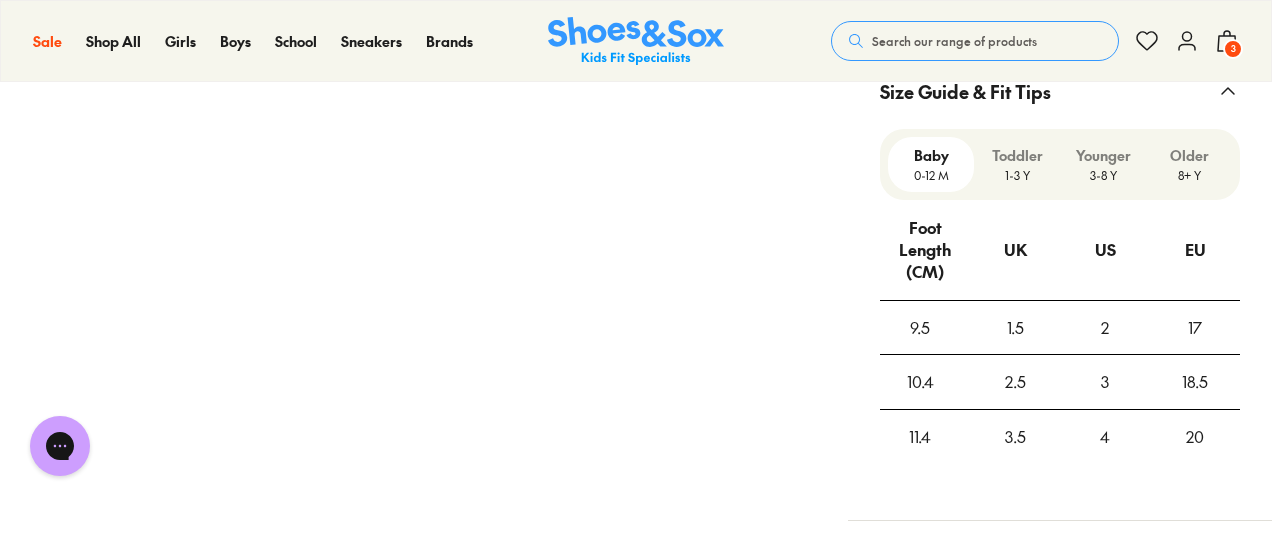 scroll, scrollTop: 1588, scrollLeft: 0, axis: vertical 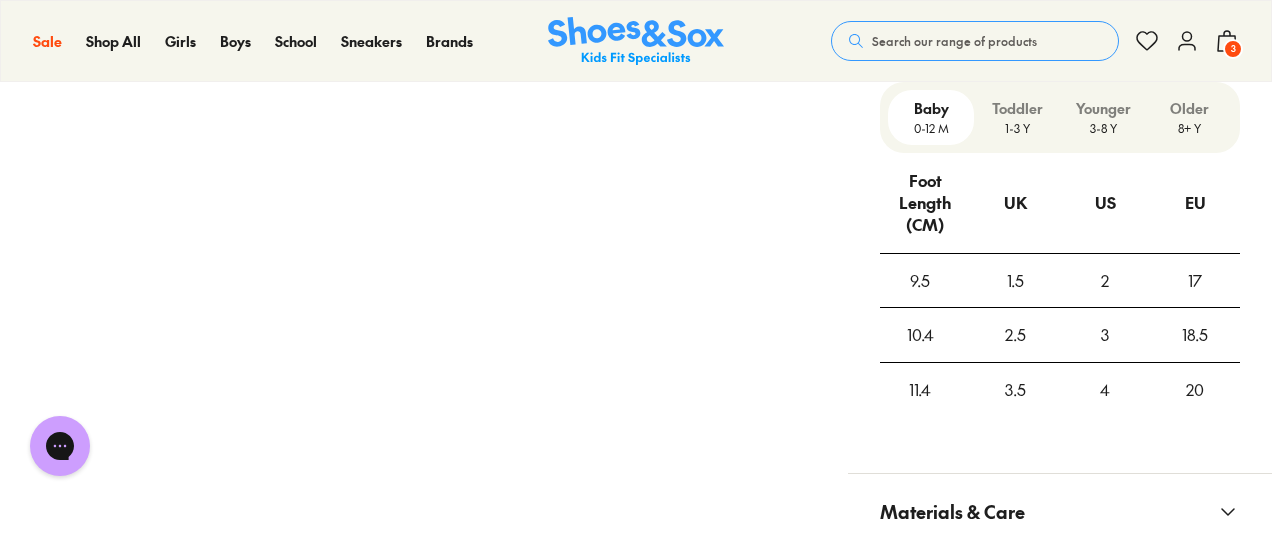 click on "3-8 Y" at bounding box center (1103, 128) 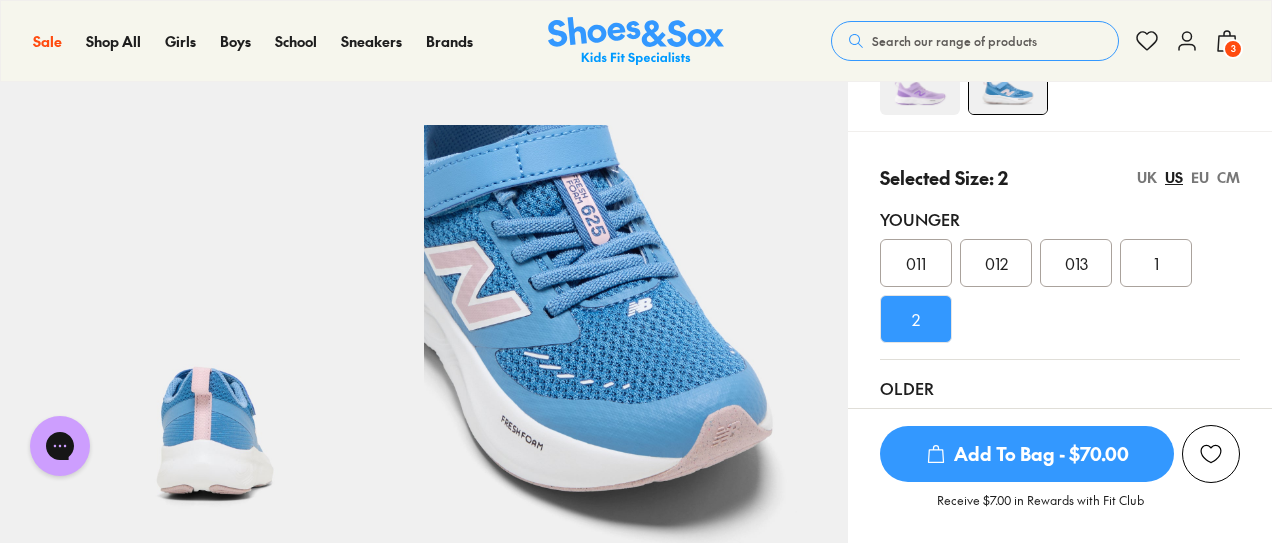 scroll, scrollTop: 422, scrollLeft: 0, axis: vertical 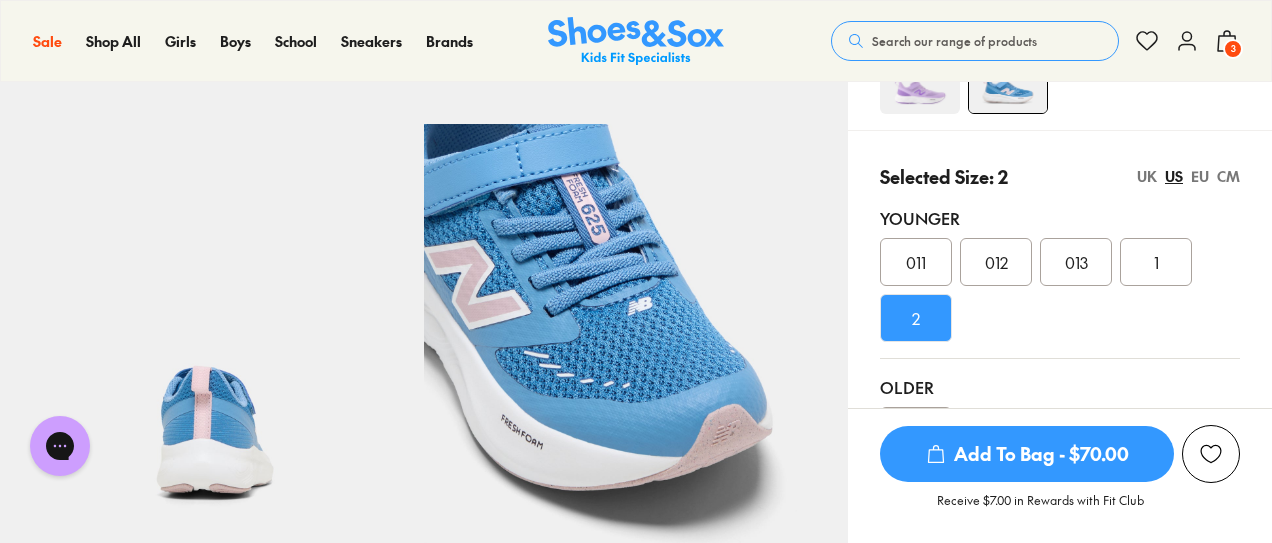 click at bounding box center (920, 74) 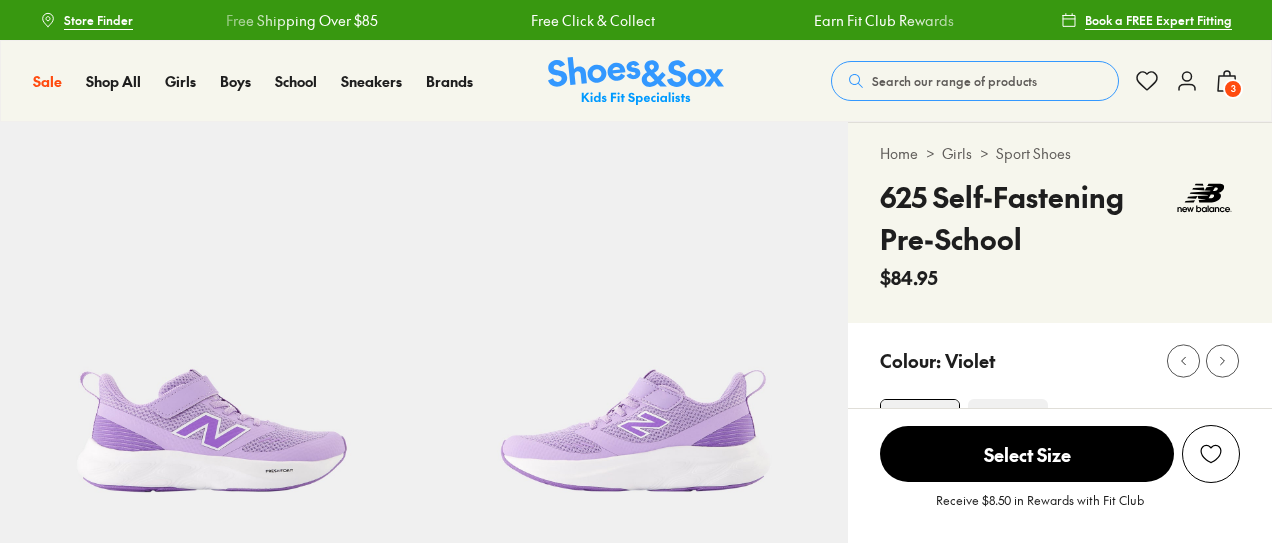 scroll, scrollTop: 0, scrollLeft: 0, axis: both 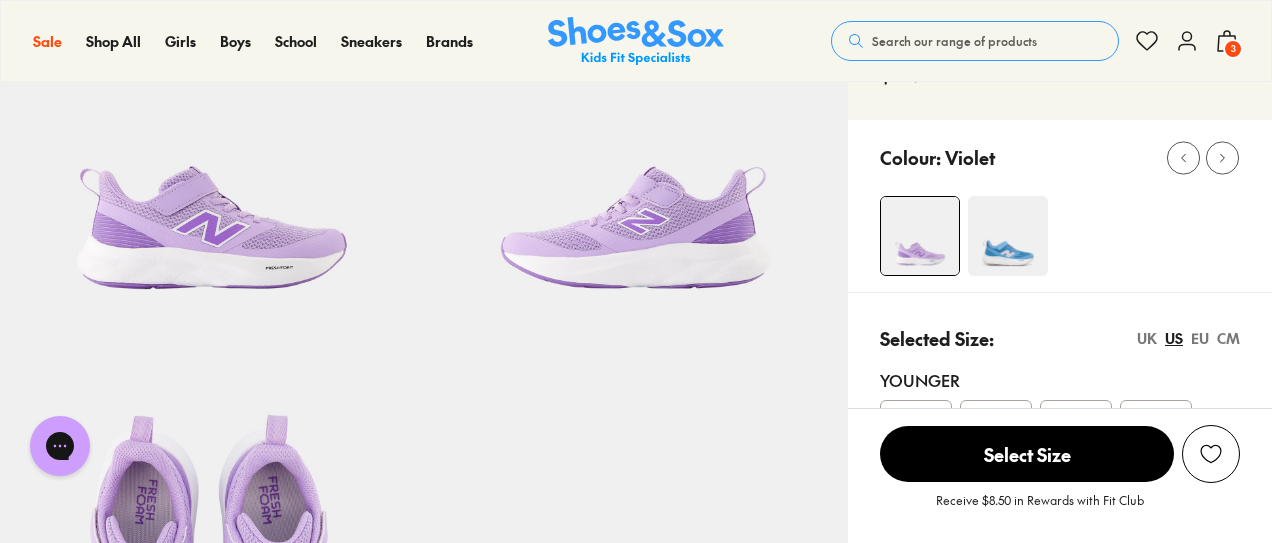 select on "*" 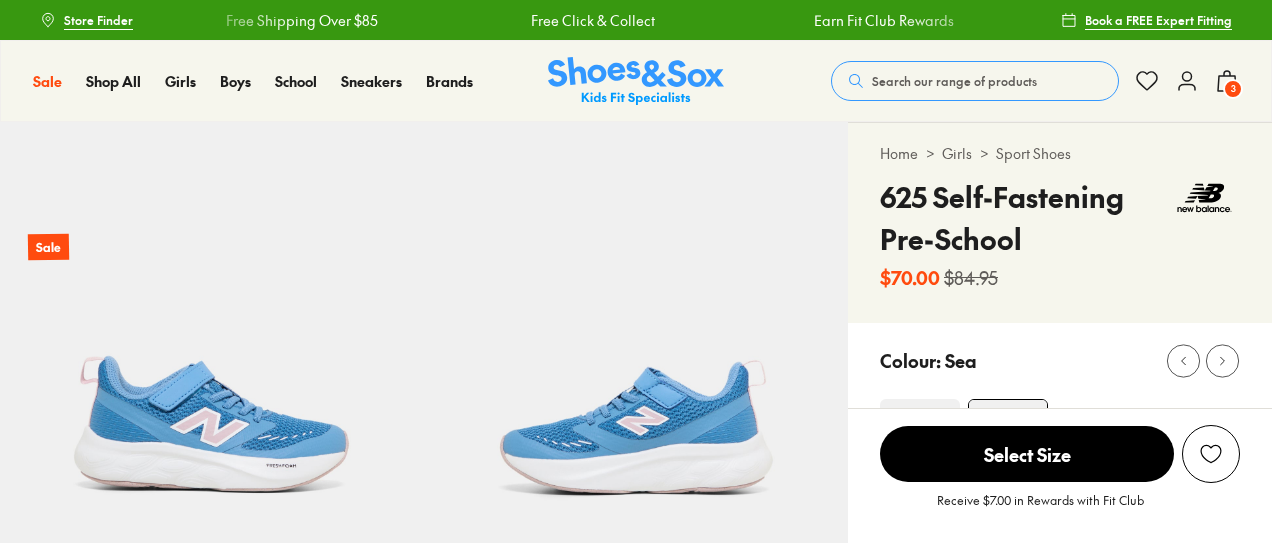 scroll, scrollTop: 0, scrollLeft: 0, axis: both 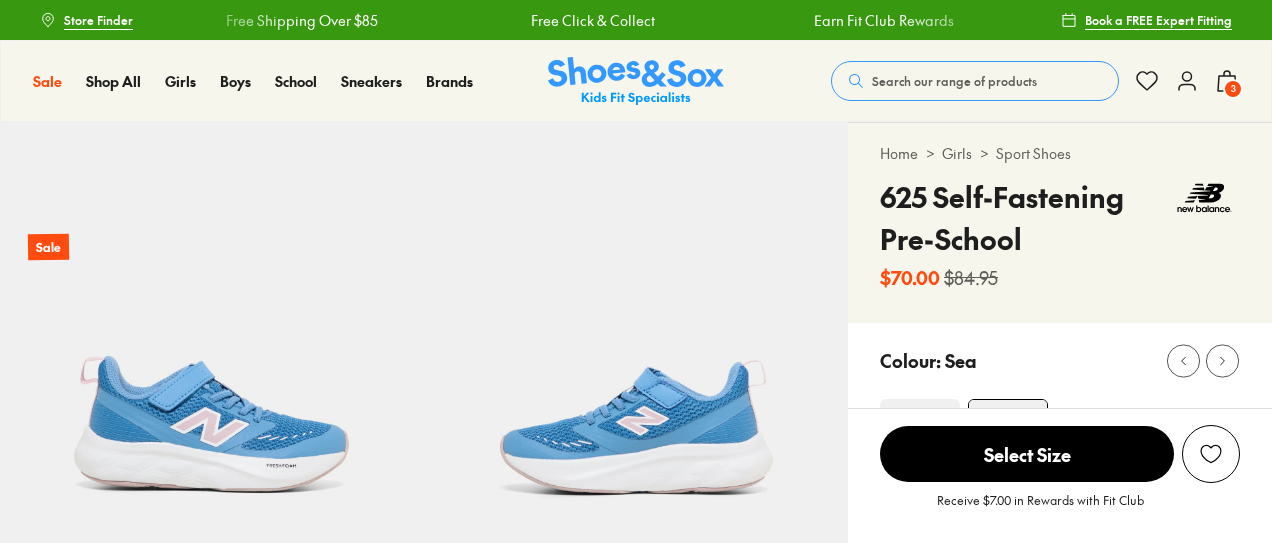 select on "*" 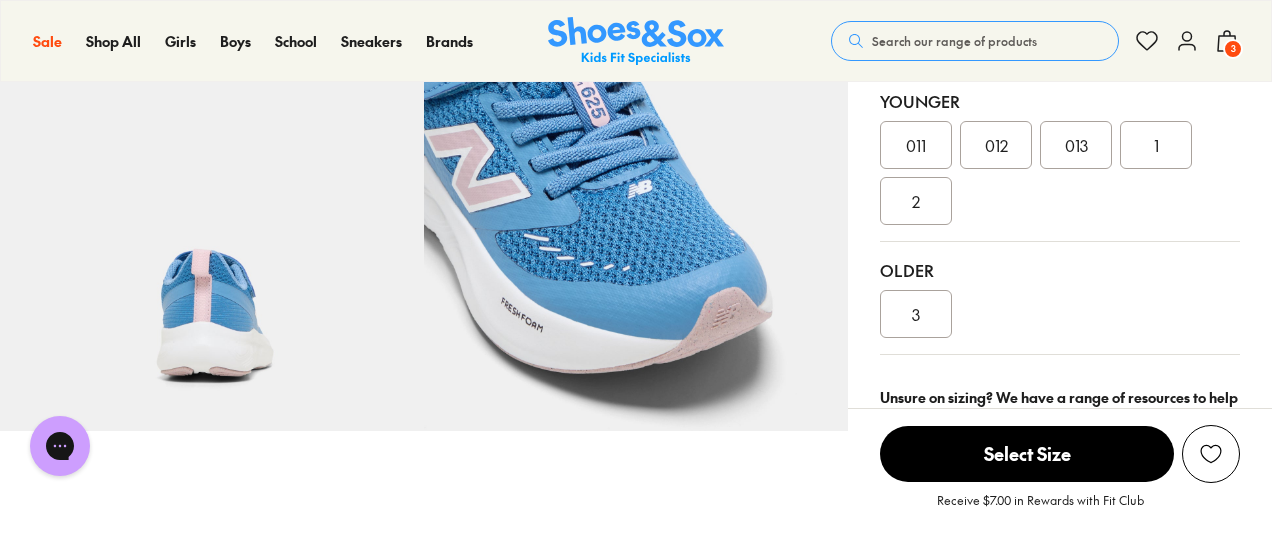 scroll, scrollTop: 540, scrollLeft: 0, axis: vertical 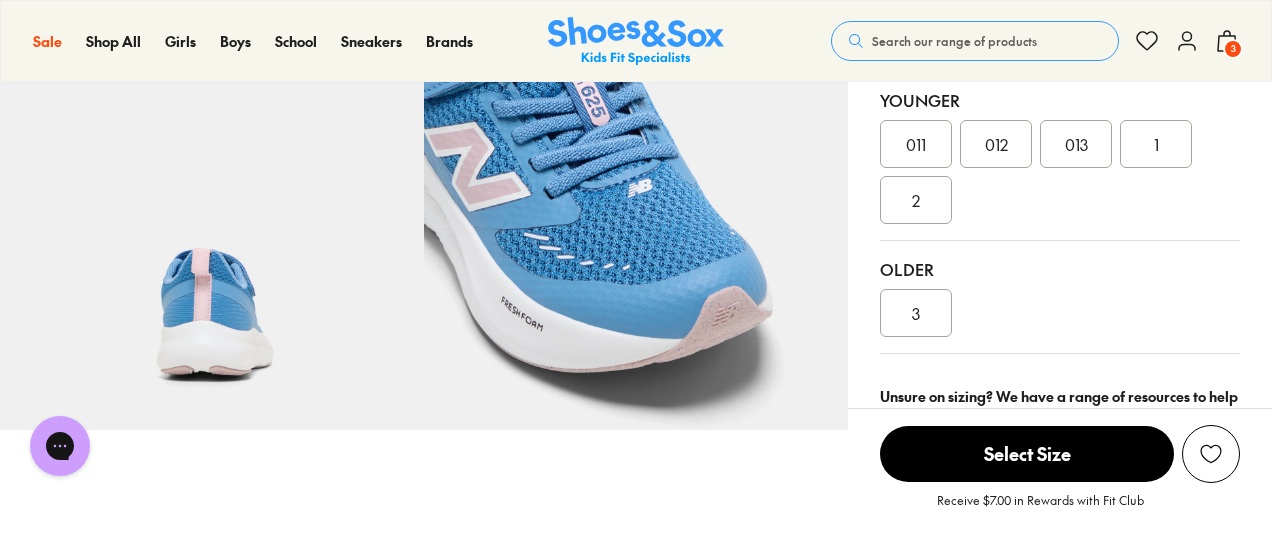 click on "2" at bounding box center [916, 200] 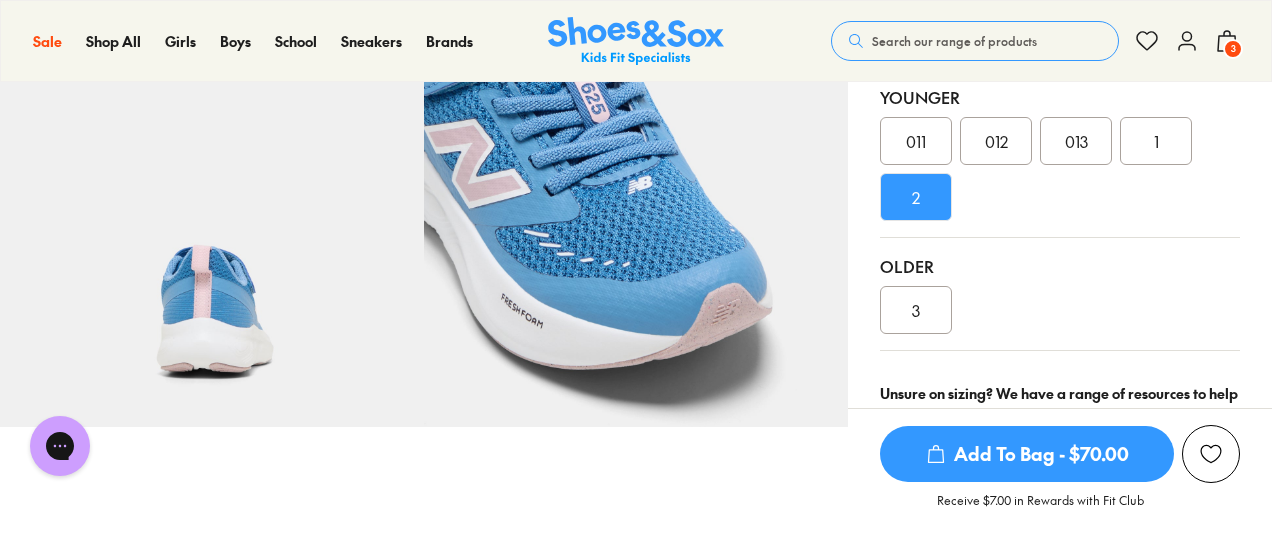 scroll, scrollTop: 548, scrollLeft: 0, axis: vertical 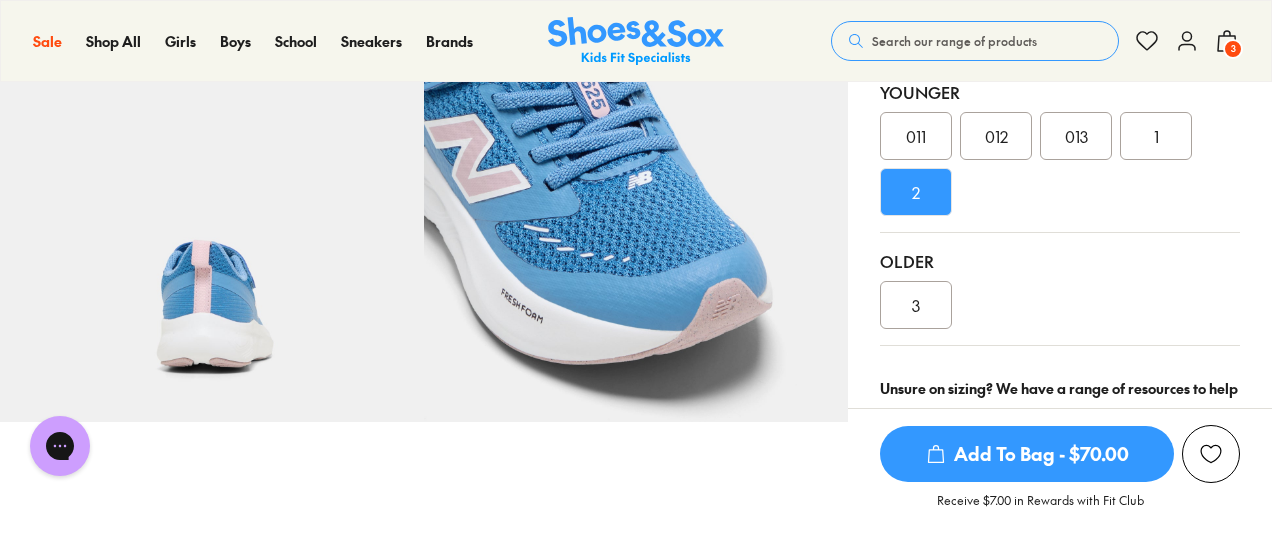 click on "Add To Bag - $70.00" at bounding box center [1027, 454] 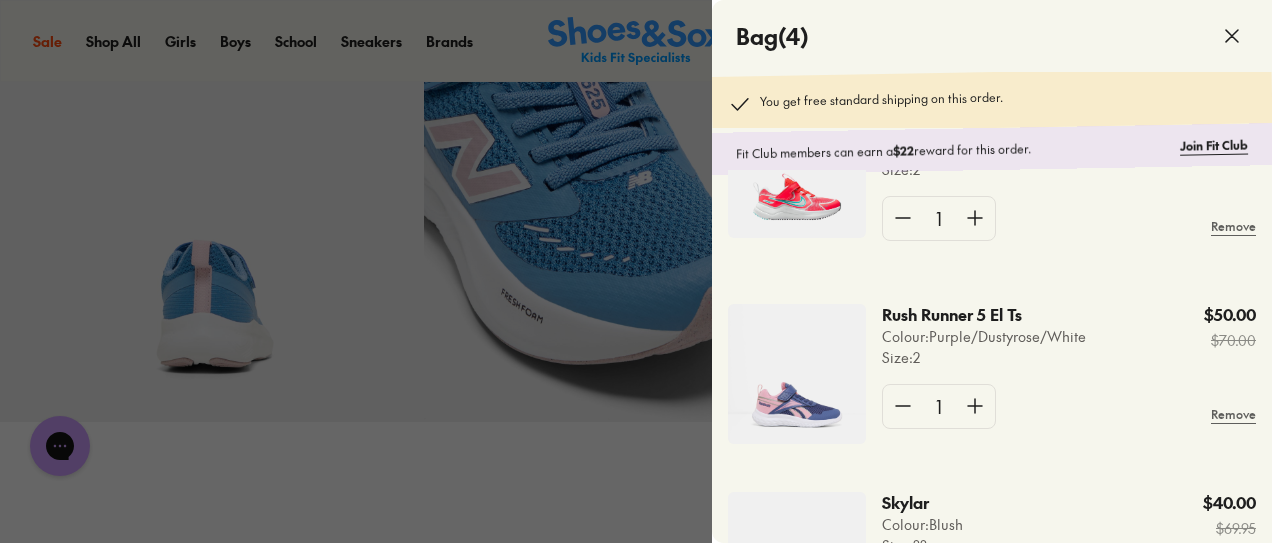 scroll, scrollTop: 348, scrollLeft: 0, axis: vertical 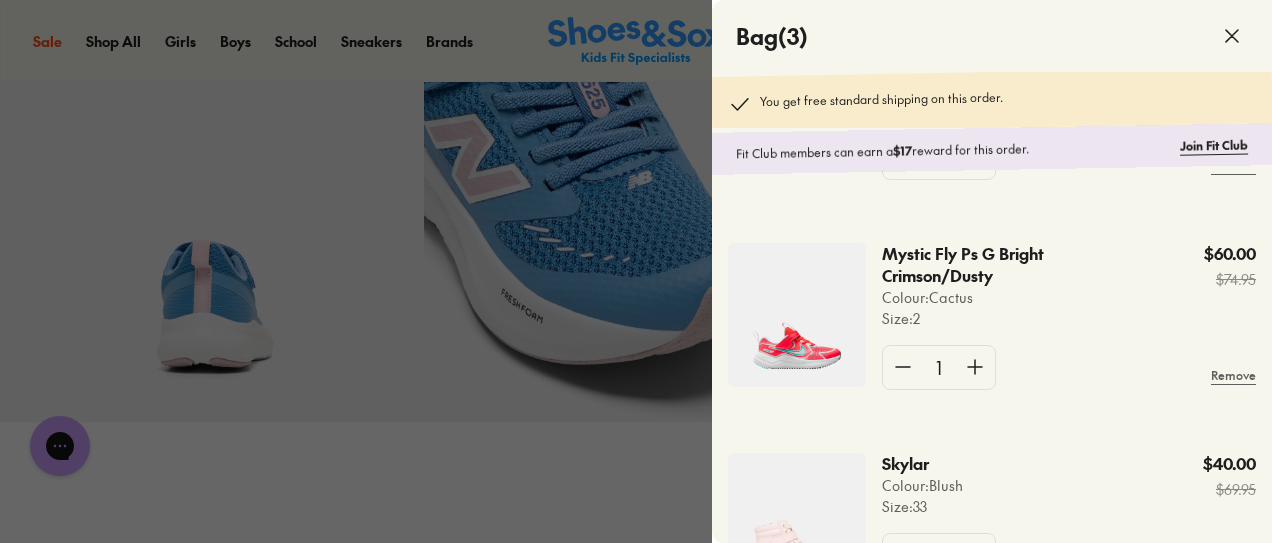 click 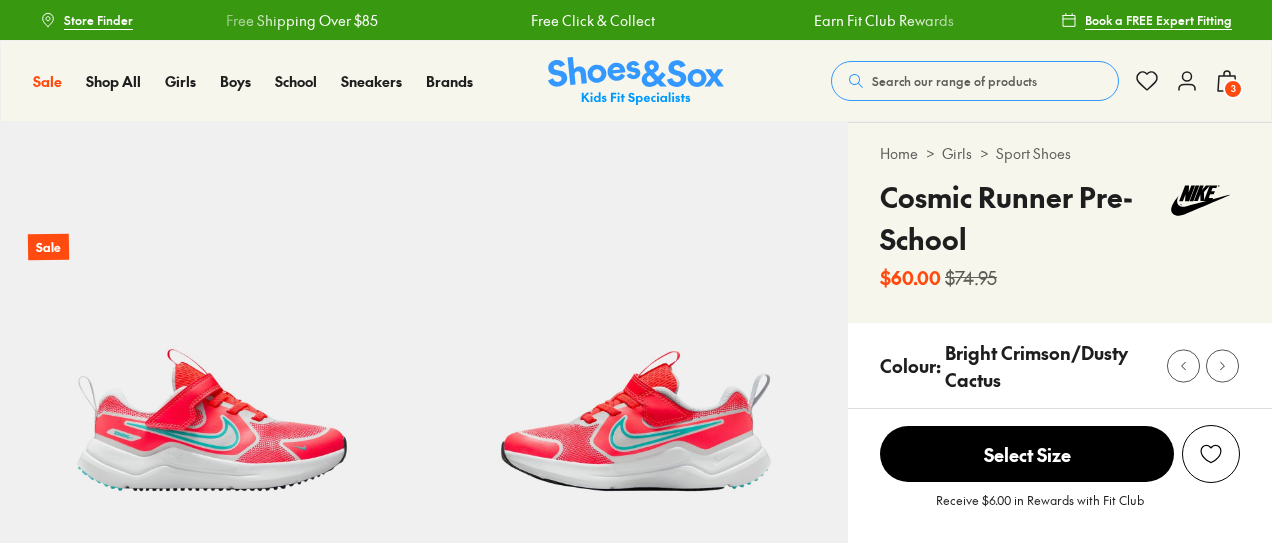 scroll, scrollTop: 0, scrollLeft: 0, axis: both 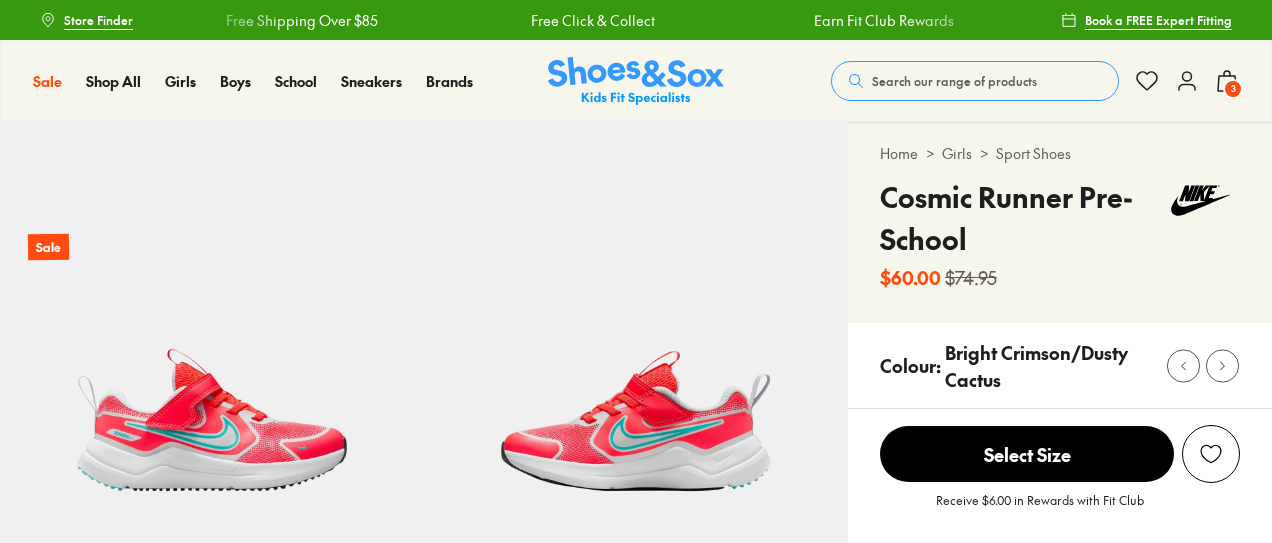 select on "*" 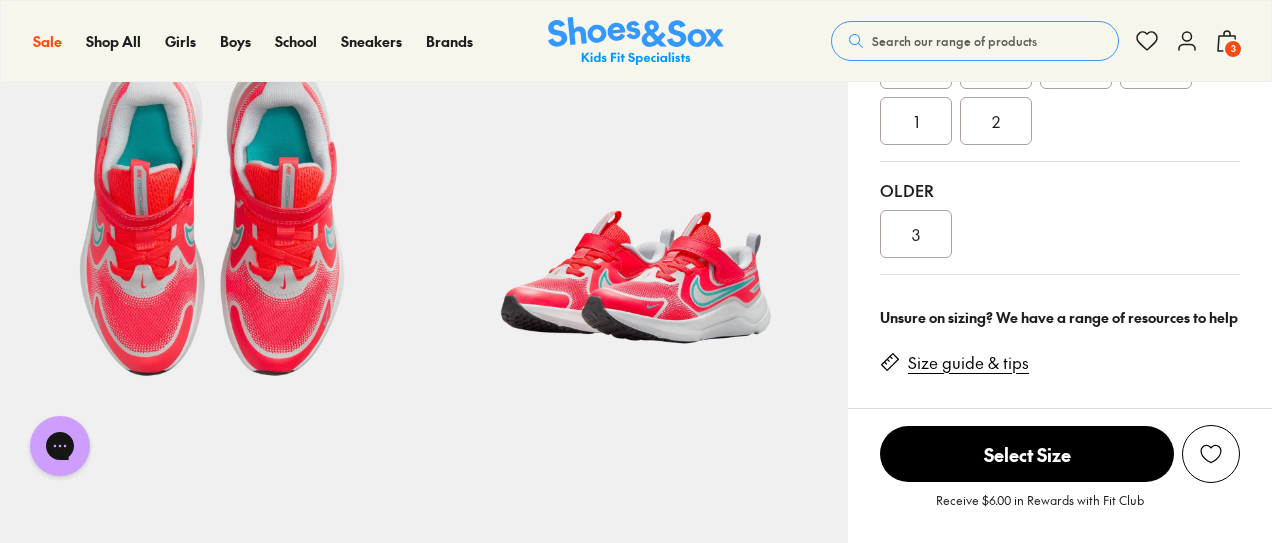 scroll, scrollTop: 640, scrollLeft: 0, axis: vertical 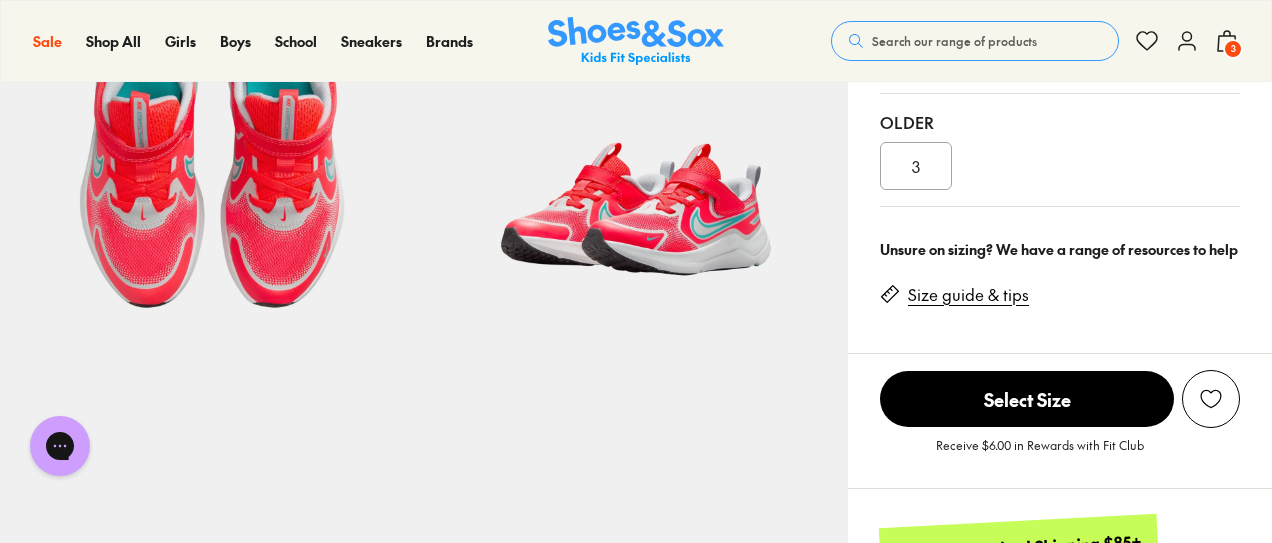 click on "Size guide & tips" at bounding box center (968, 295) 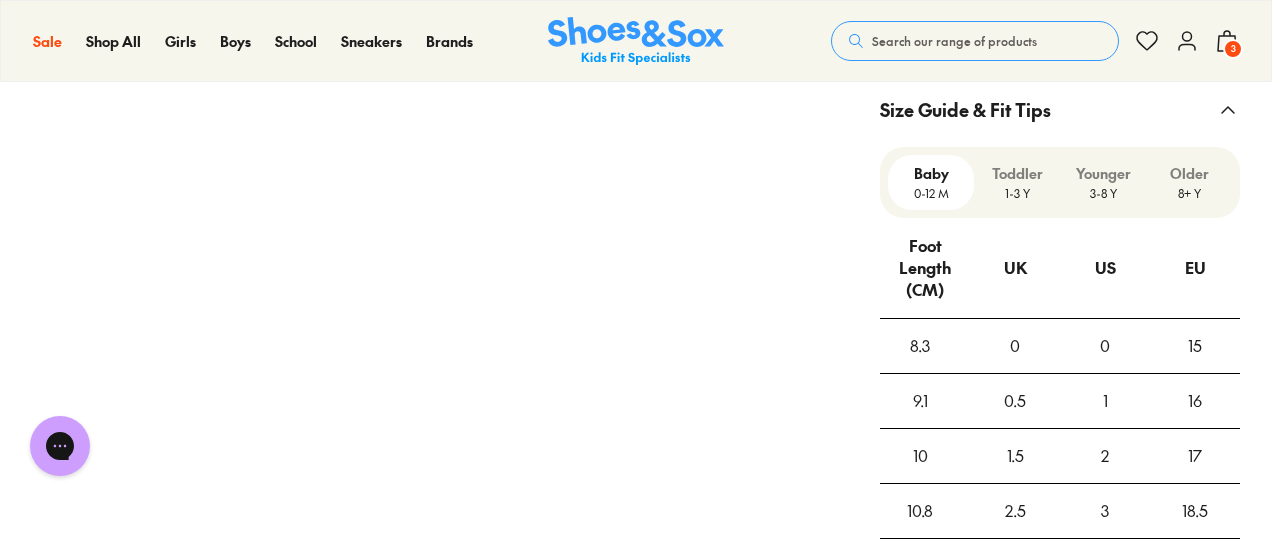 scroll, scrollTop: 1525, scrollLeft: 0, axis: vertical 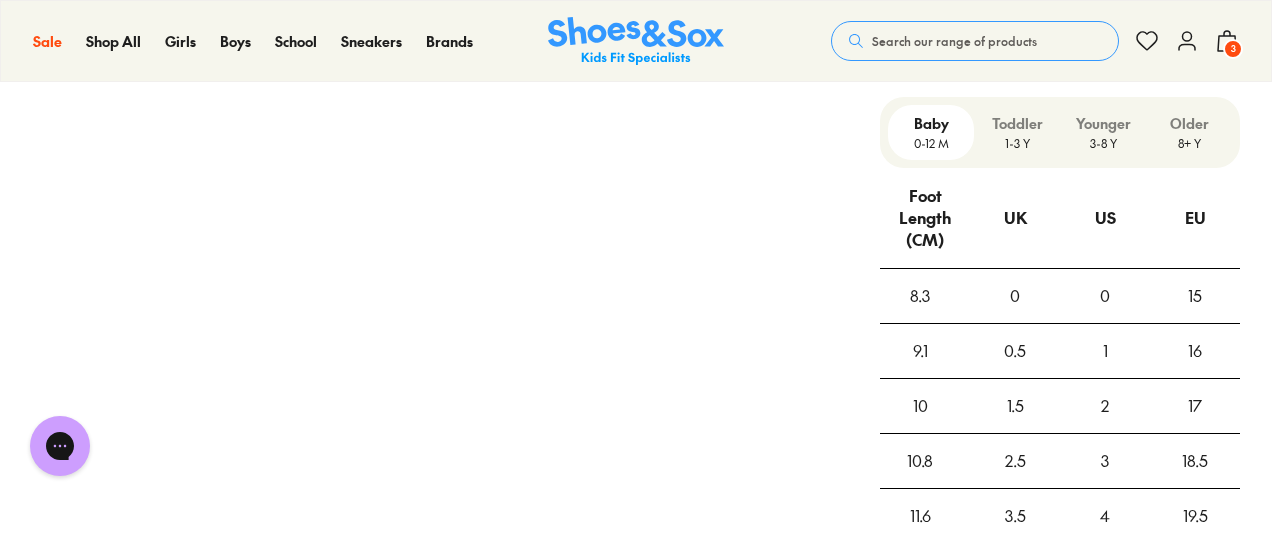 click on "3-8 Y" at bounding box center (1103, 143) 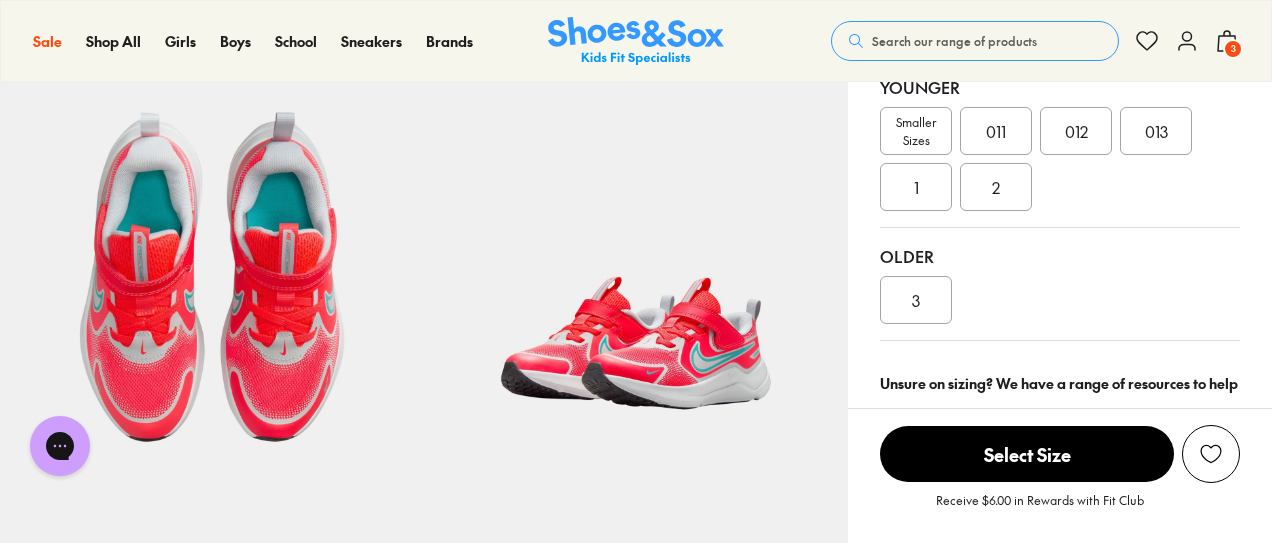 scroll, scrollTop: 486, scrollLeft: 0, axis: vertical 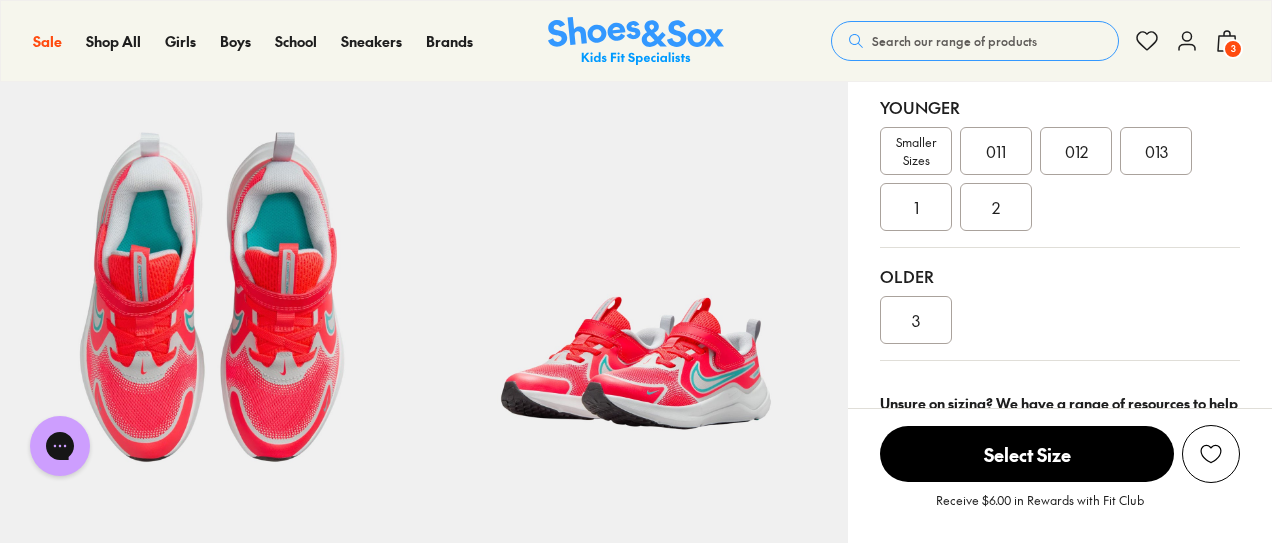 click on "3" at bounding box center (1233, 49) 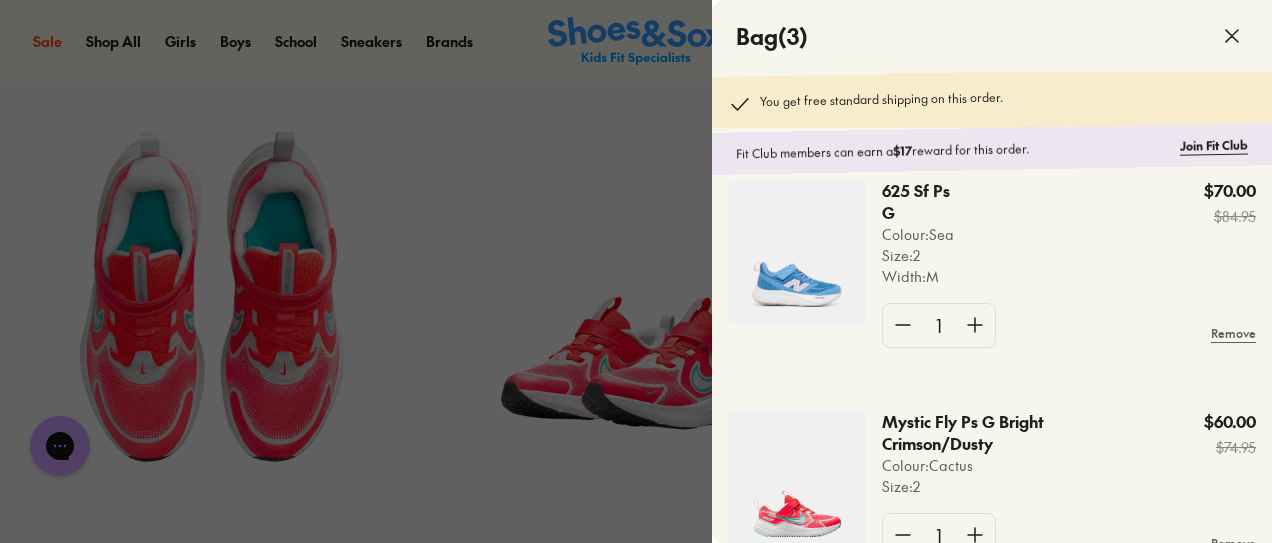 scroll, scrollTop: 22, scrollLeft: 0, axis: vertical 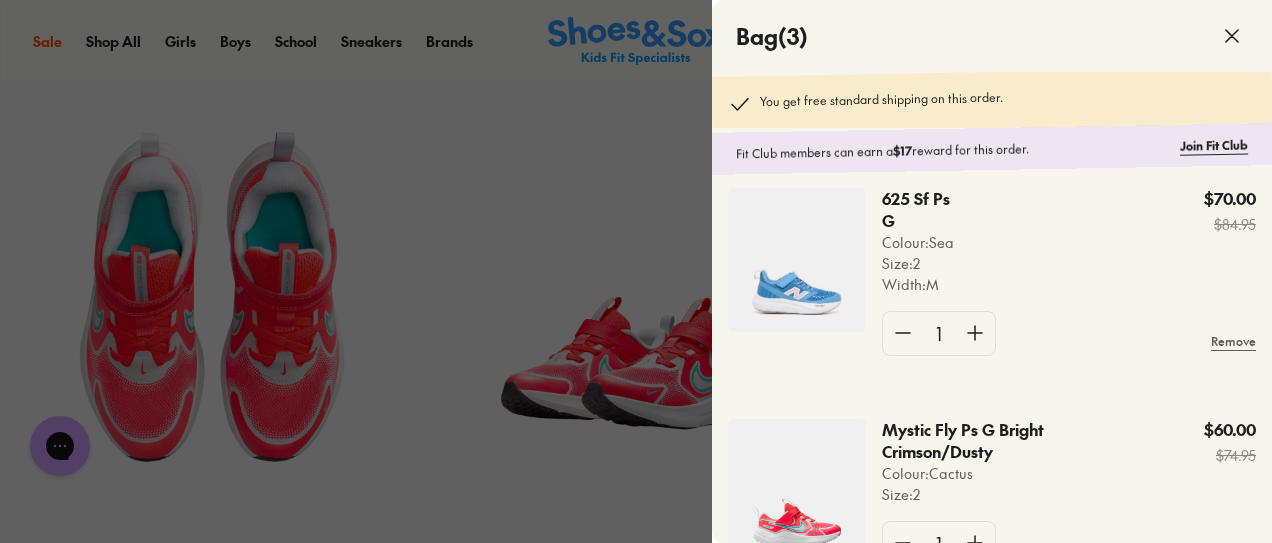 click 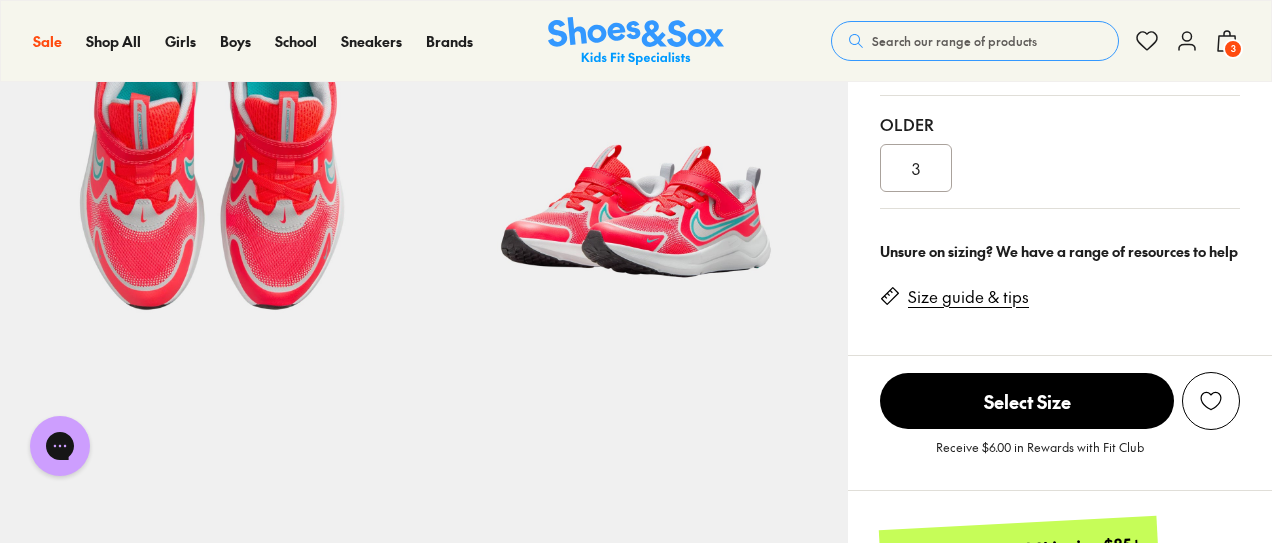 scroll, scrollTop: 640, scrollLeft: 0, axis: vertical 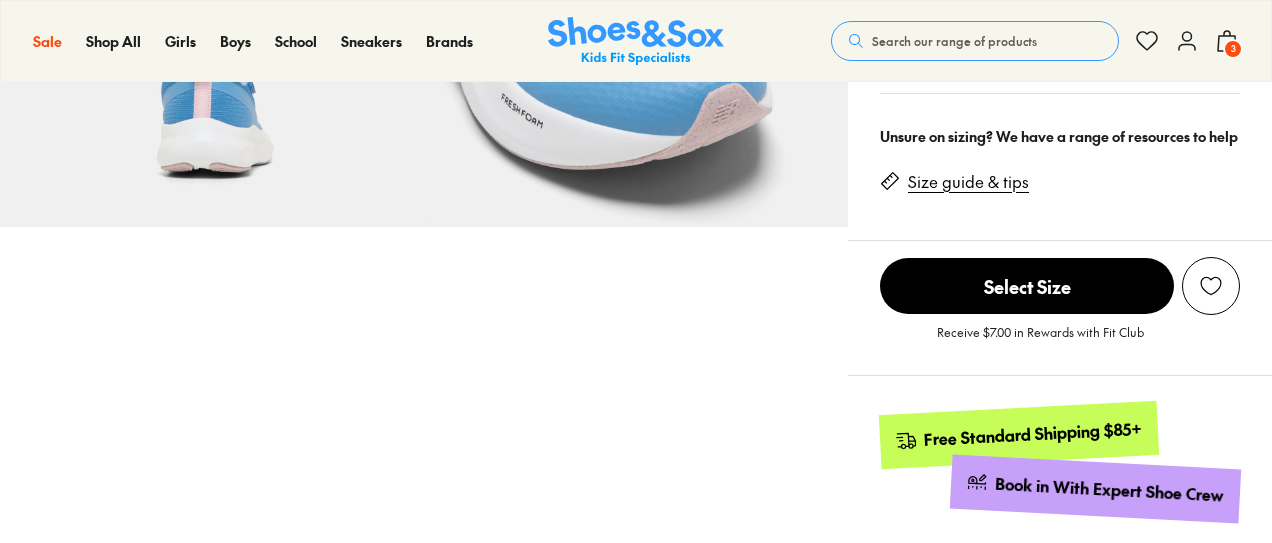 select on "*" 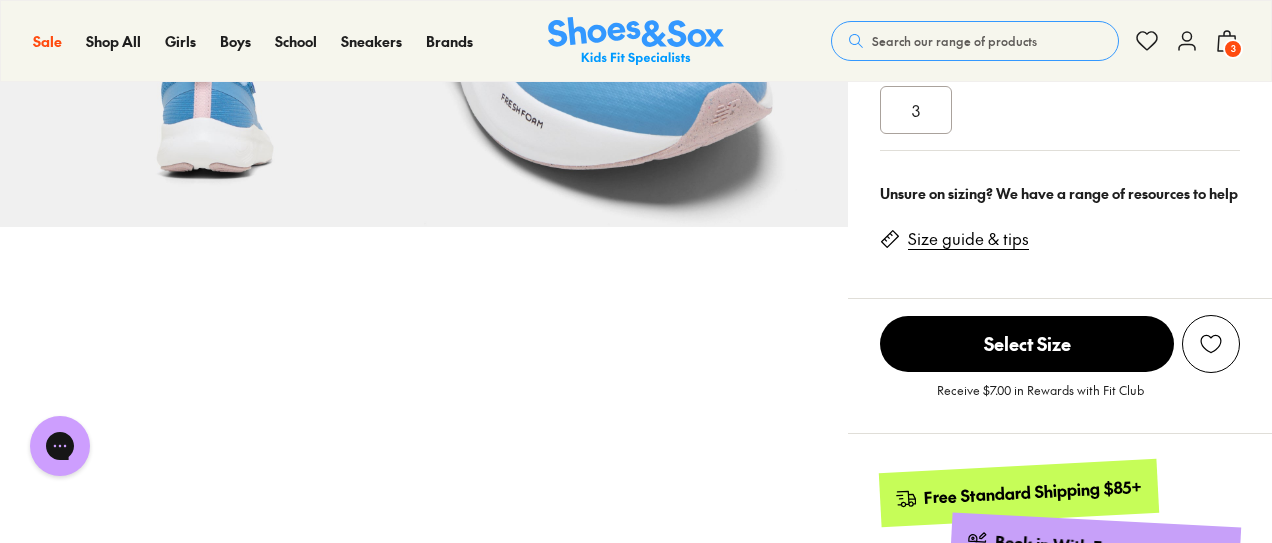 scroll, scrollTop: 0, scrollLeft: 0, axis: both 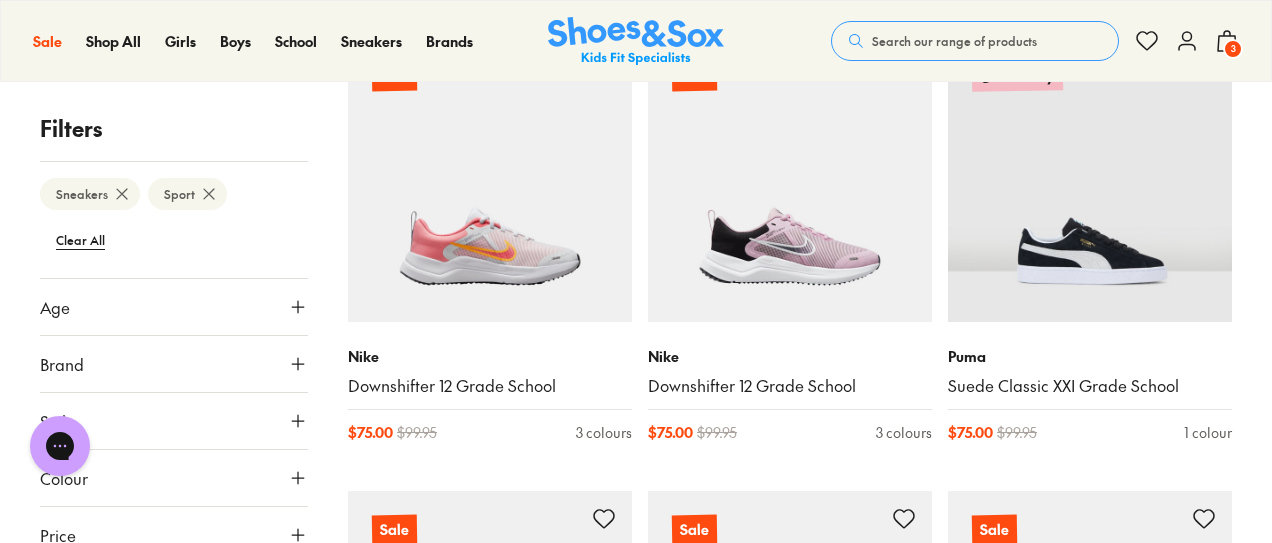 click on "3" at bounding box center [1233, 49] 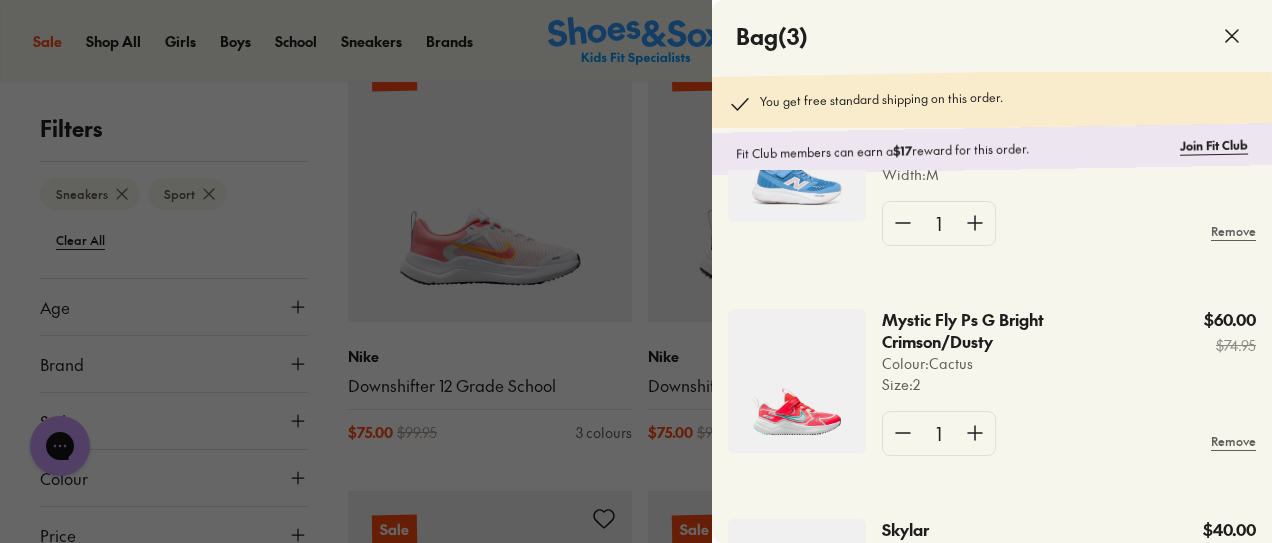 scroll, scrollTop: 268, scrollLeft: 0, axis: vertical 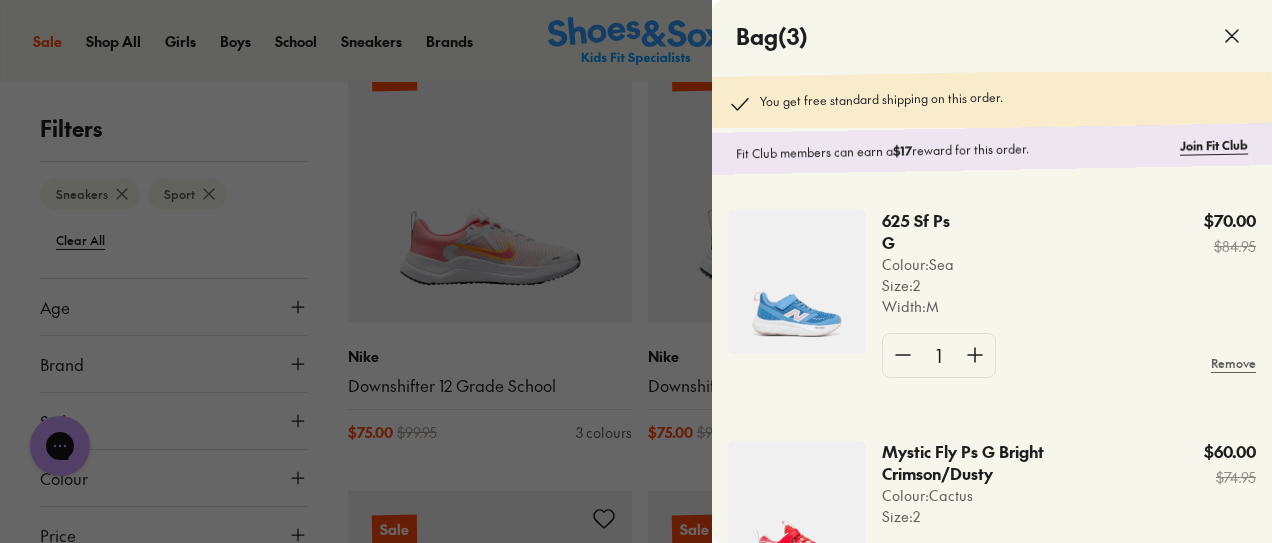 click 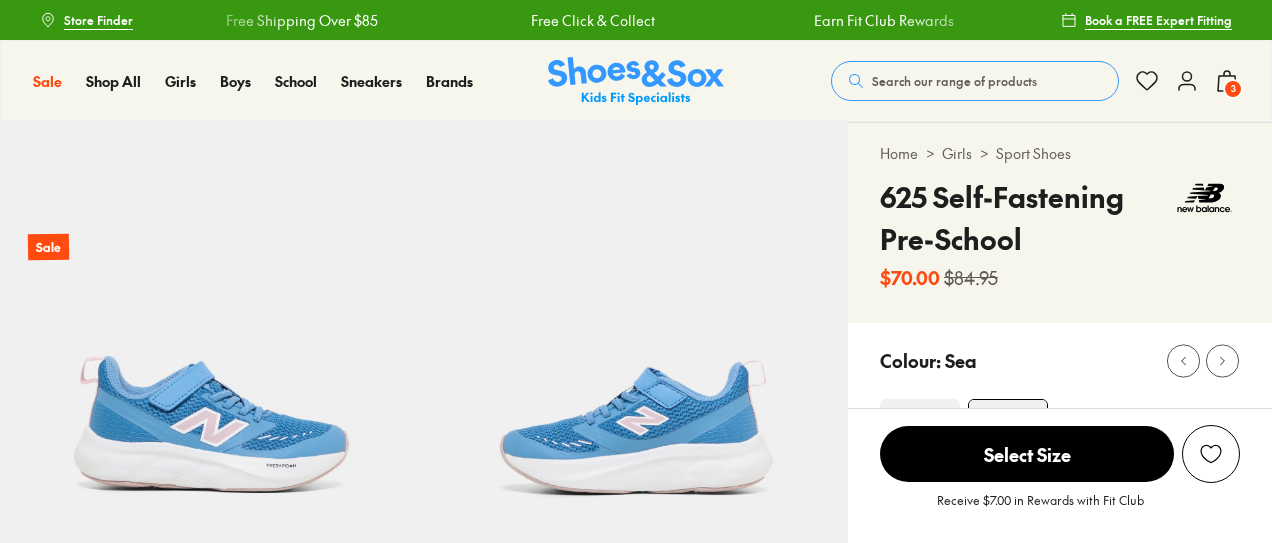 scroll, scrollTop: 0, scrollLeft: 0, axis: both 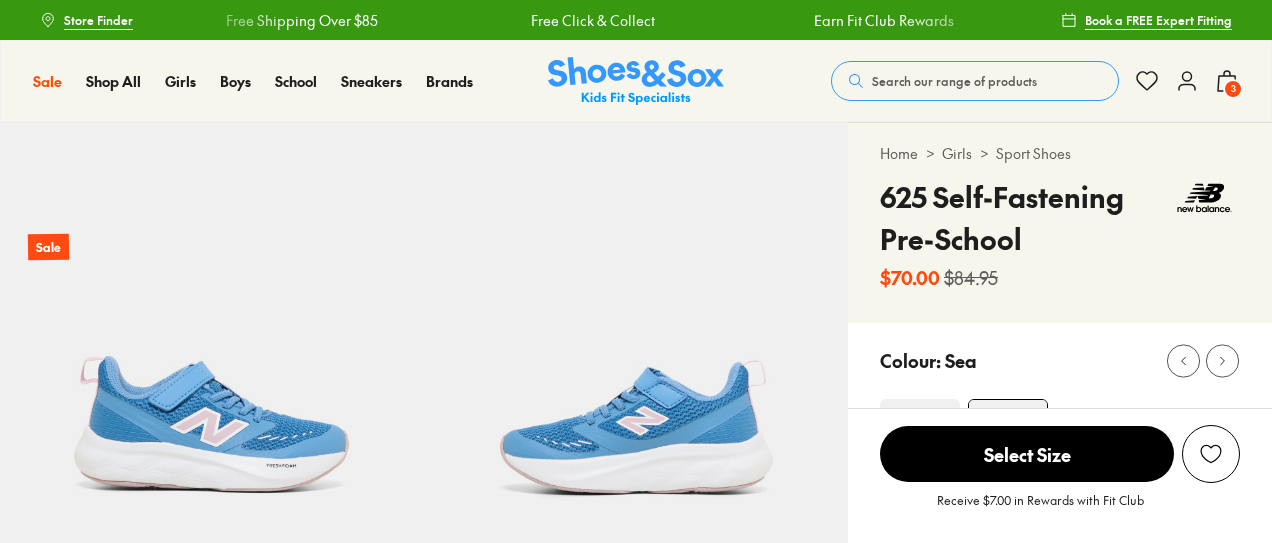 select on "*" 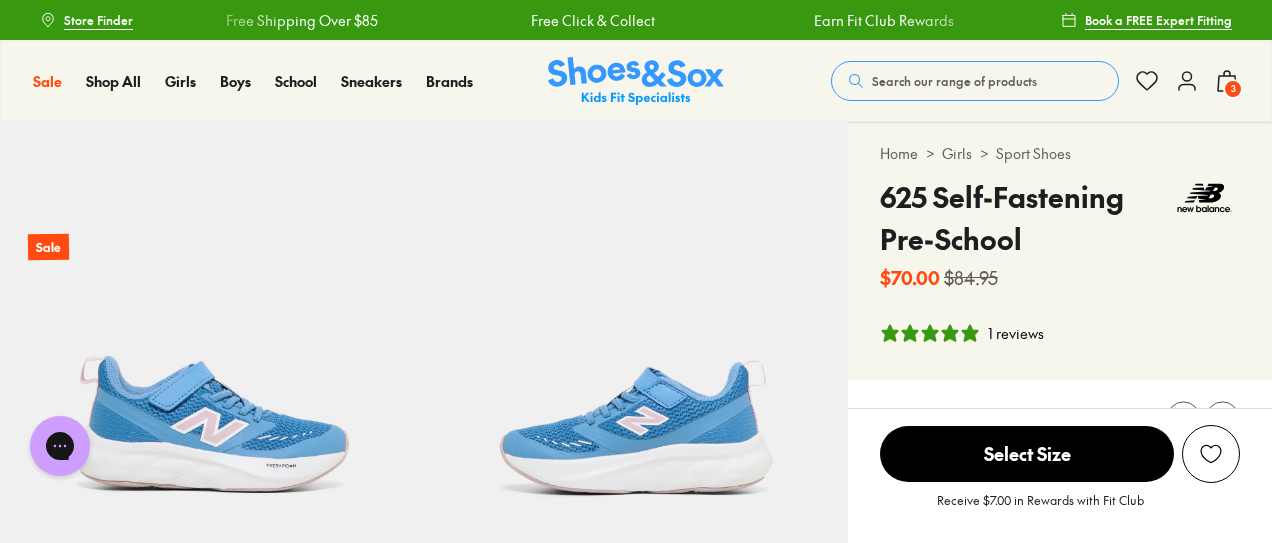 scroll, scrollTop: 0, scrollLeft: 0, axis: both 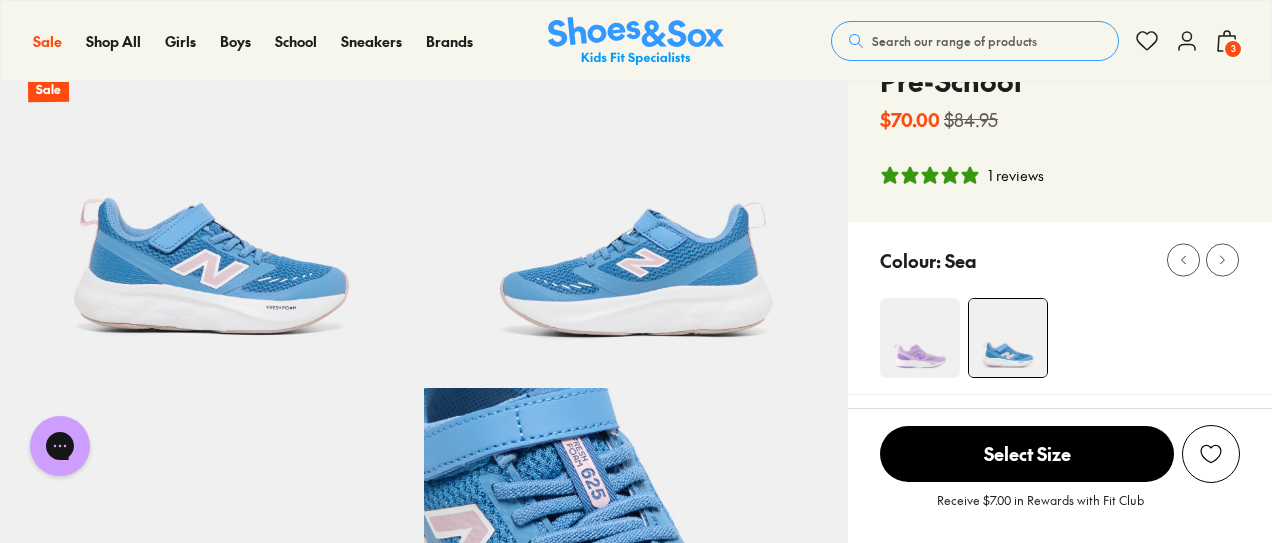 click 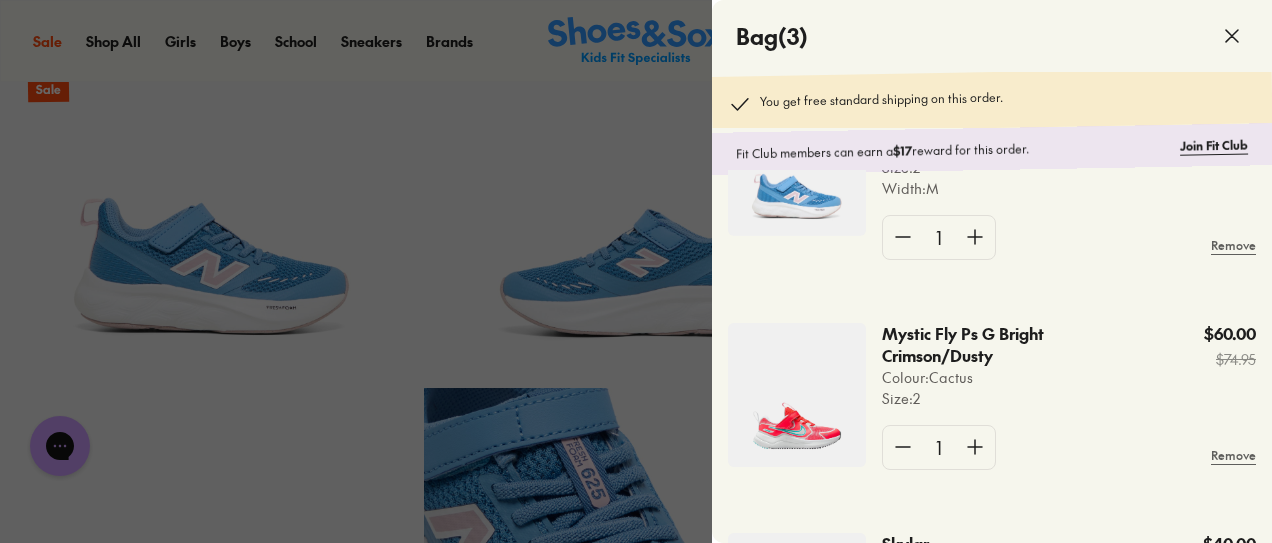 scroll, scrollTop: 119, scrollLeft: 0, axis: vertical 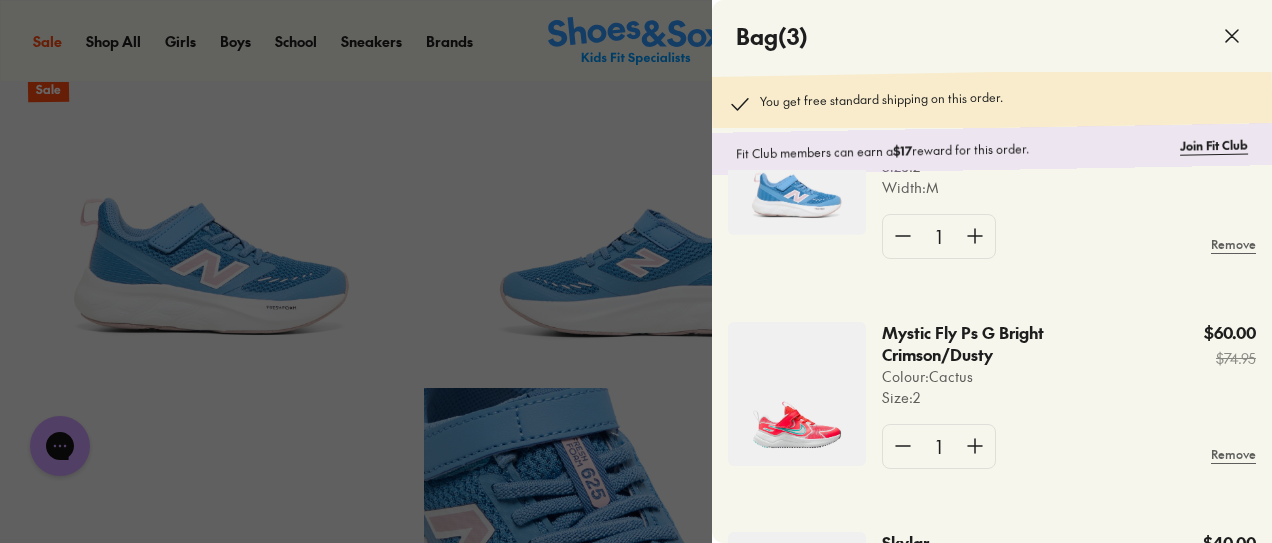 click 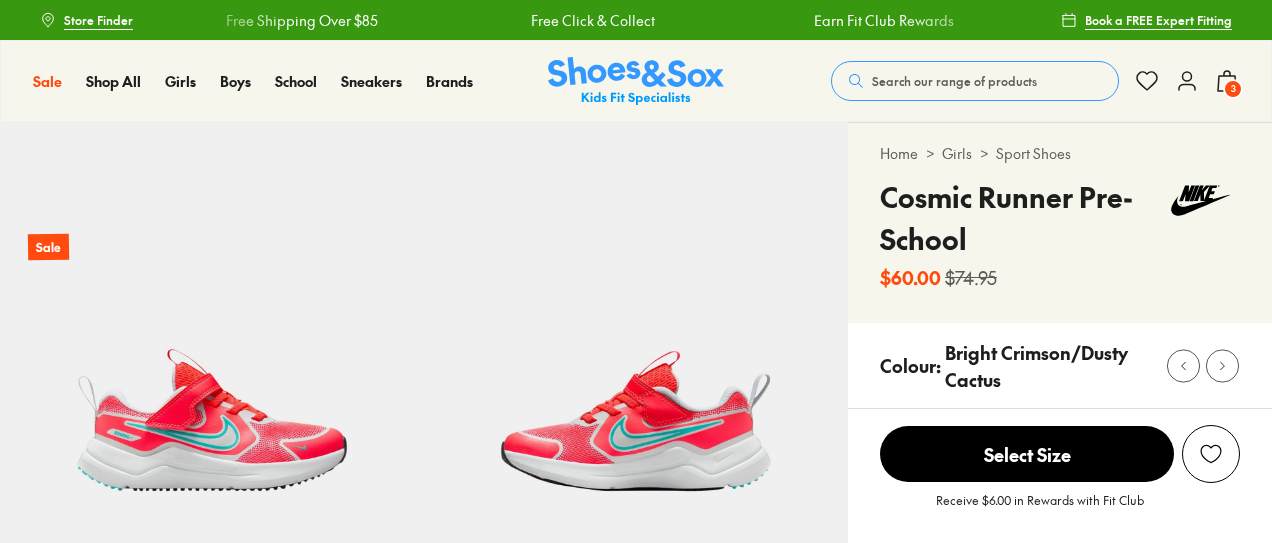 scroll, scrollTop: 0, scrollLeft: 0, axis: both 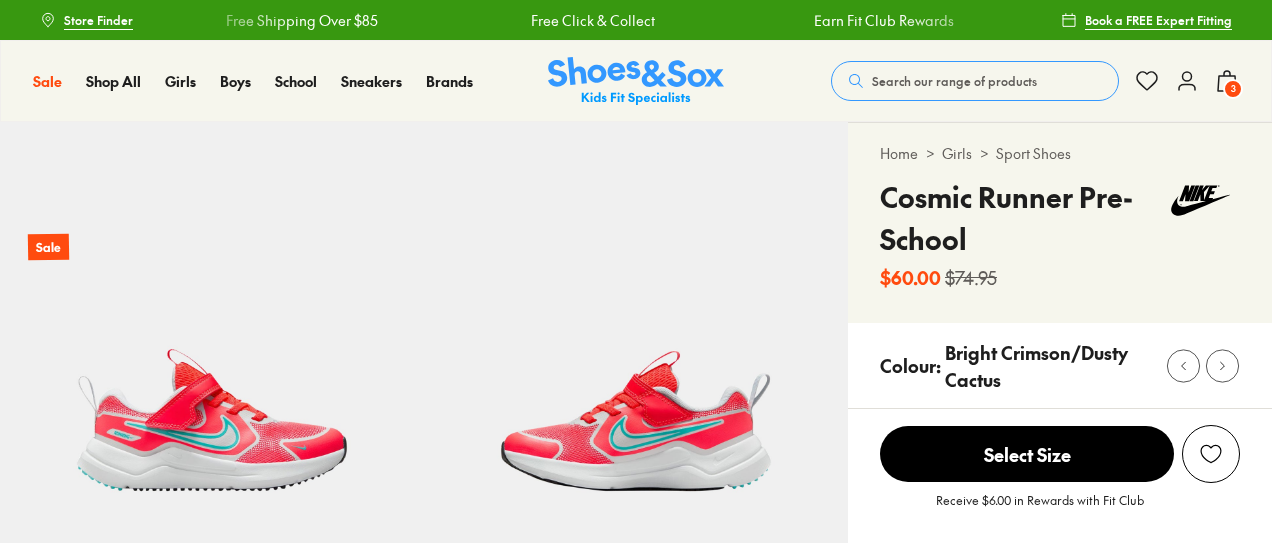 select on "*" 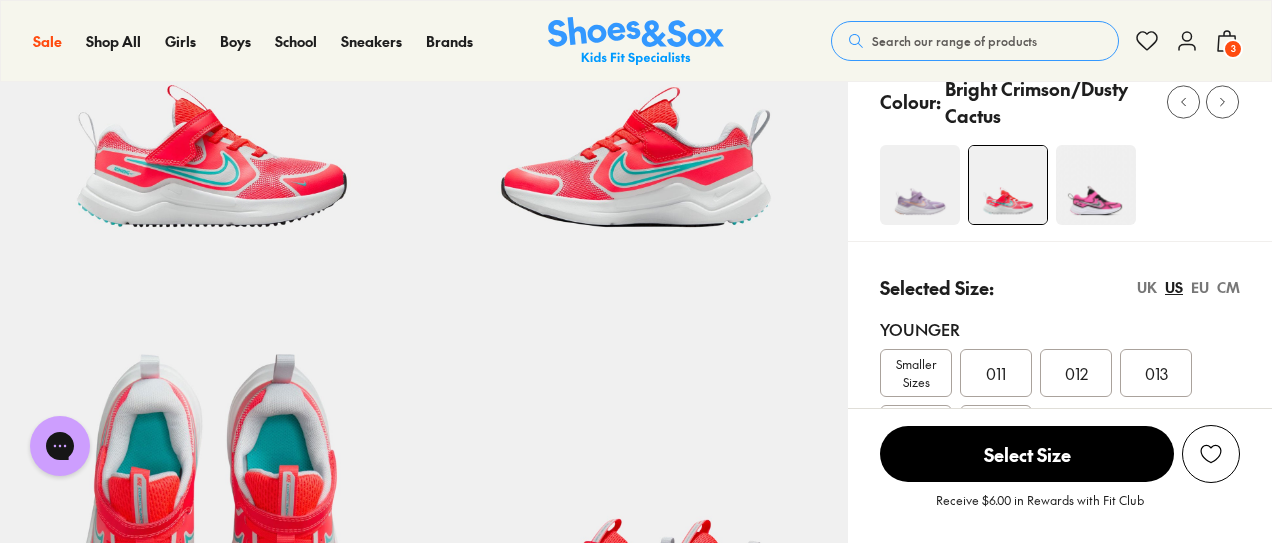 scroll, scrollTop: 0, scrollLeft: 0, axis: both 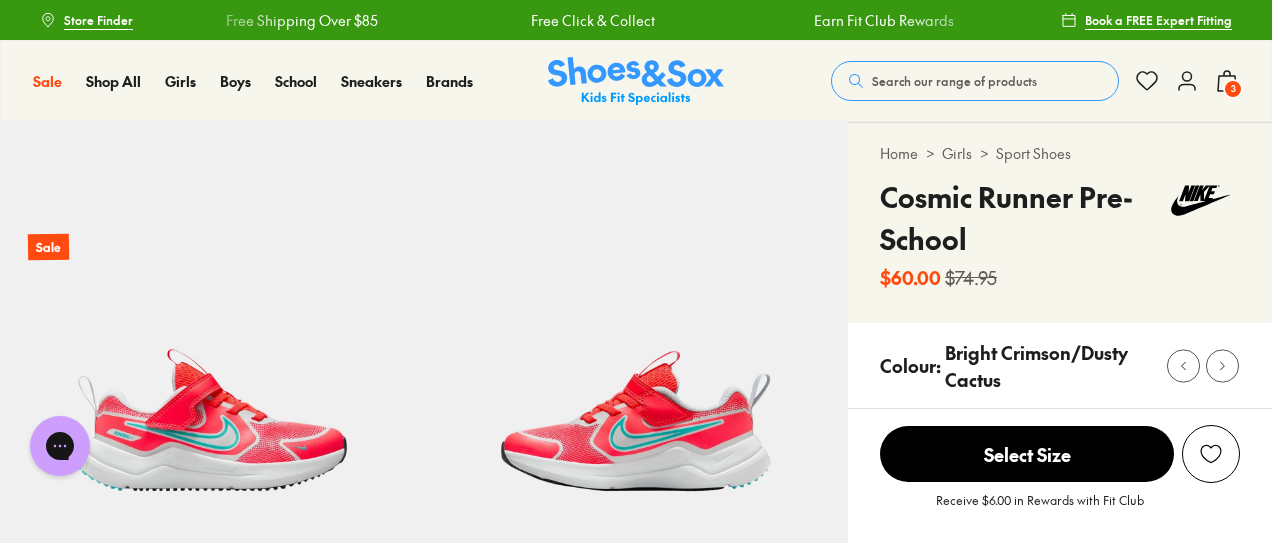 click 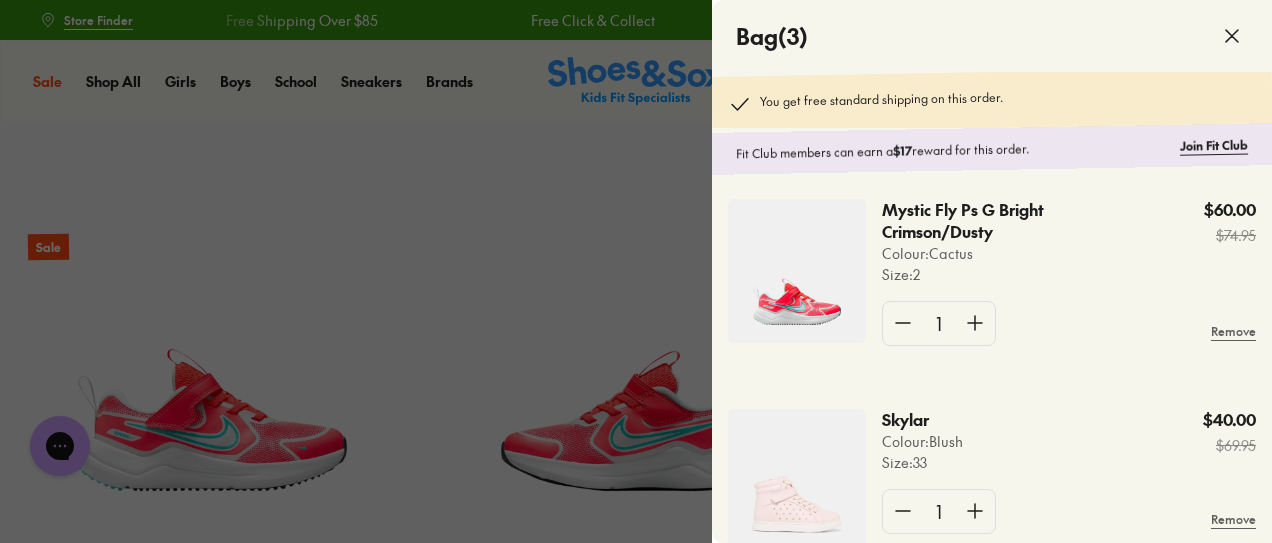 scroll, scrollTop: 268, scrollLeft: 0, axis: vertical 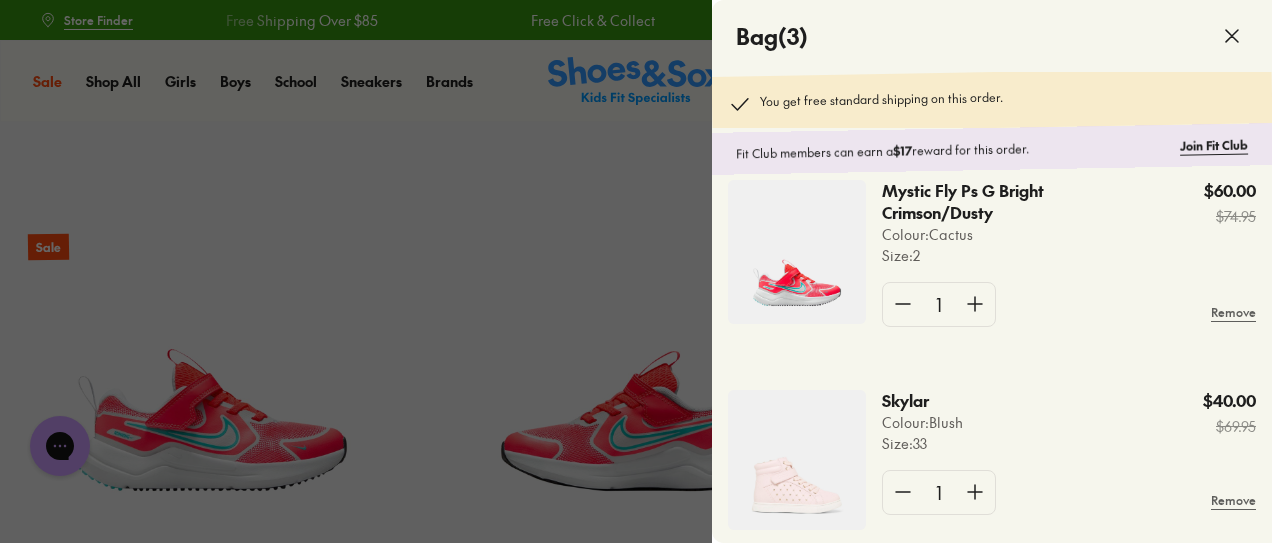 click 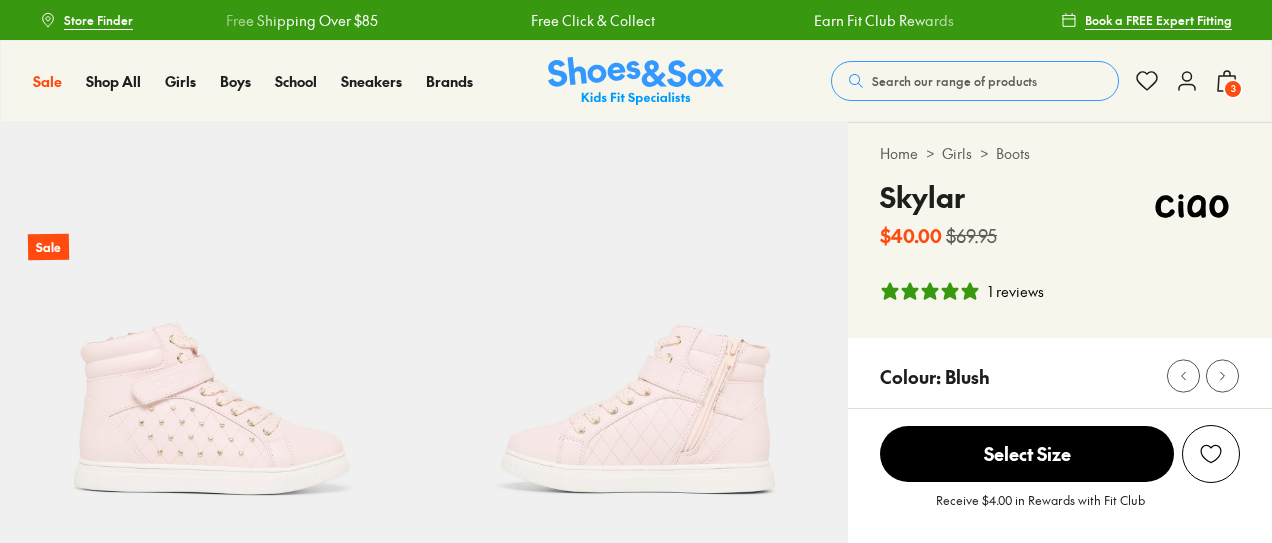 select on "*" 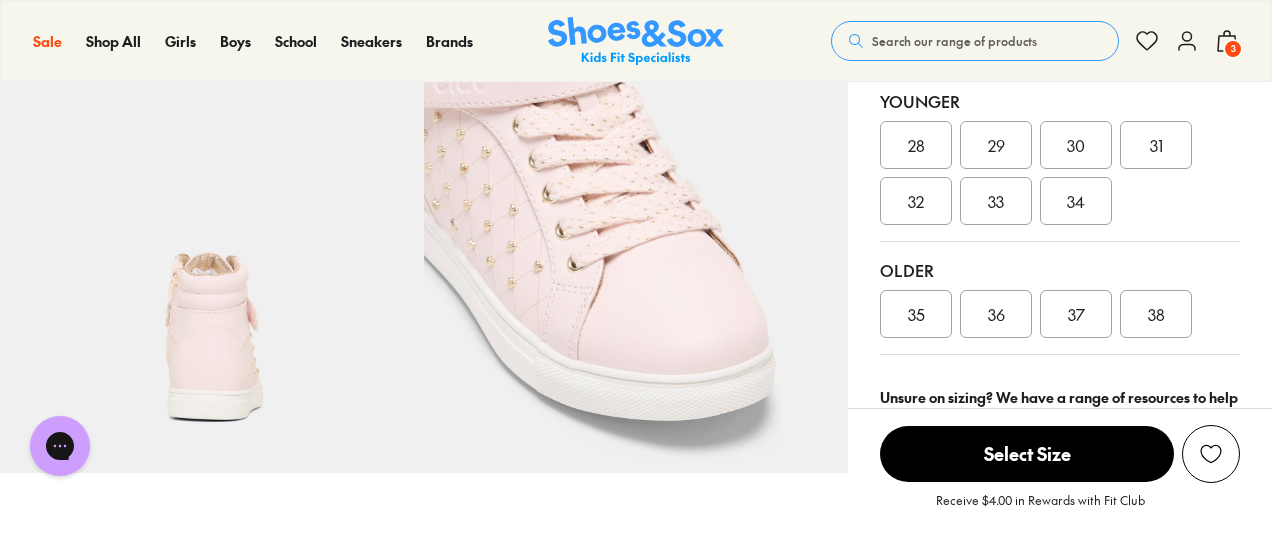 scroll, scrollTop: 650, scrollLeft: 0, axis: vertical 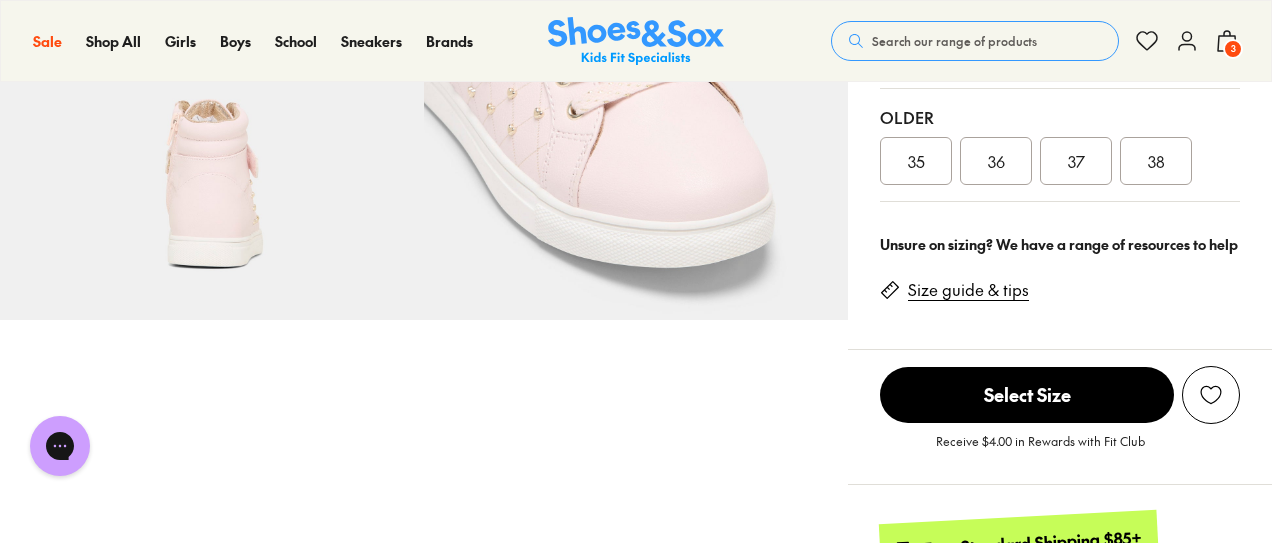 click on "Size guide & tips" at bounding box center (968, 290) 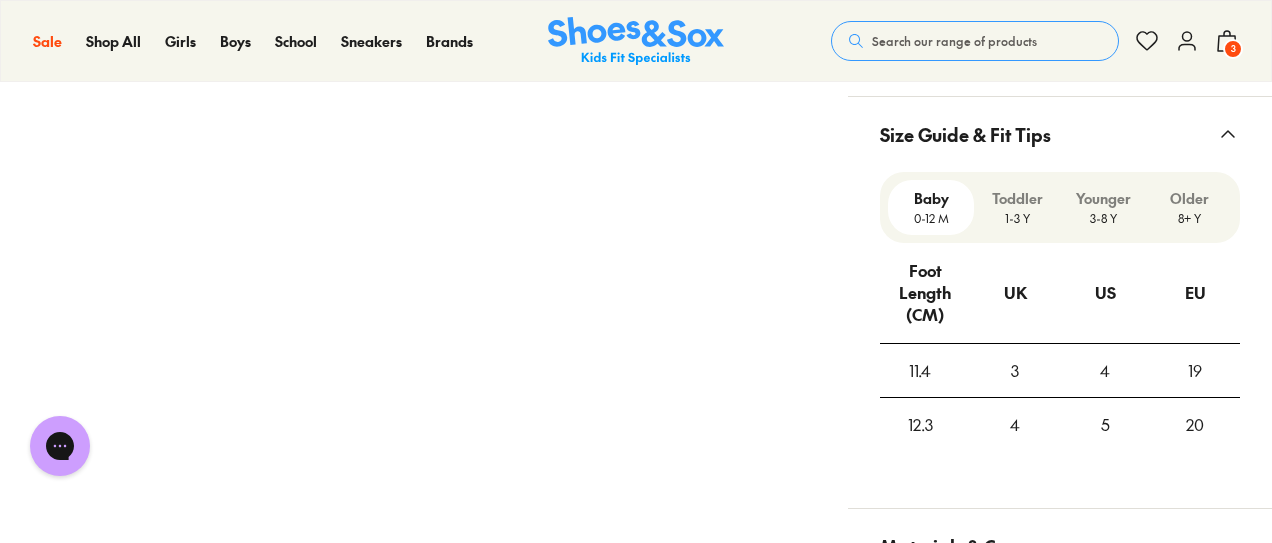 scroll, scrollTop: 1481, scrollLeft: 0, axis: vertical 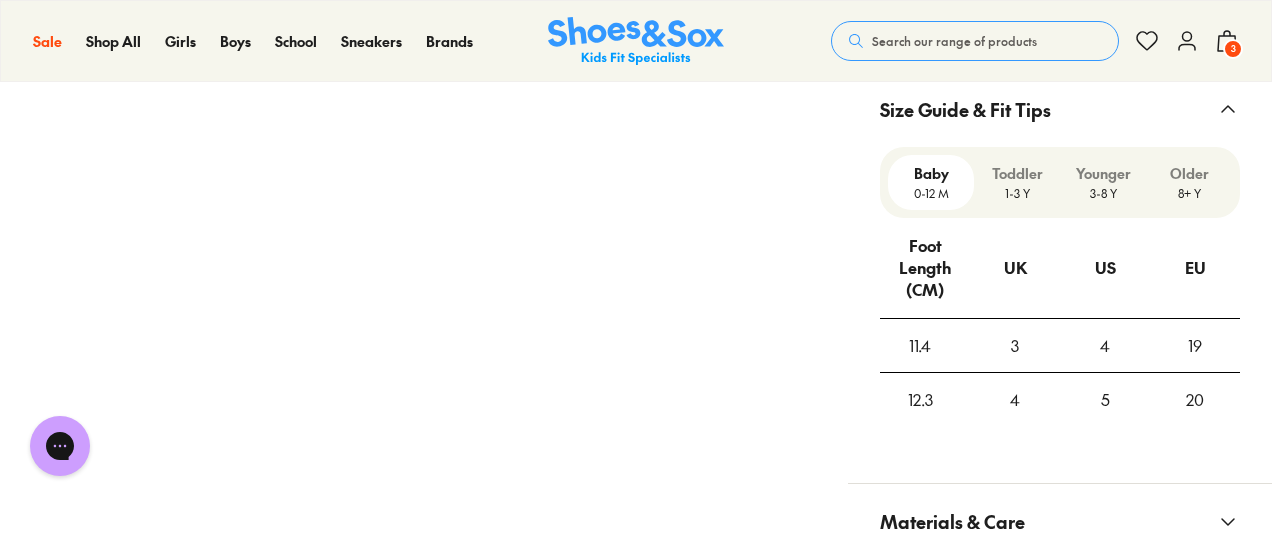 click on "Younger" at bounding box center (1103, 173) 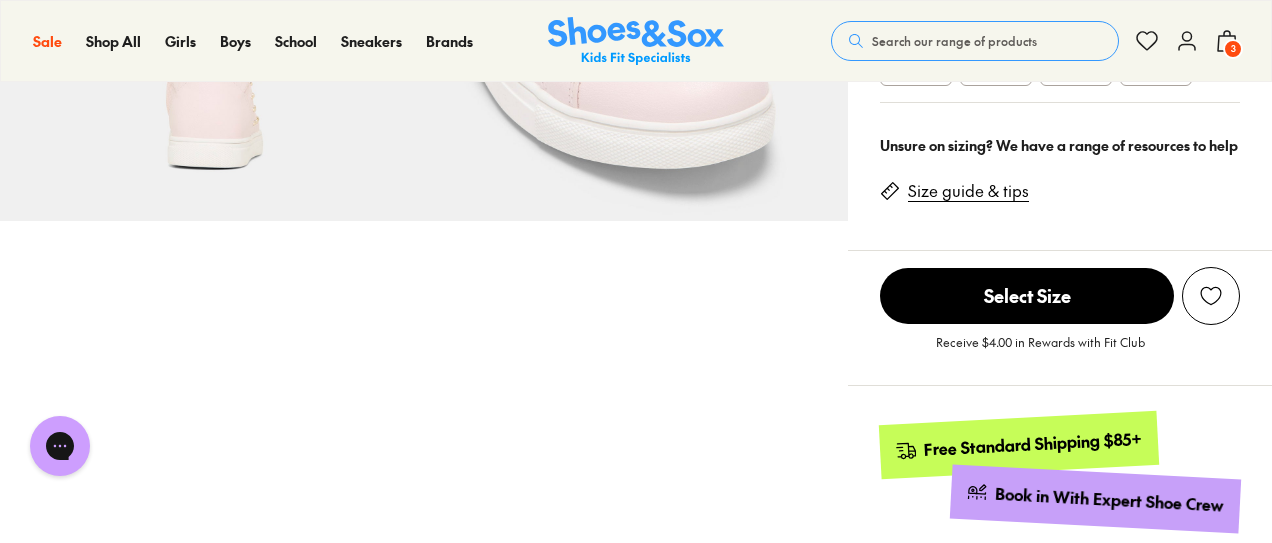 scroll, scrollTop: 753, scrollLeft: 0, axis: vertical 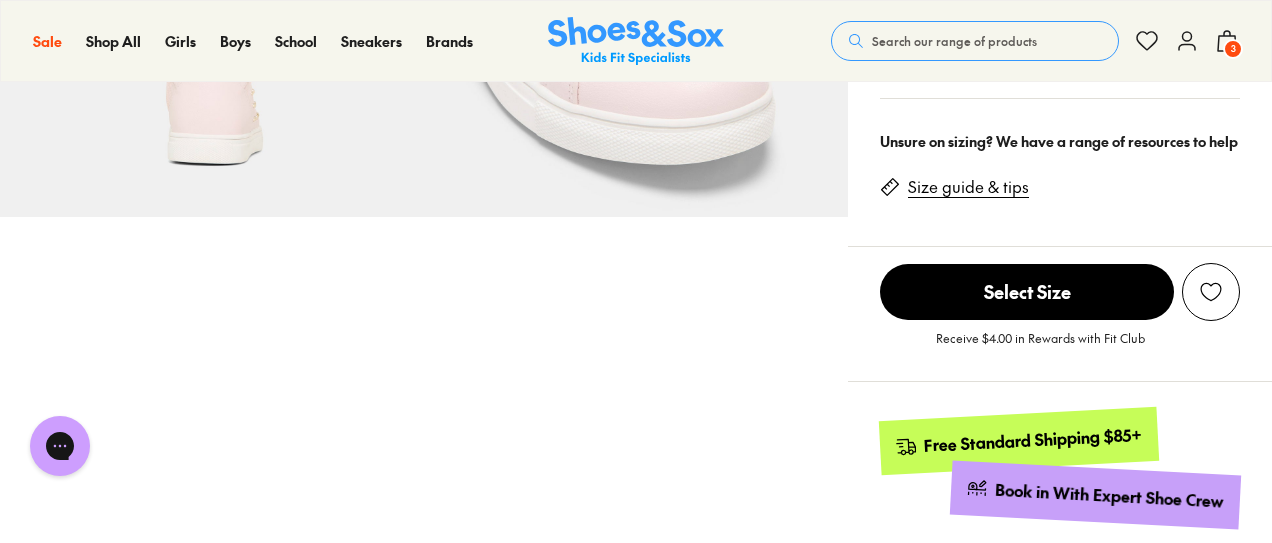 click on "Size guide & tips" at bounding box center [968, 187] 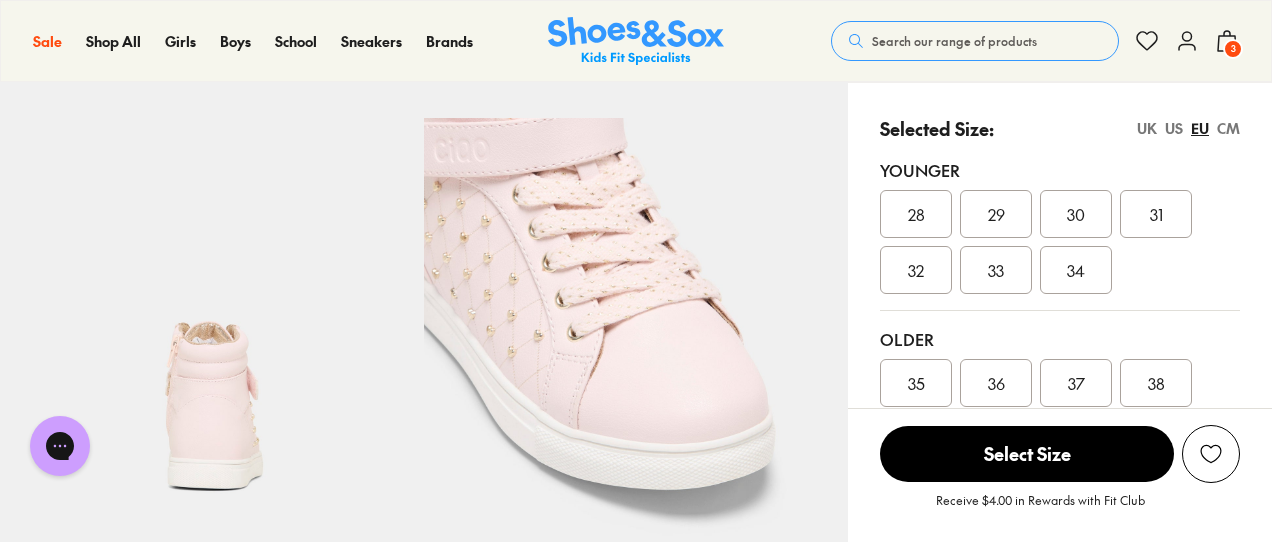scroll, scrollTop: 422, scrollLeft: 0, axis: vertical 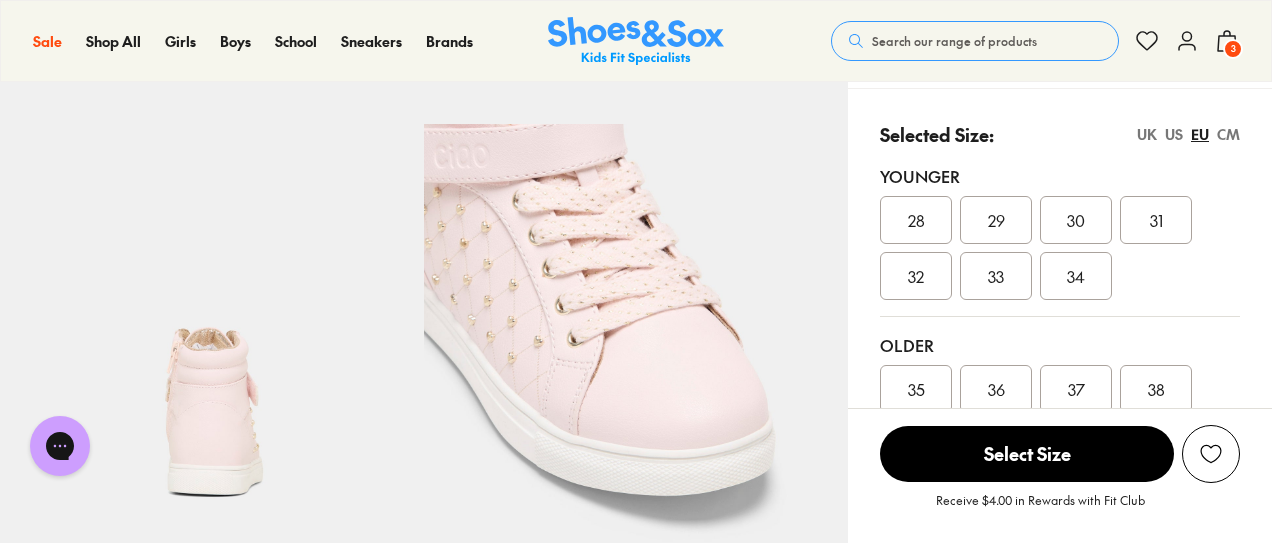 click on "3" at bounding box center [1233, 49] 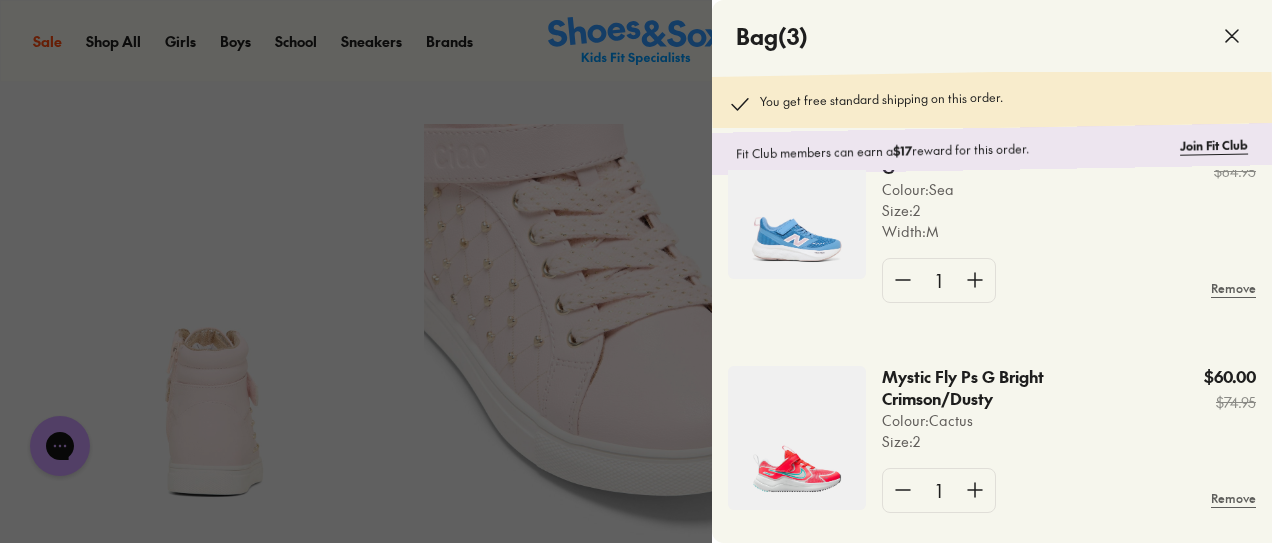 scroll, scrollTop: 39, scrollLeft: 0, axis: vertical 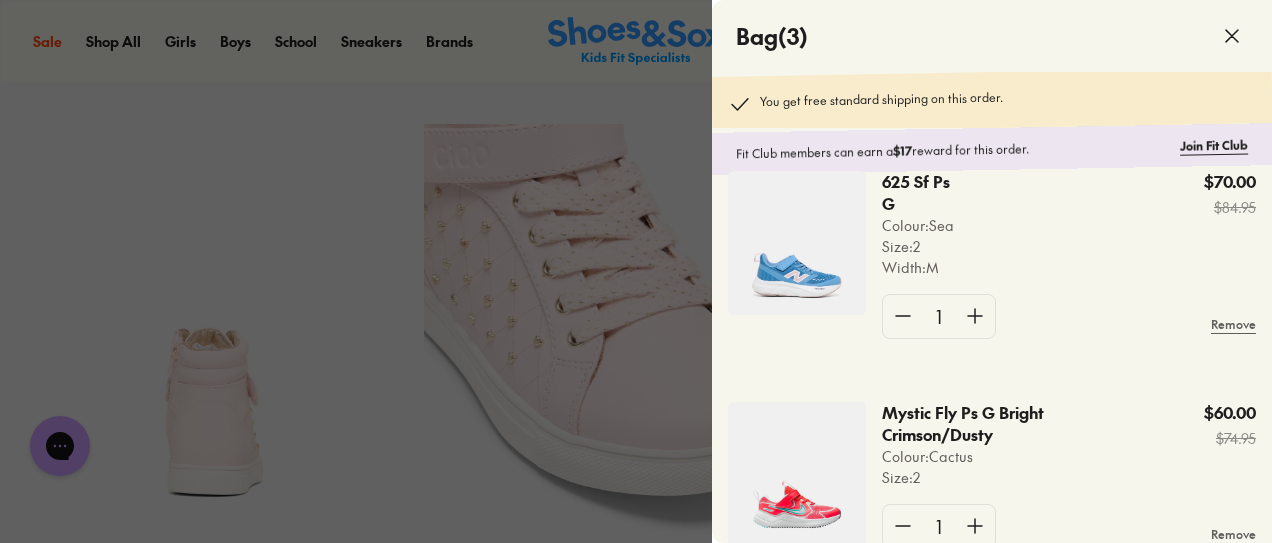 click 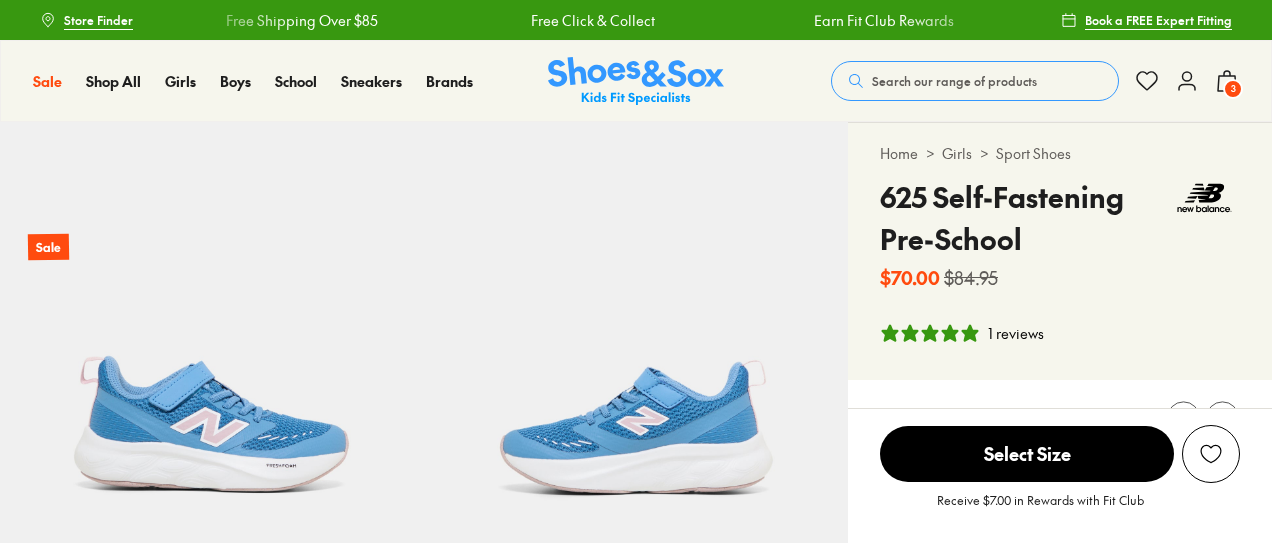 select on "*" 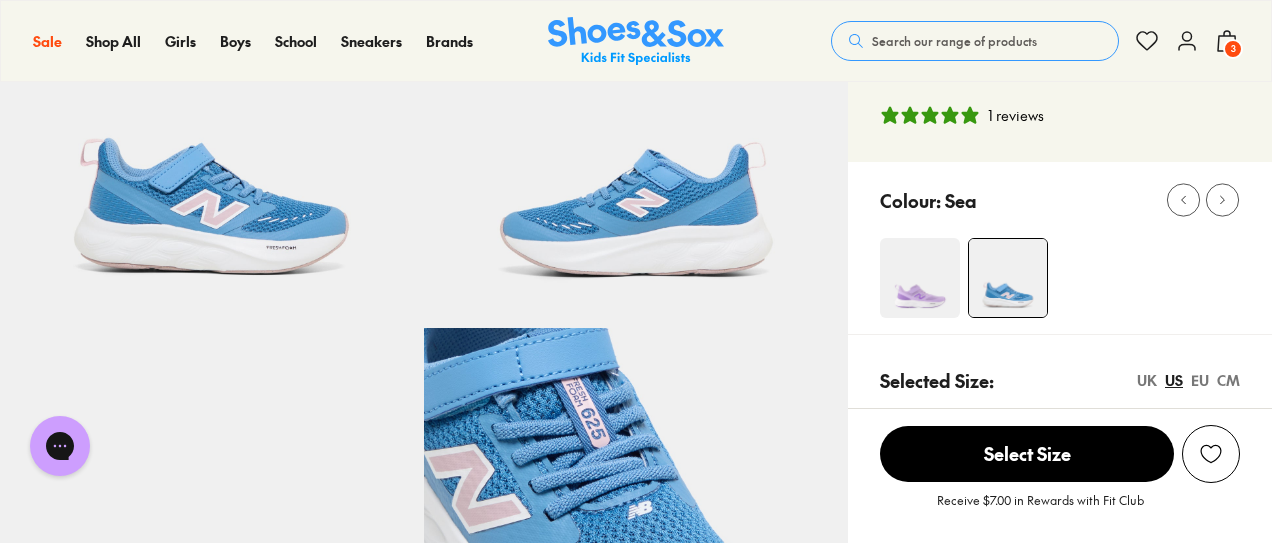 scroll, scrollTop: 216, scrollLeft: 0, axis: vertical 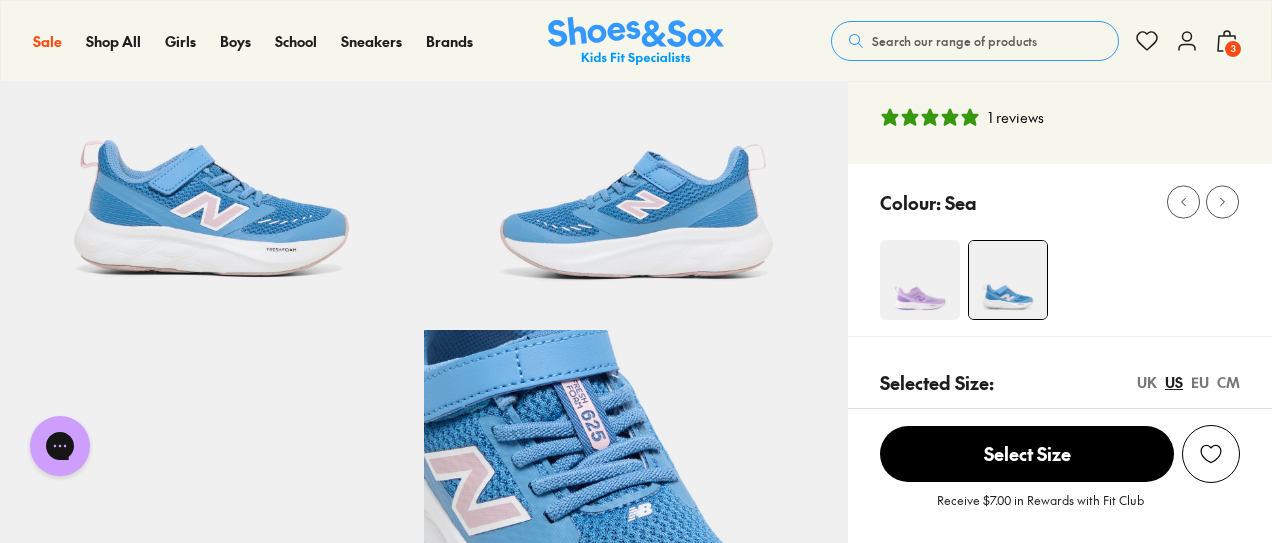 click 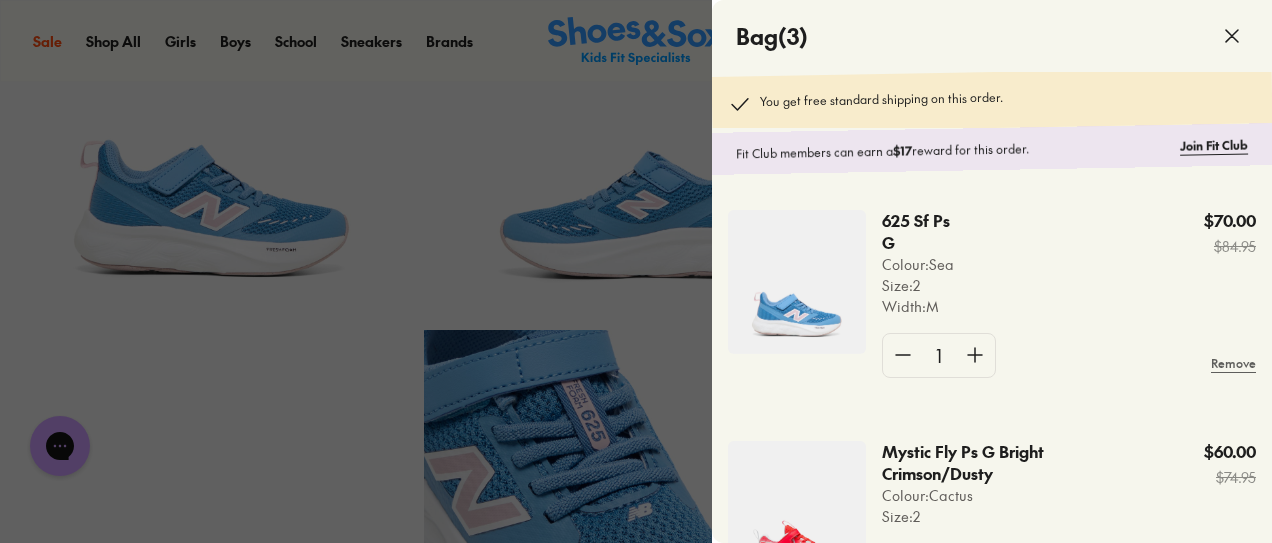 scroll, scrollTop: 145, scrollLeft: 0, axis: vertical 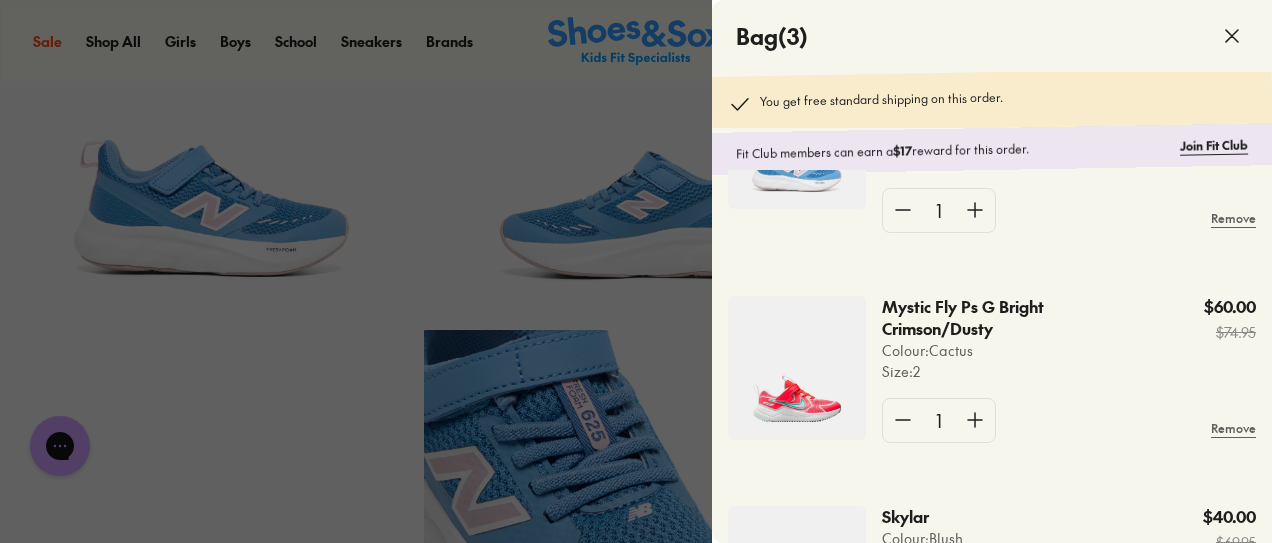 click 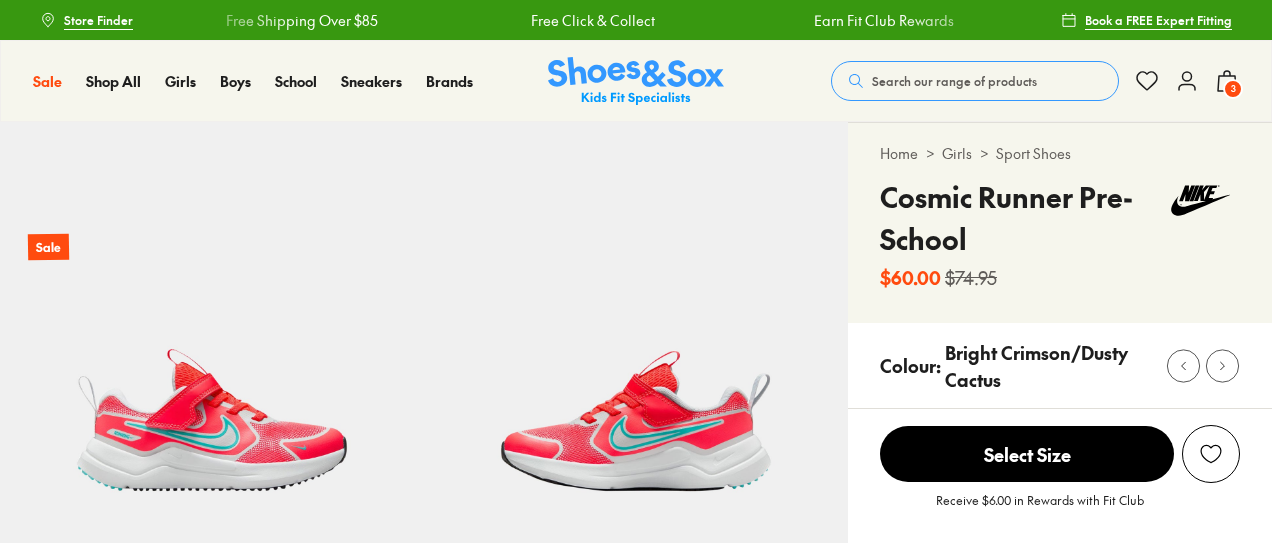 scroll, scrollTop: 0, scrollLeft: 0, axis: both 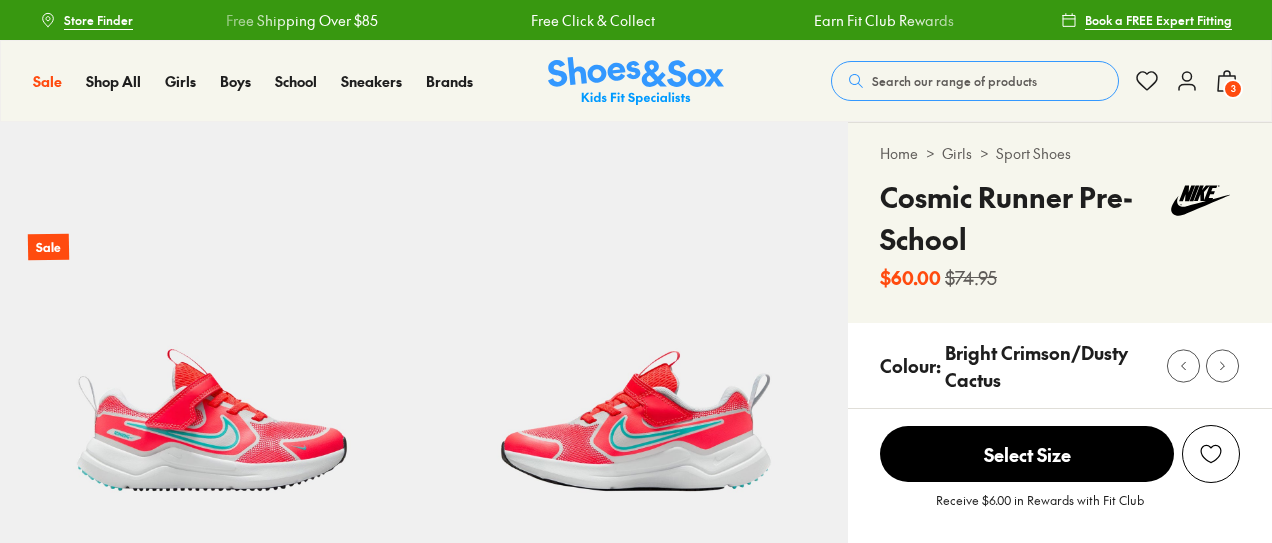 select on "*" 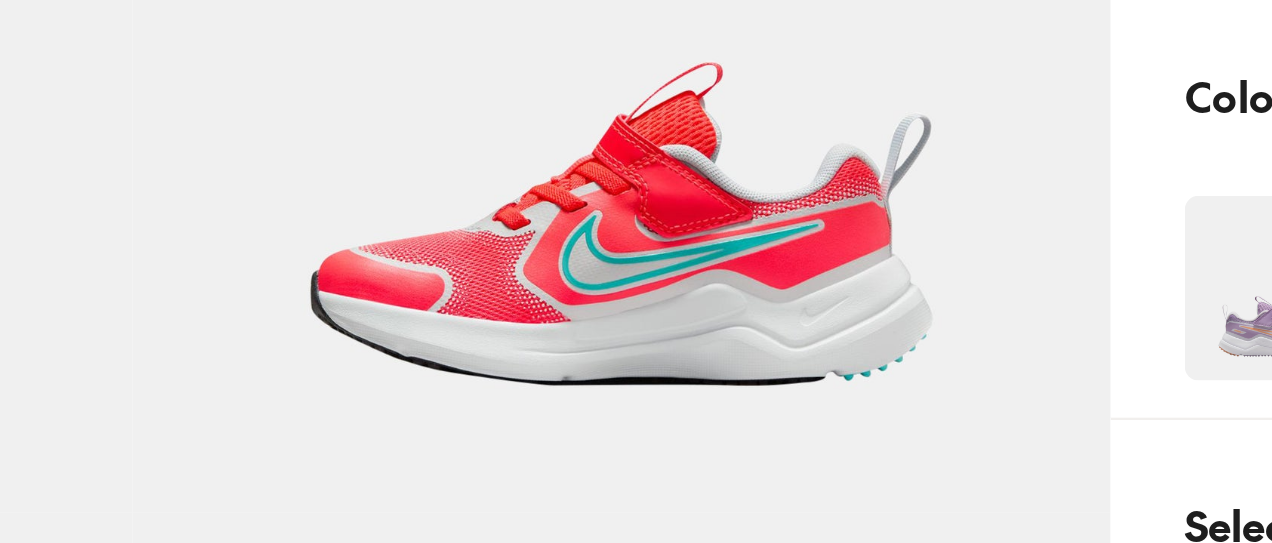 scroll, scrollTop: 170, scrollLeft: 0, axis: vertical 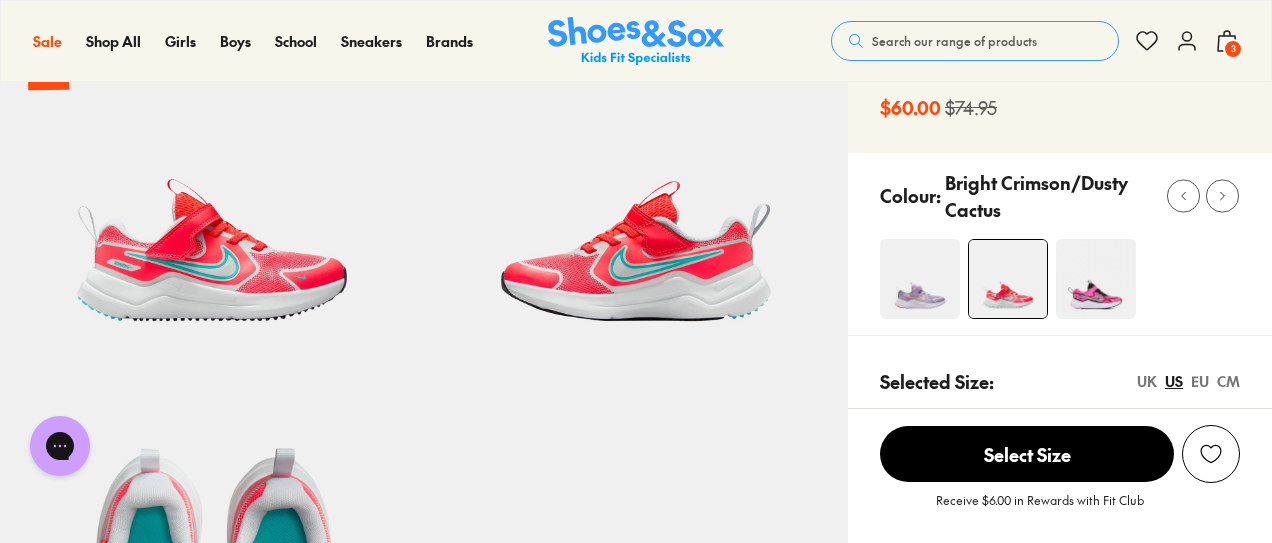 click on "3" at bounding box center (1233, 49) 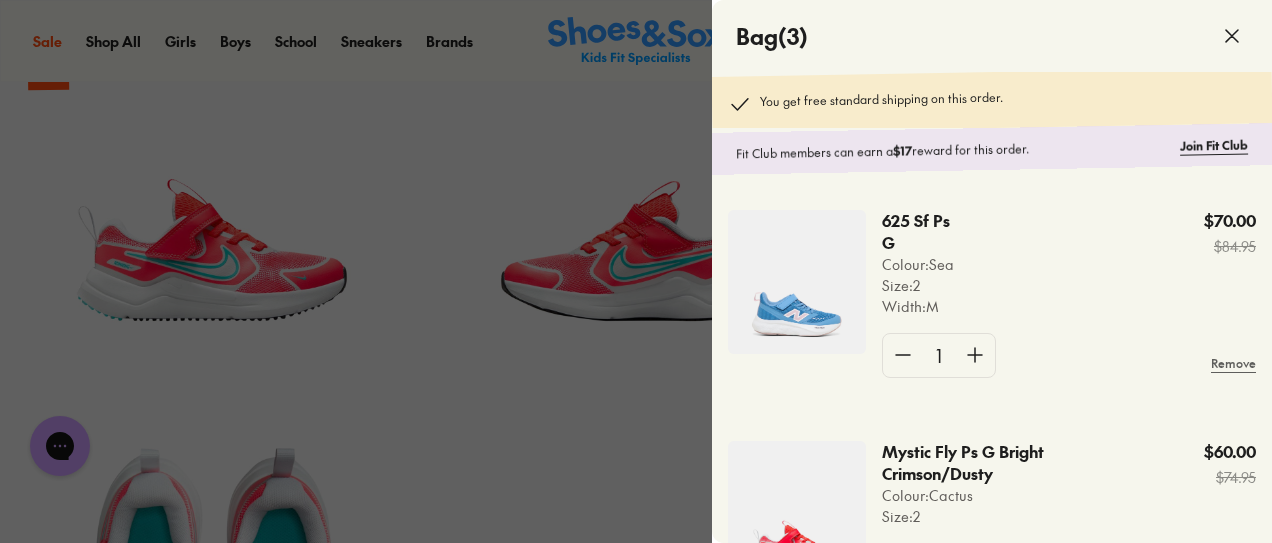 click 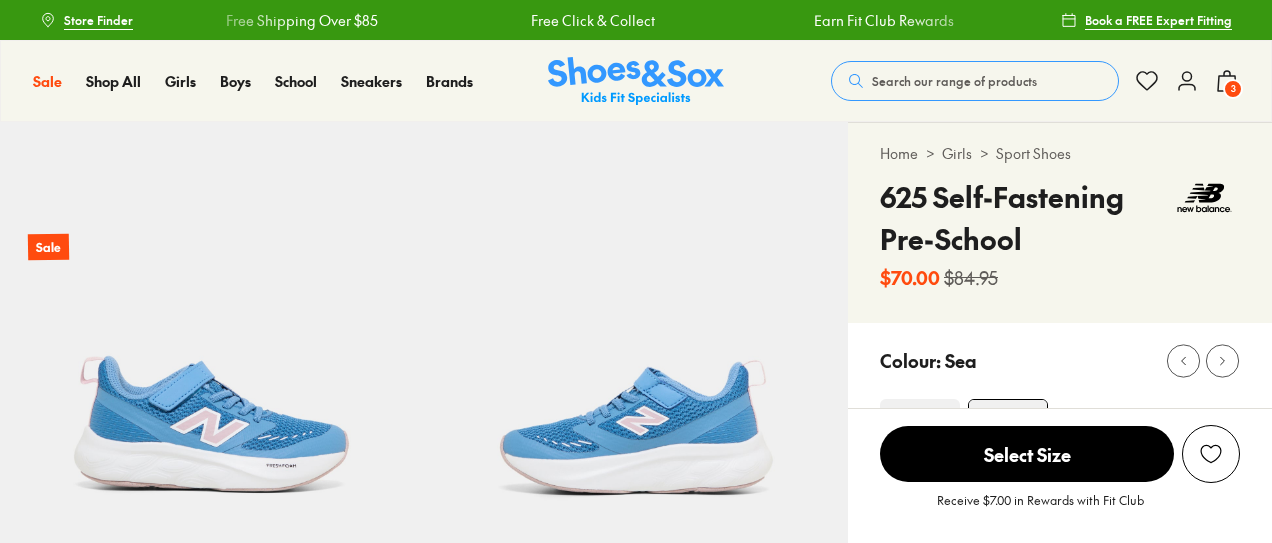 scroll, scrollTop: 0, scrollLeft: 0, axis: both 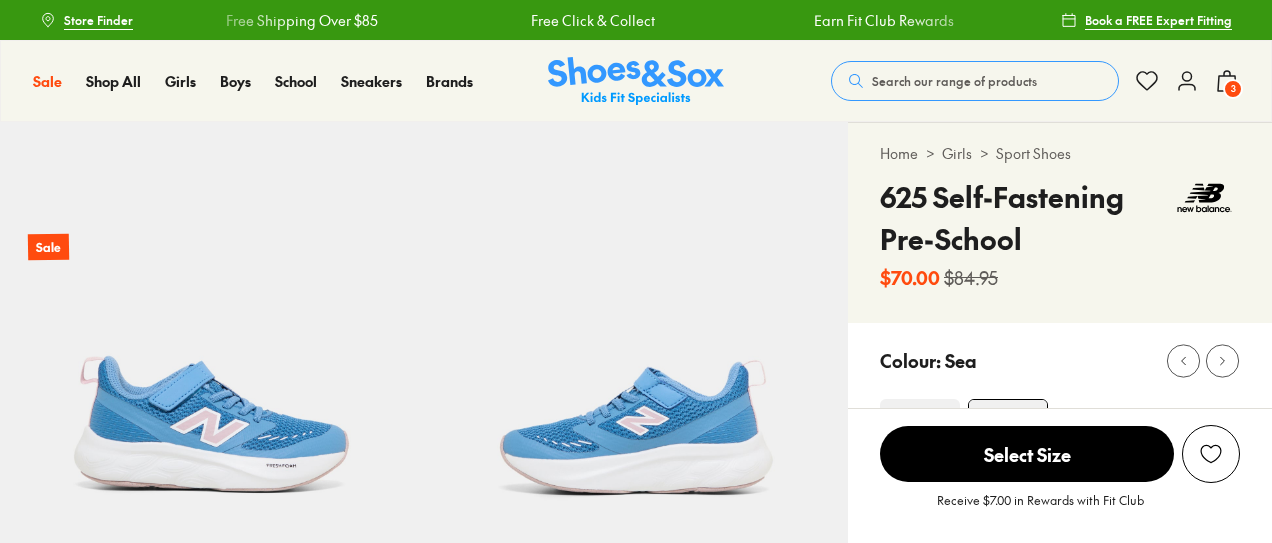 select on "*" 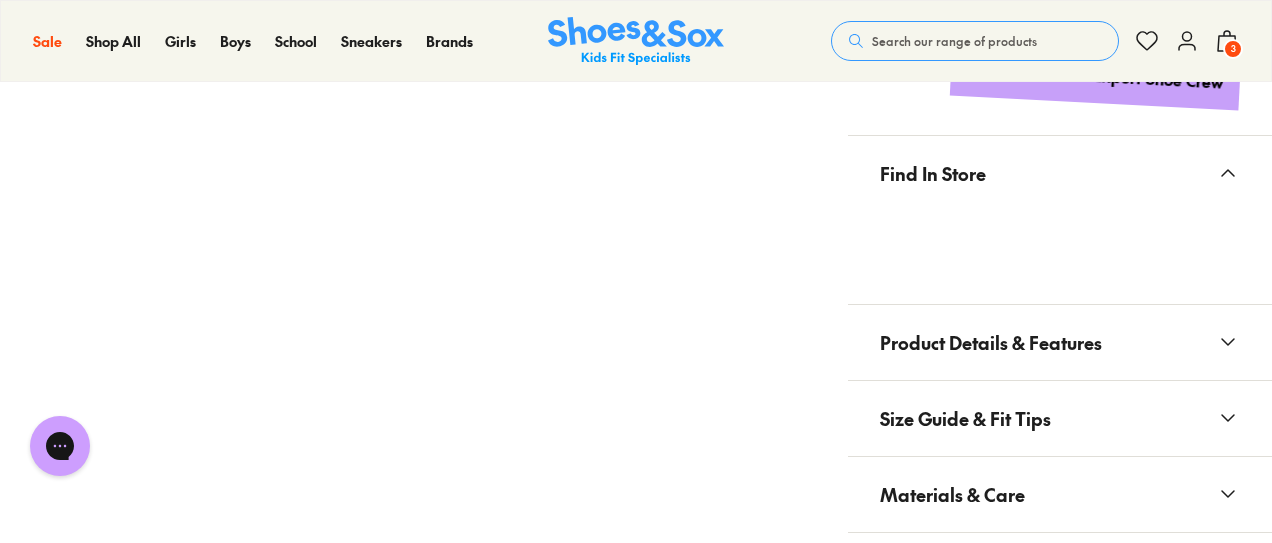 scroll, scrollTop: 1219, scrollLeft: 0, axis: vertical 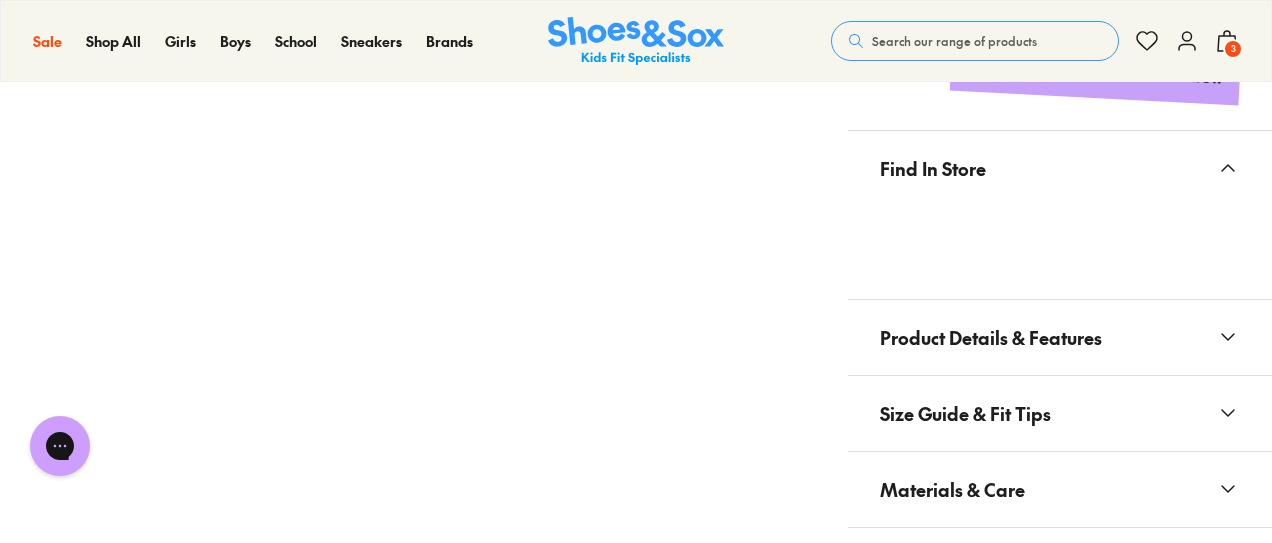 click on "Product Details & Features" at bounding box center (991, 337) 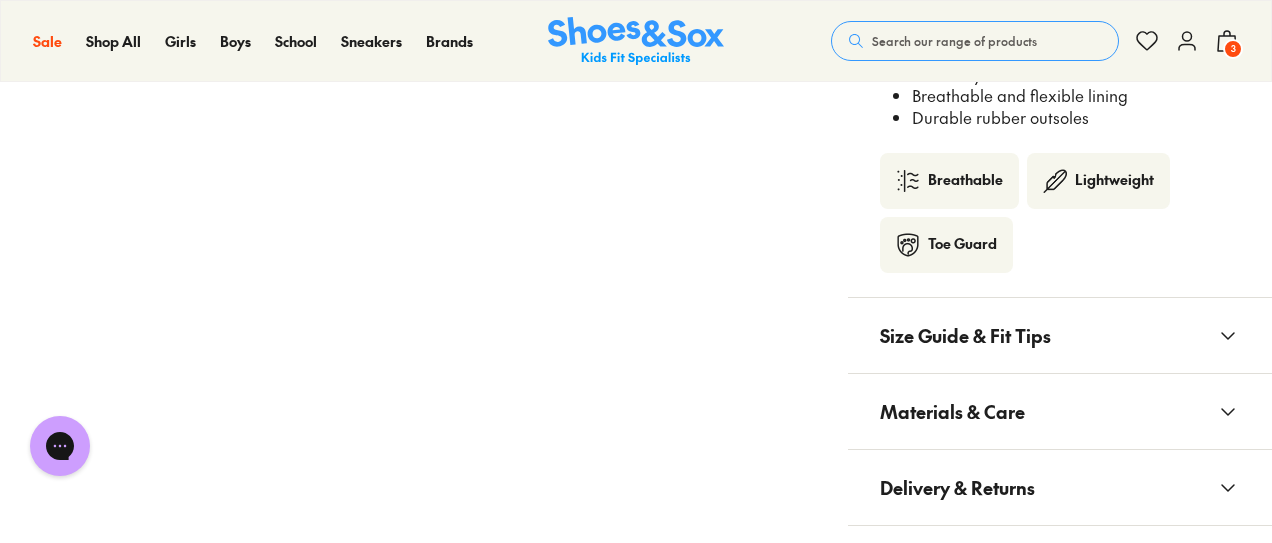 scroll, scrollTop: 1883, scrollLeft: 0, axis: vertical 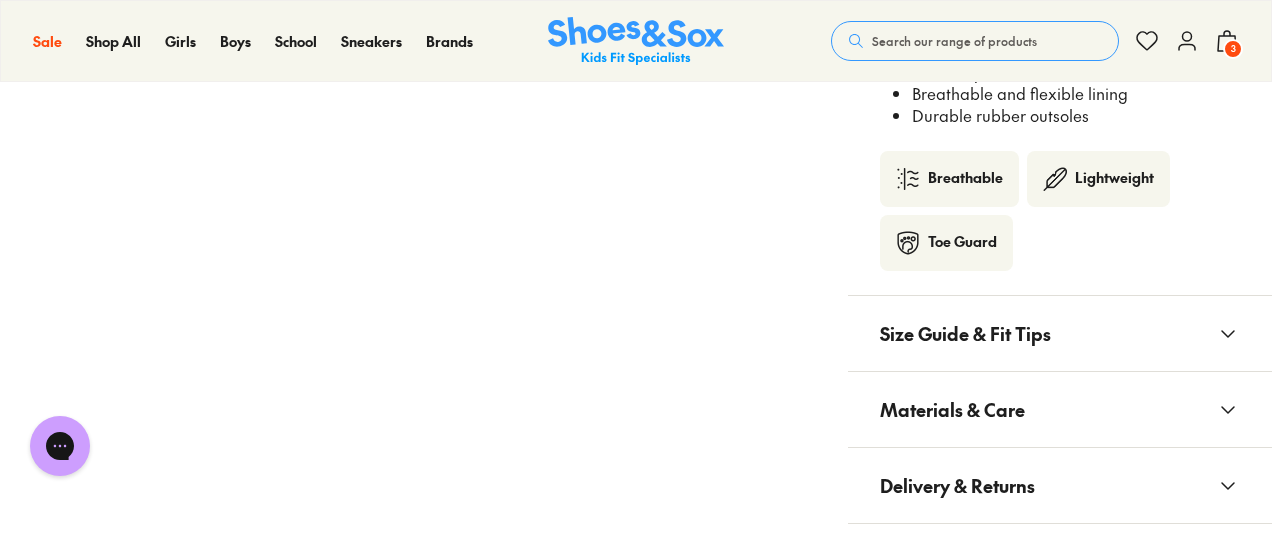 click on "Materials & Care" at bounding box center [952, 409] 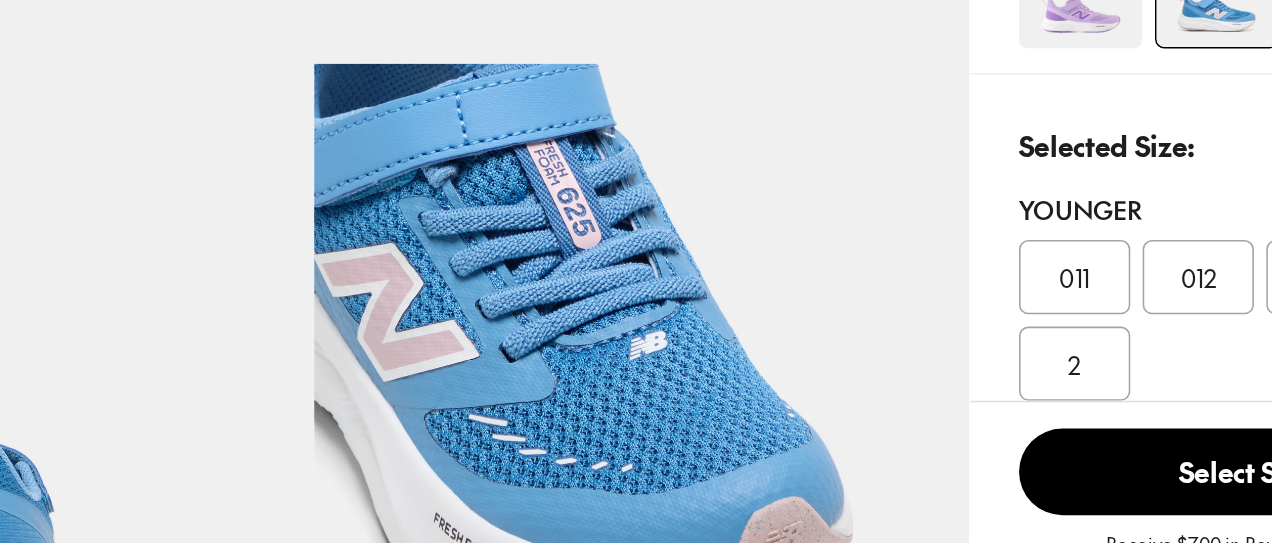 scroll, scrollTop: 356, scrollLeft: 0, axis: vertical 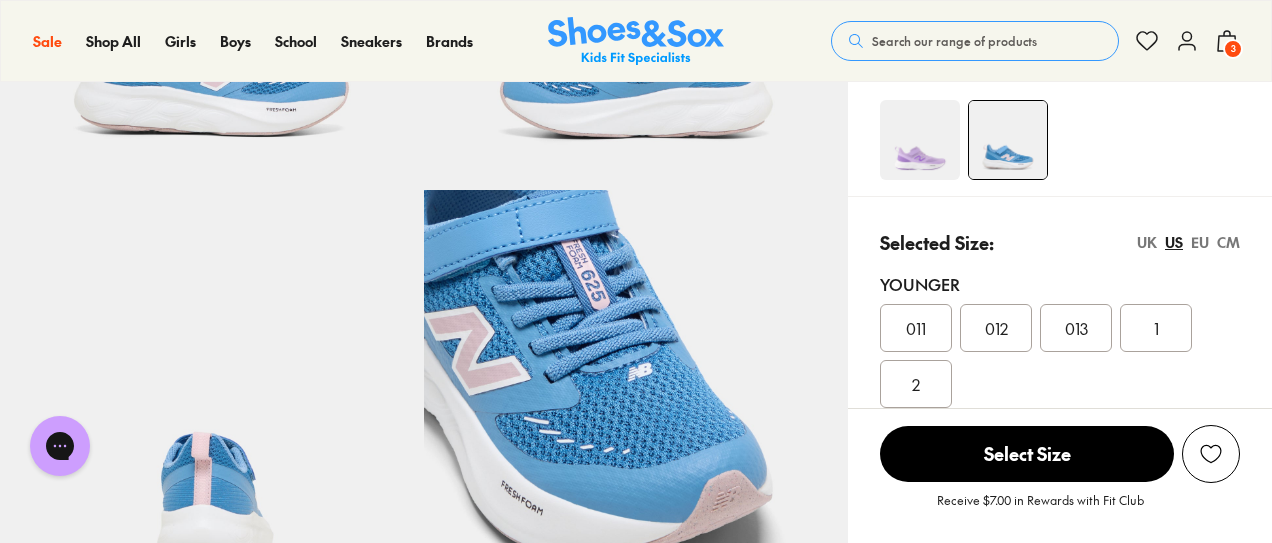 click on "3" at bounding box center [1233, 49] 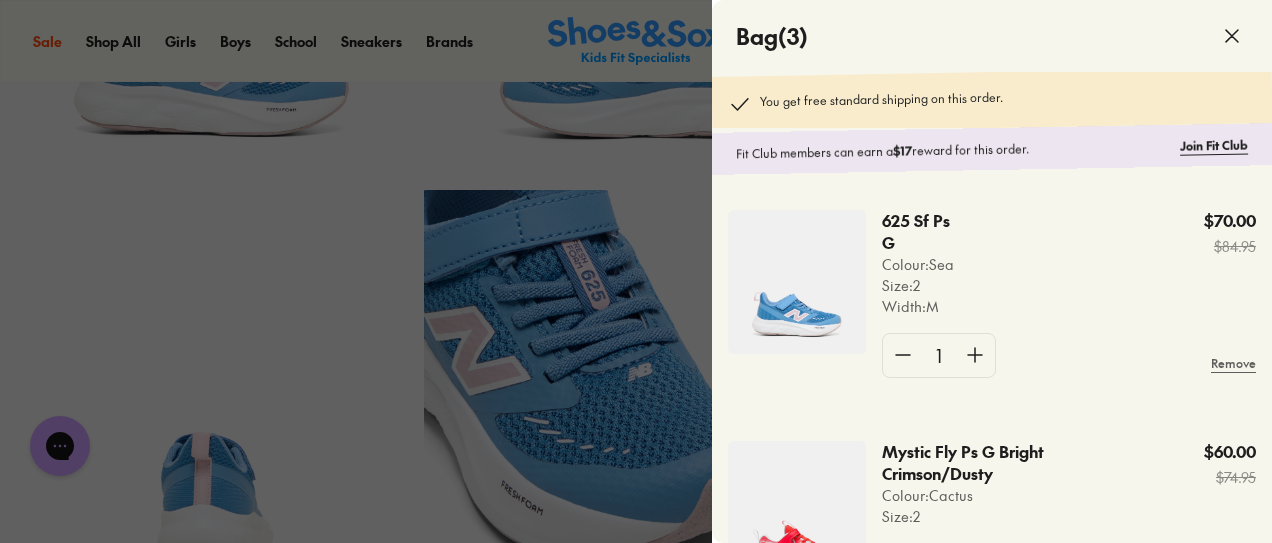 scroll, scrollTop: 93, scrollLeft: 0, axis: vertical 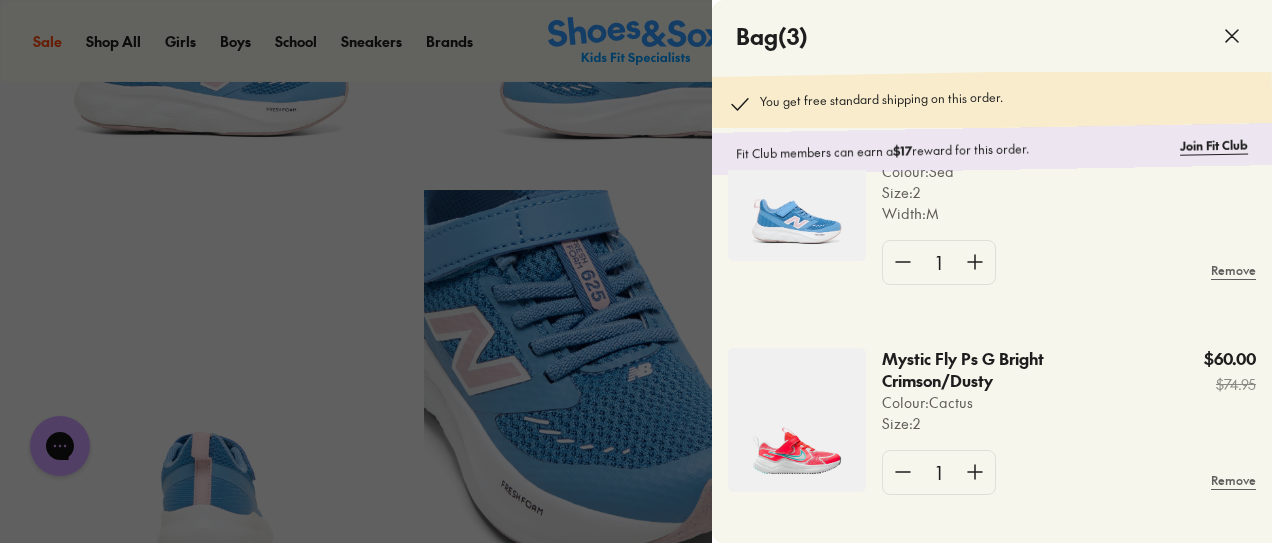 click 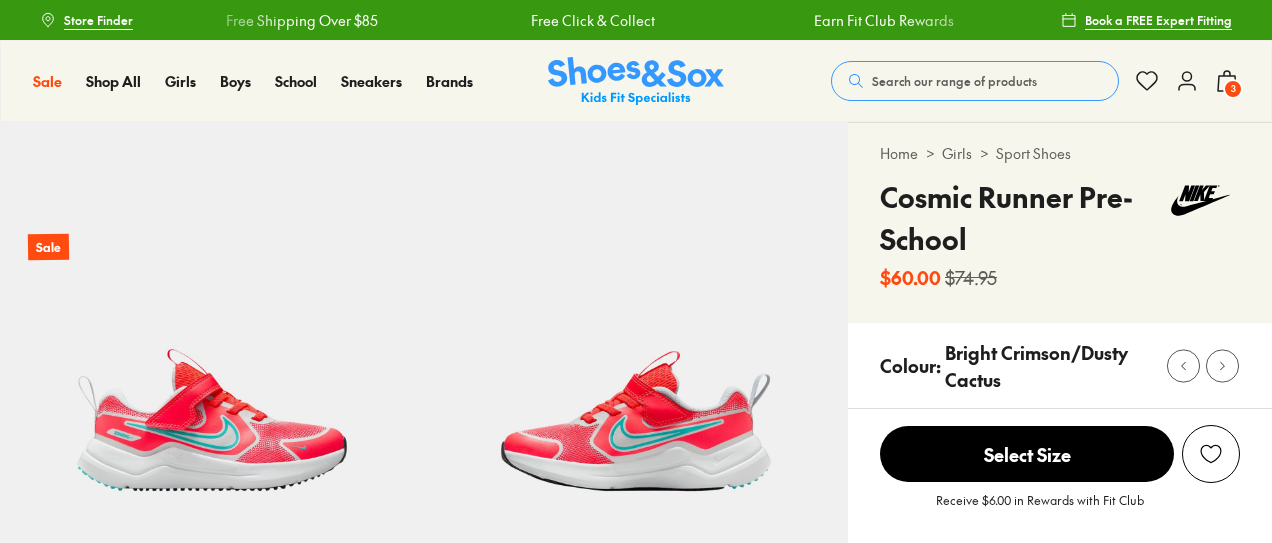 scroll, scrollTop: 0, scrollLeft: 0, axis: both 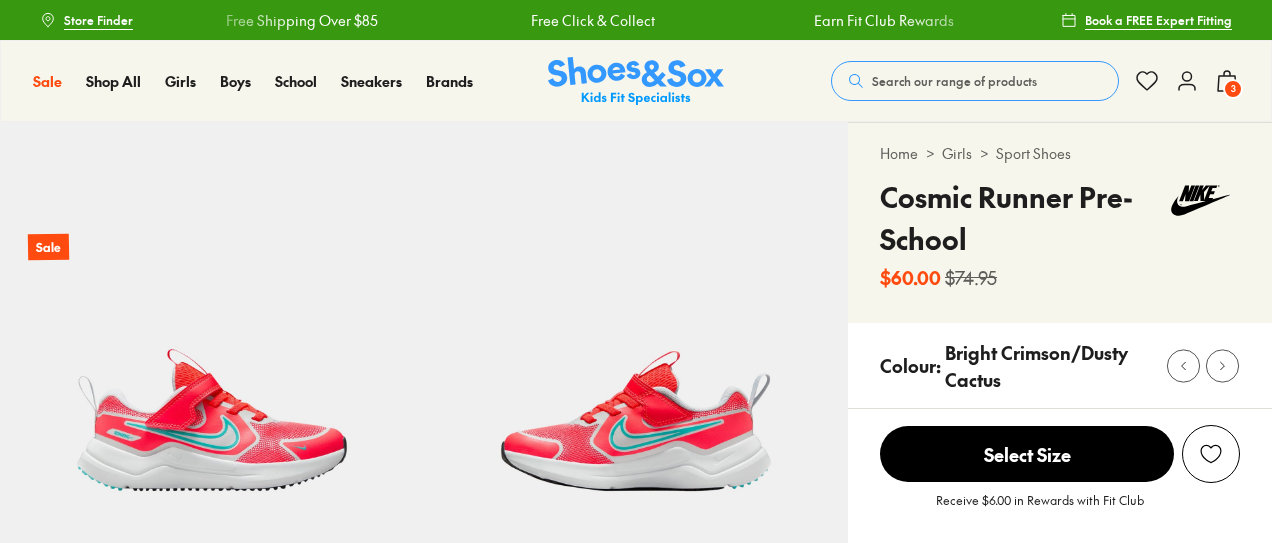 select on "*" 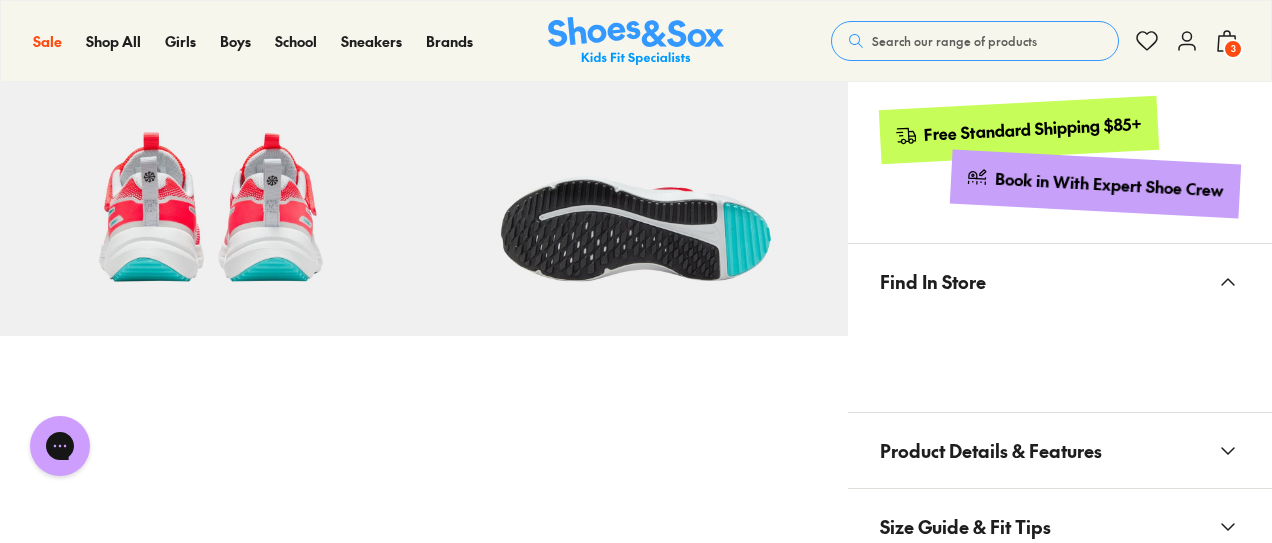 scroll, scrollTop: 1373, scrollLeft: 0, axis: vertical 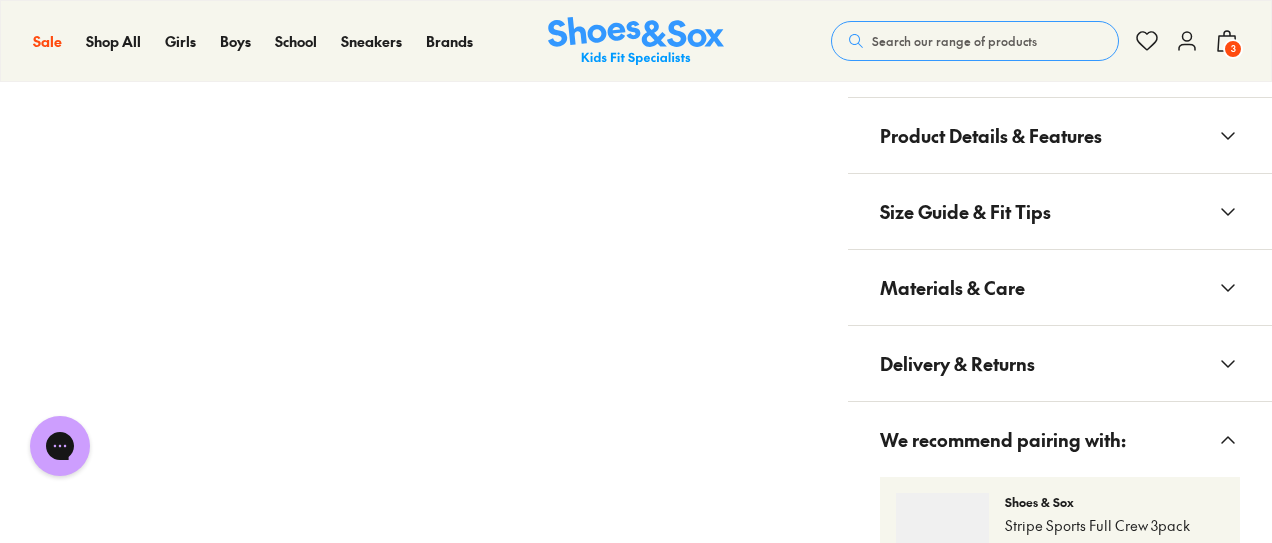 click on "Materials & Care" at bounding box center (952, 287) 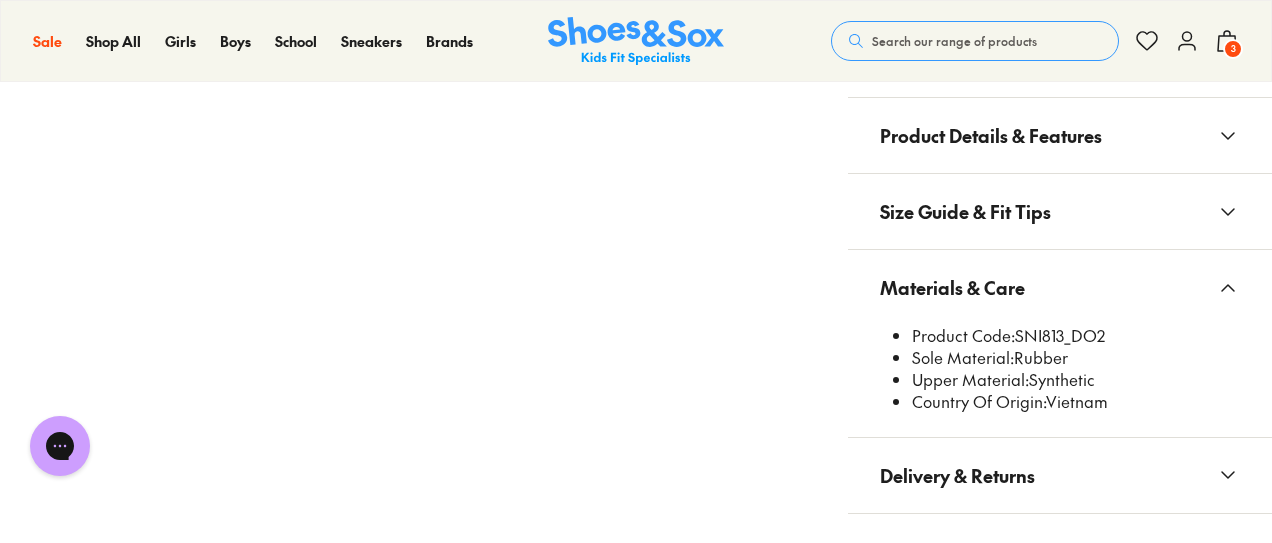 click on "Product Details & Features" at bounding box center [991, 135] 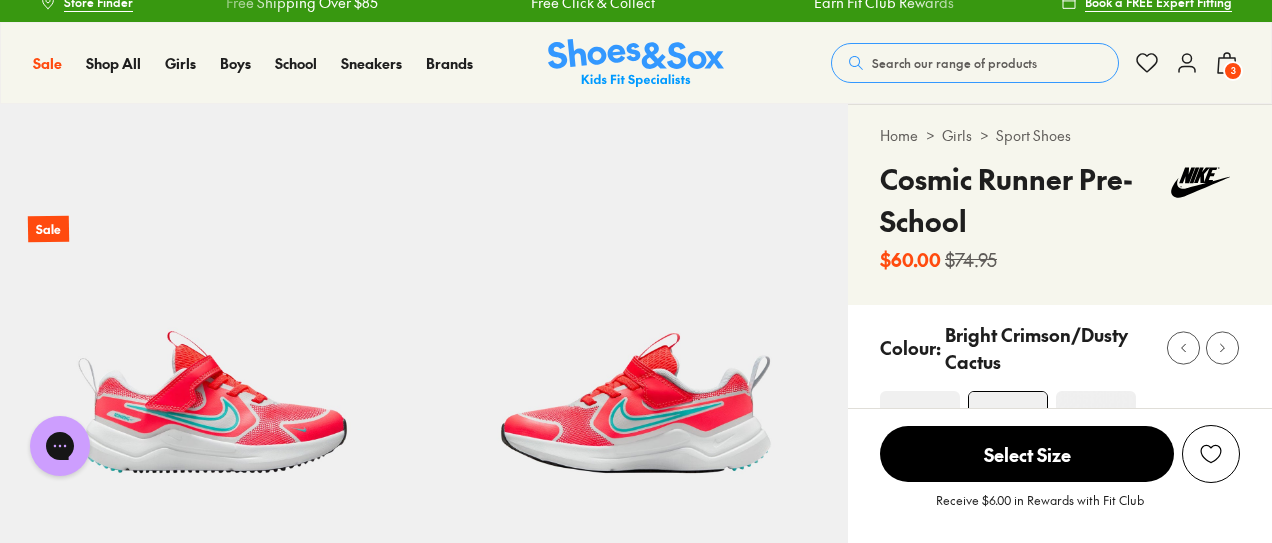 scroll, scrollTop: 107, scrollLeft: 0, axis: vertical 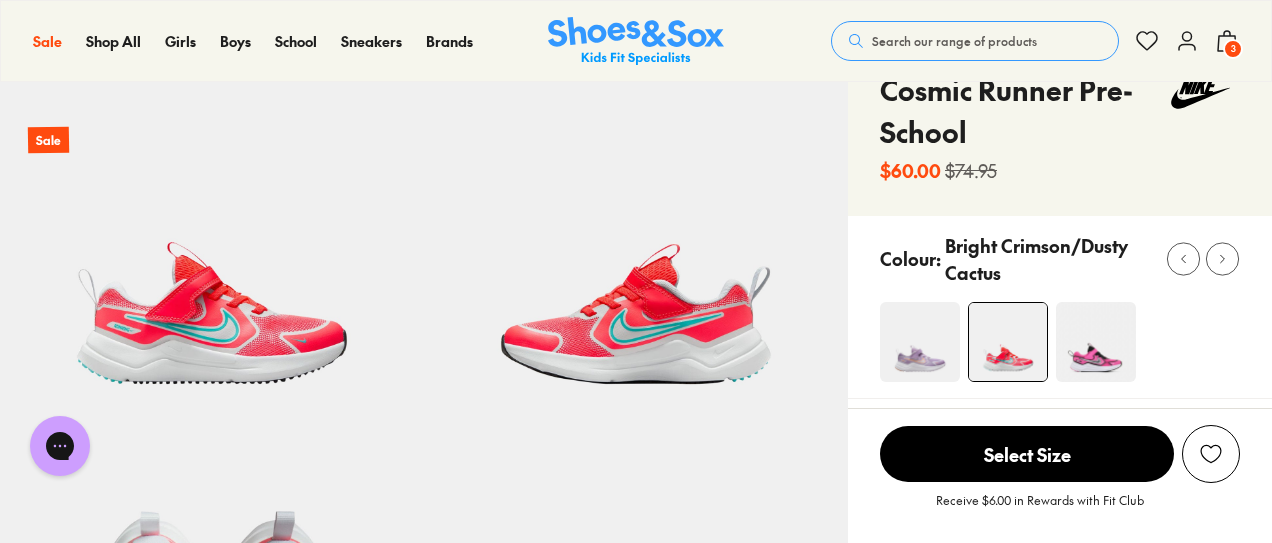 click on "3" at bounding box center (1233, 49) 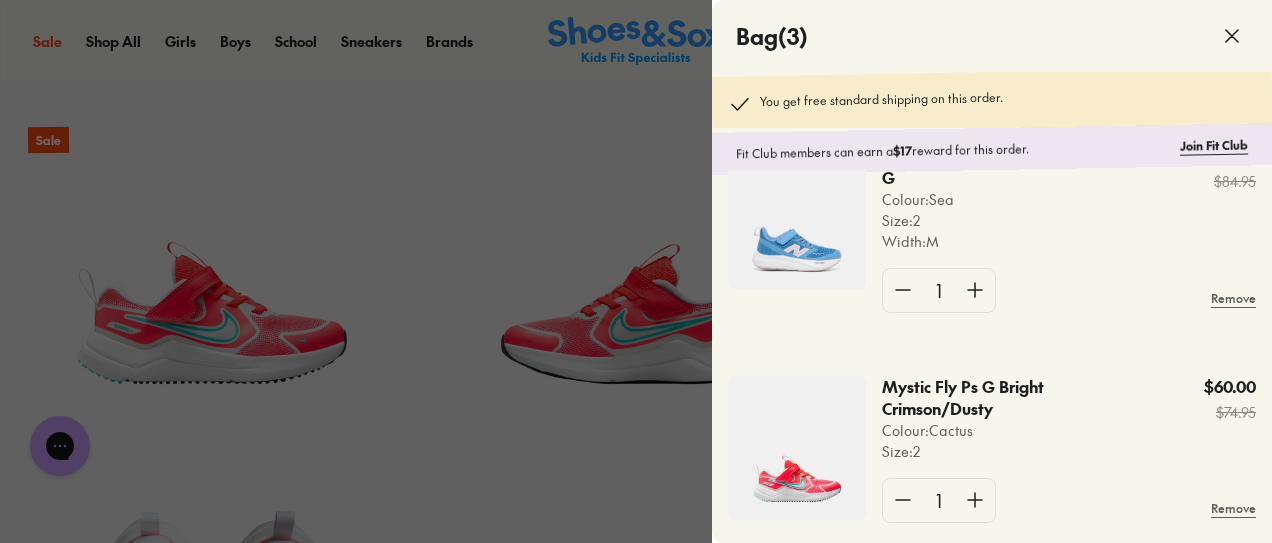 scroll, scrollTop: 47, scrollLeft: 0, axis: vertical 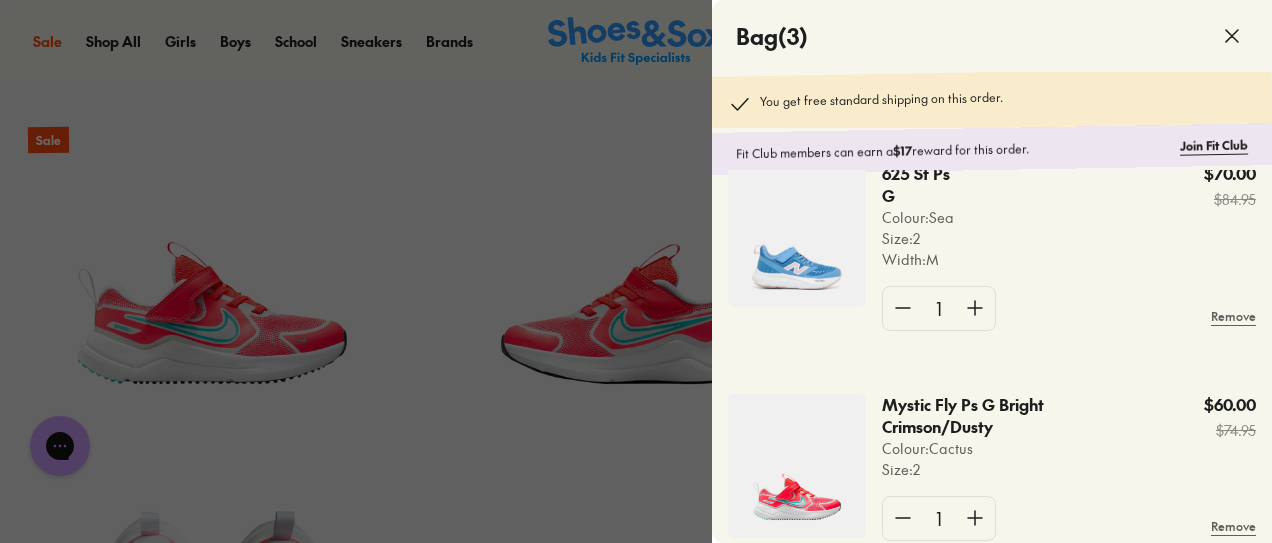 click 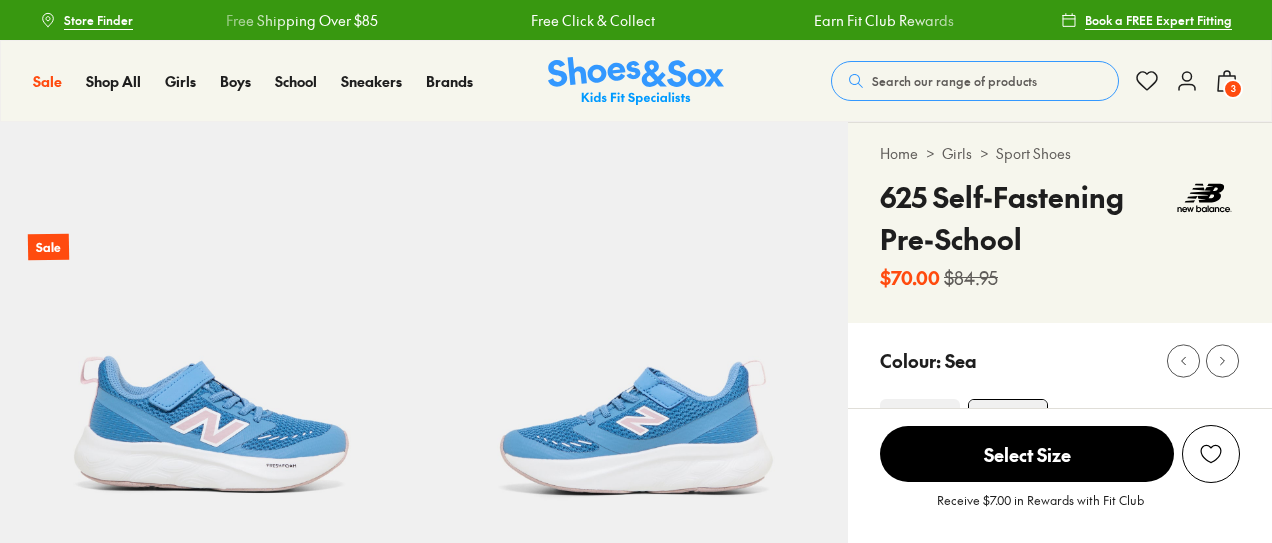 scroll, scrollTop: 0, scrollLeft: 0, axis: both 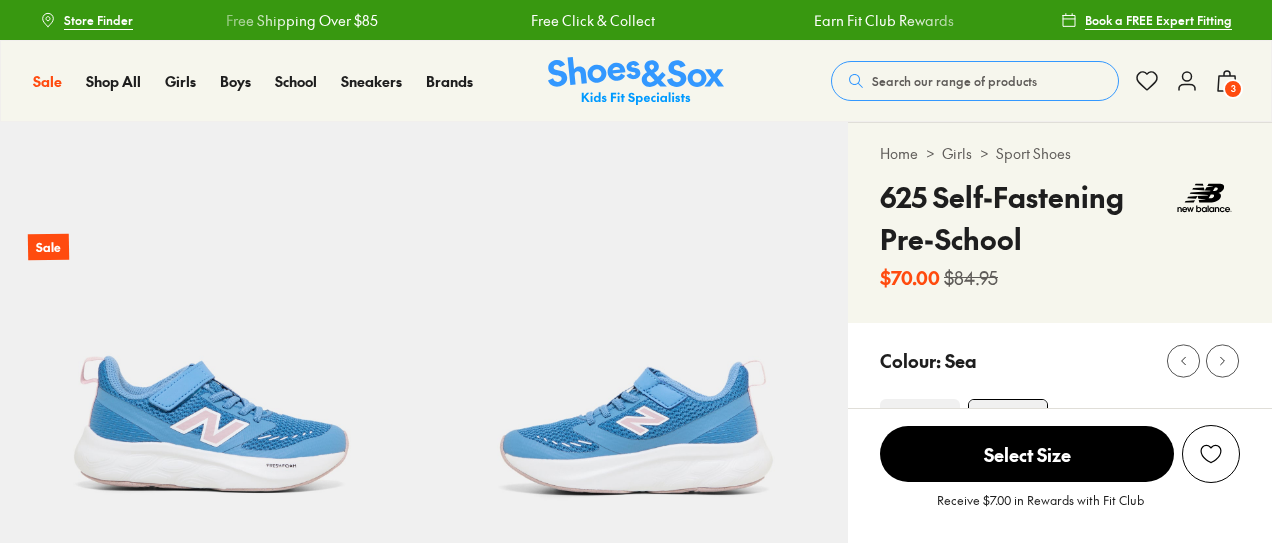 select on "*" 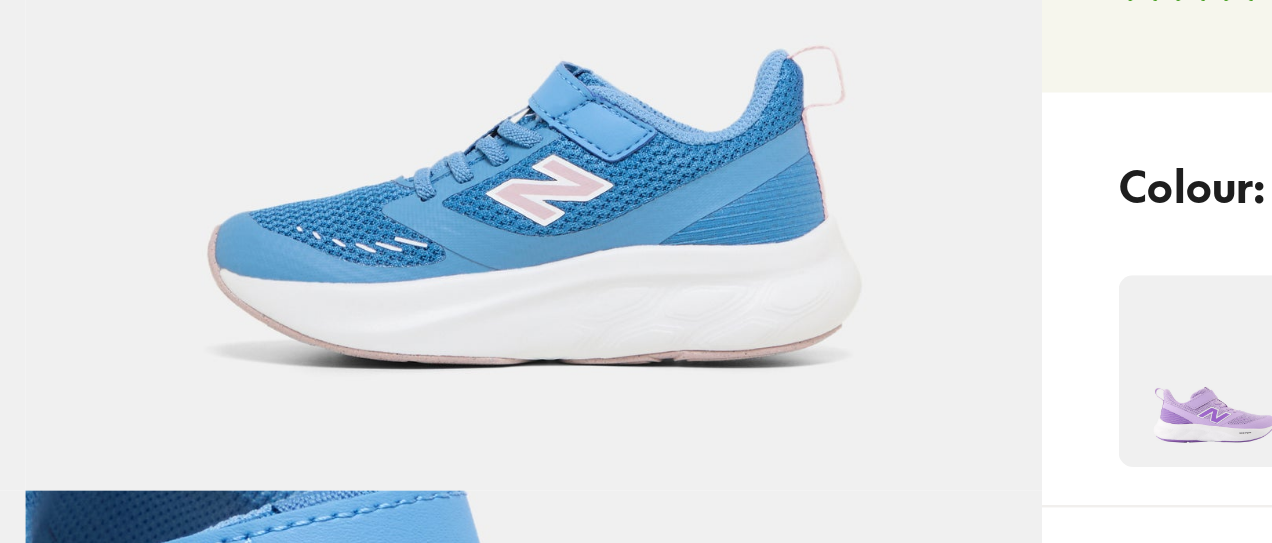 scroll, scrollTop: 214, scrollLeft: 0, axis: vertical 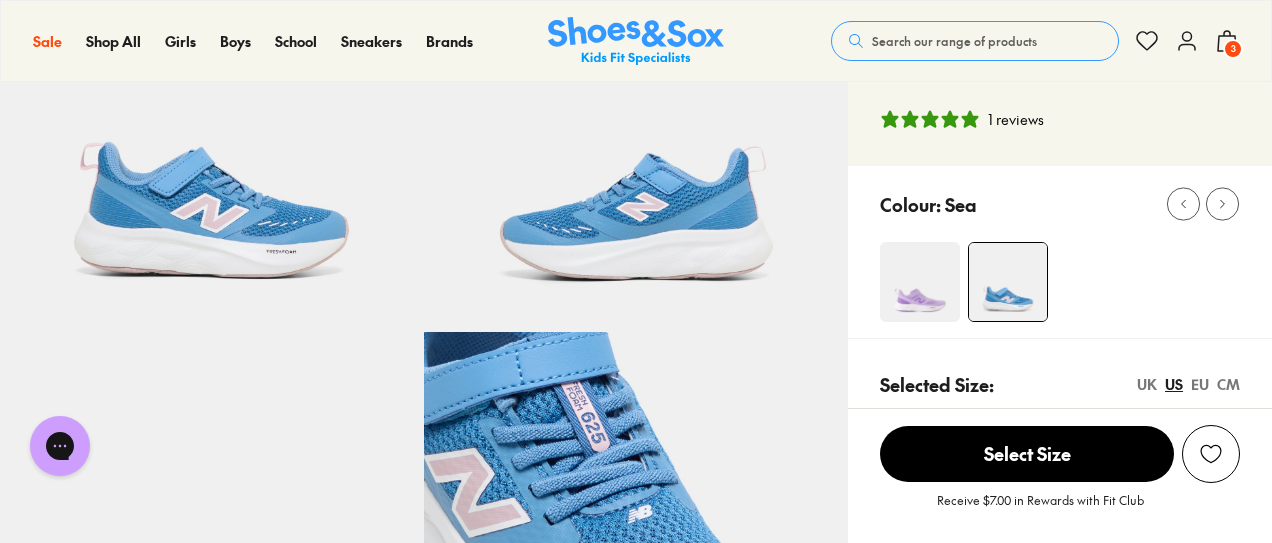 click 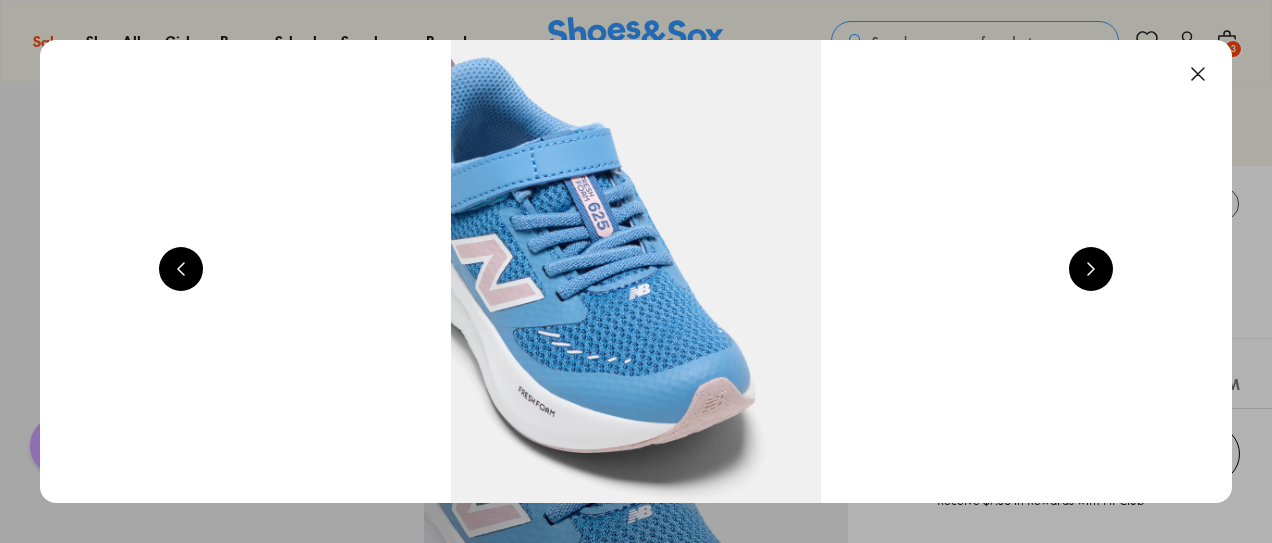 scroll, scrollTop: 0, scrollLeft: 2400, axis: horizontal 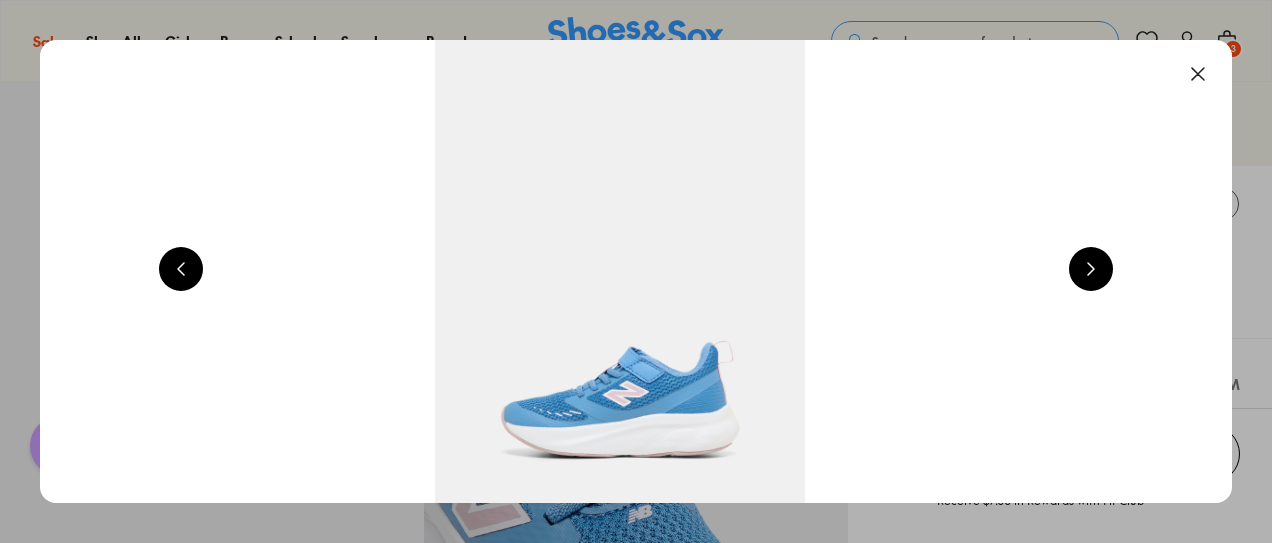 click at bounding box center (1091, 269) 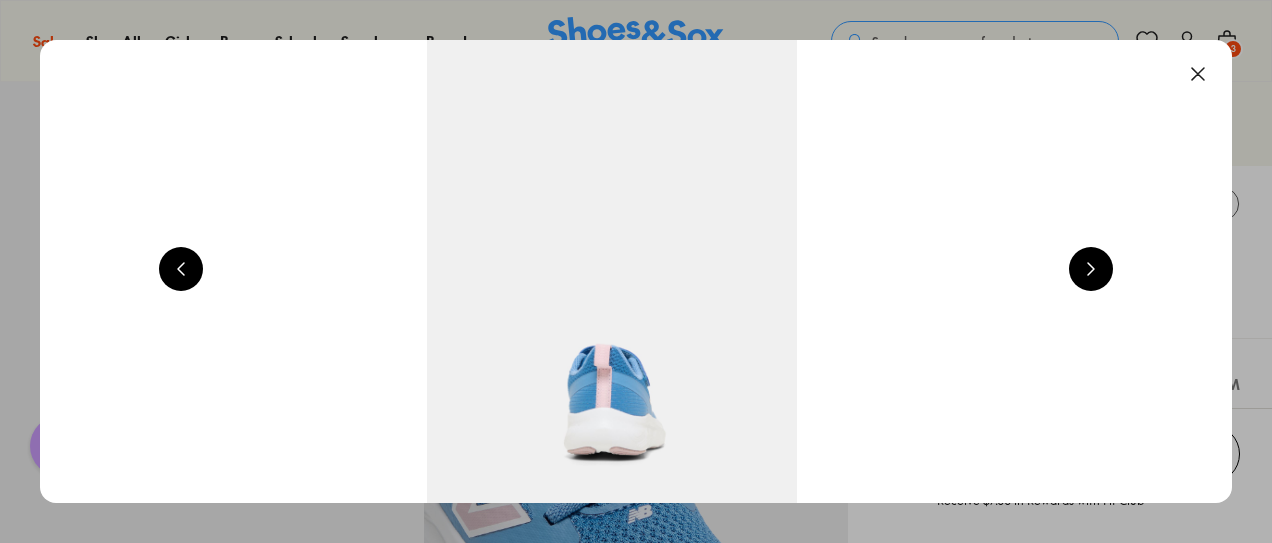 click at bounding box center (1091, 269) 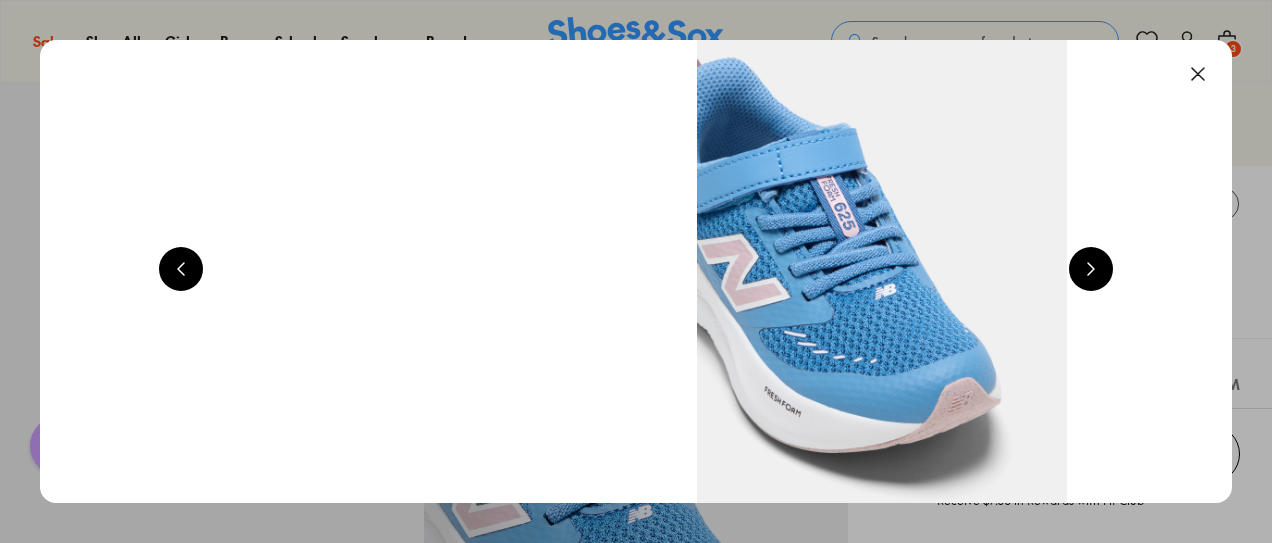 scroll, scrollTop: 0, scrollLeft: 4800, axis: horizontal 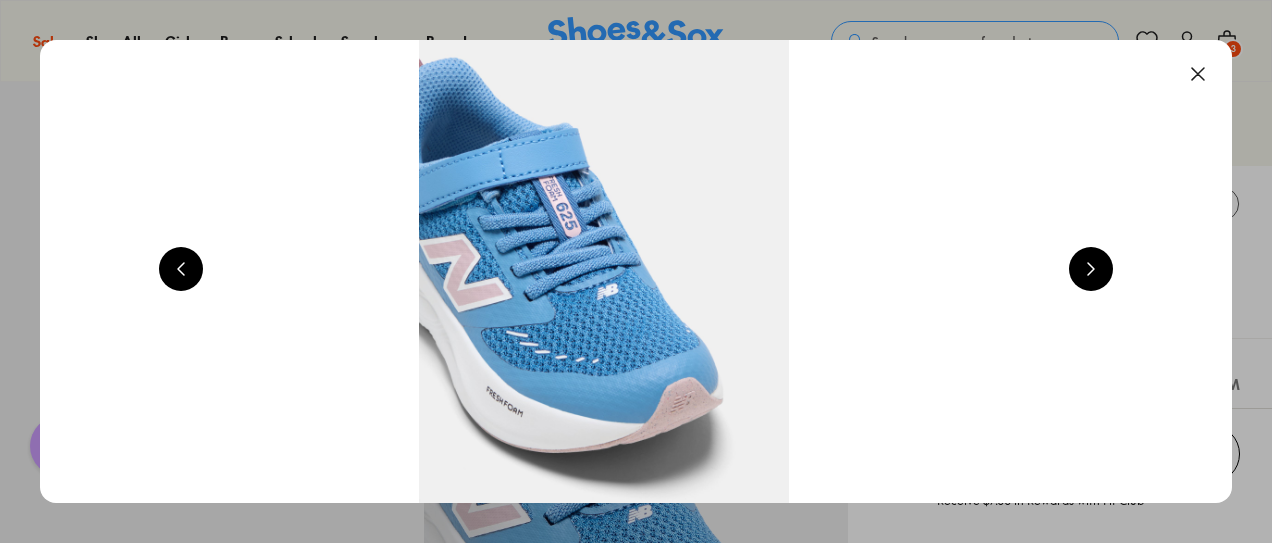 click at bounding box center (1091, 269) 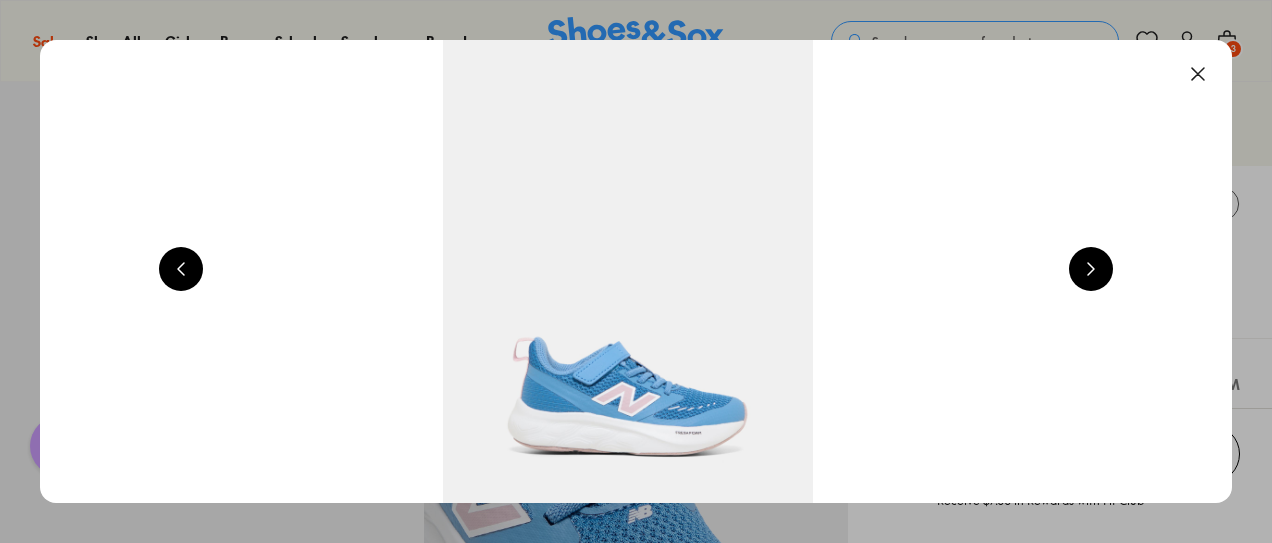 click at bounding box center [1091, 269] 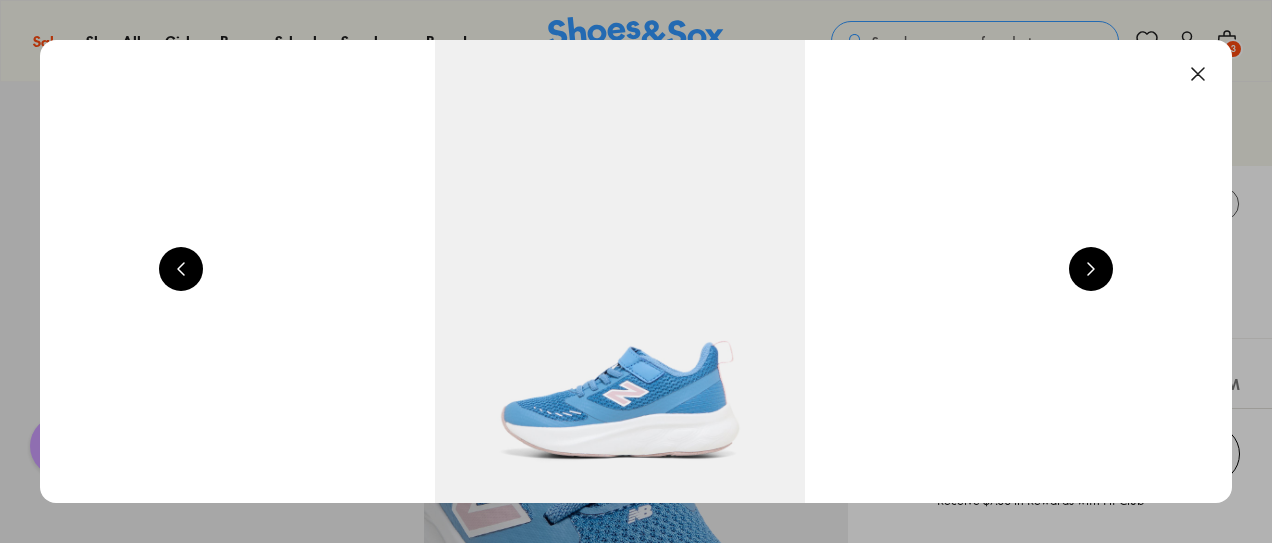 click at bounding box center (1091, 269) 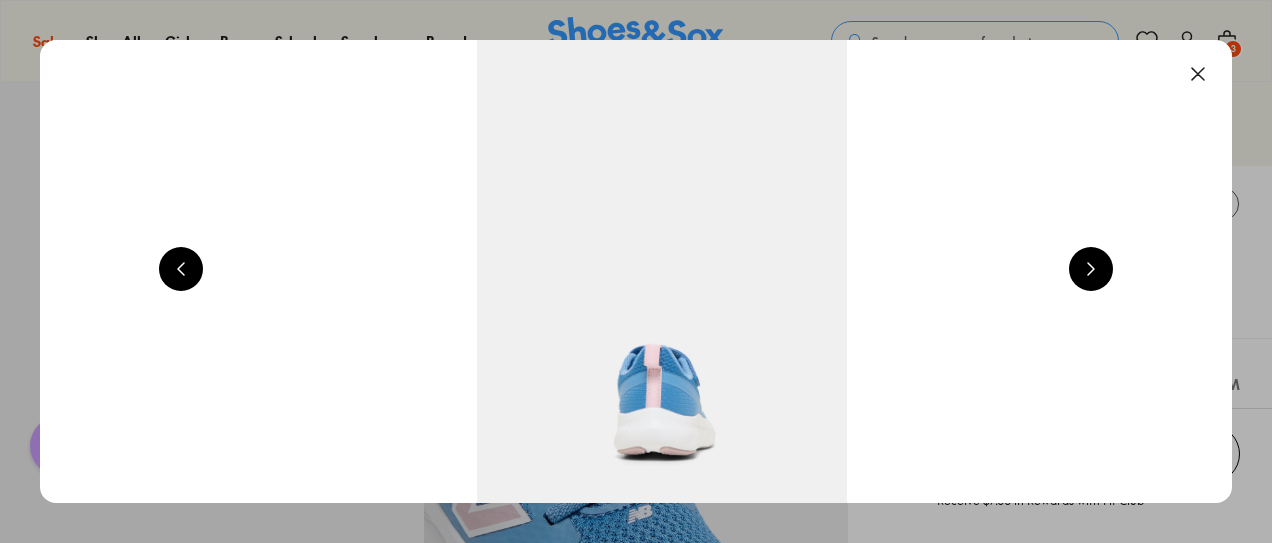 scroll, scrollTop: 0, scrollLeft: 3600, axis: horizontal 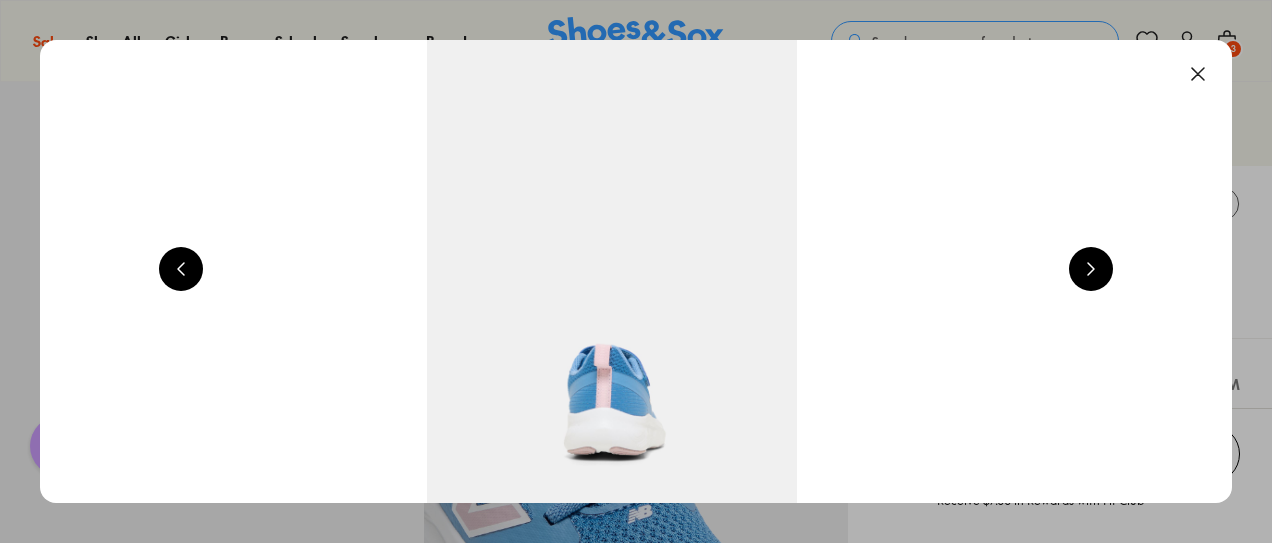 click at bounding box center (1091, 269) 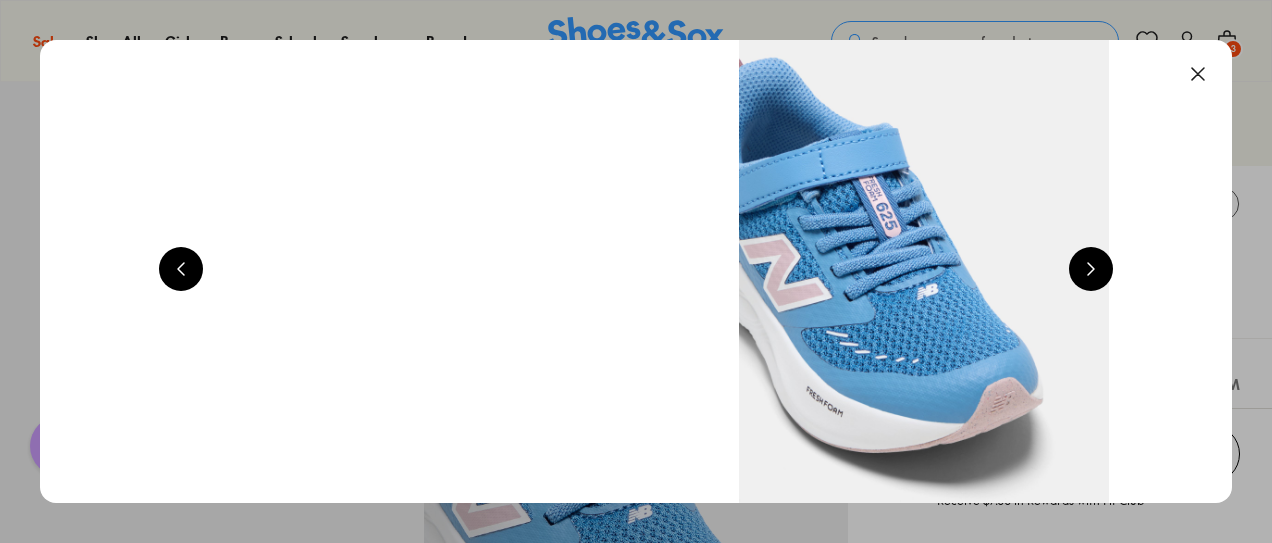 scroll, scrollTop: 0, scrollLeft: 4800, axis: horizontal 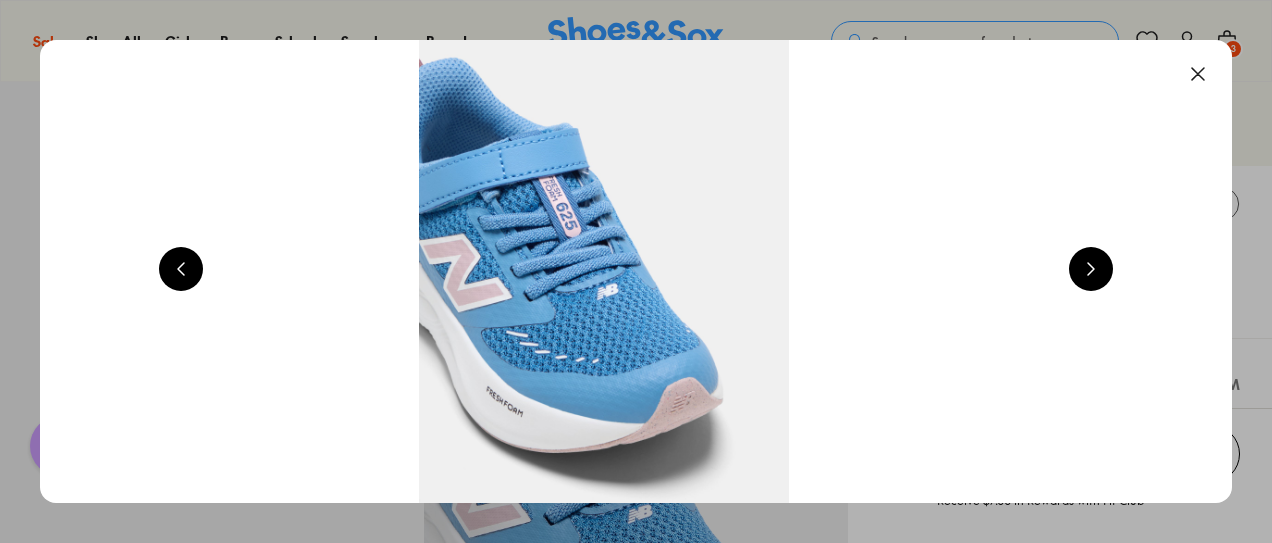 click at bounding box center [1198, 74] 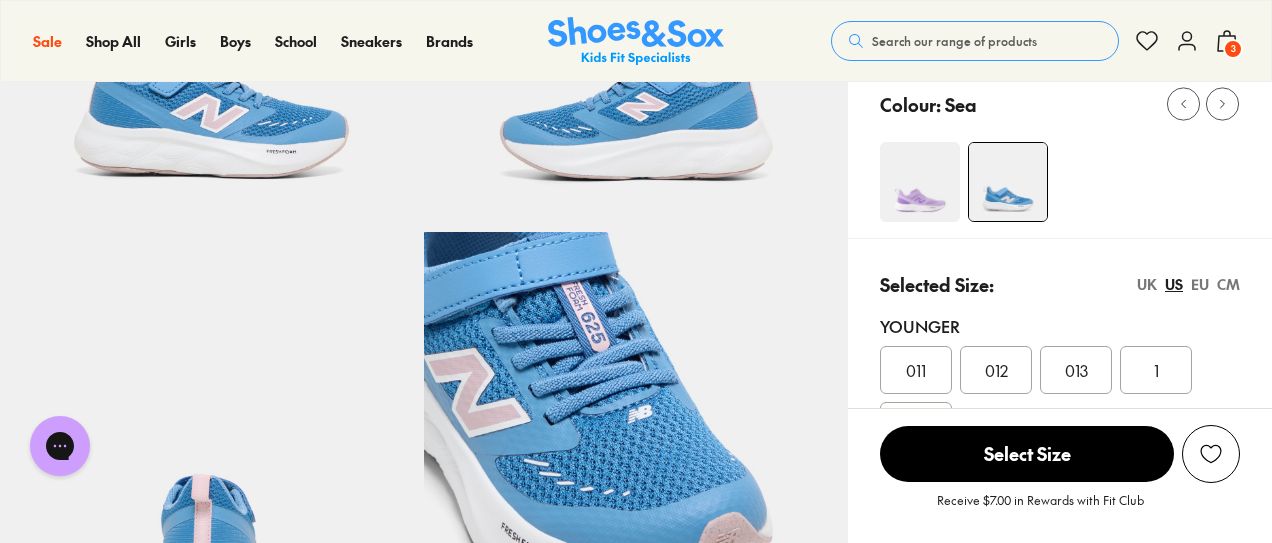 scroll, scrollTop: 320, scrollLeft: 0, axis: vertical 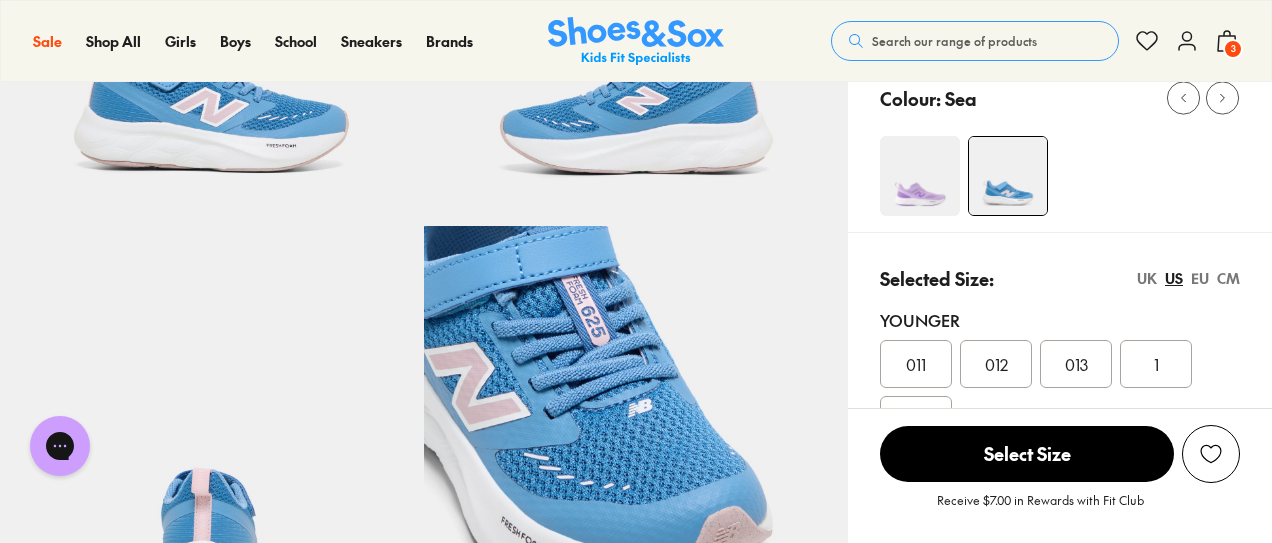 click at bounding box center (920, 176) 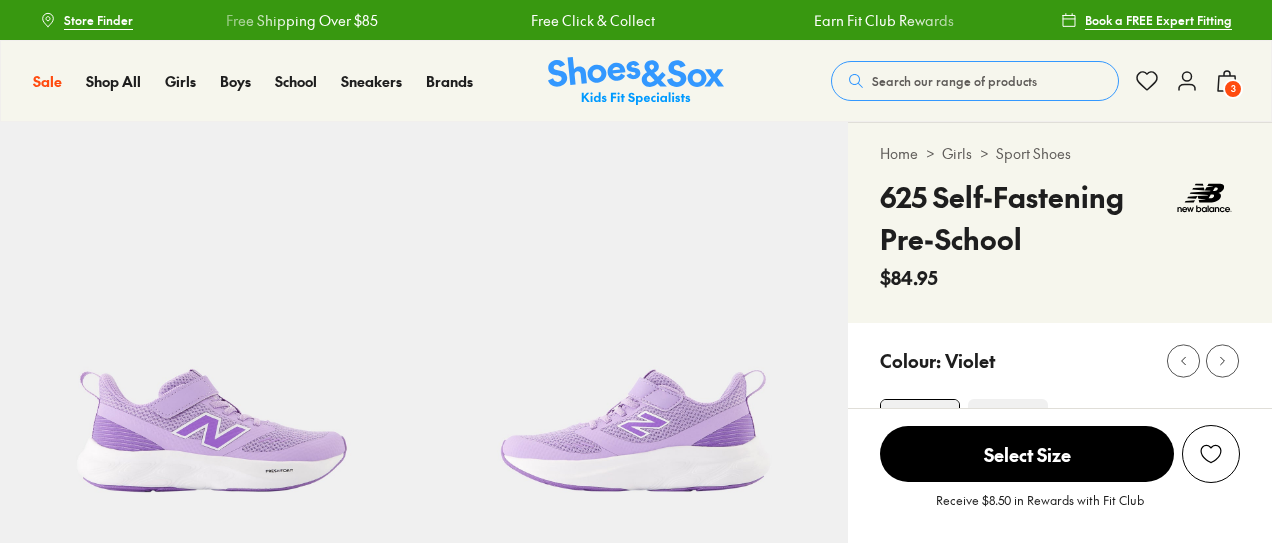 scroll, scrollTop: 0, scrollLeft: 0, axis: both 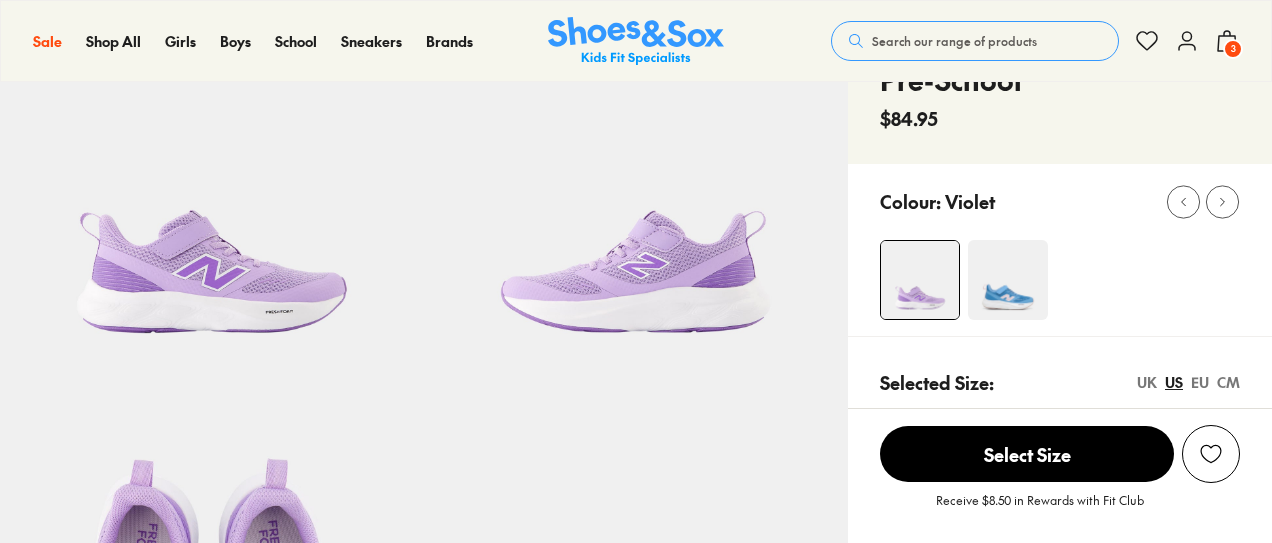 select on "*" 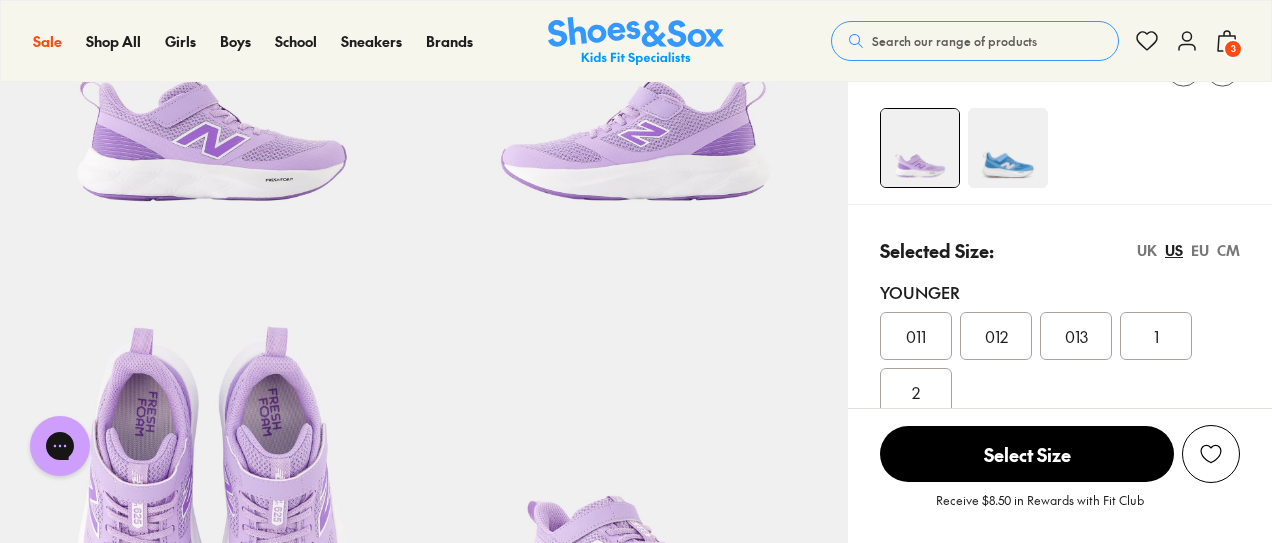 scroll, scrollTop: 0, scrollLeft: 0, axis: both 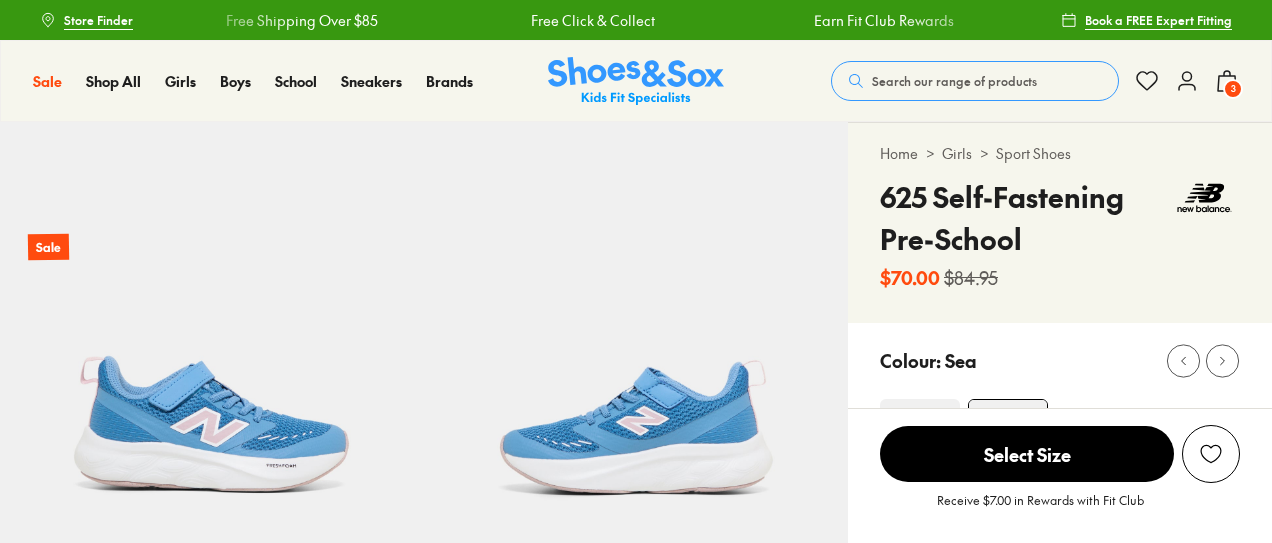select on "*" 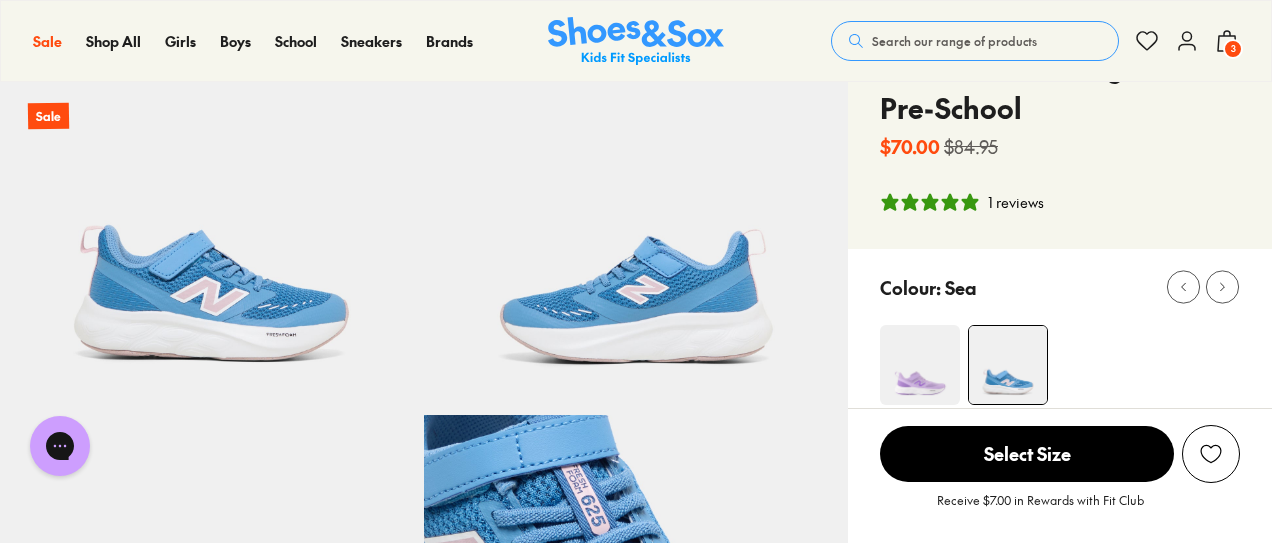 scroll, scrollTop: 130, scrollLeft: 0, axis: vertical 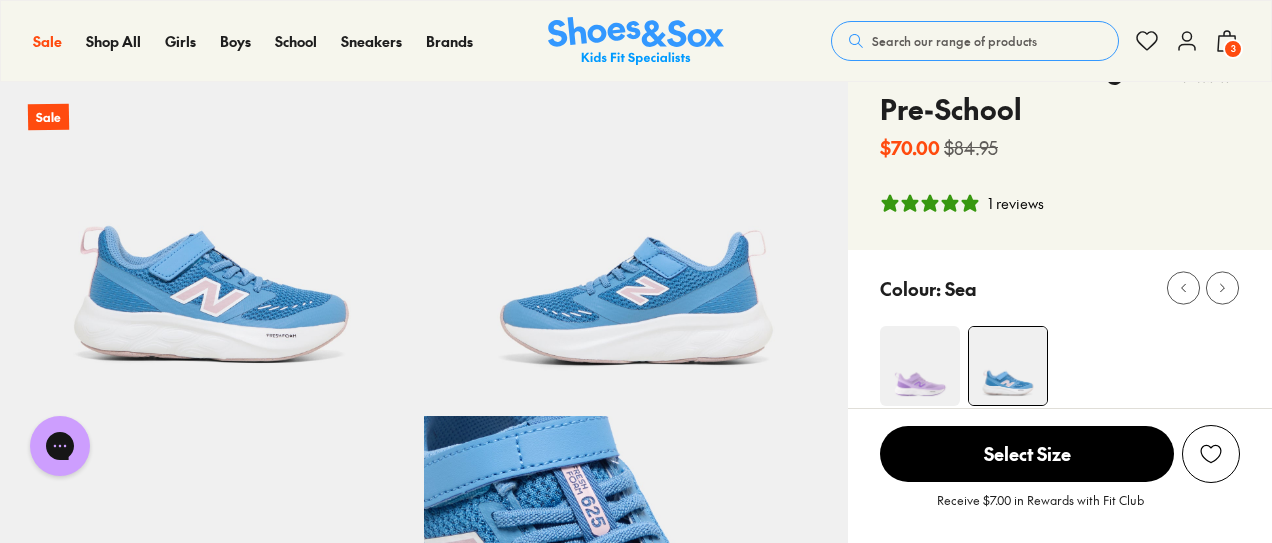 click on "3" at bounding box center [1233, 49] 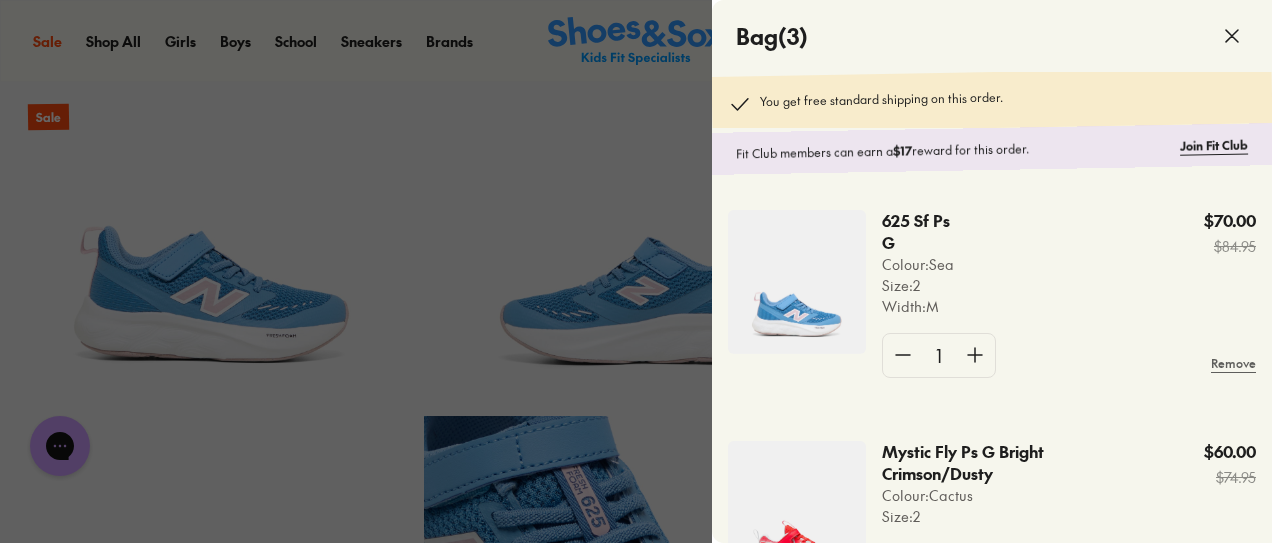 scroll, scrollTop: 109, scrollLeft: 0, axis: vertical 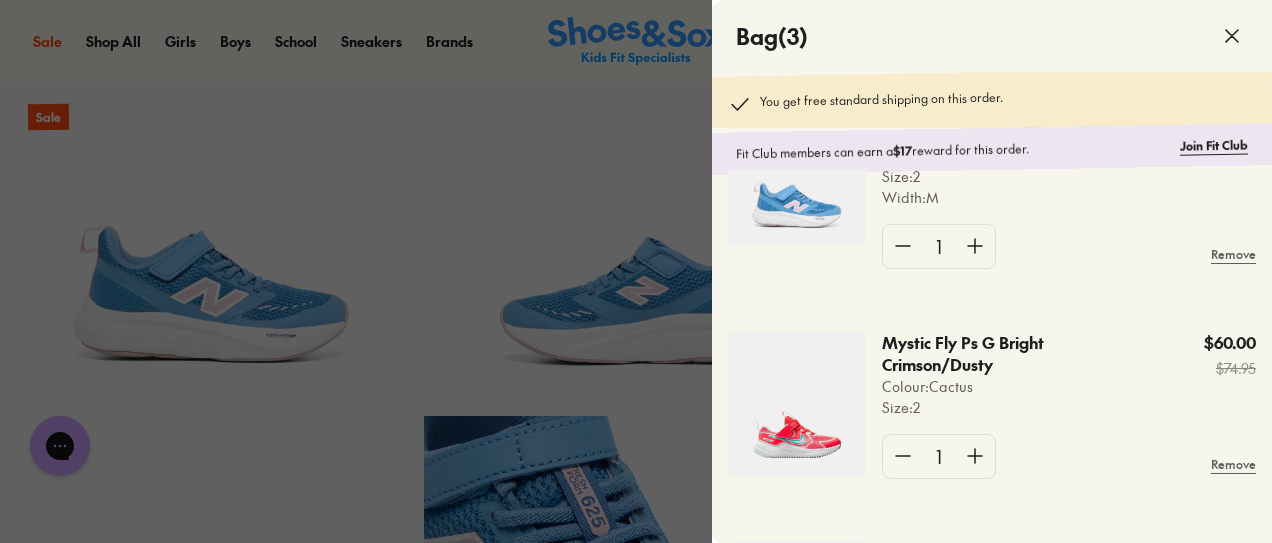 click 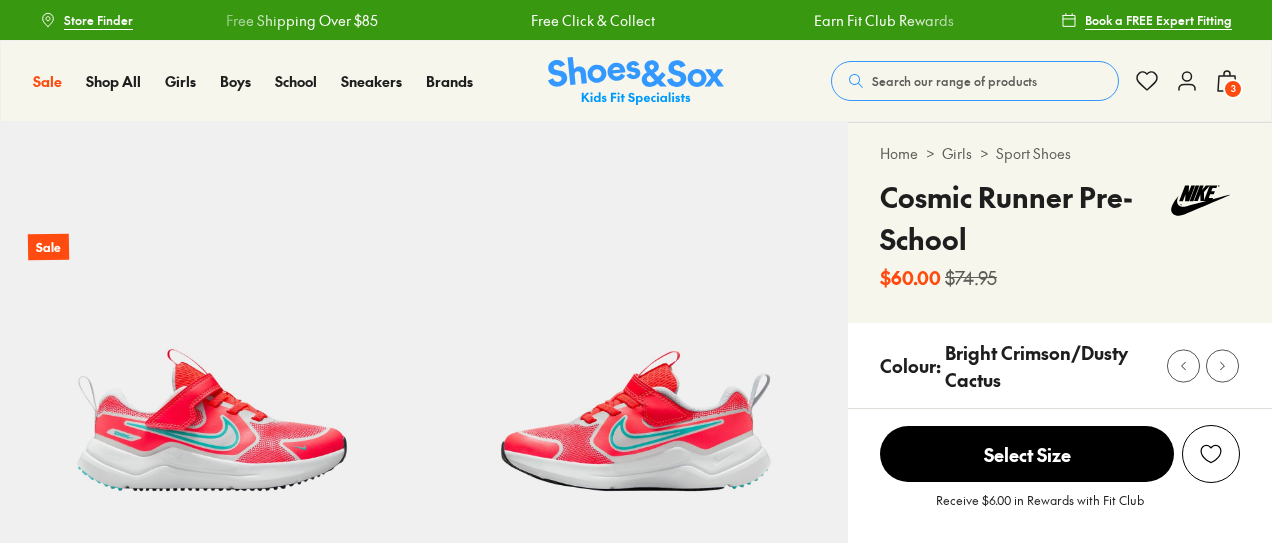 scroll, scrollTop: 0, scrollLeft: 0, axis: both 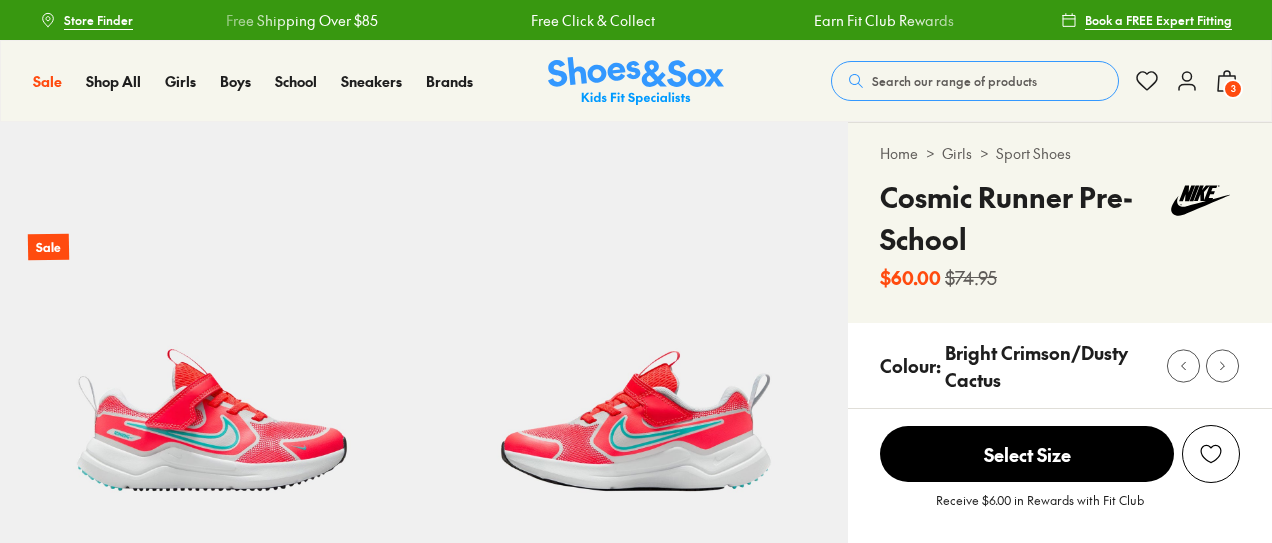 select on "*" 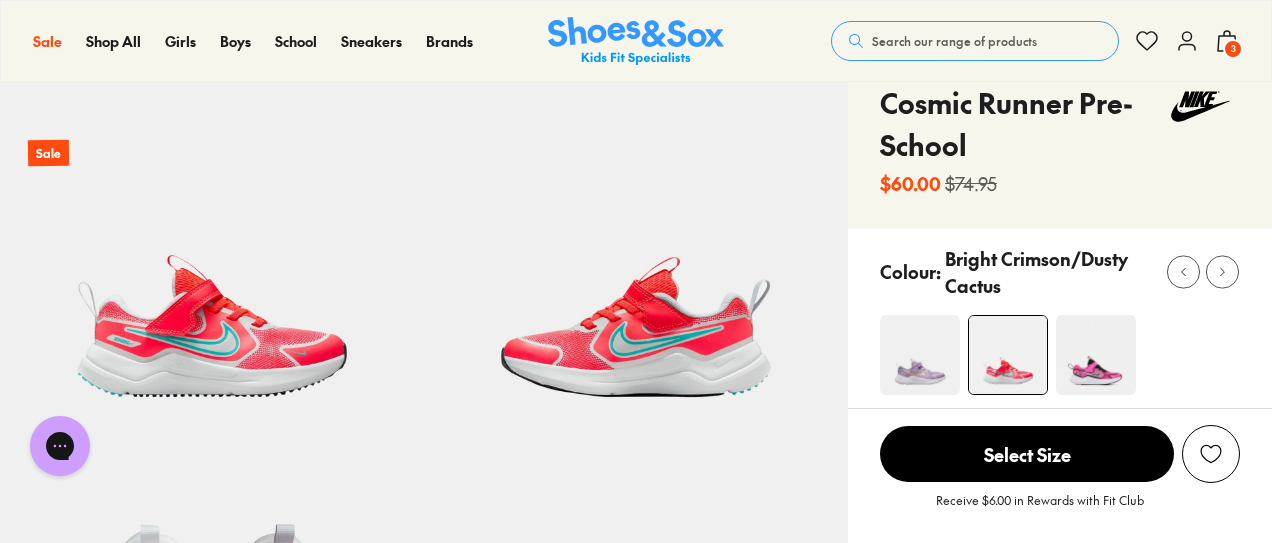 scroll, scrollTop: 93, scrollLeft: 0, axis: vertical 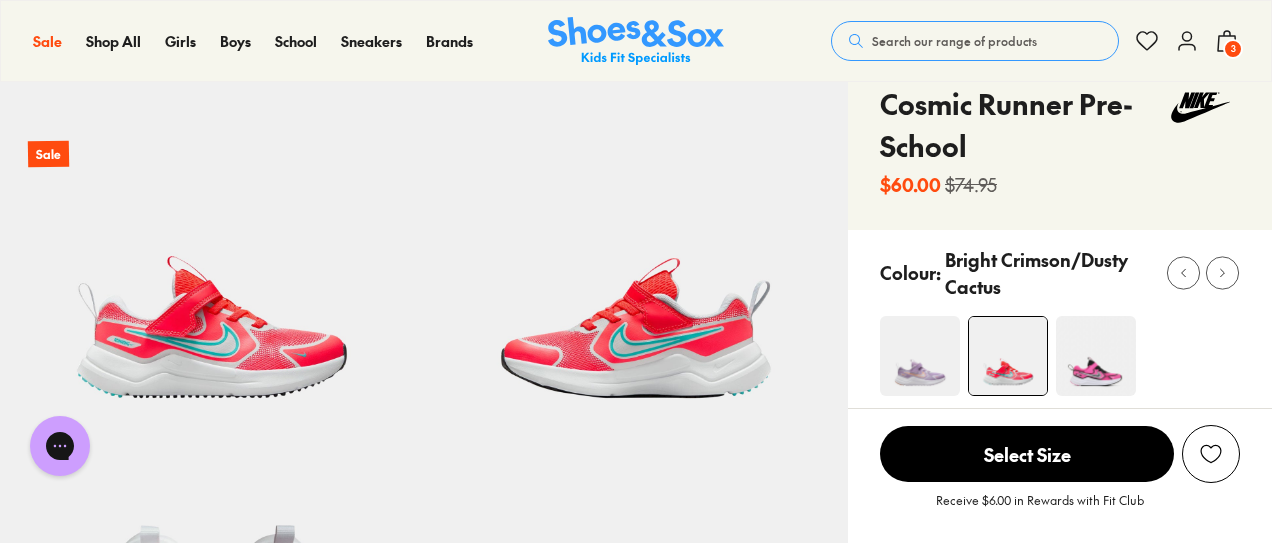 click at bounding box center [1096, 356] 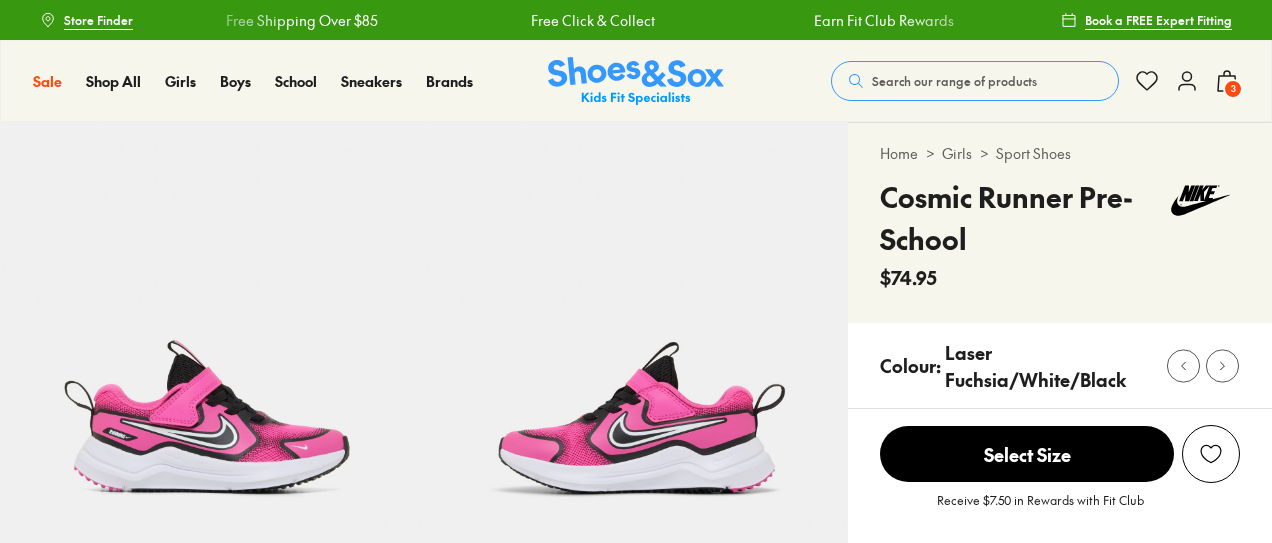 scroll, scrollTop: 0, scrollLeft: 0, axis: both 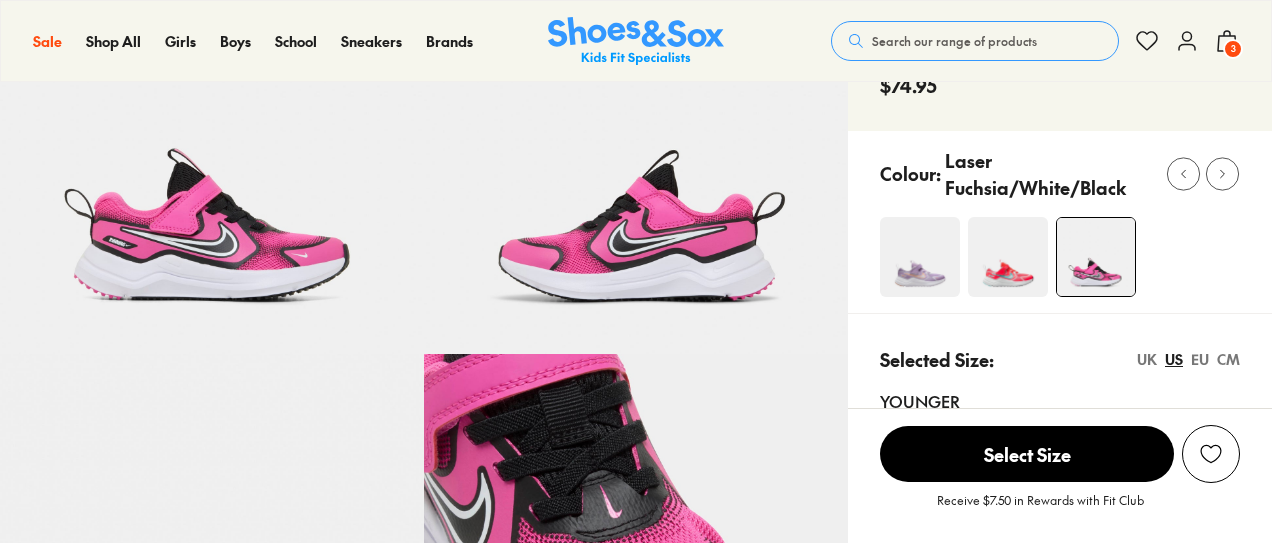 select on "*" 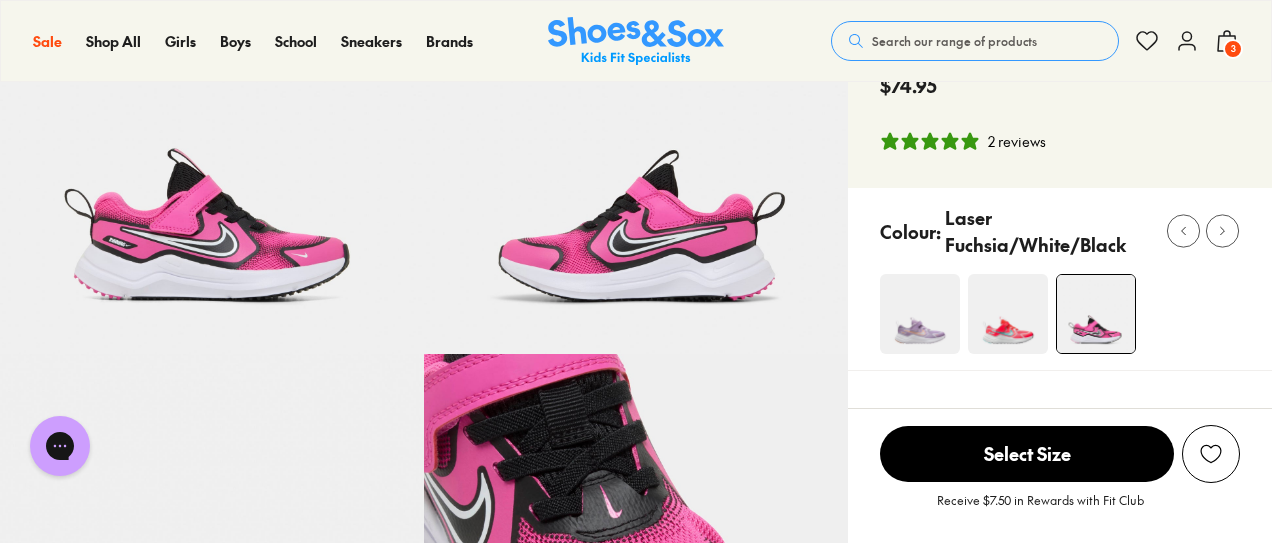 scroll, scrollTop: 0, scrollLeft: 0, axis: both 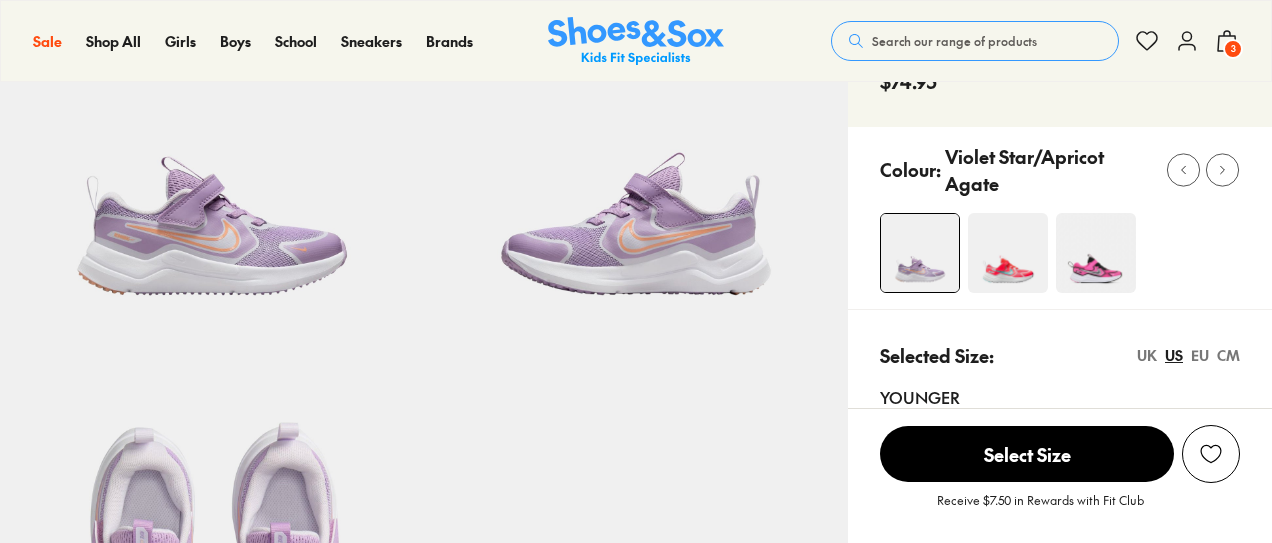 select on "*" 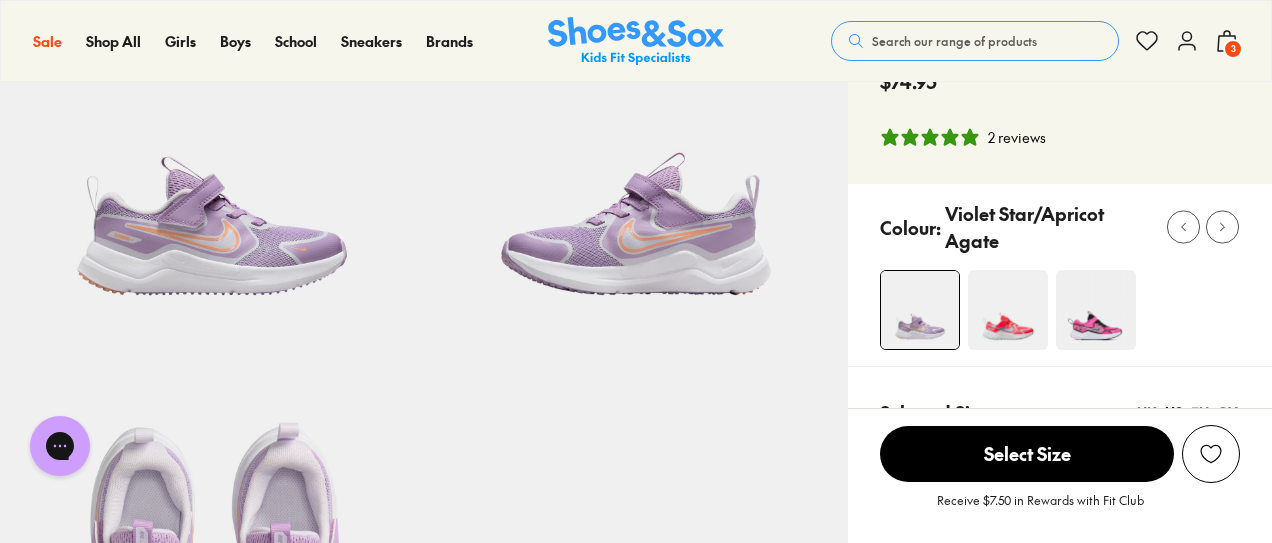 scroll, scrollTop: 195, scrollLeft: 0, axis: vertical 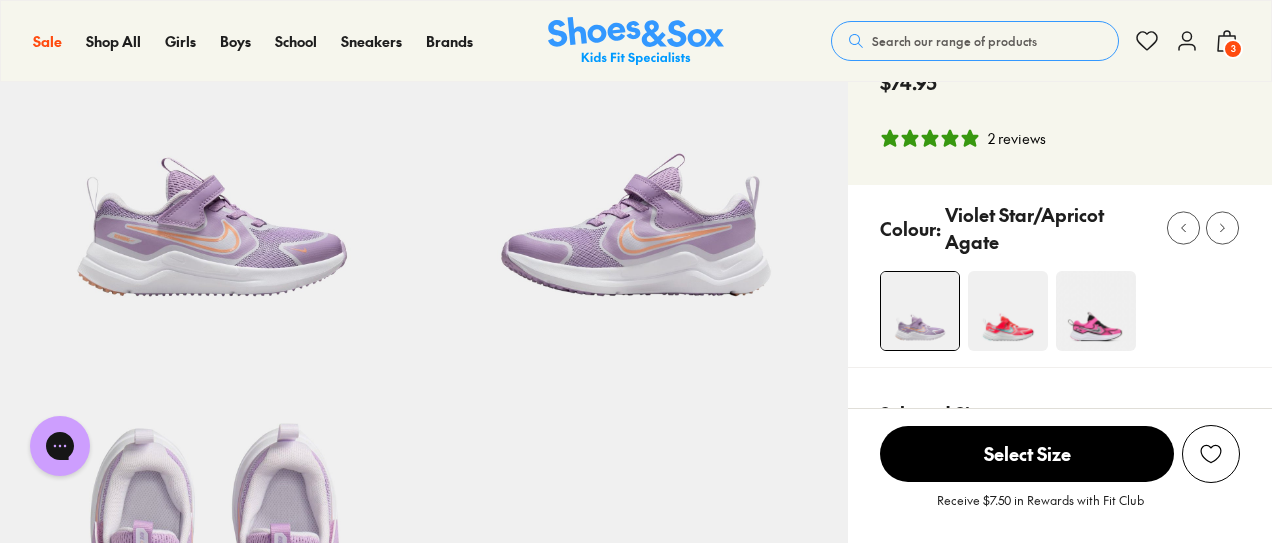 click 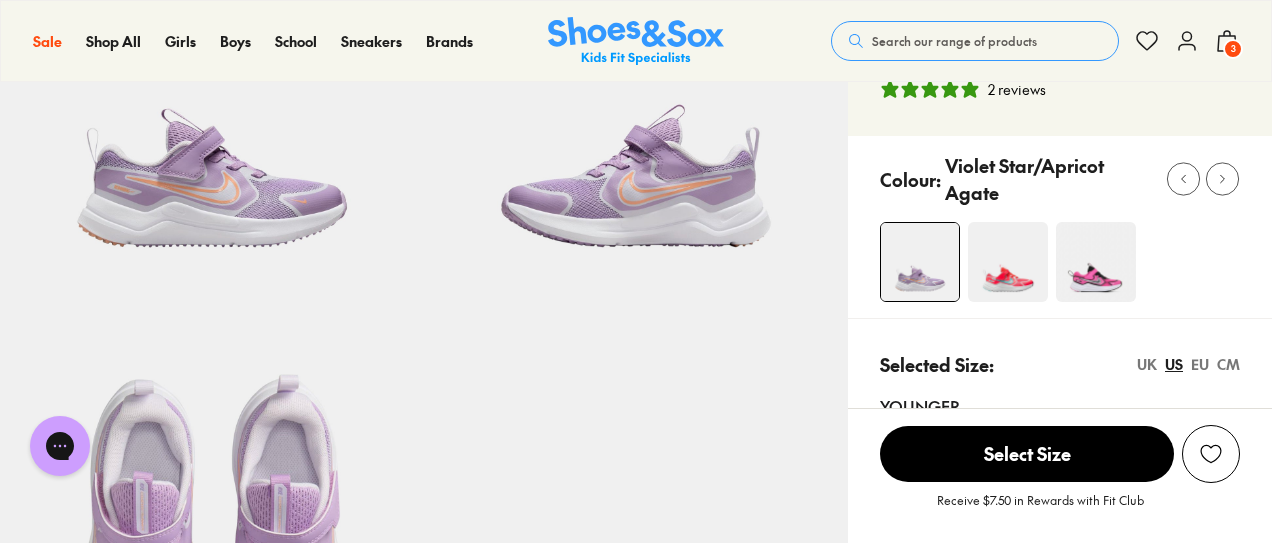 scroll, scrollTop: 236, scrollLeft: 0, axis: vertical 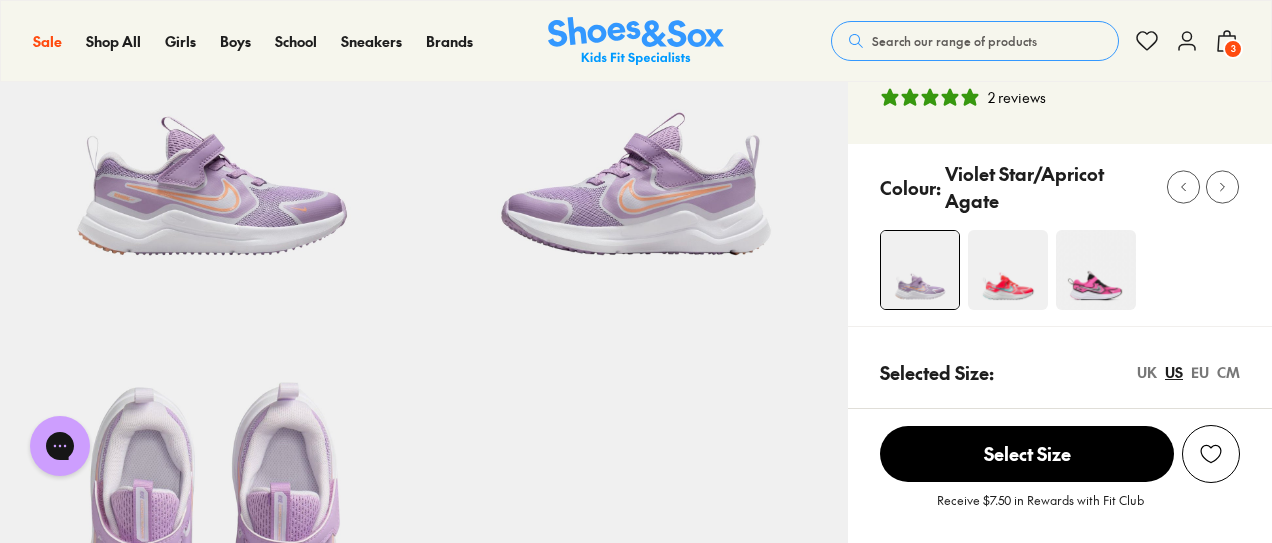 click at bounding box center (1008, 270) 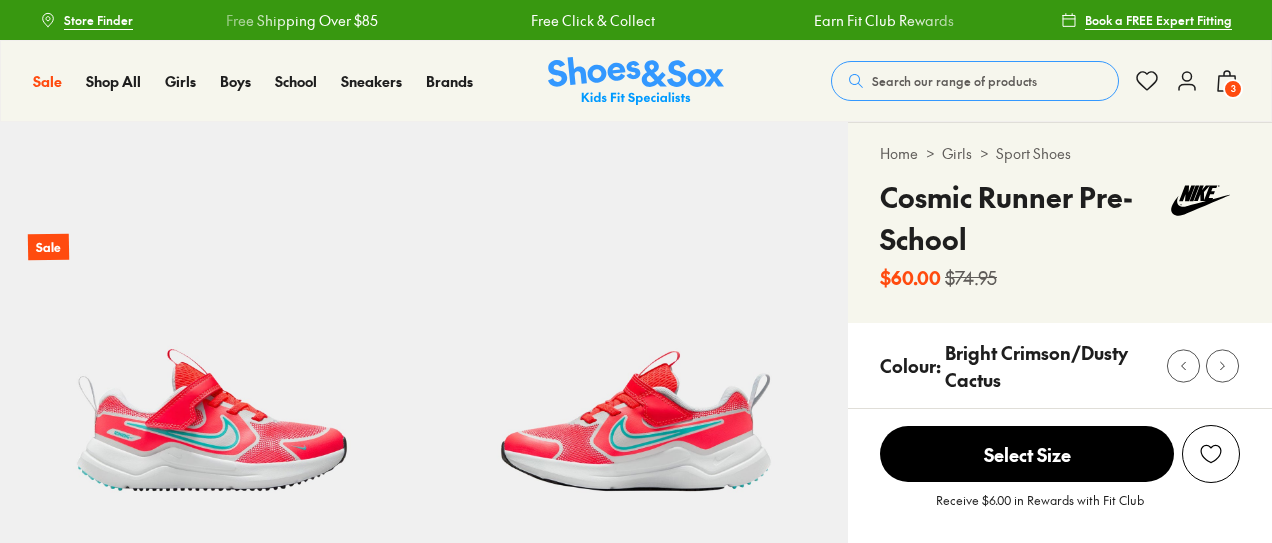 scroll, scrollTop: 0, scrollLeft: 0, axis: both 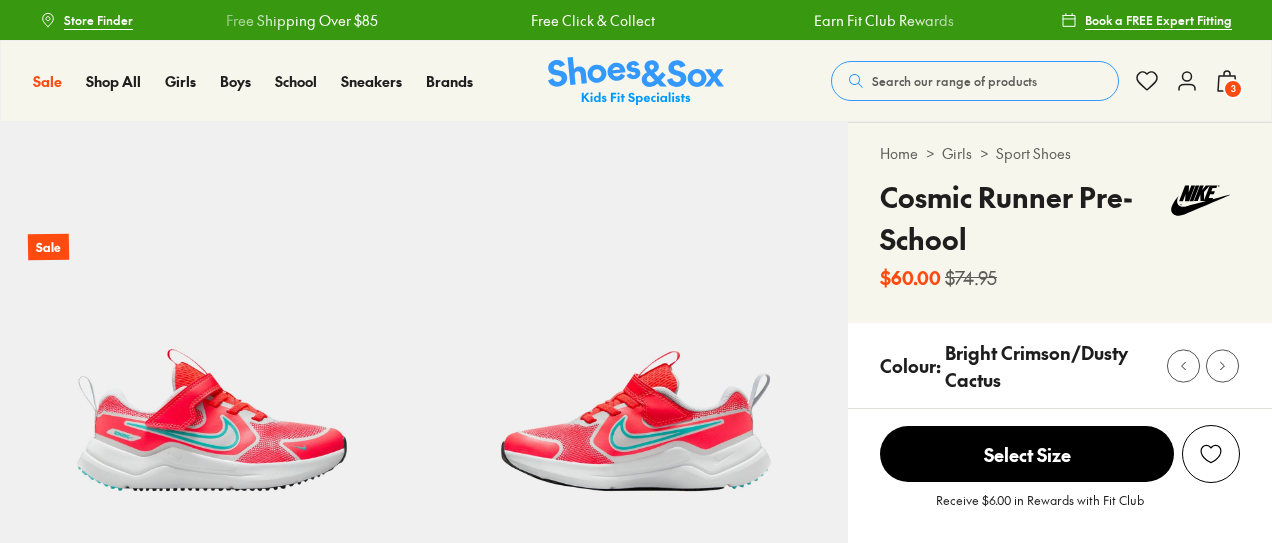 select on "*" 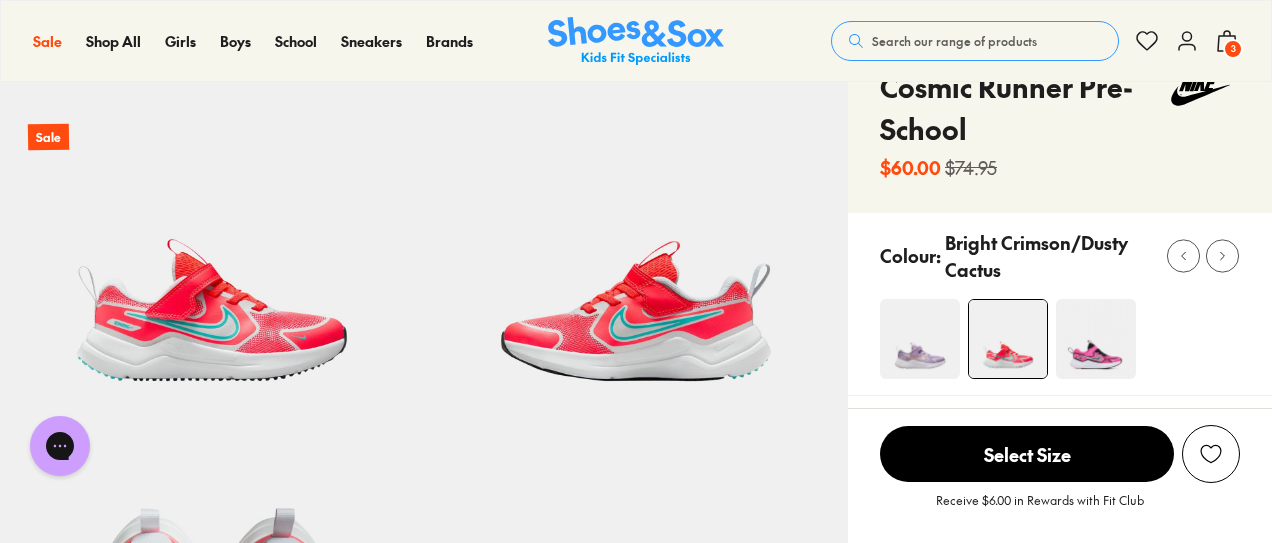 scroll, scrollTop: 108, scrollLeft: 0, axis: vertical 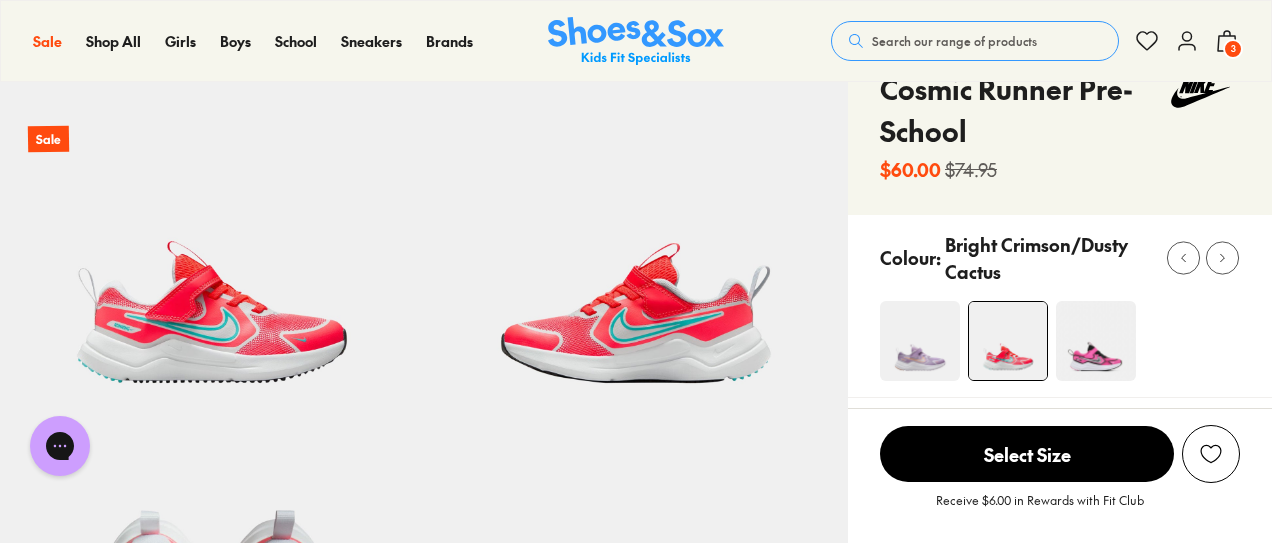 click on "3" at bounding box center (1233, 49) 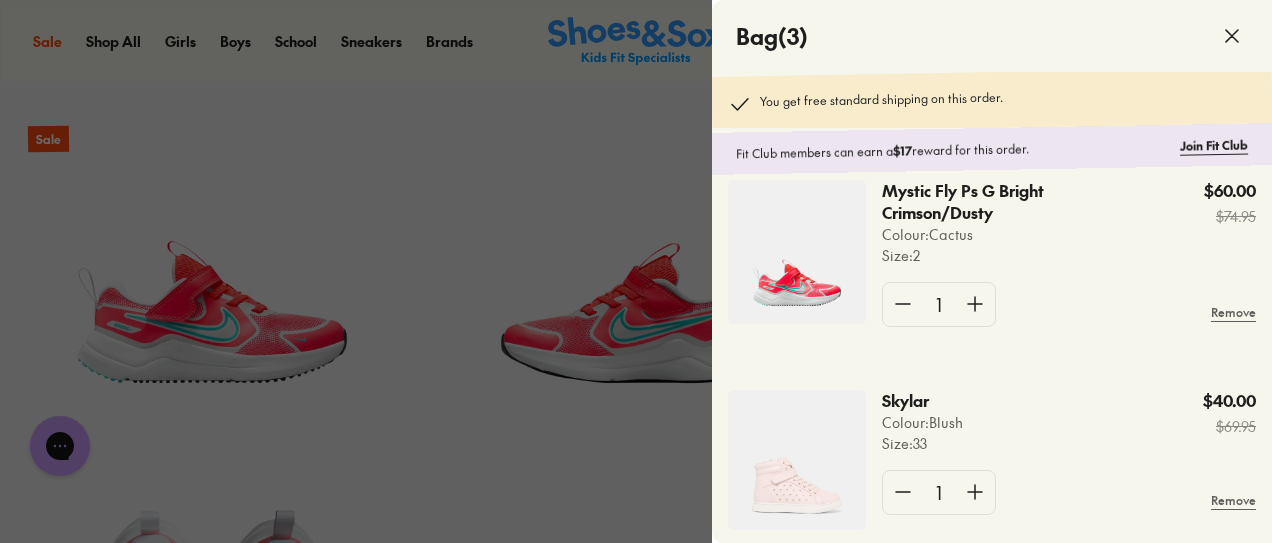 scroll, scrollTop: 268, scrollLeft: 0, axis: vertical 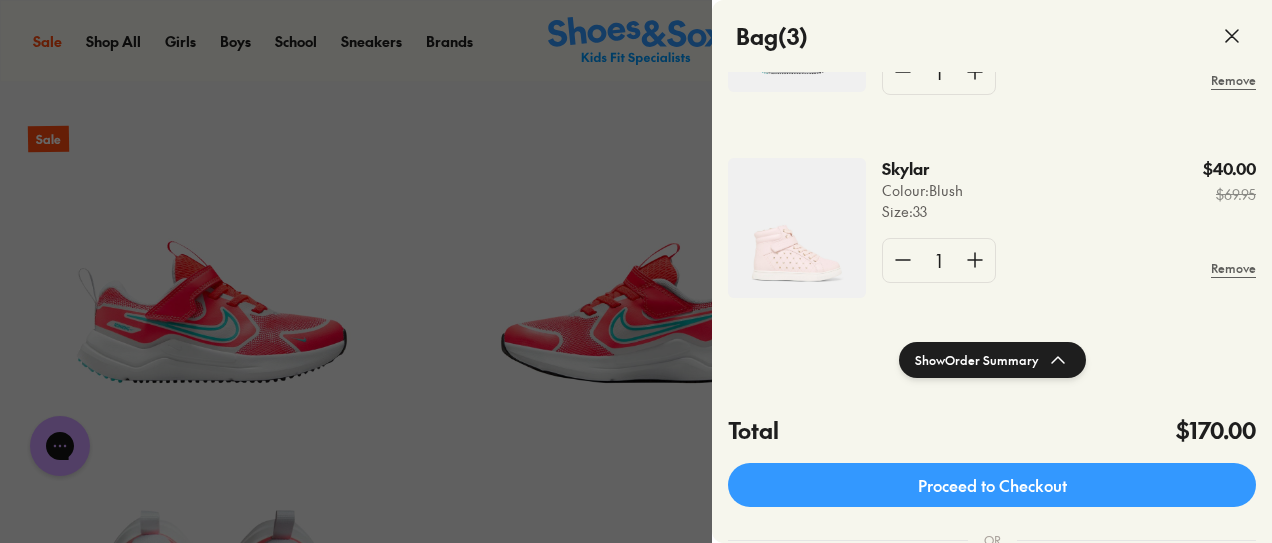 click 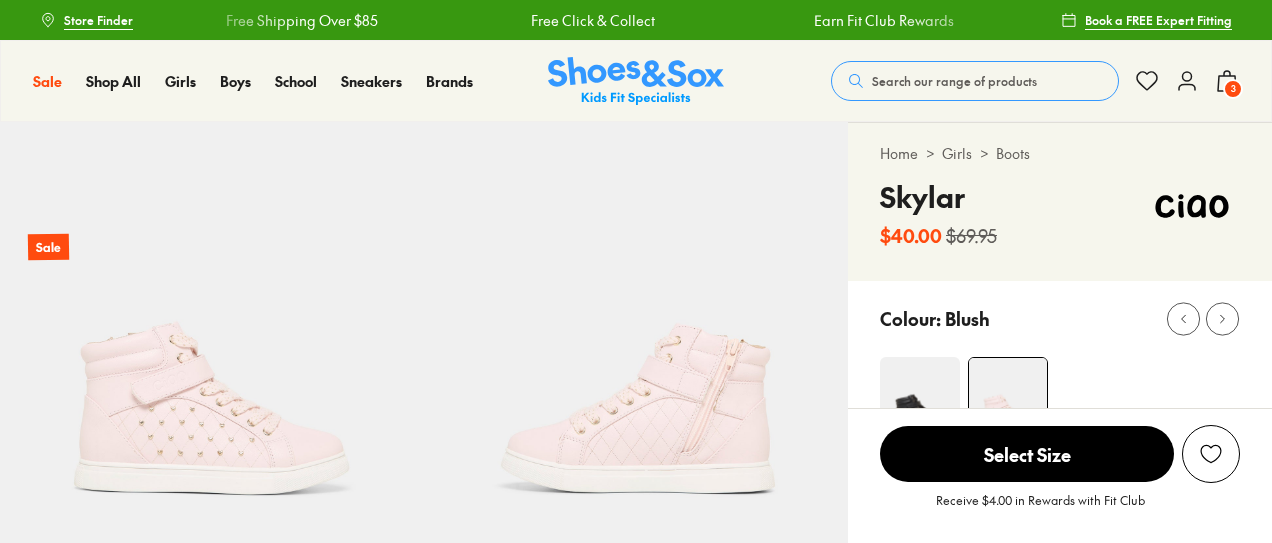 scroll, scrollTop: 0, scrollLeft: 0, axis: both 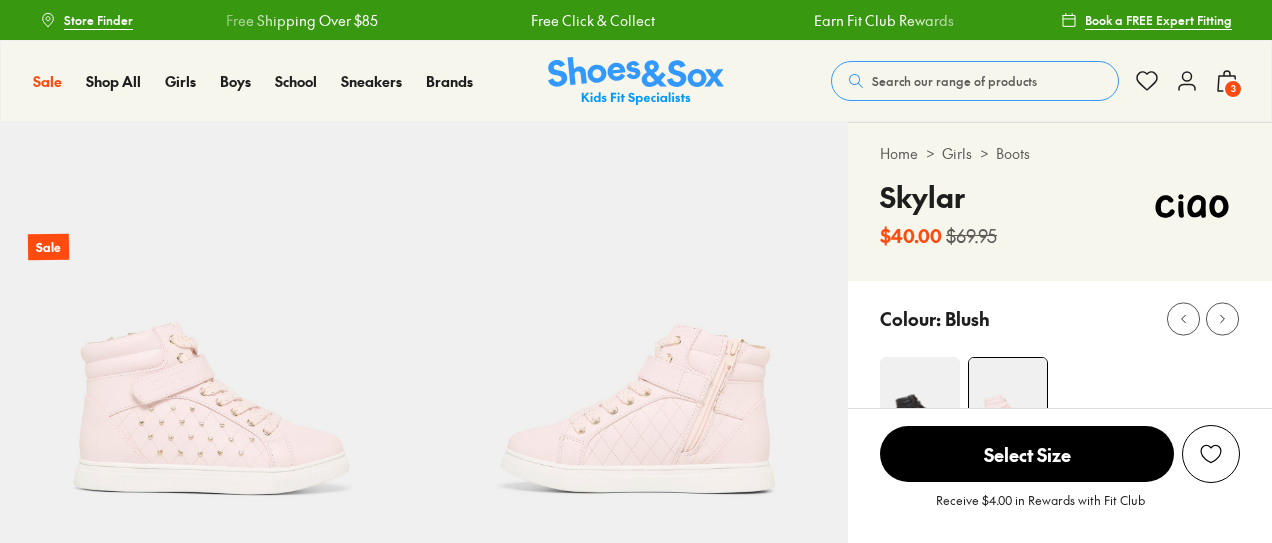 select on "*" 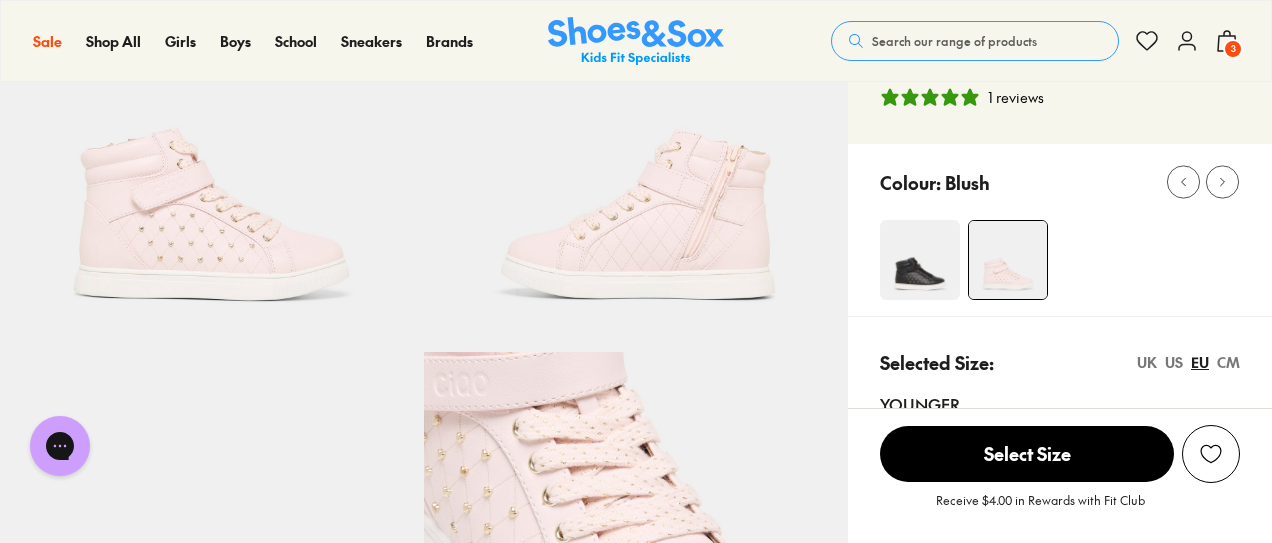scroll, scrollTop: 193, scrollLeft: 0, axis: vertical 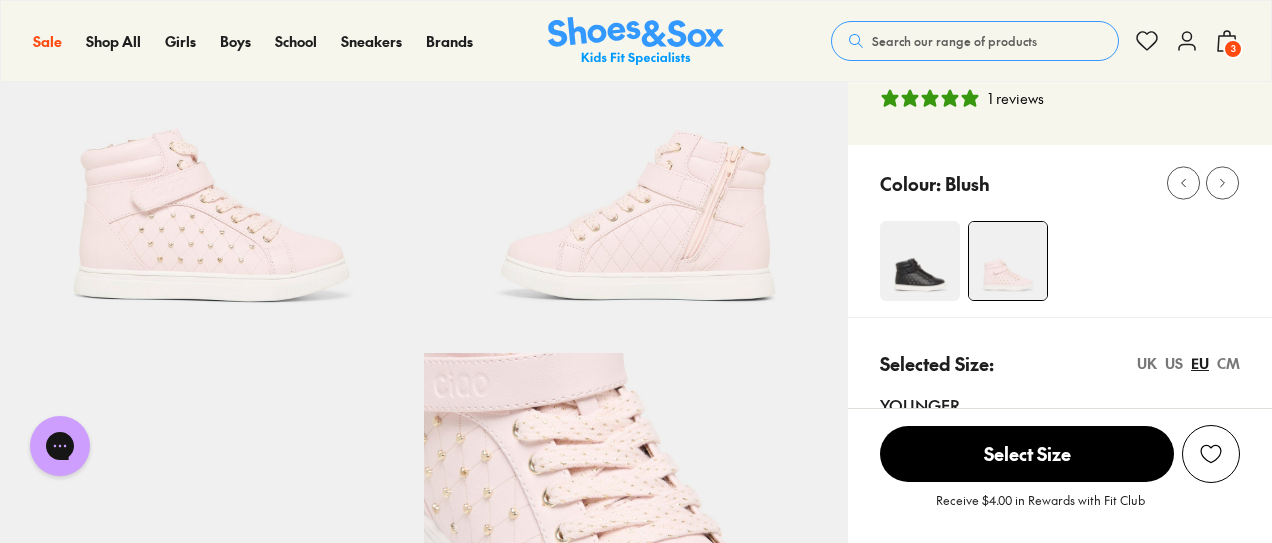 click 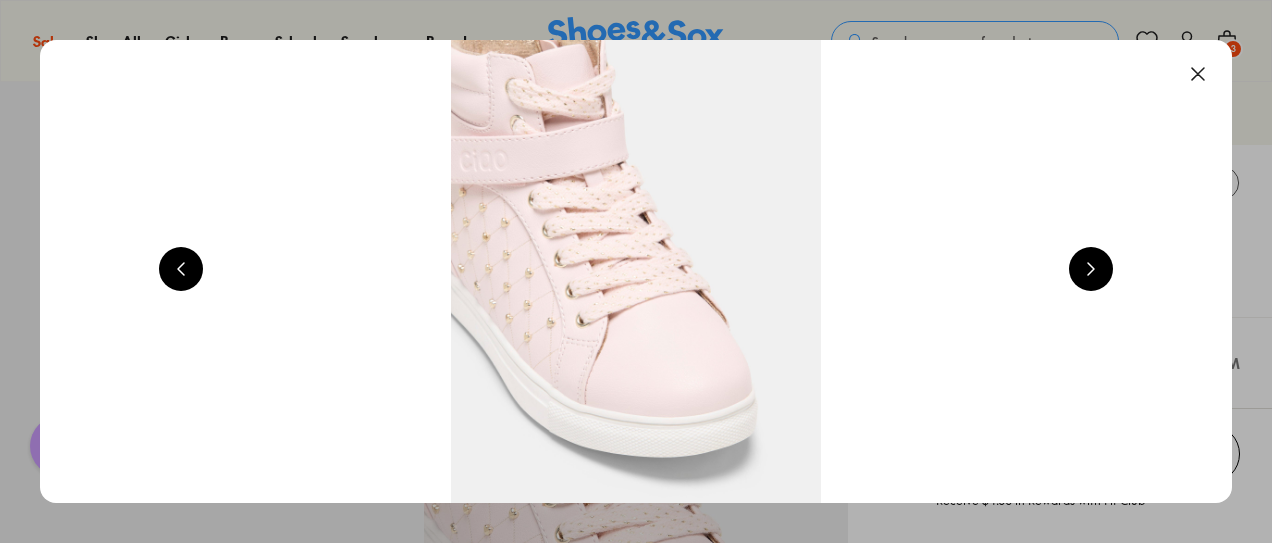 scroll, scrollTop: 0, scrollLeft: 1200, axis: horizontal 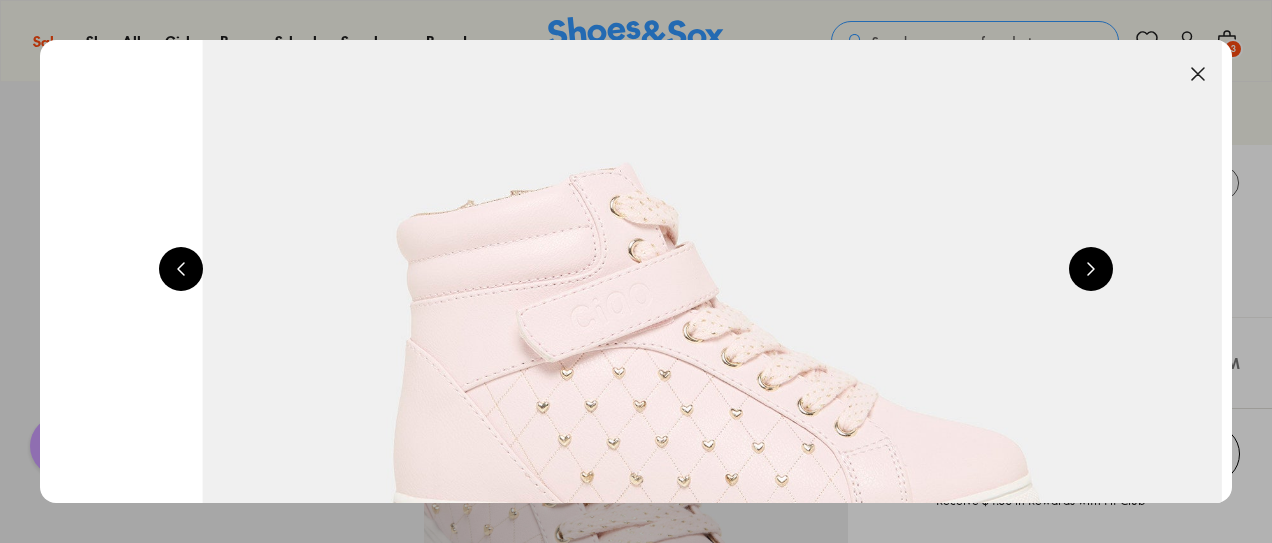 click at bounding box center (1198, 74) 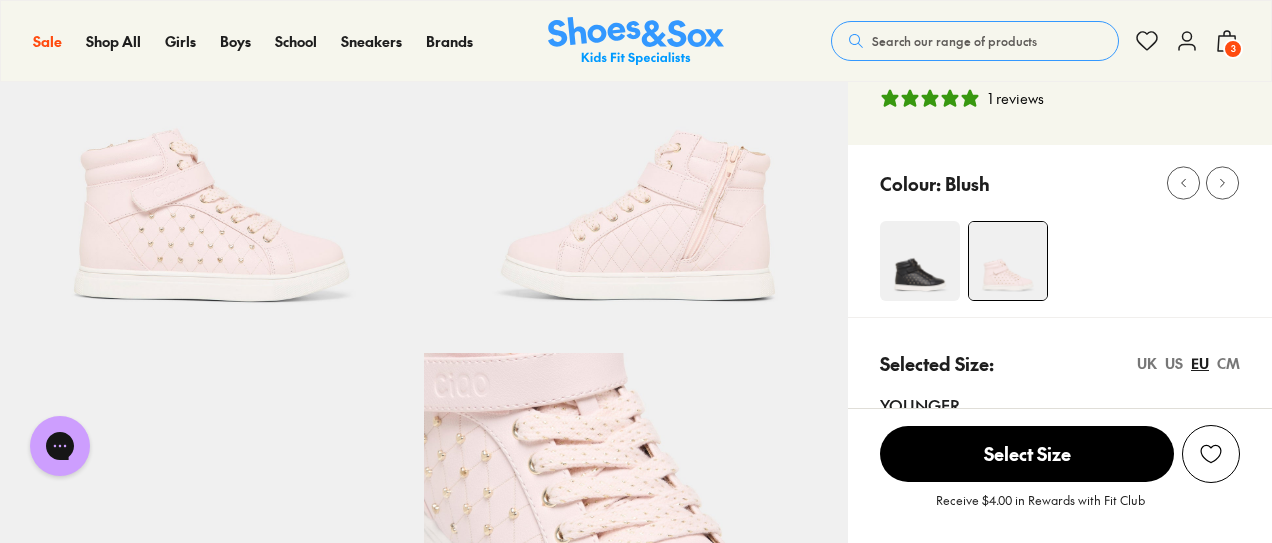 click 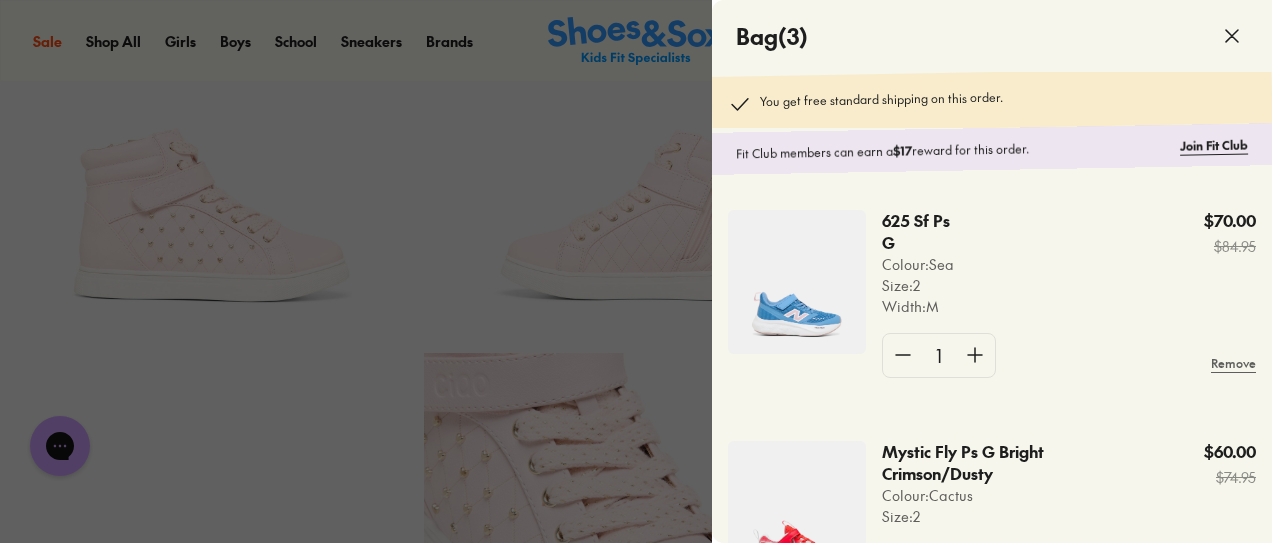click 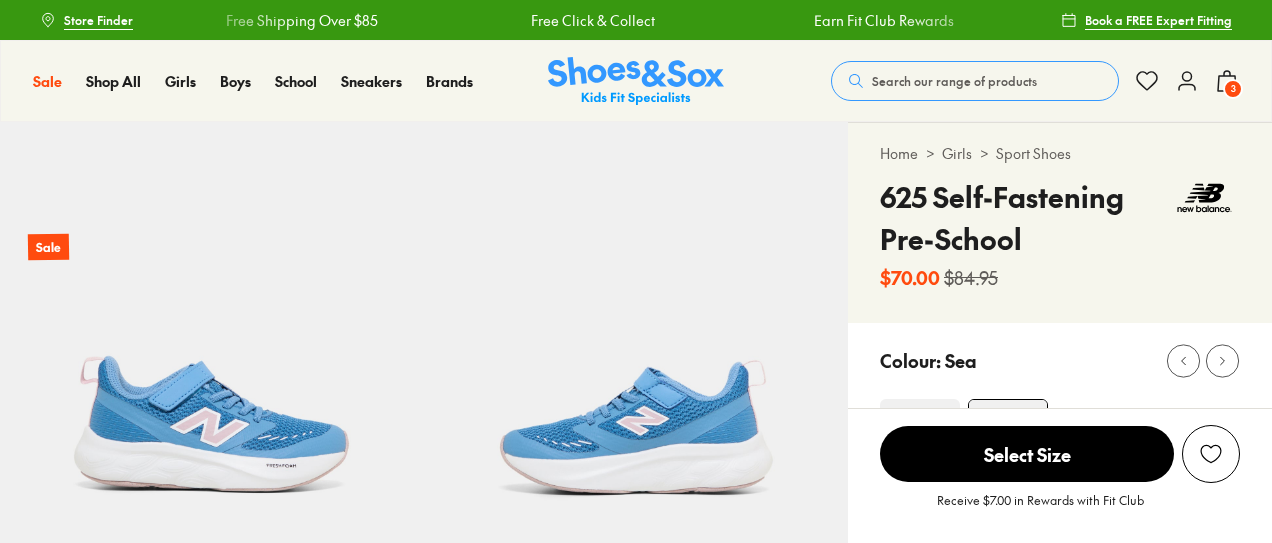 scroll, scrollTop: 0, scrollLeft: 0, axis: both 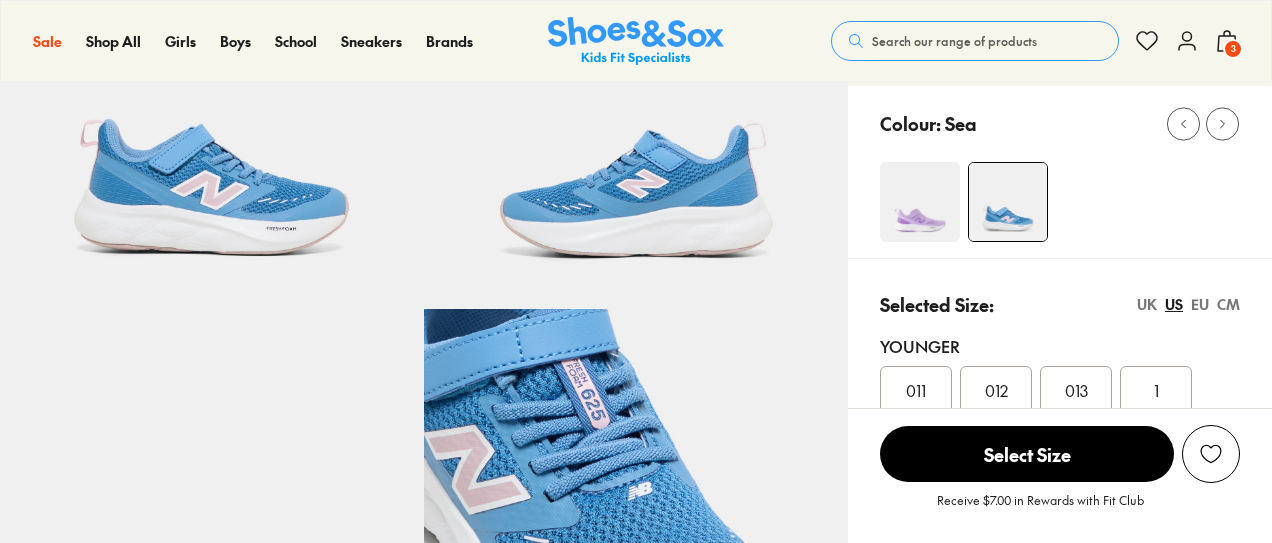select on "*" 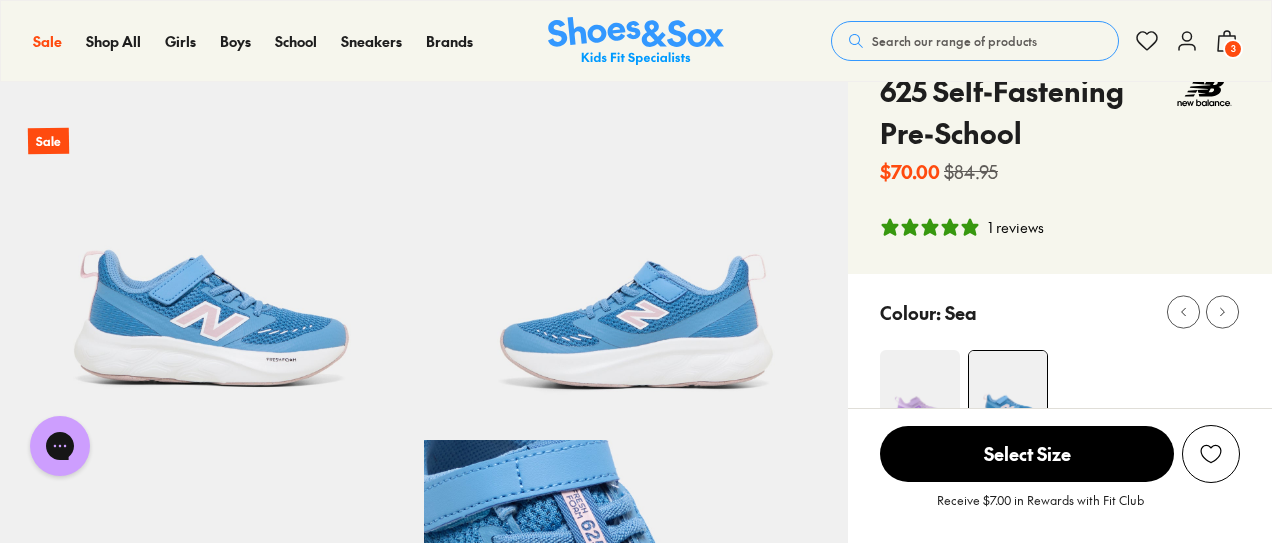 scroll, scrollTop: 104, scrollLeft: 0, axis: vertical 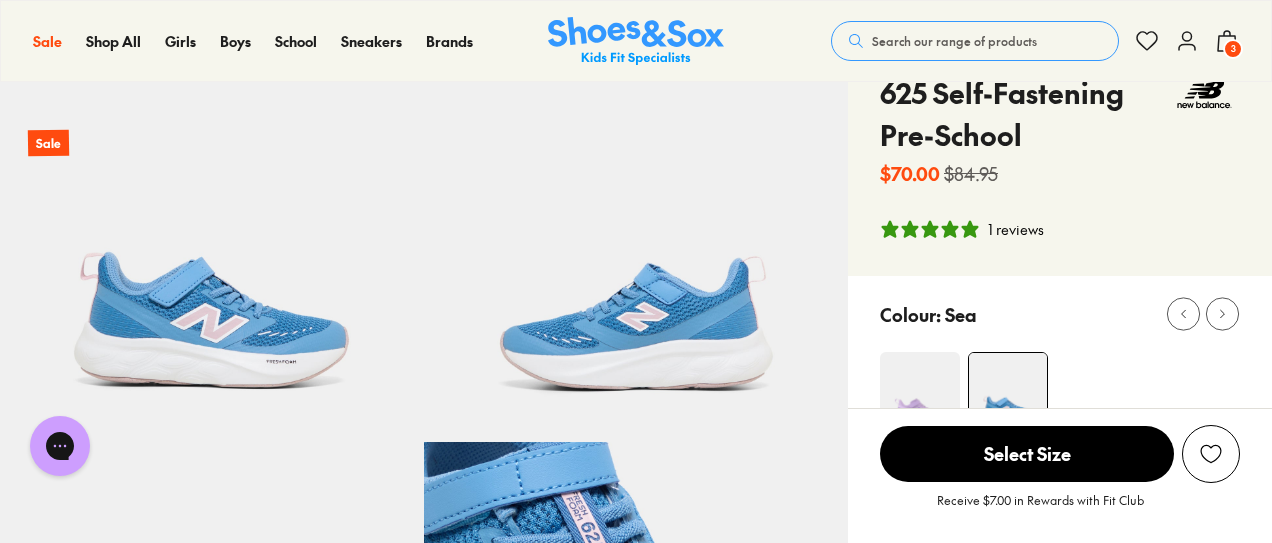 click on "3" at bounding box center (1233, 49) 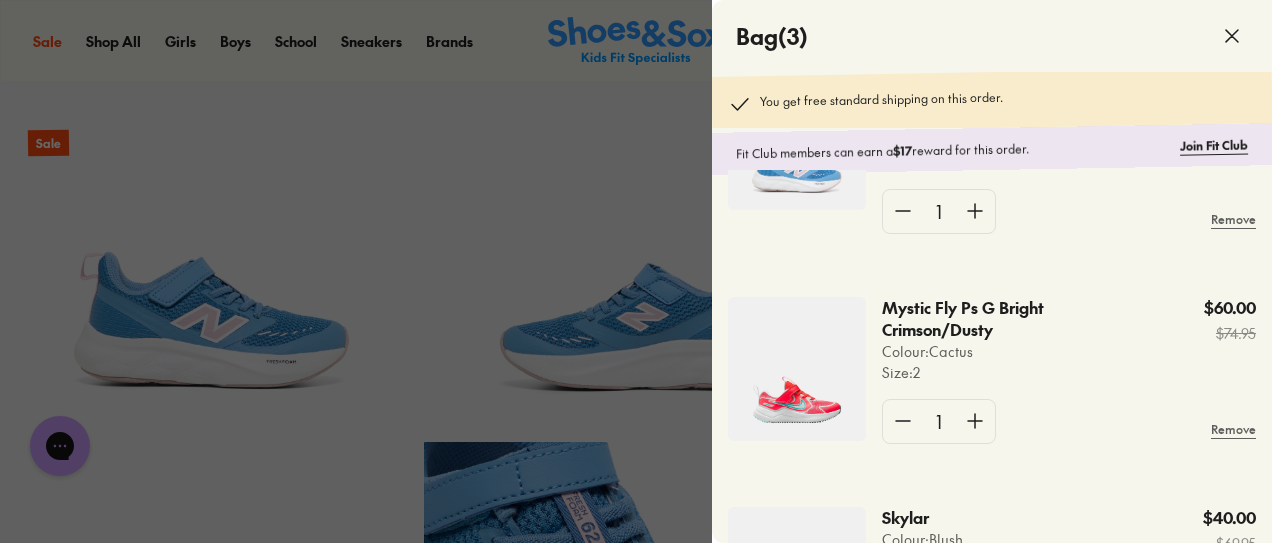 scroll, scrollTop: 146, scrollLeft: 0, axis: vertical 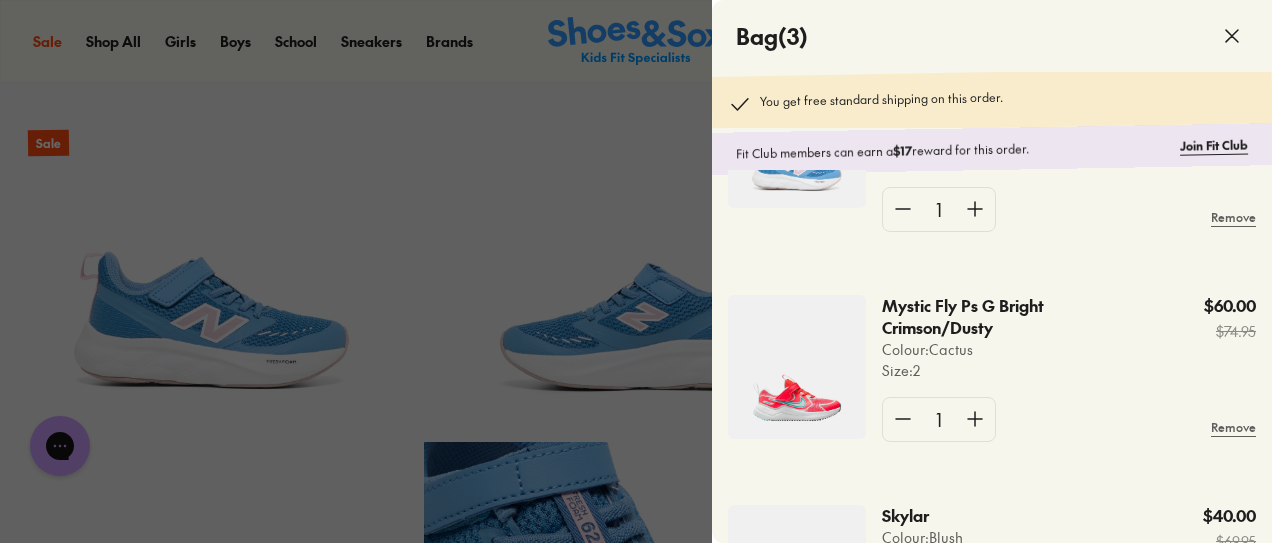 click 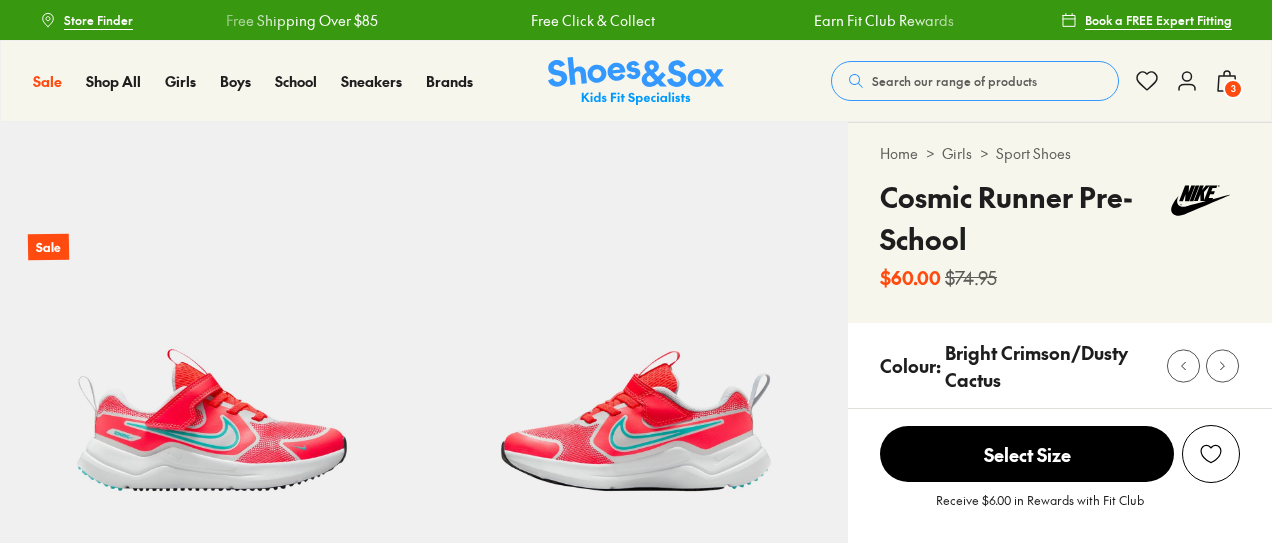 scroll, scrollTop: 0, scrollLeft: 0, axis: both 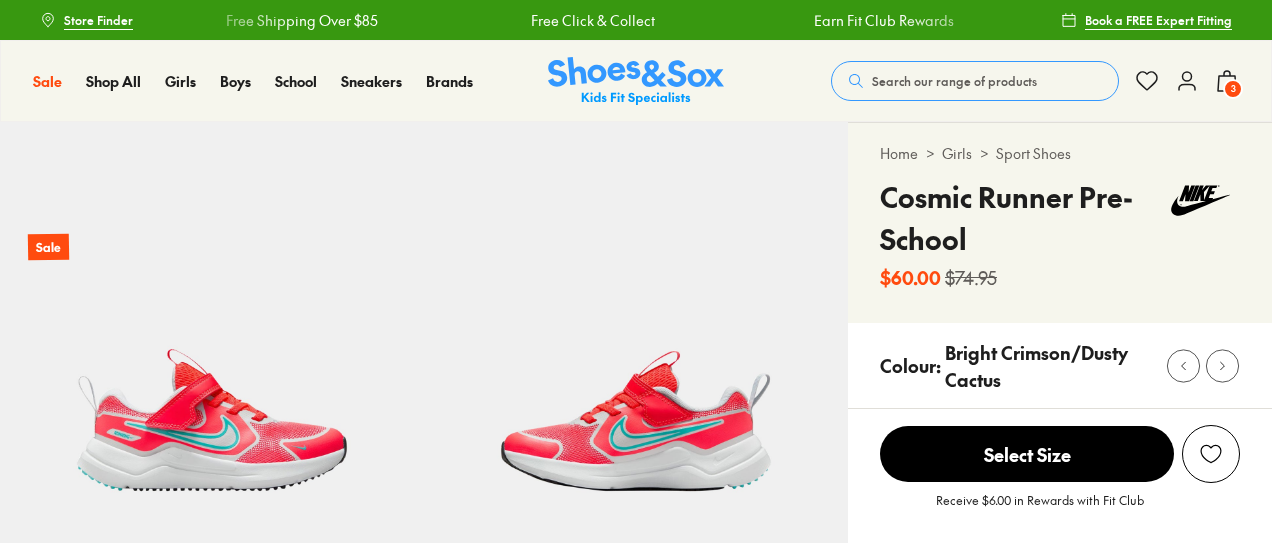 select on "*" 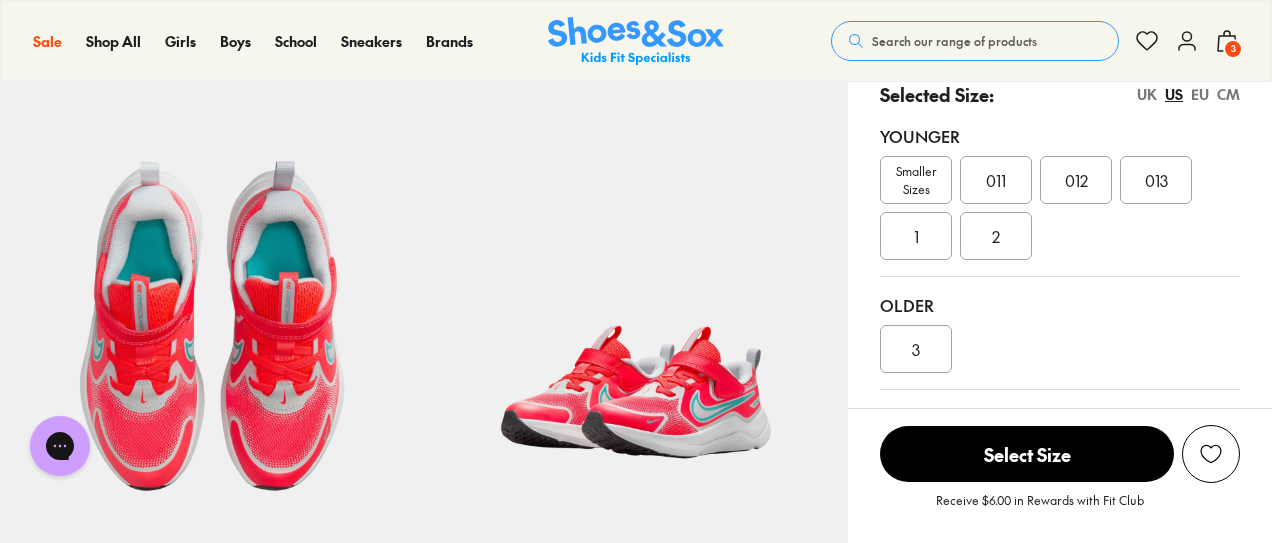 scroll, scrollTop: 0, scrollLeft: 0, axis: both 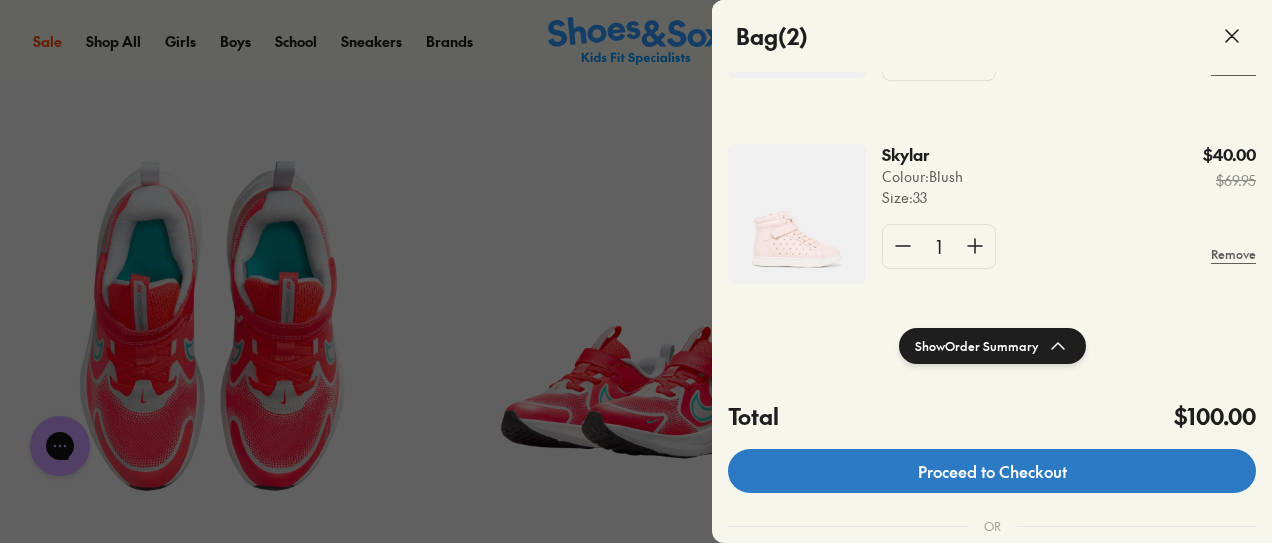 click on "Proceed to Checkout" 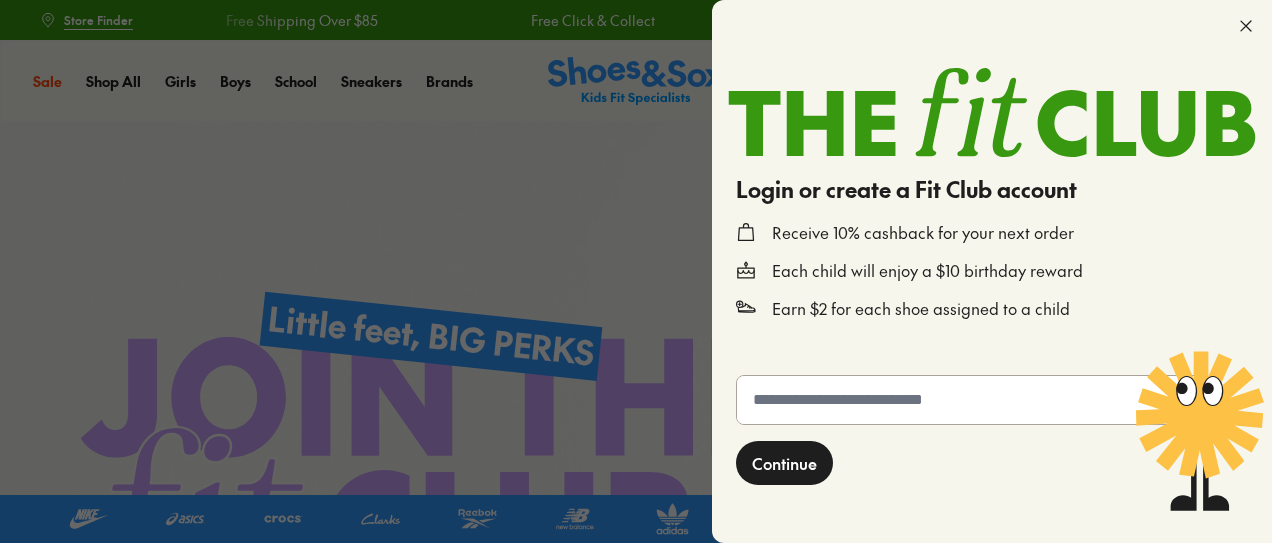scroll, scrollTop: 0, scrollLeft: 0, axis: both 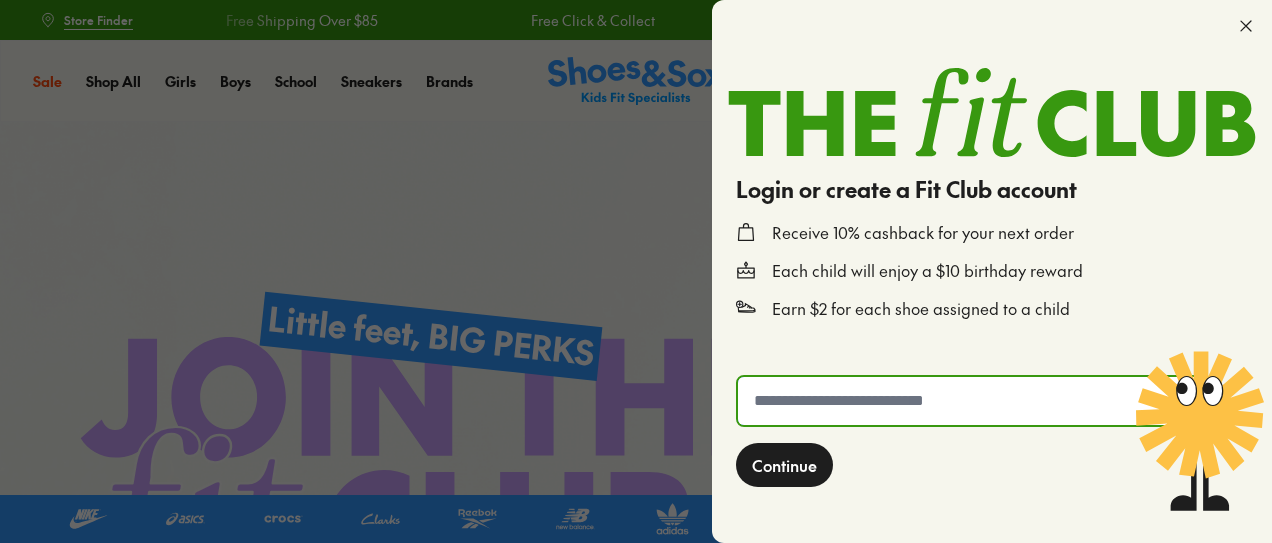 click 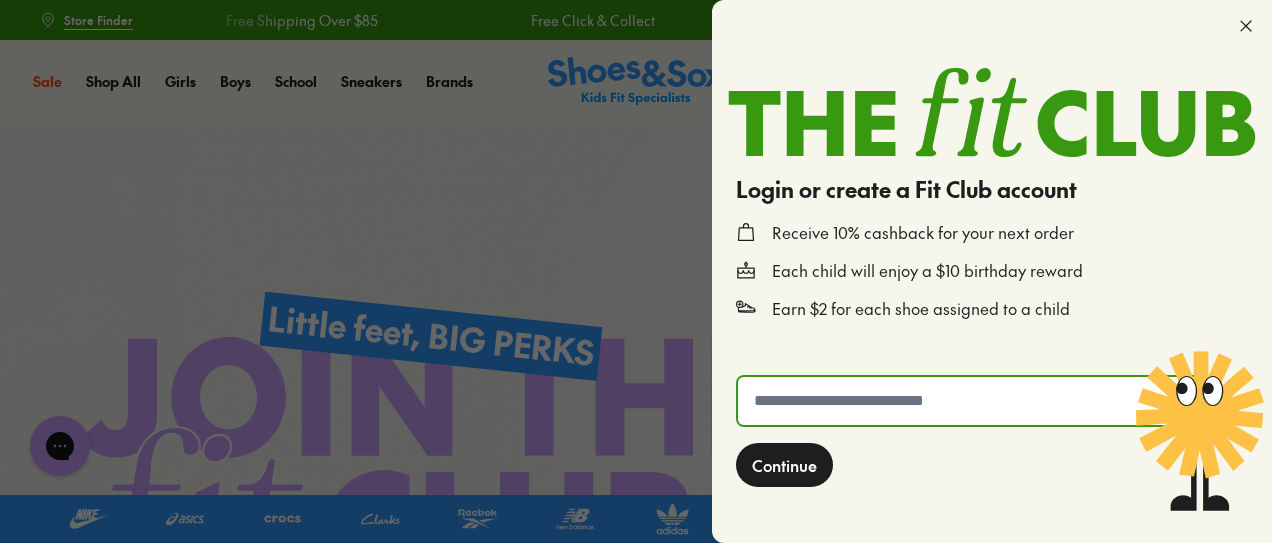 scroll, scrollTop: 0, scrollLeft: 0, axis: both 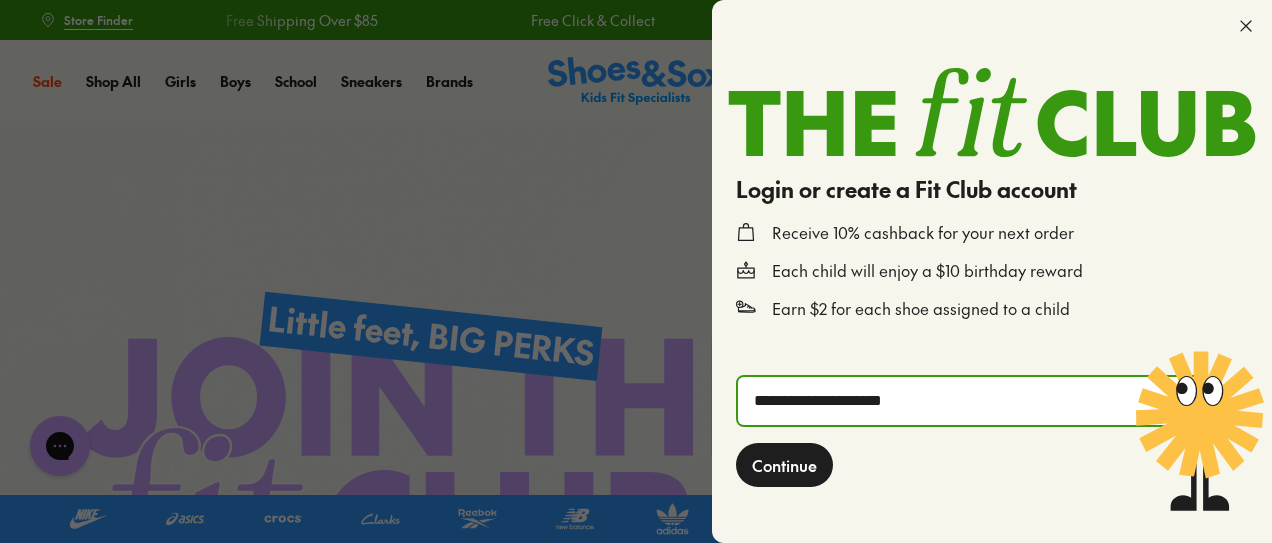 type on "**********" 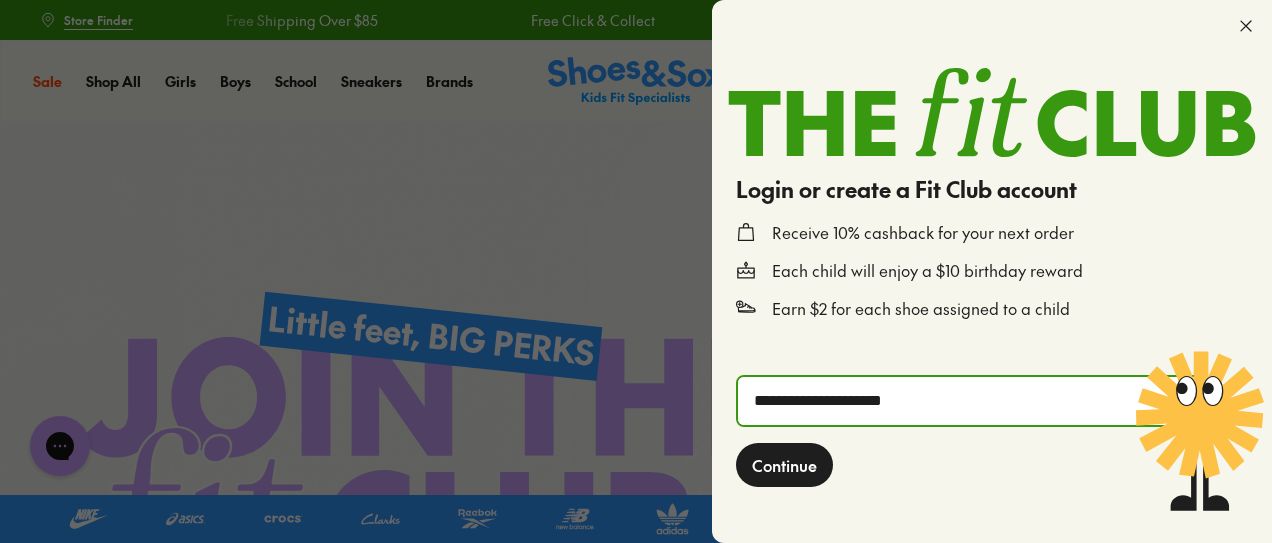 click on "Continue" 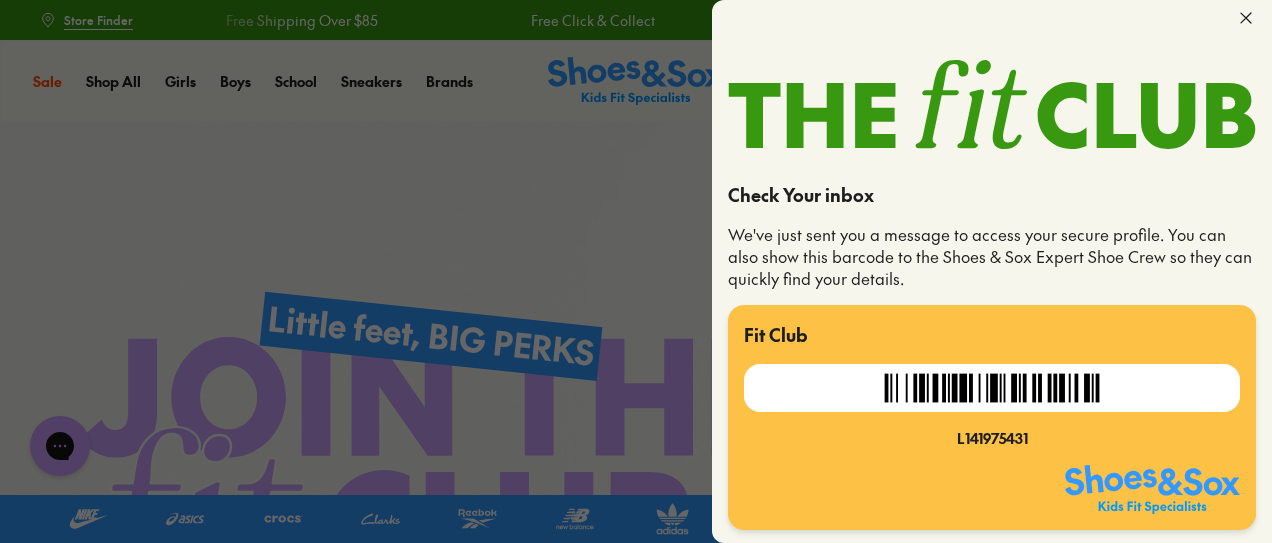 scroll, scrollTop: 8, scrollLeft: 0, axis: vertical 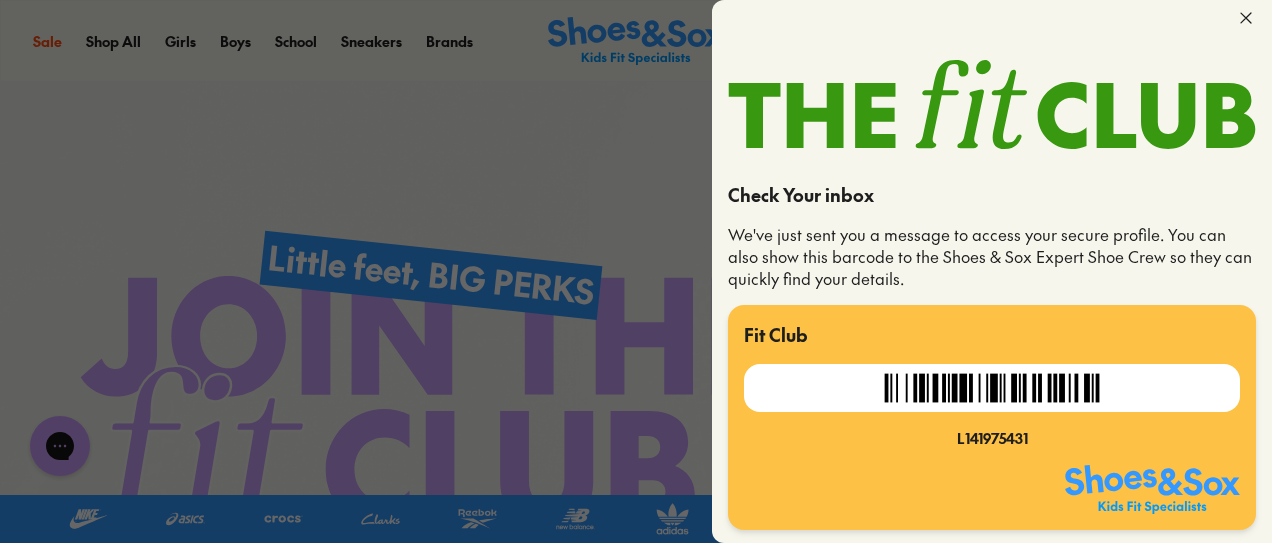 click 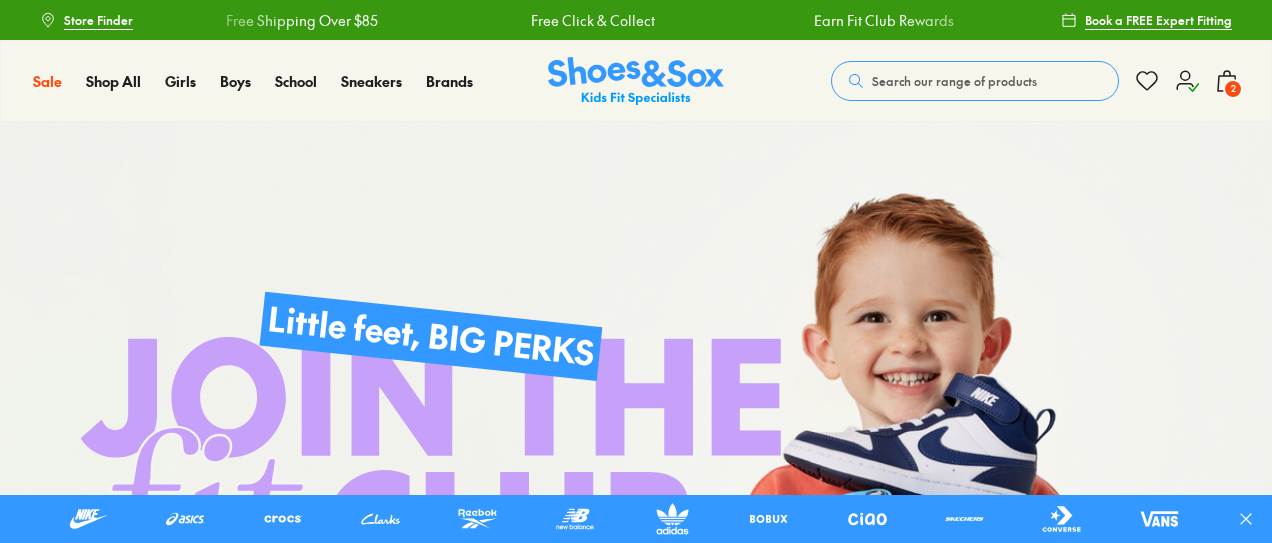 scroll, scrollTop: 0, scrollLeft: 0, axis: both 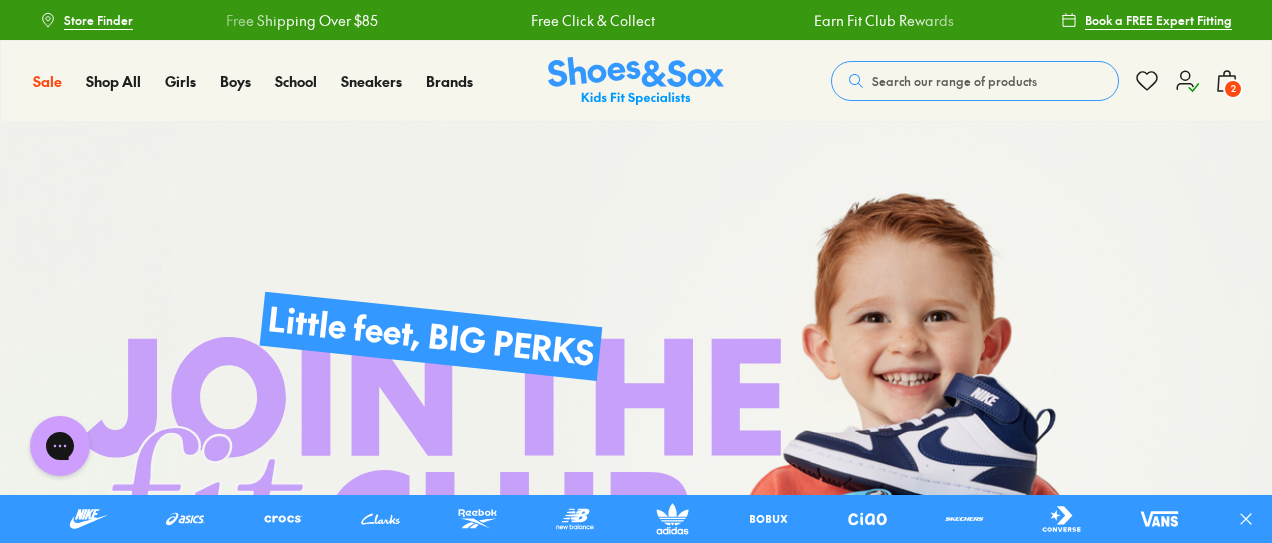 click on "2" at bounding box center (1233, 89) 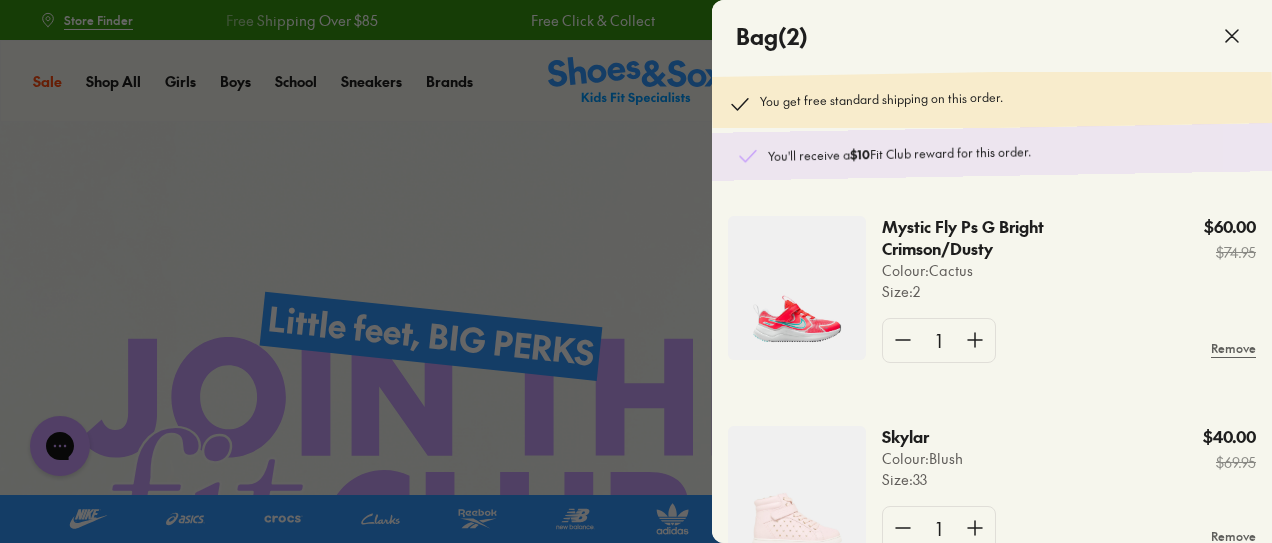 scroll, scrollTop: 38, scrollLeft: 0, axis: vertical 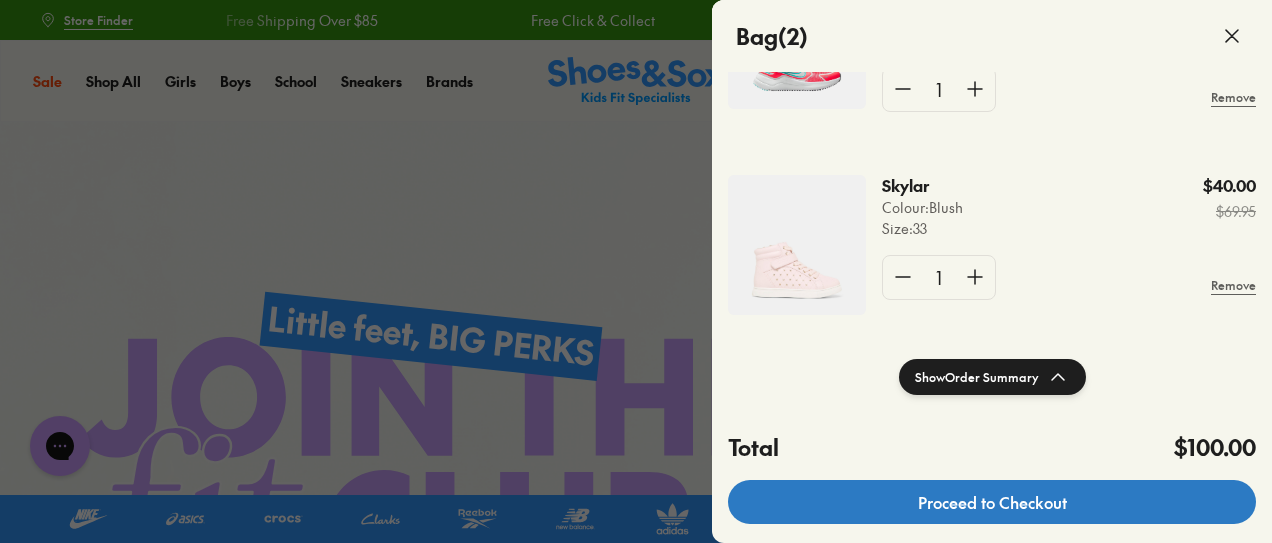 click on "Proceed to Checkout" 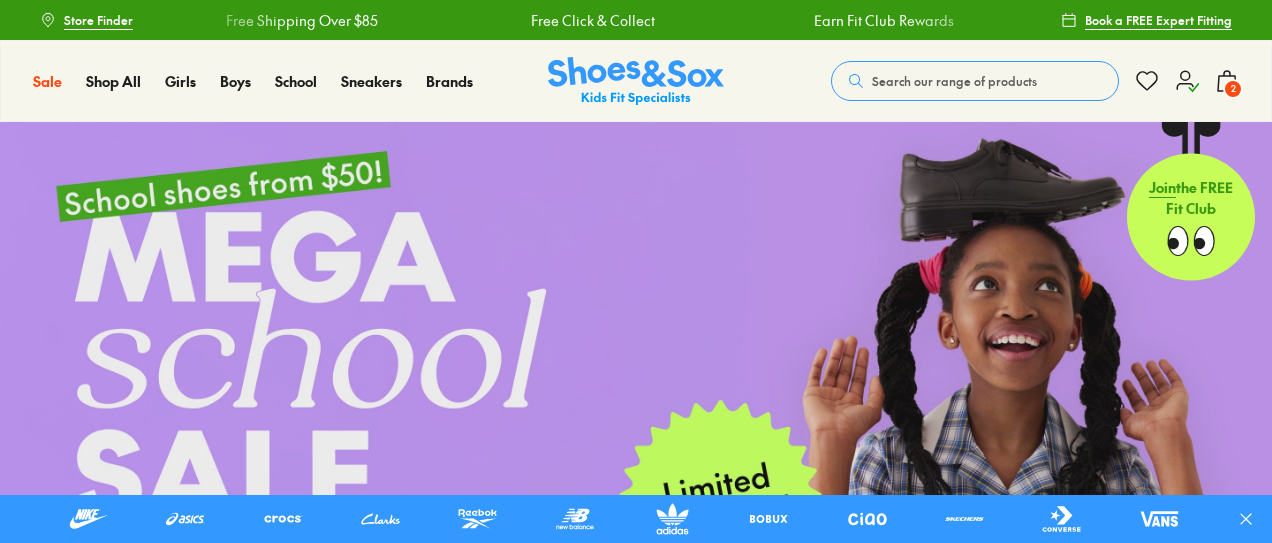 scroll, scrollTop: 0, scrollLeft: 0, axis: both 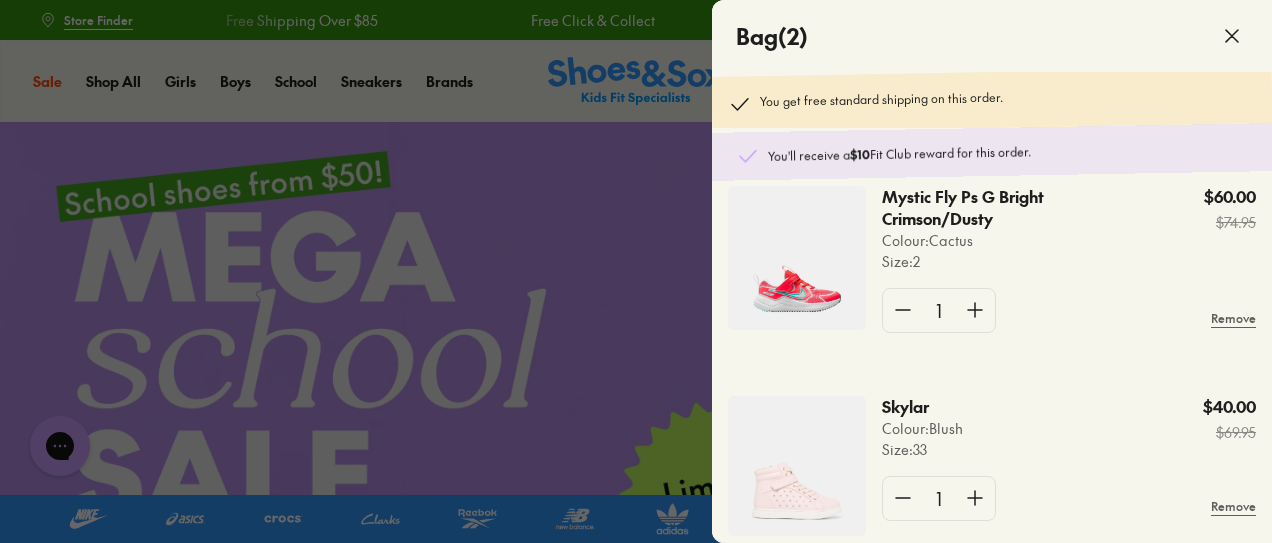 click 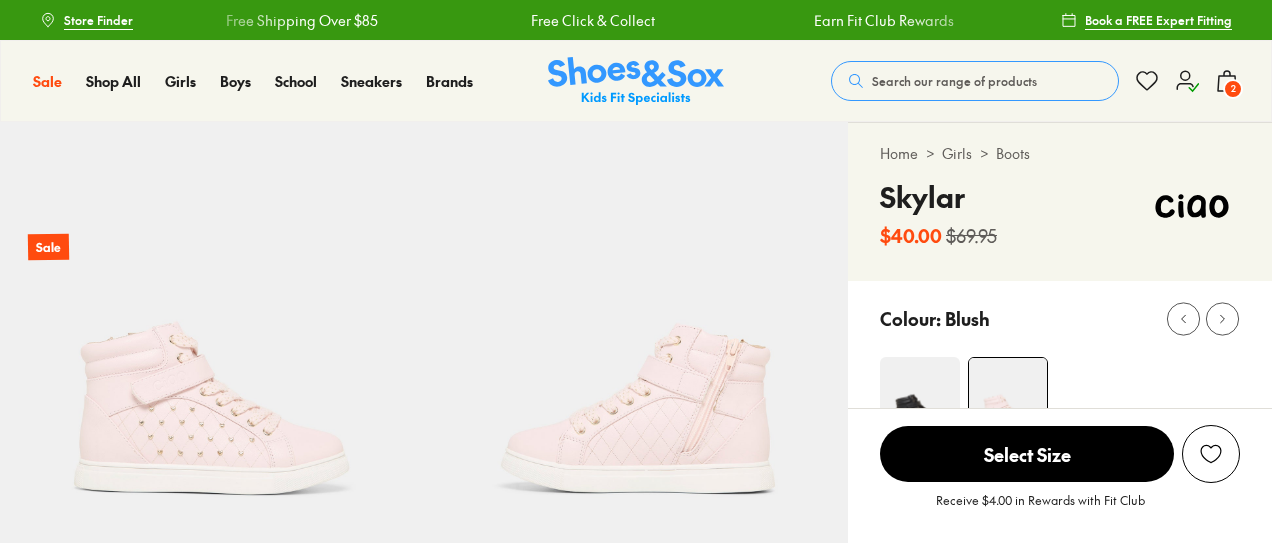 scroll, scrollTop: 0, scrollLeft: 0, axis: both 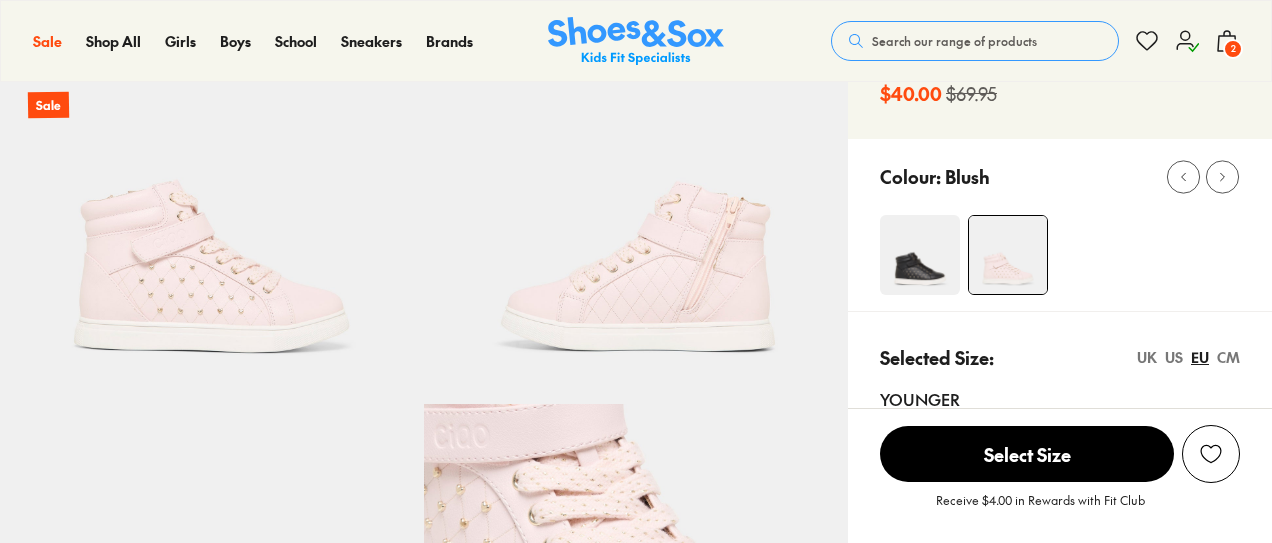 select on "*" 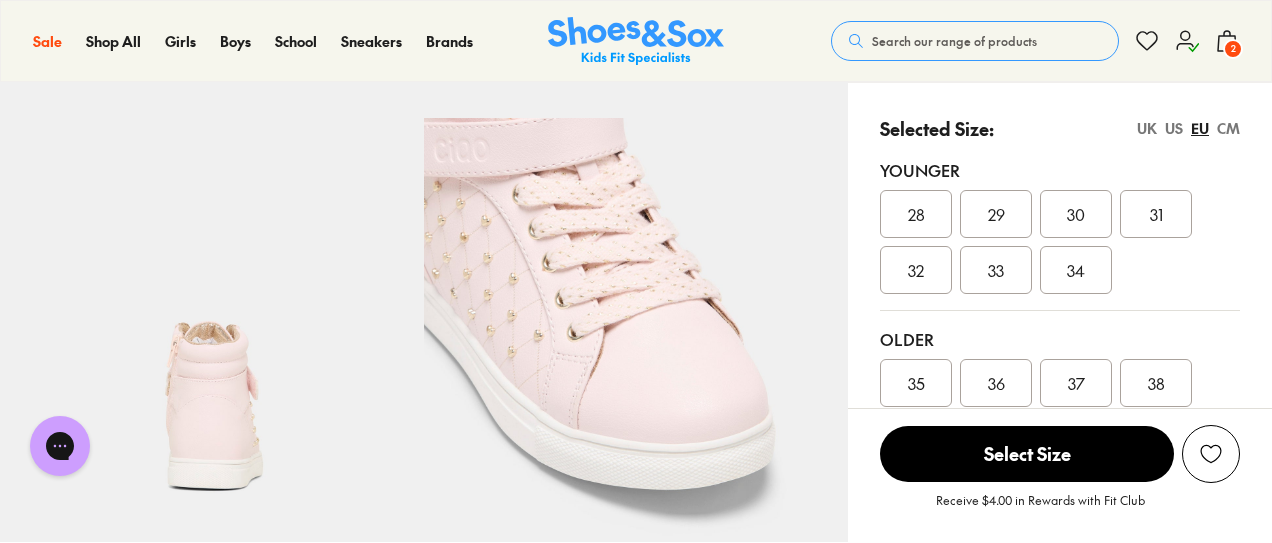 scroll, scrollTop: 0, scrollLeft: 0, axis: both 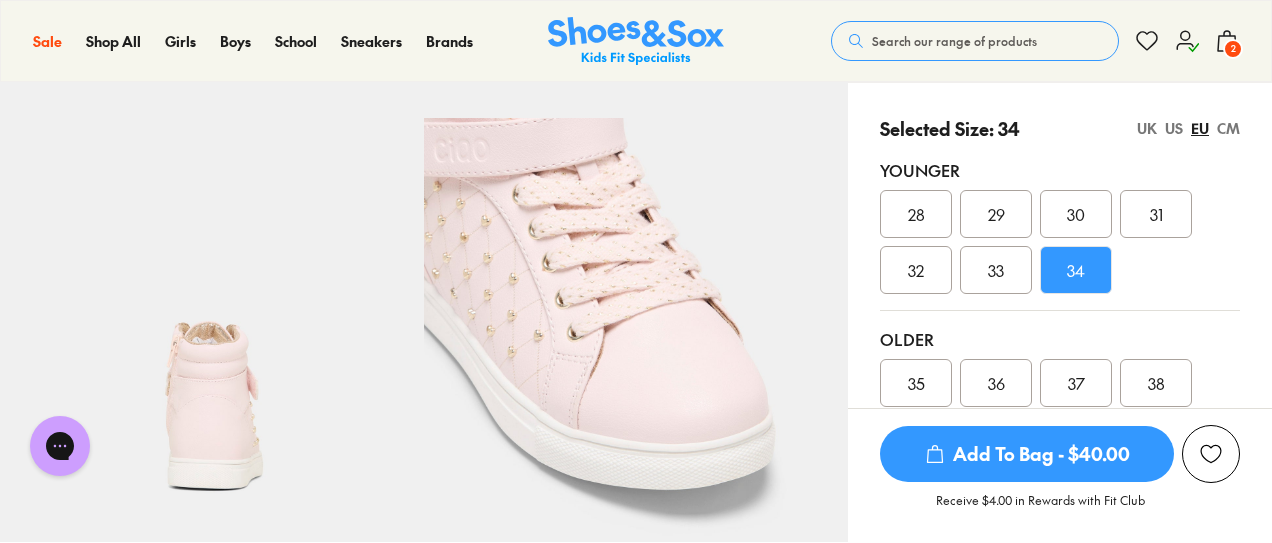 click on "Add To Bag - $40.00" at bounding box center [1027, 454] 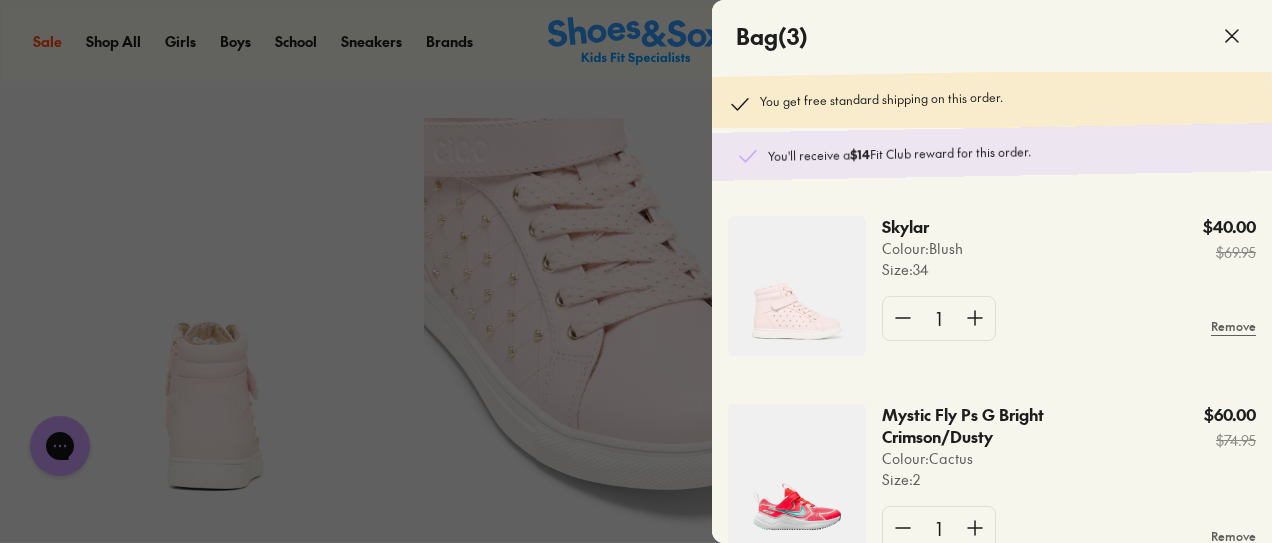 scroll, scrollTop: 226, scrollLeft: 0, axis: vertical 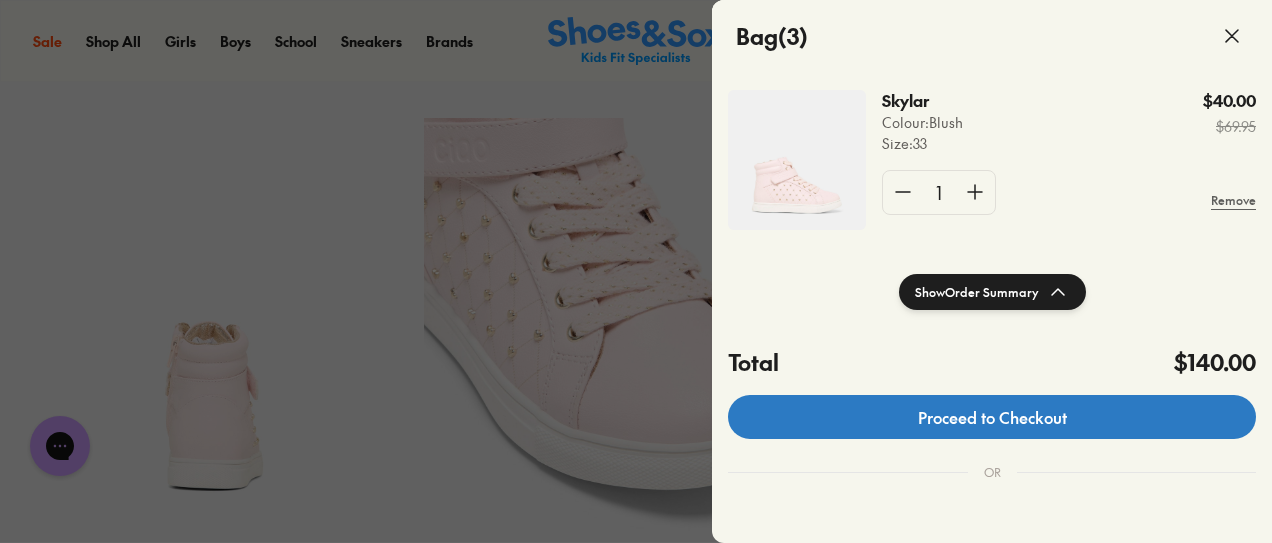 click on "Proceed to Checkout" 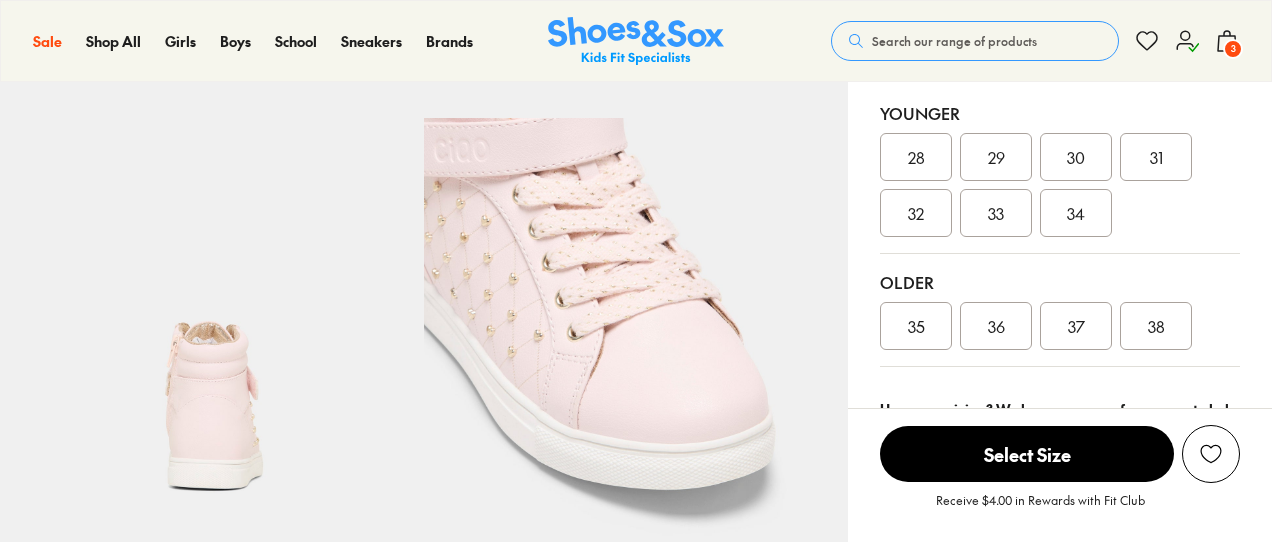 scroll, scrollTop: 428, scrollLeft: 0, axis: vertical 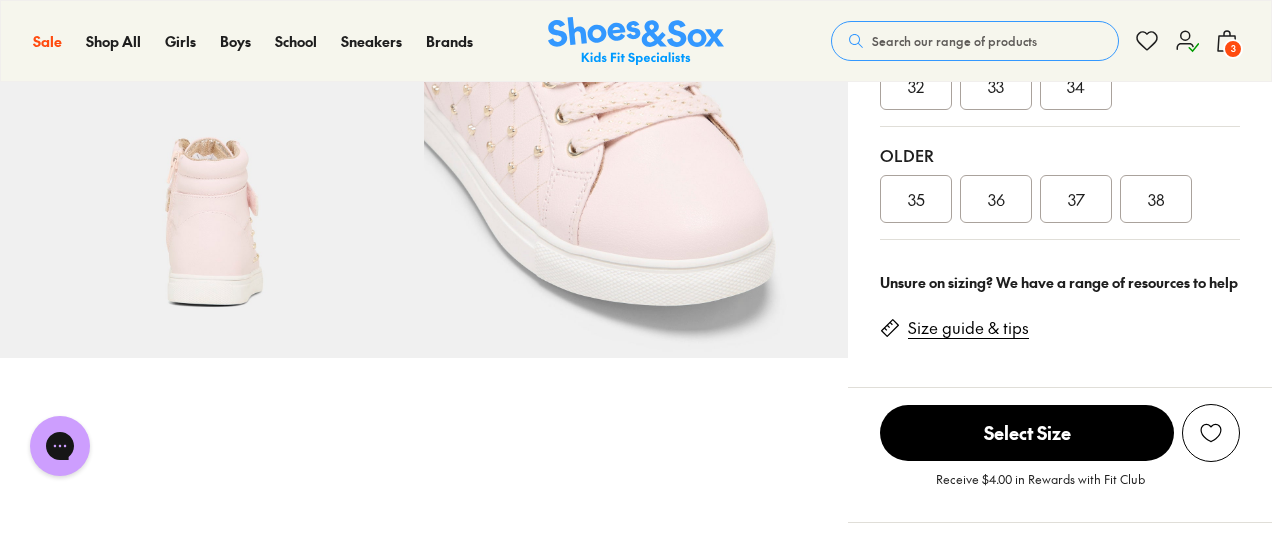 click on "Size guide & tips" at bounding box center [968, 328] 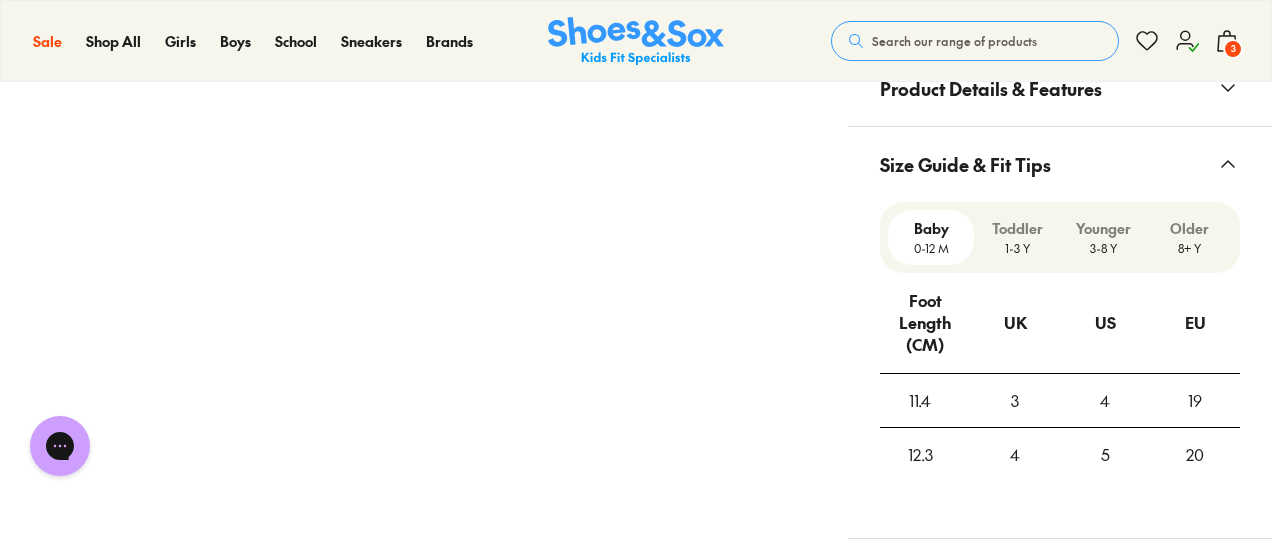 scroll, scrollTop: 1505, scrollLeft: 0, axis: vertical 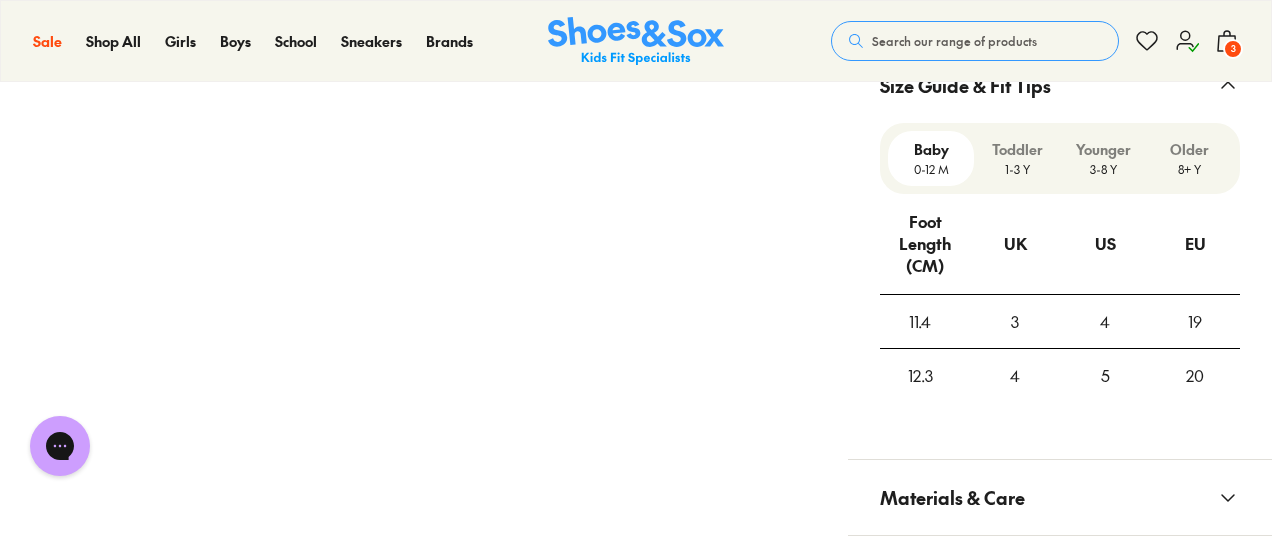 click on "3-8 Y" at bounding box center (1103, 169) 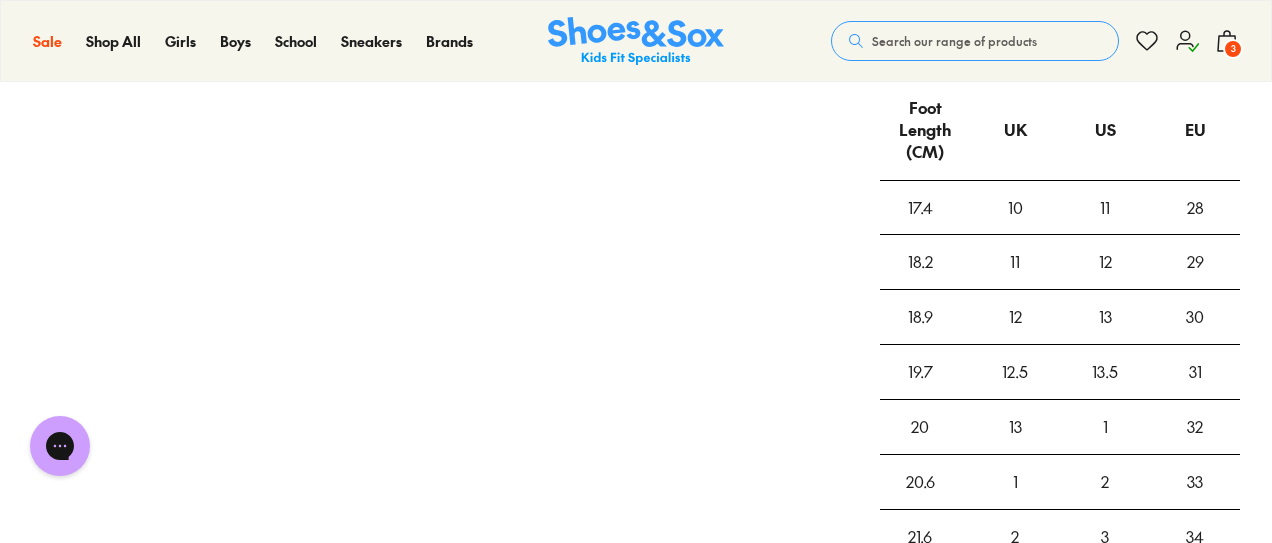 scroll, scrollTop: 1698, scrollLeft: 0, axis: vertical 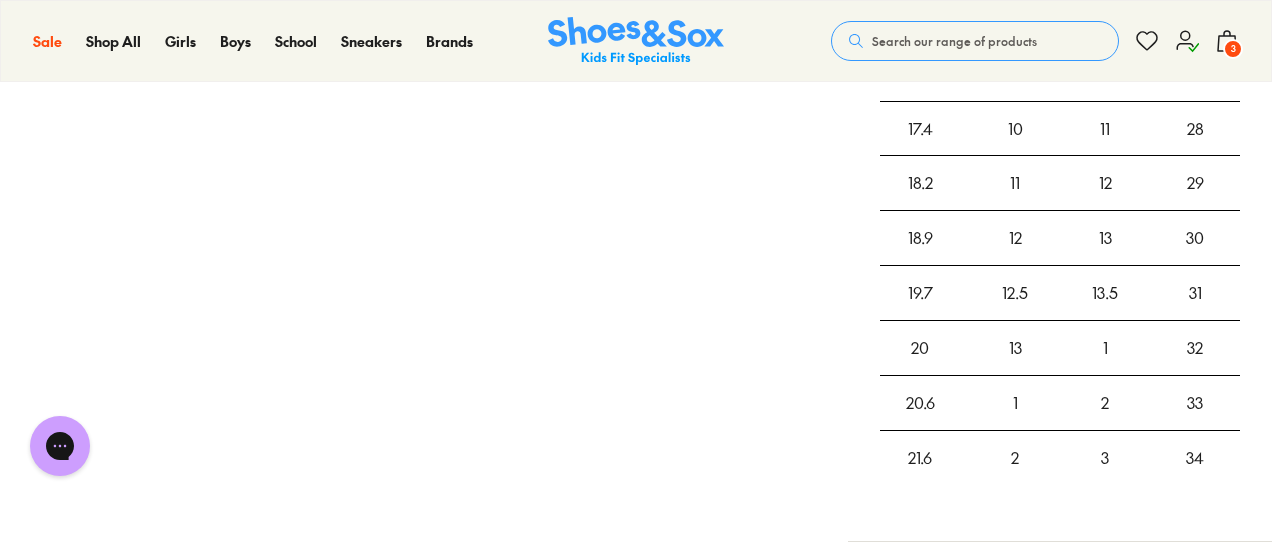 click on "2" at bounding box center (1105, 403) 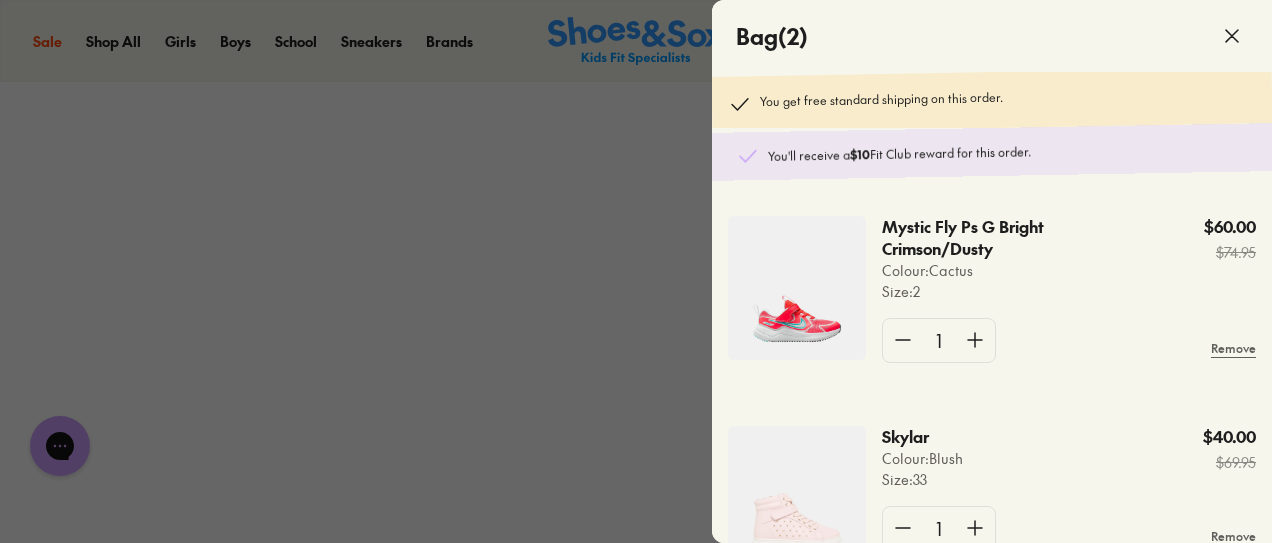 scroll, scrollTop: 38, scrollLeft: 0, axis: vertical 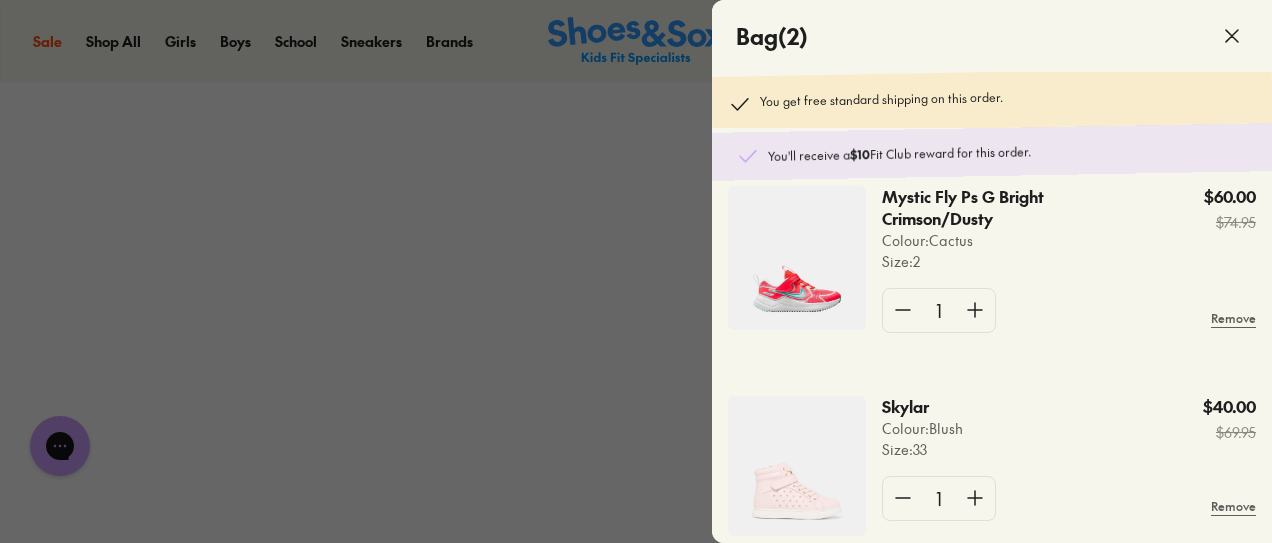 click 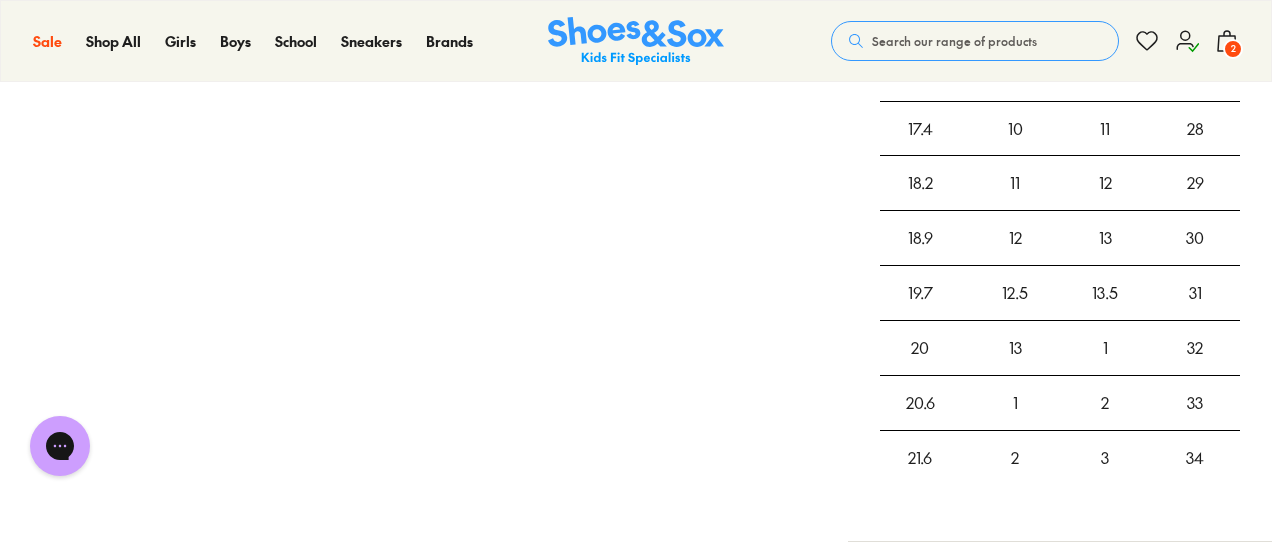 click on "2" at bounding box center (1233, 49) 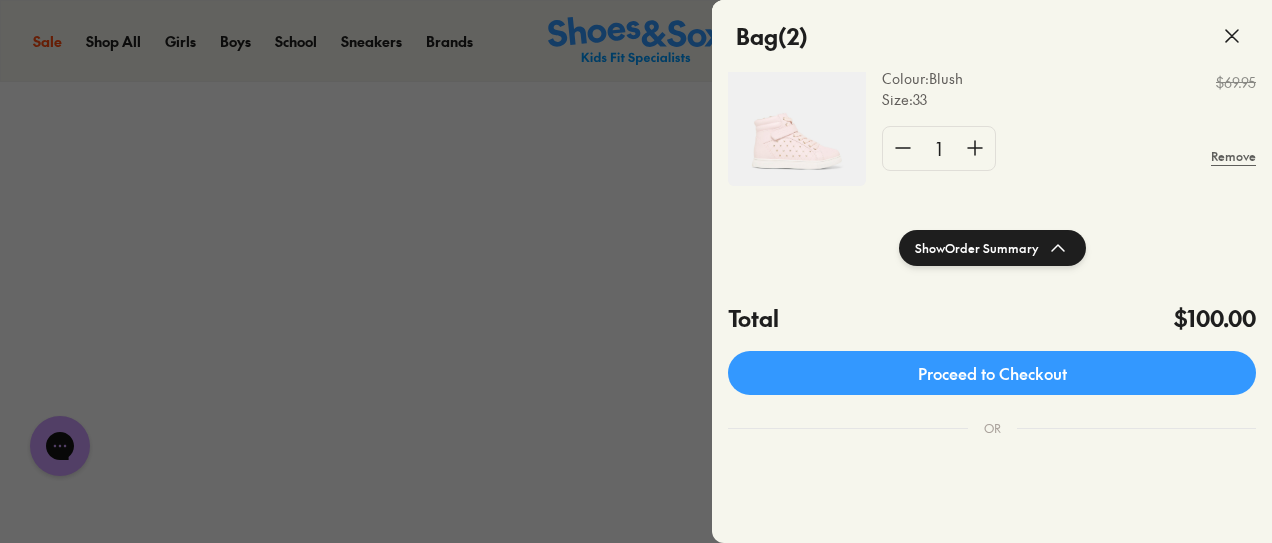 scroll, scrollTop: 360, scrollLeft: 0, axis: vertical 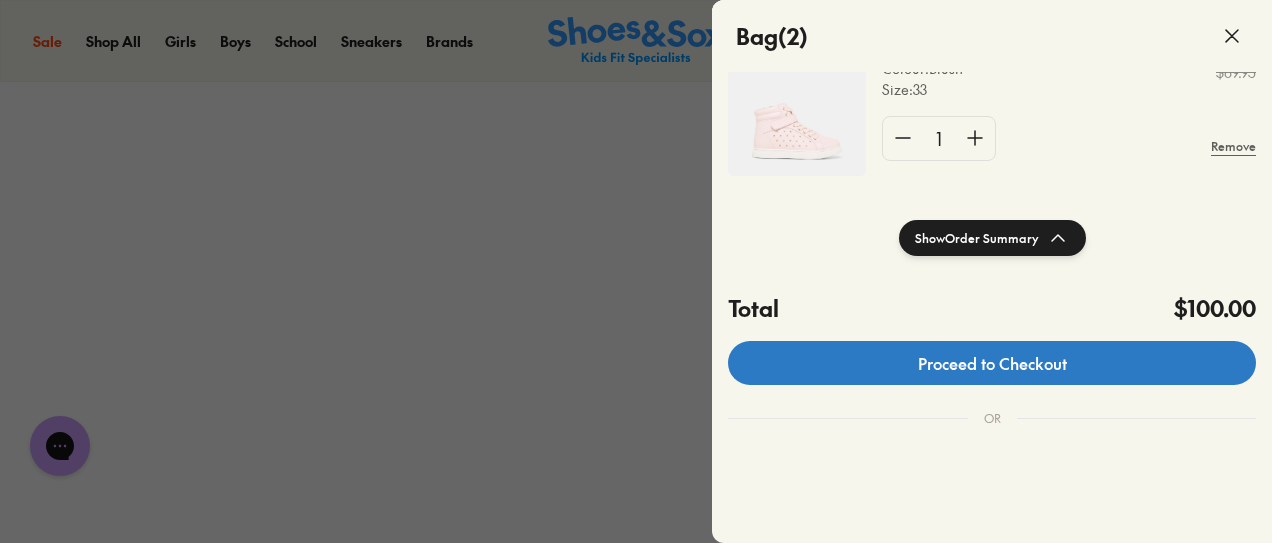 click on "Proceed to Checkout" 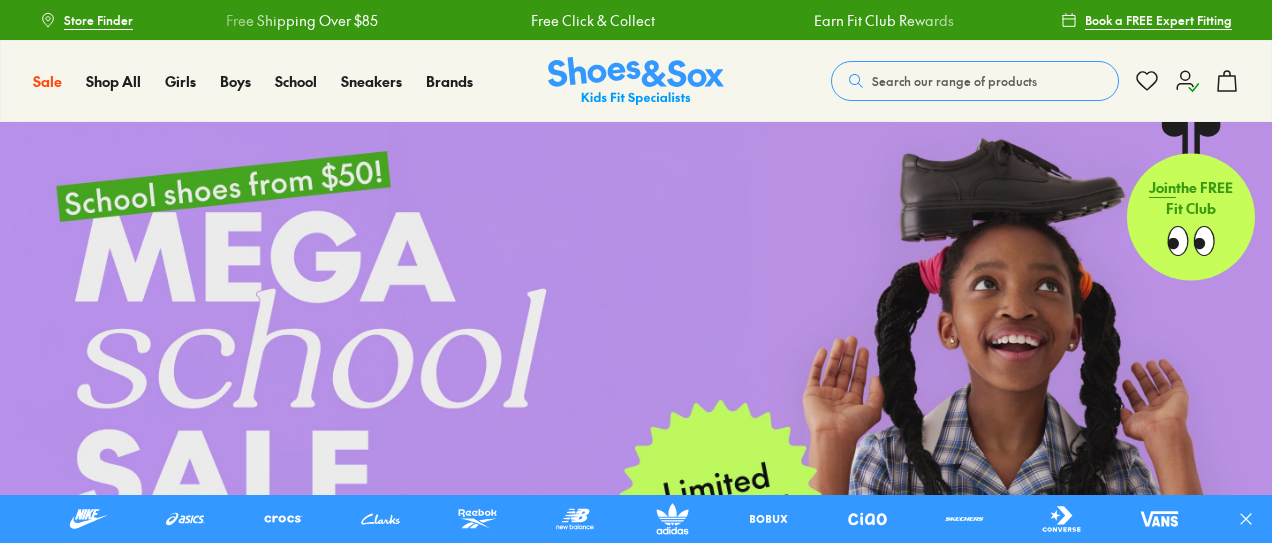 scroll, scrollTop: 0, scrollLeft: 0, axis: both 